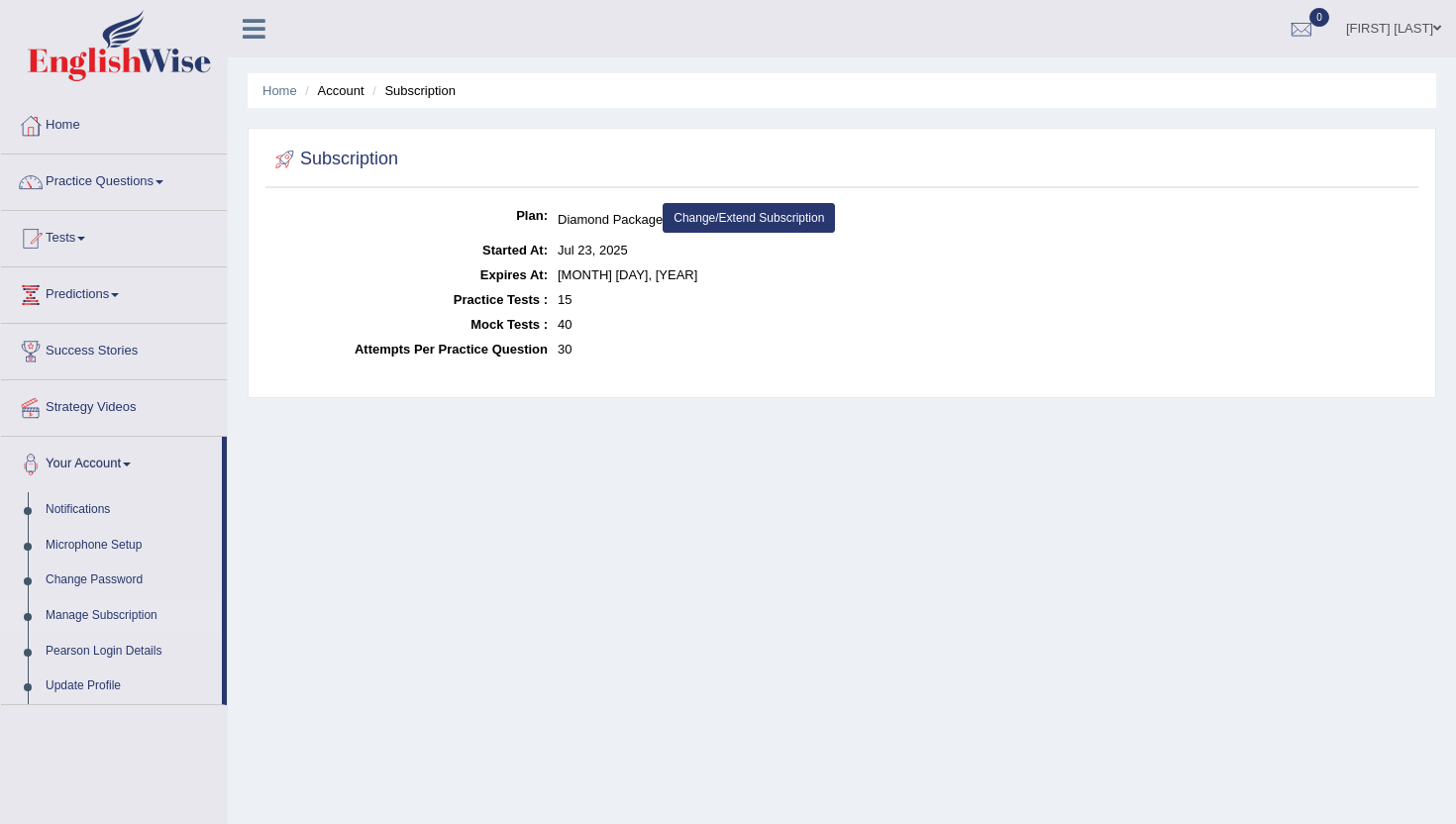 scroll, scrollTop: 0, scrollLeft: 0, axis: both 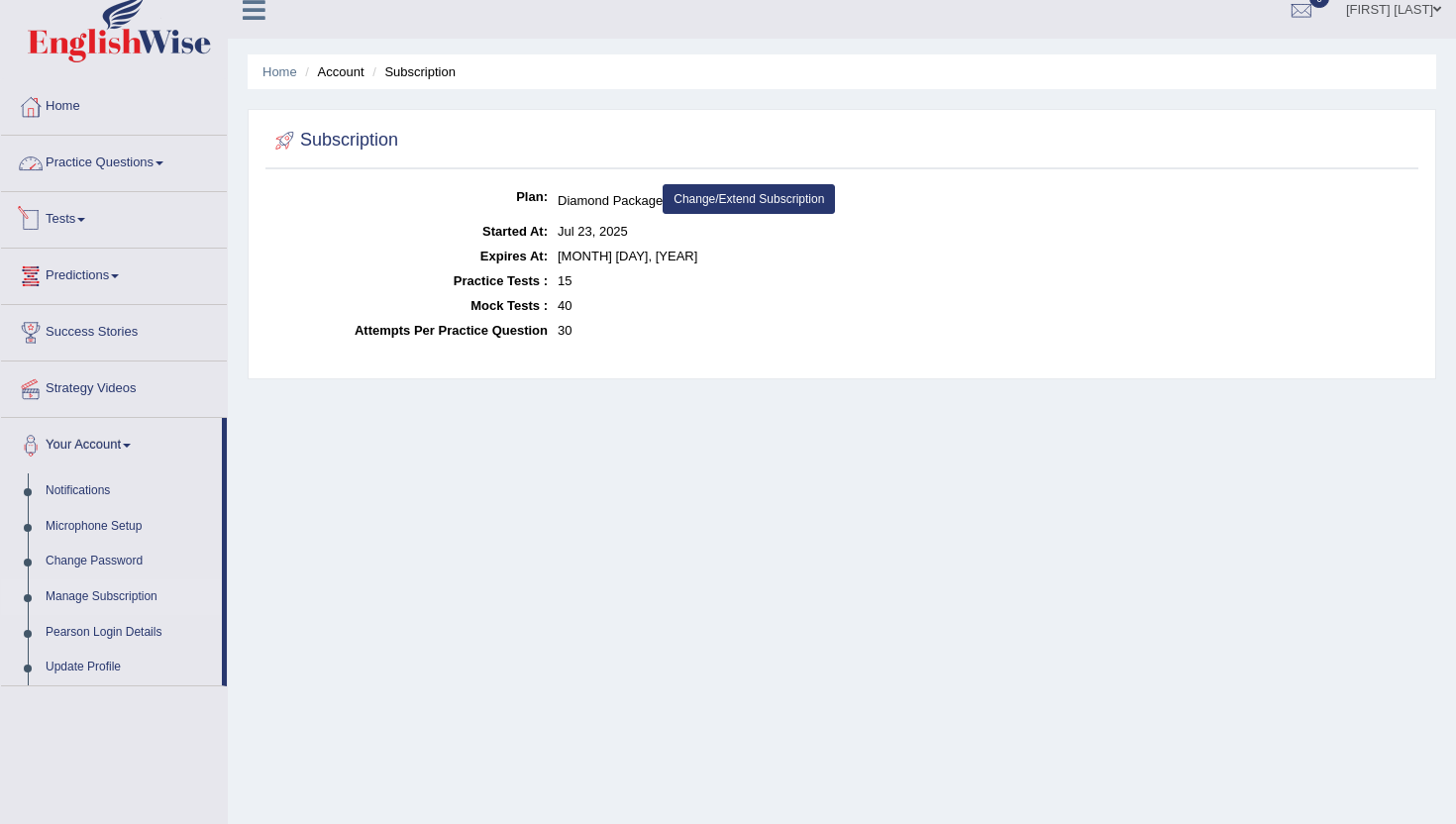 click on "Practice Questions" at bounding box center [114, 160] 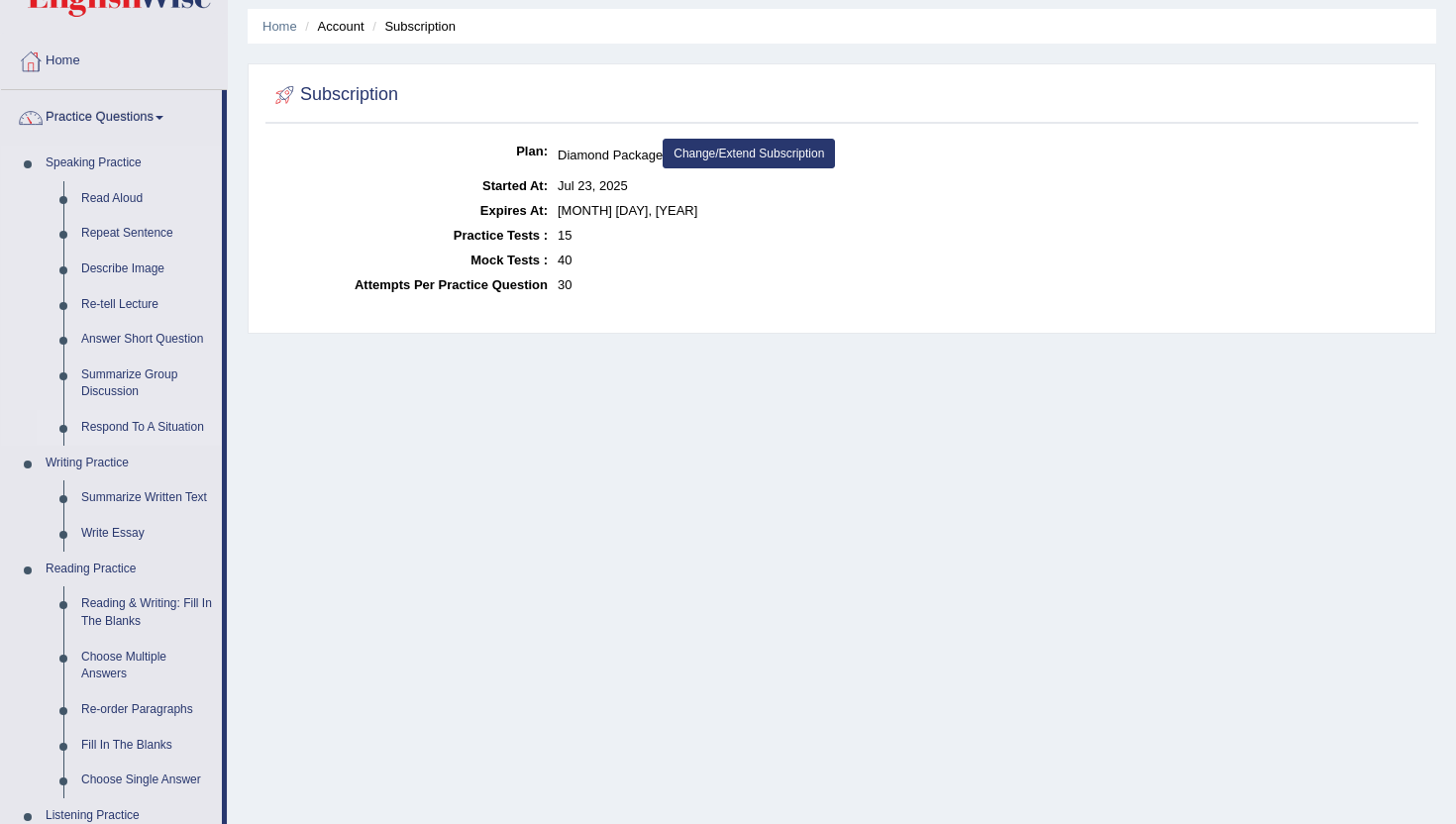 scroll, scrollTop: 69, scrollLeft: 0, axis: vertical 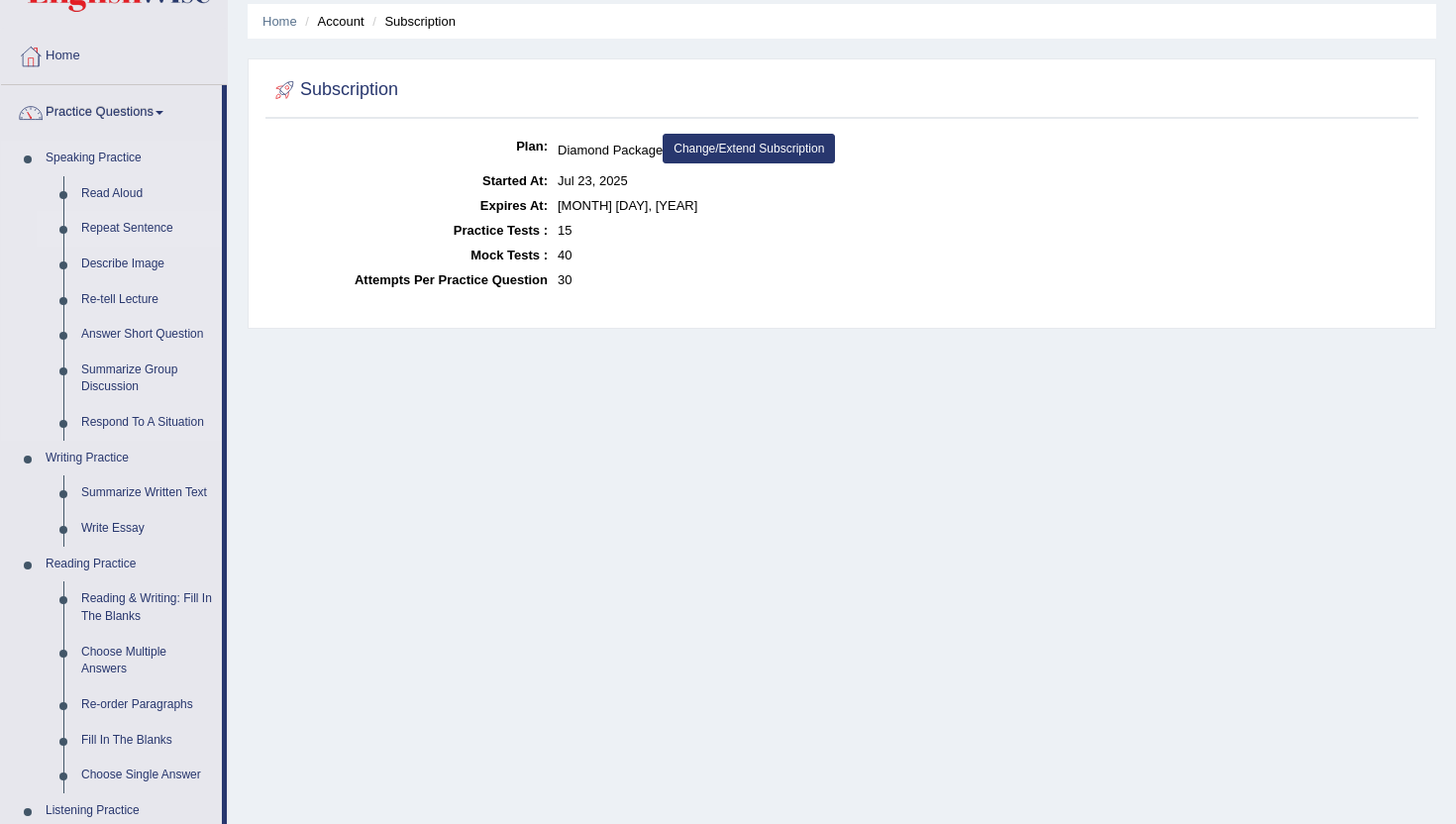 click on "Repeat Sentence" at bounding box center [147, 229] 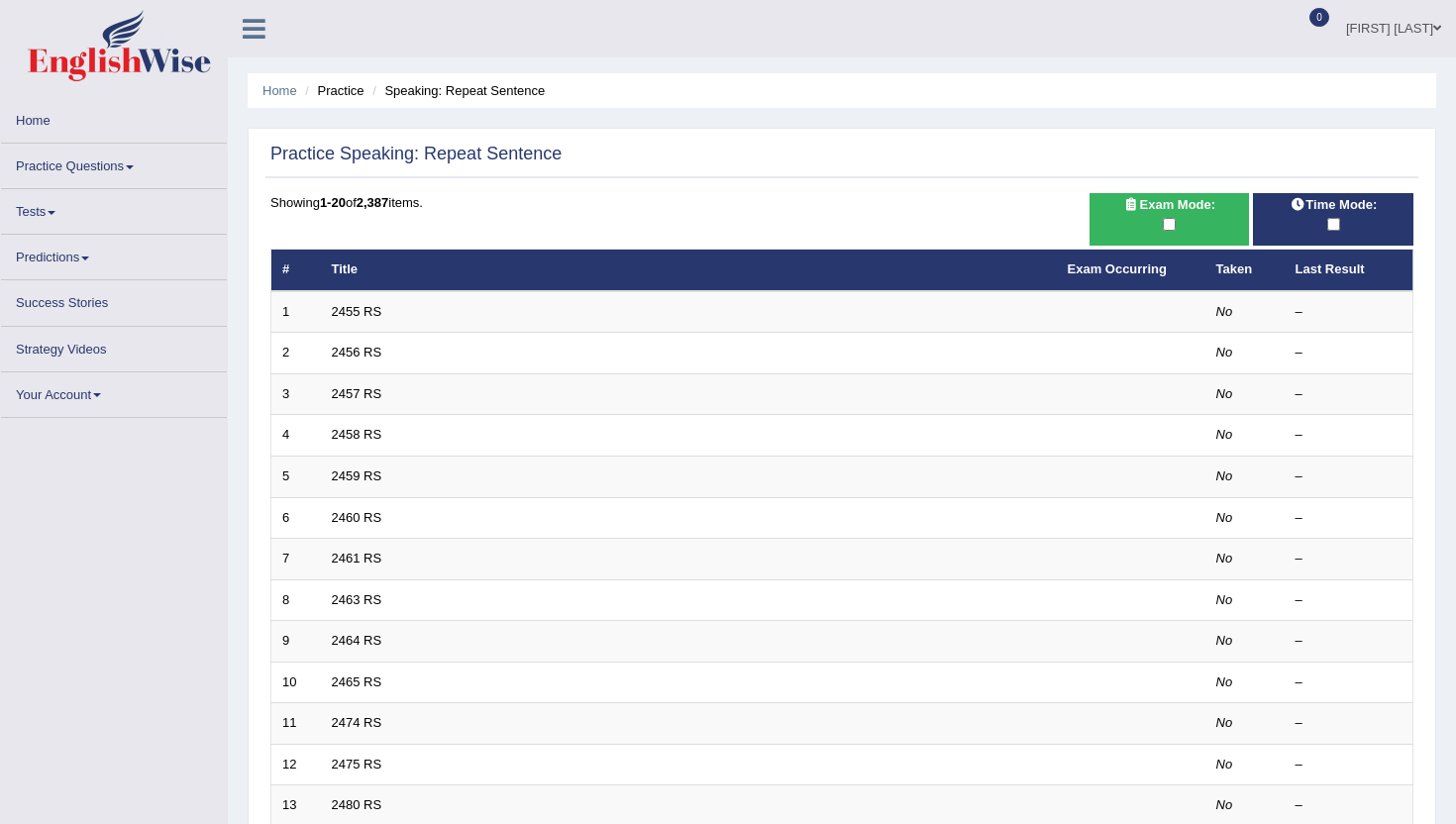 scroll, scrollTop: 0, scrollLeft: 0, axis: both 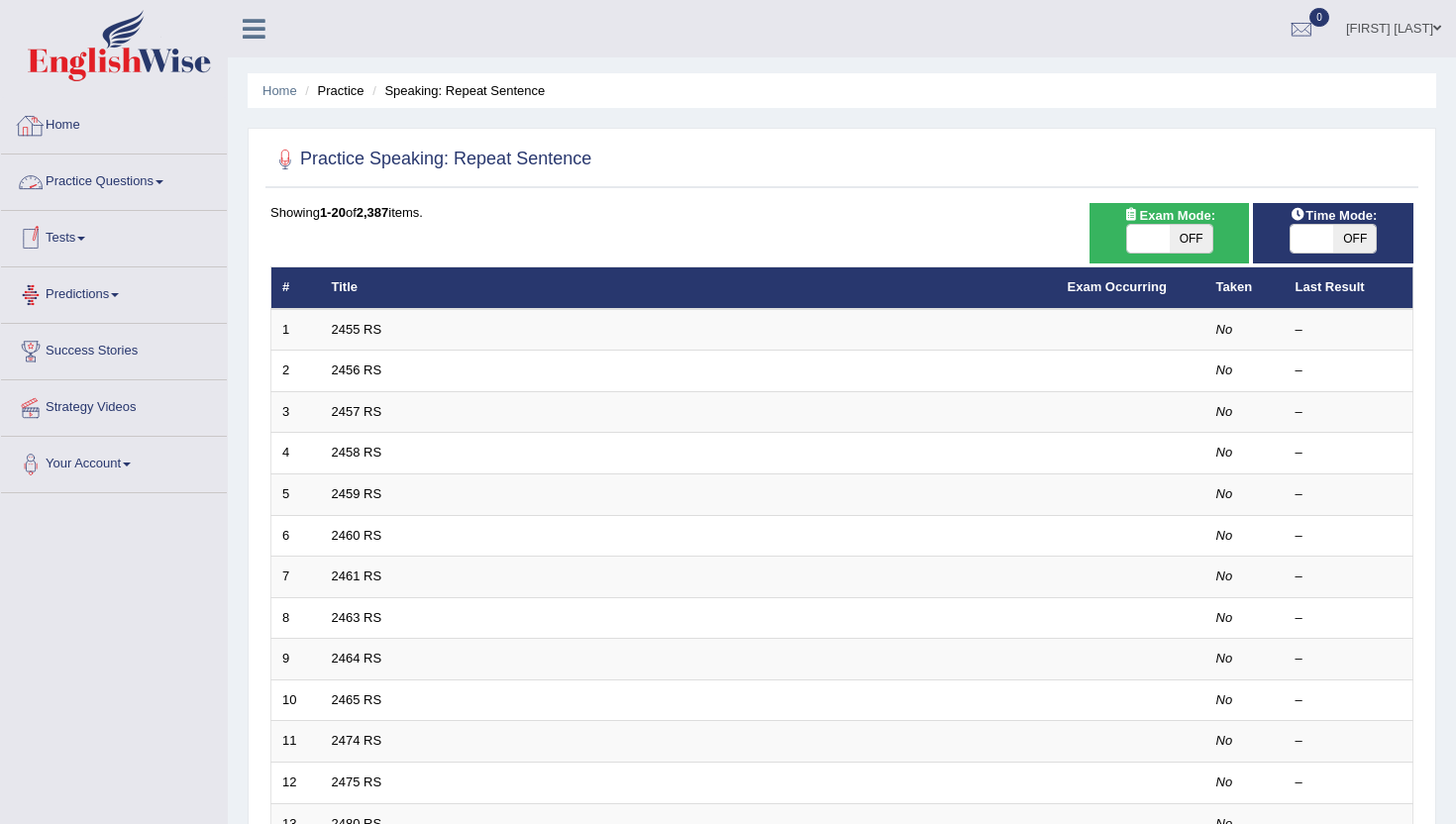 click on "Practice Questions" at bounding box center (114, 179) 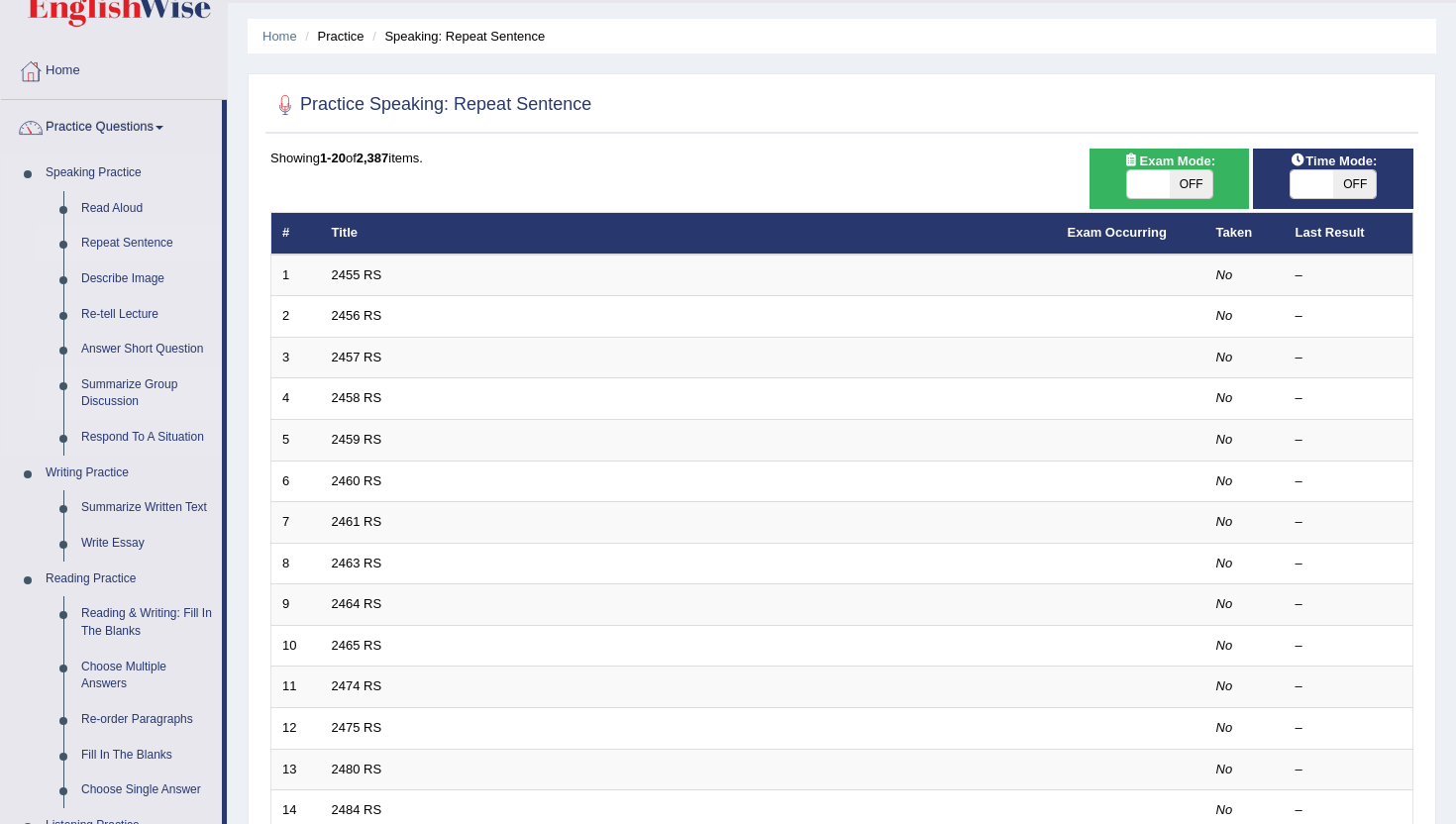 scroll, scrollTop: 56, scrollLeft: 0, axis: vertical 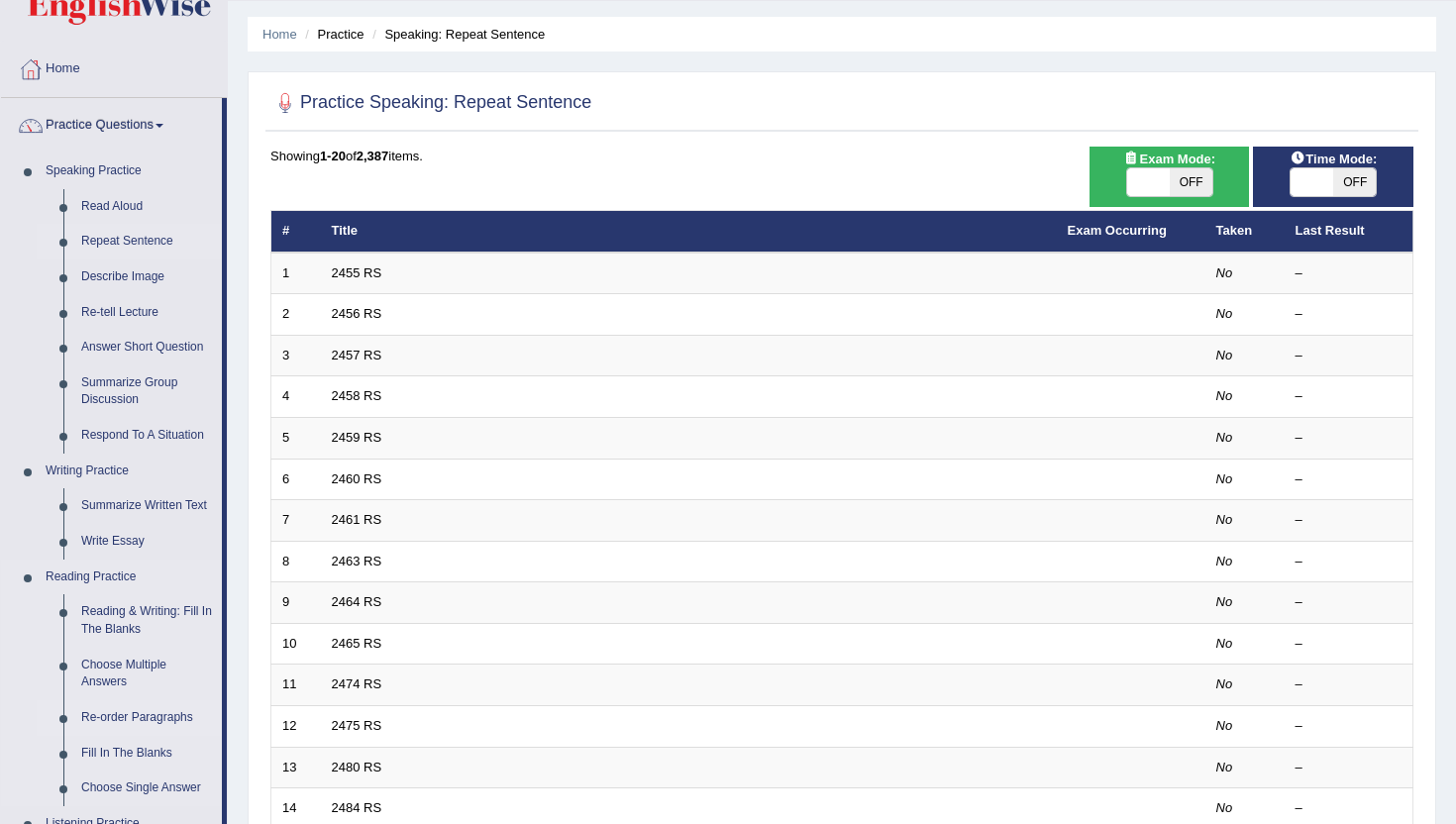 click on "Re-order Paragraphs" at bounding box center [147, 718] 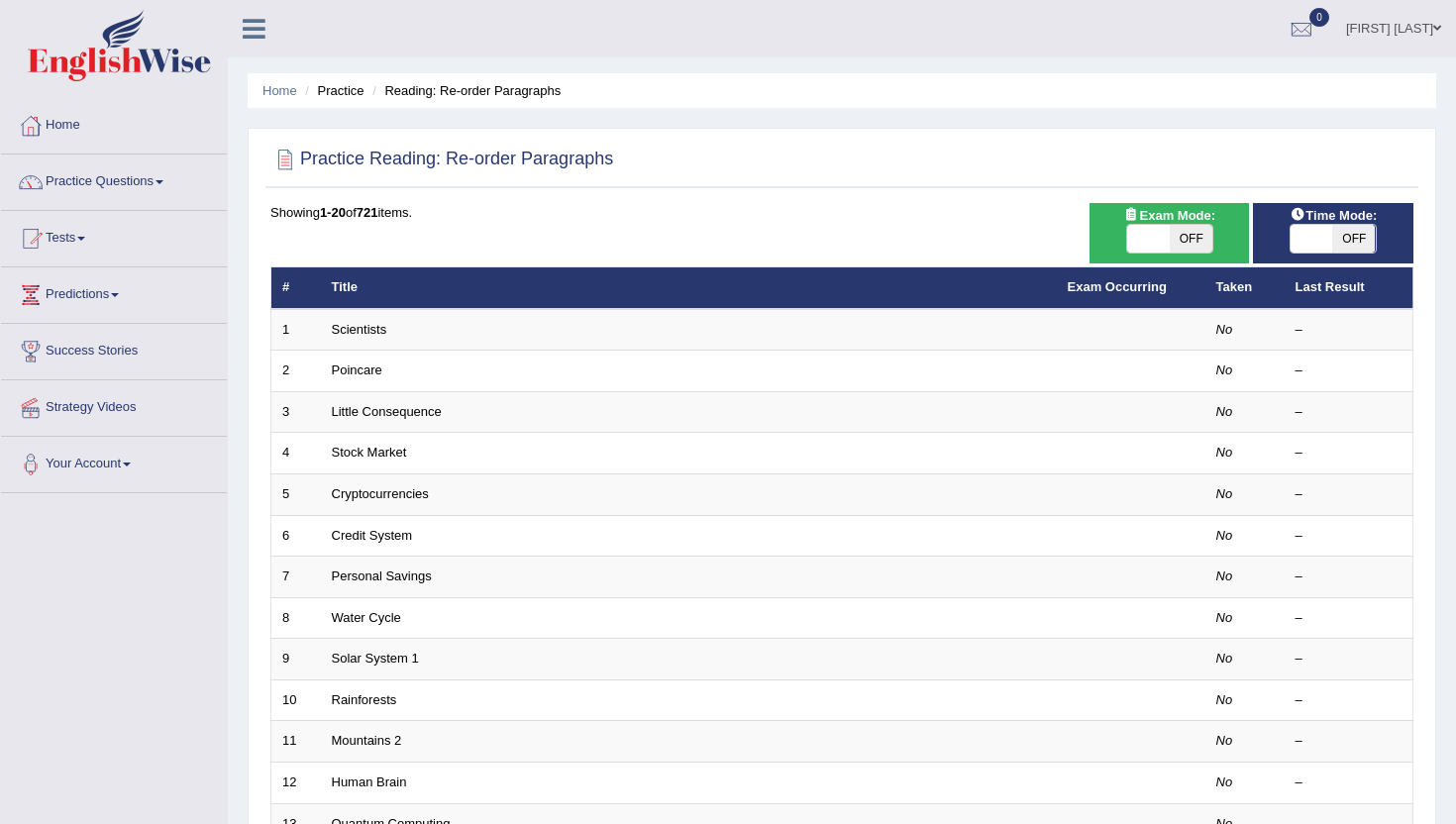 scroll, scrollTop: 0, scrollLeft: 0, axis: both 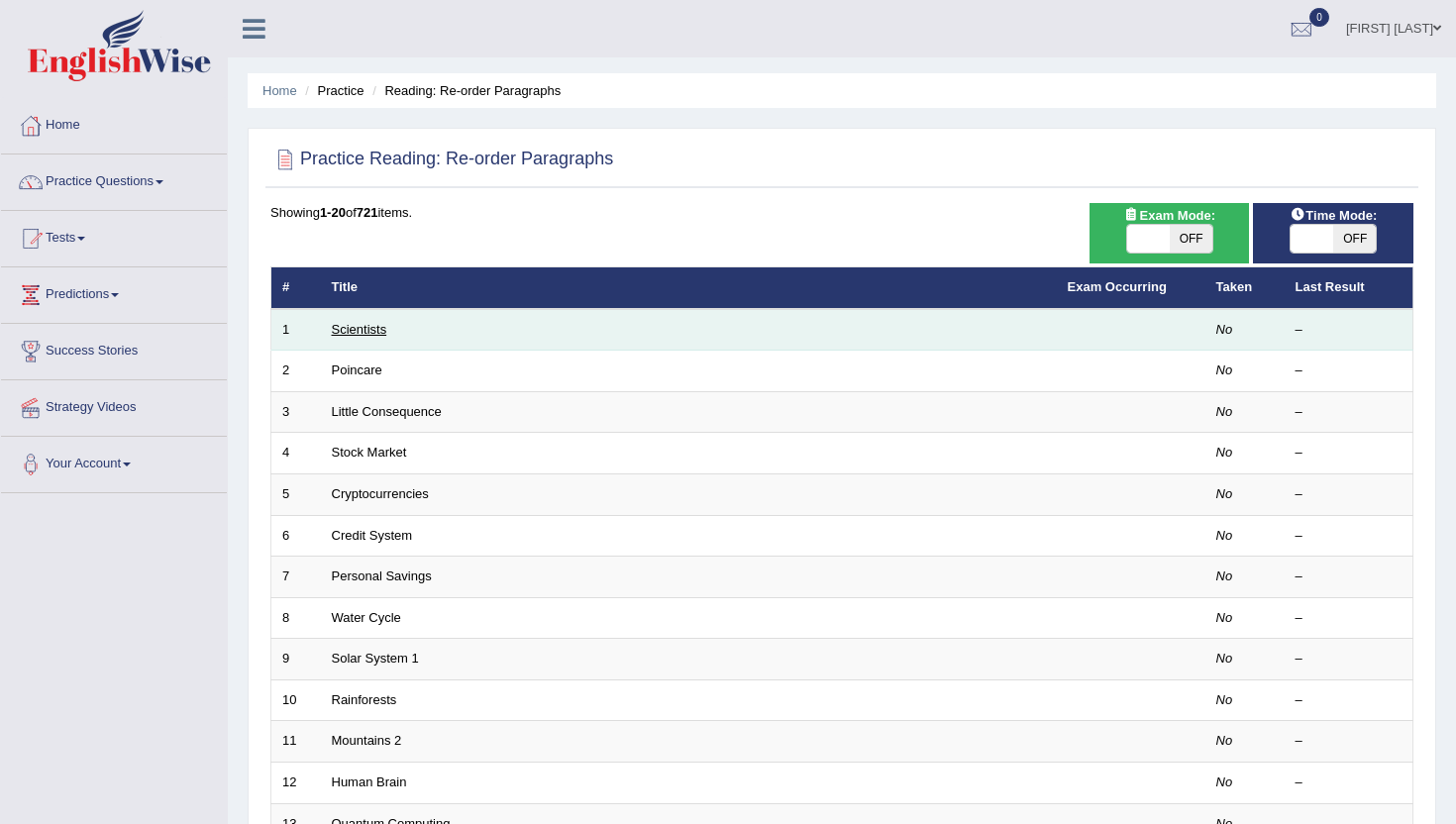 click on "Scientists" at bounding box center (360, 329) 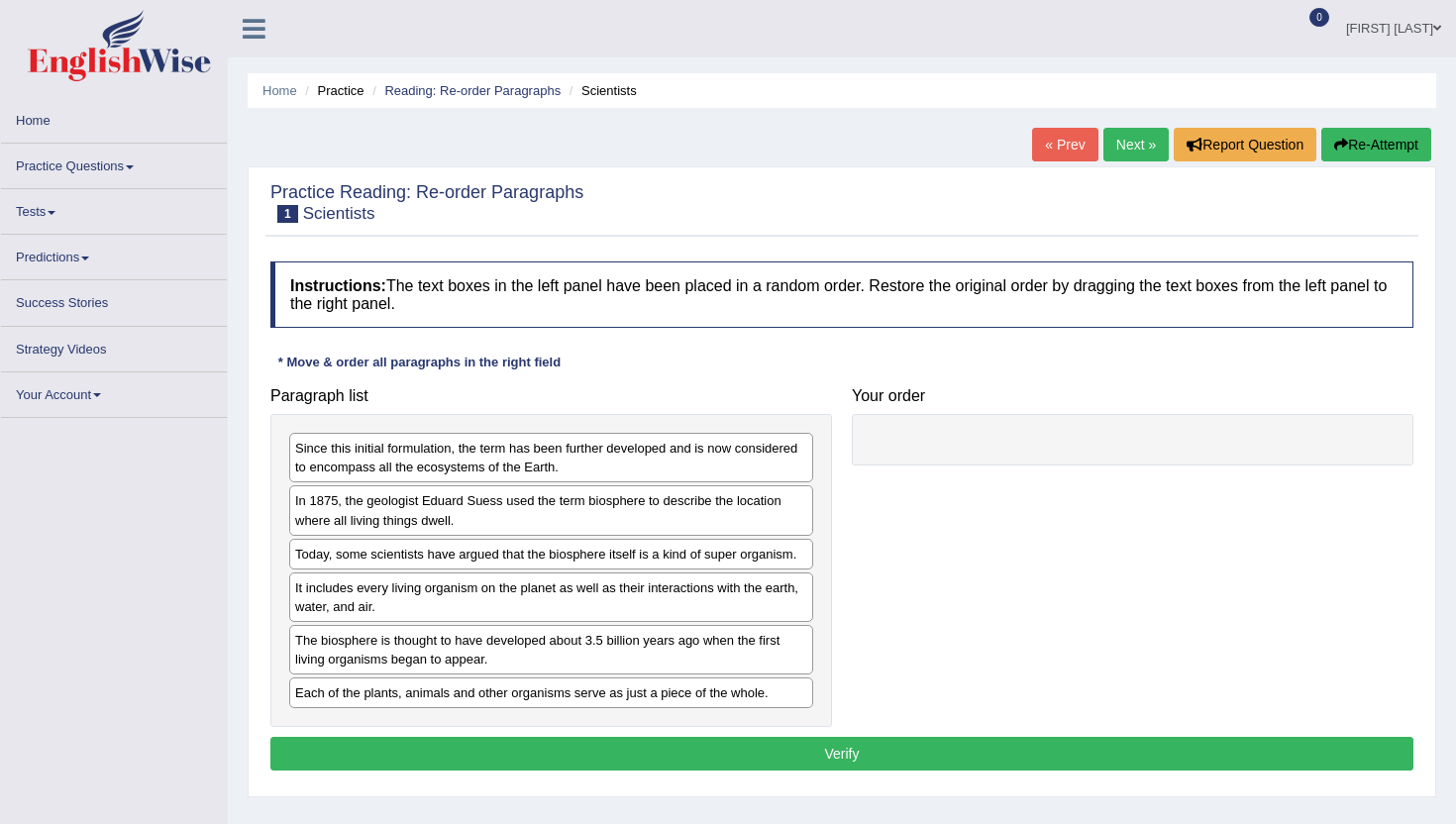 scroll, scrollTop: 0, scrollLeft: 0, axis: both 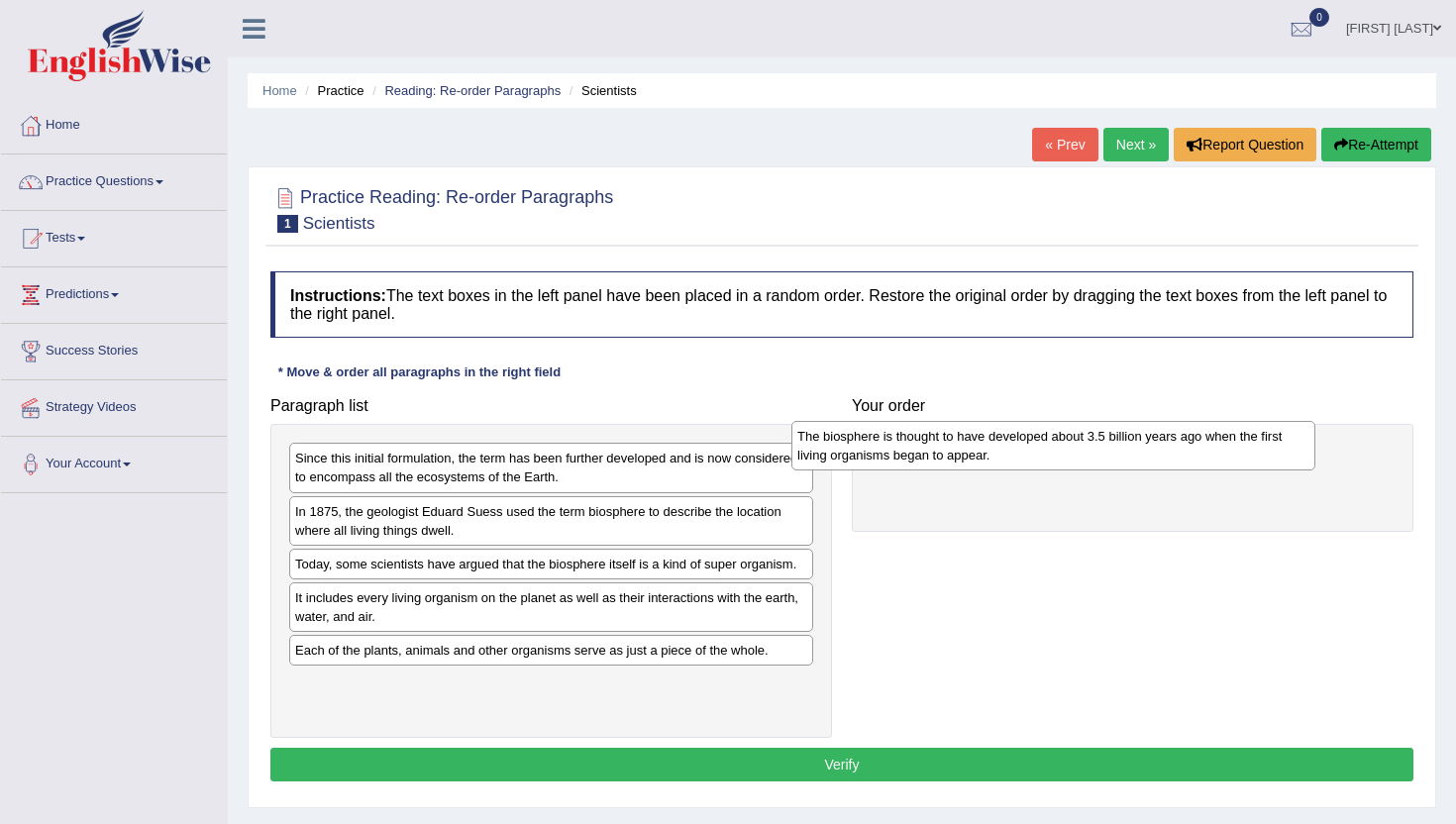 drag, startPoint x: 376, startPoint y: 661, endPoint x: 879, endPoint y: 447, distance: 546.63059 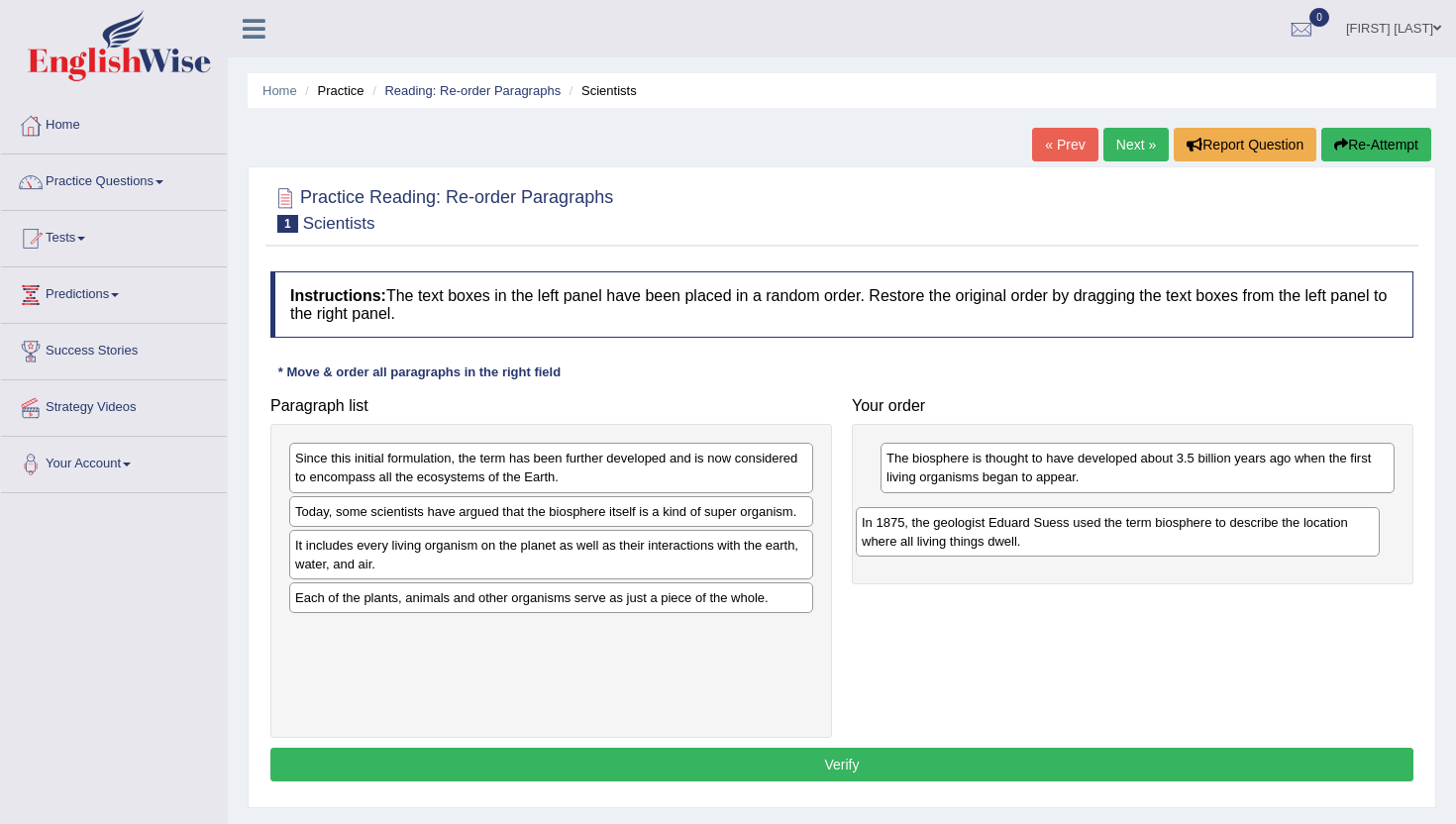 drag, startPoint x: 437, startPoint y: 527, endPoint x: 1003, endPoint y: 538, distance: 566.1069 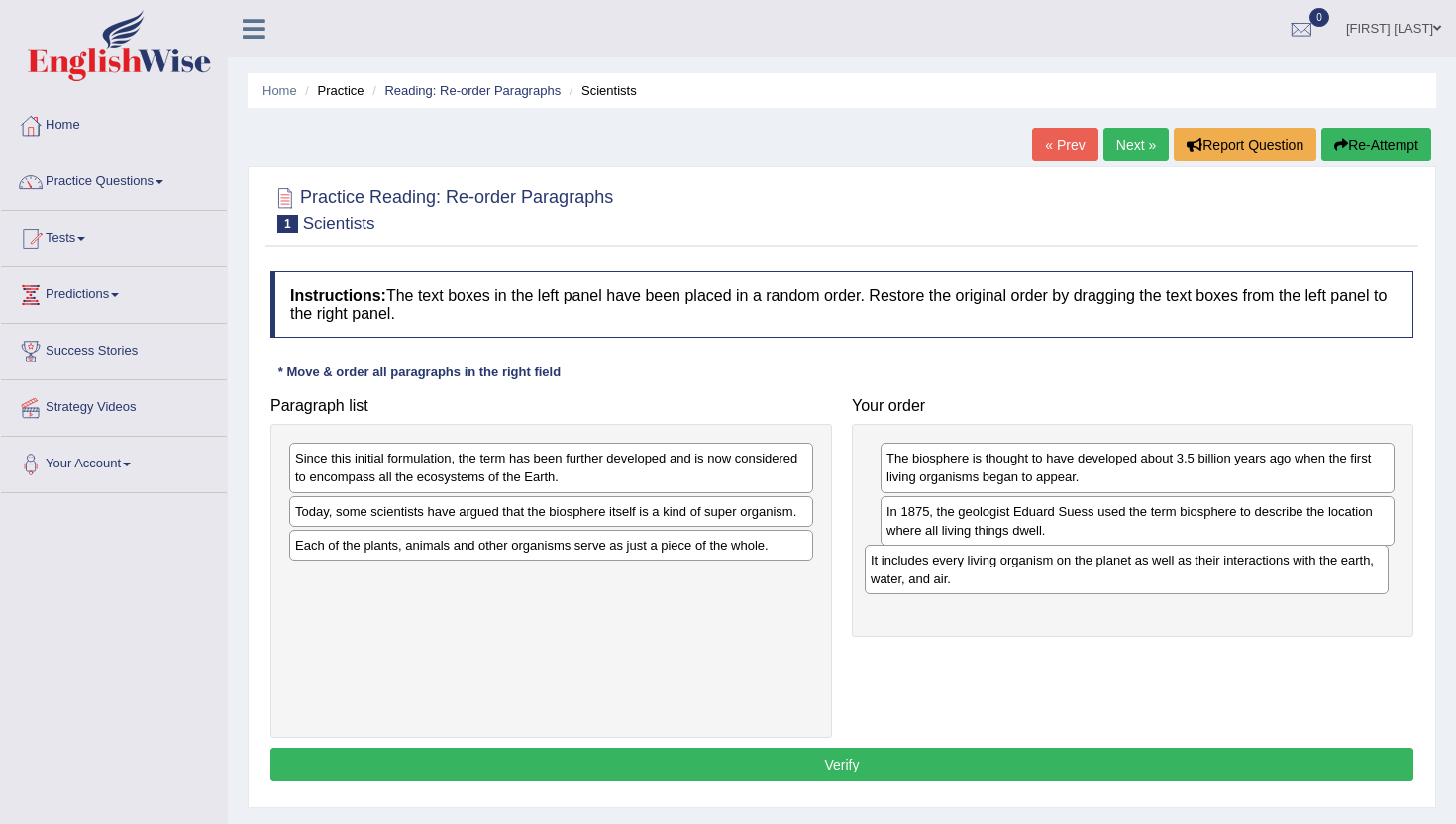 drag, startPoint x: 397, startPoint y: 559, endPoint x: 973, endPoint y: 573, distance: 576.1701 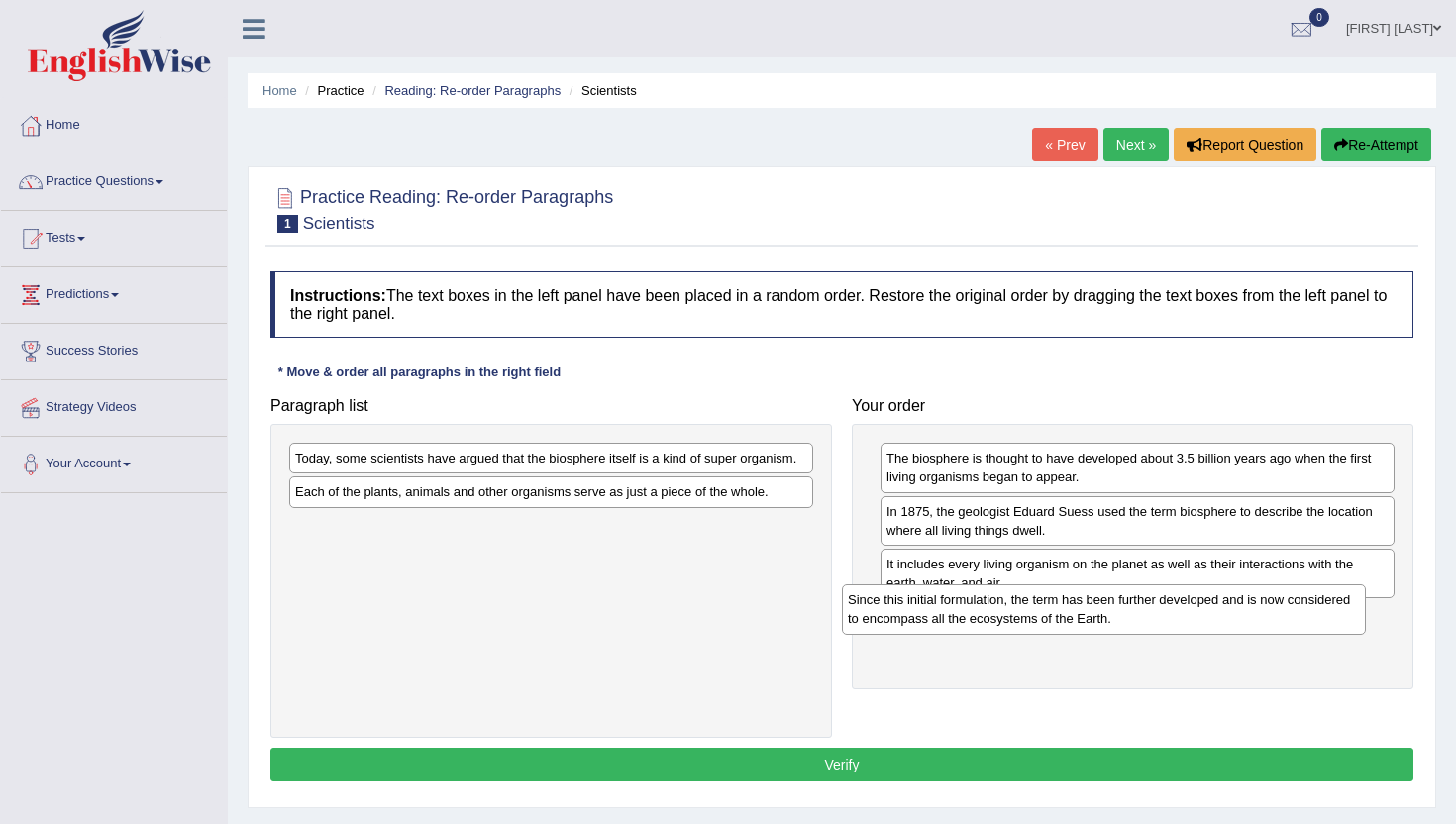 drag, startPoint x: 383, startPoint y: 461, endPoint x: 934, endPoint y: 604, distance: 569.2539 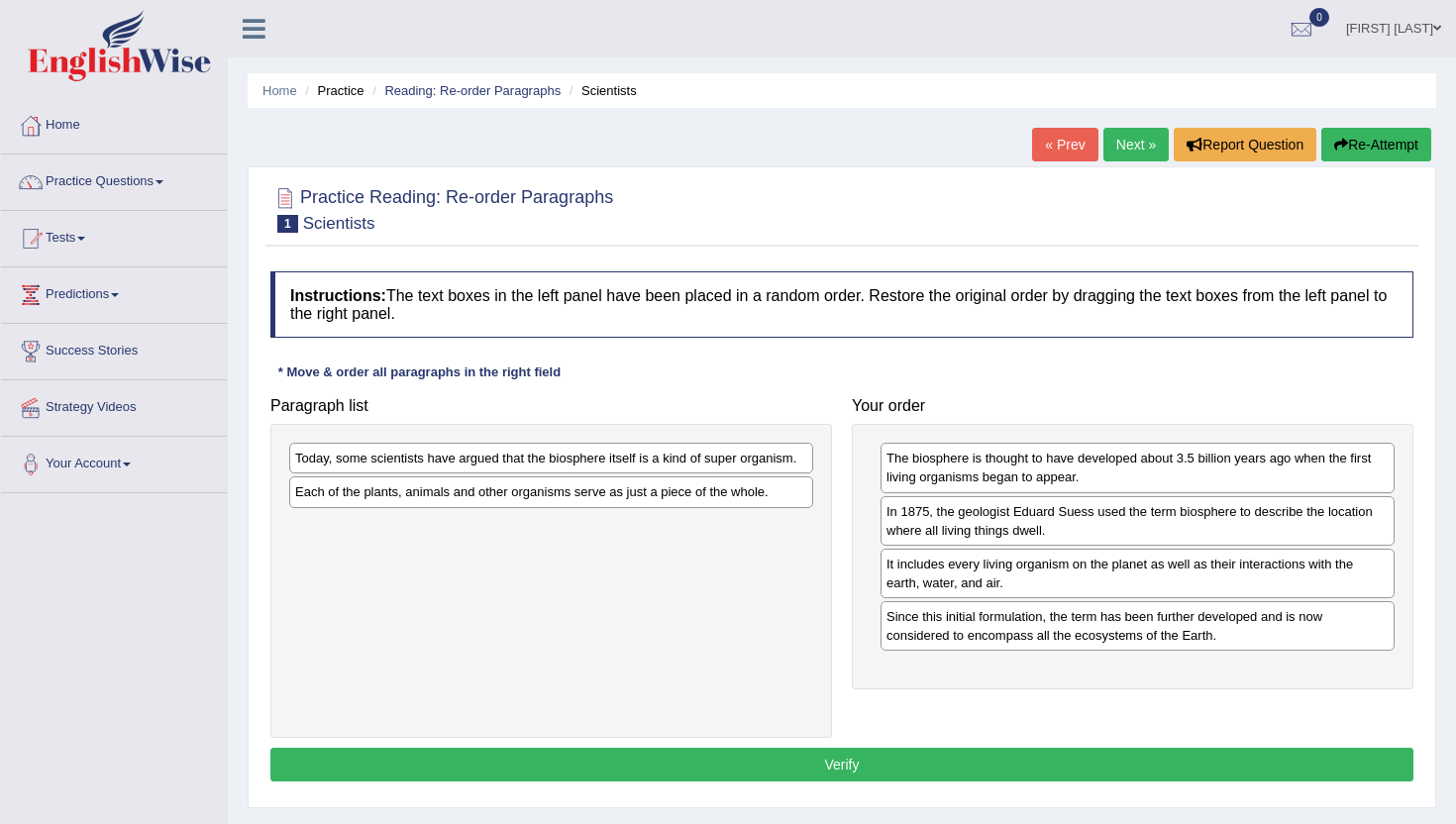 click on "It includes every living organism on the planet as well as their interactions with the earth, water, and air." at bounding box center [1137, 573] 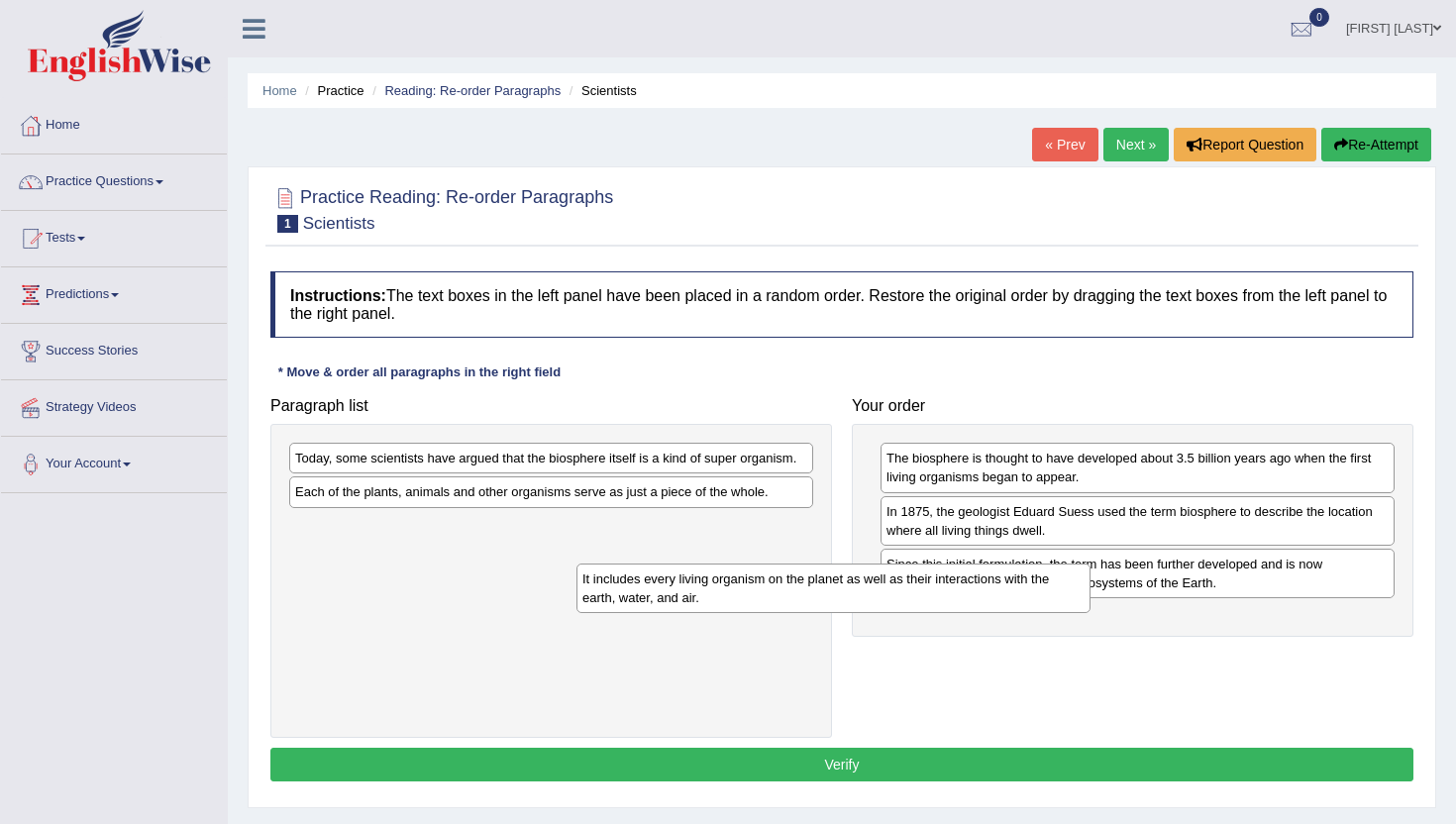 drag, startPoint x: 927, startPoint y: 575, endPoint x: 574, endPoint y: 601, distance: 353.95621 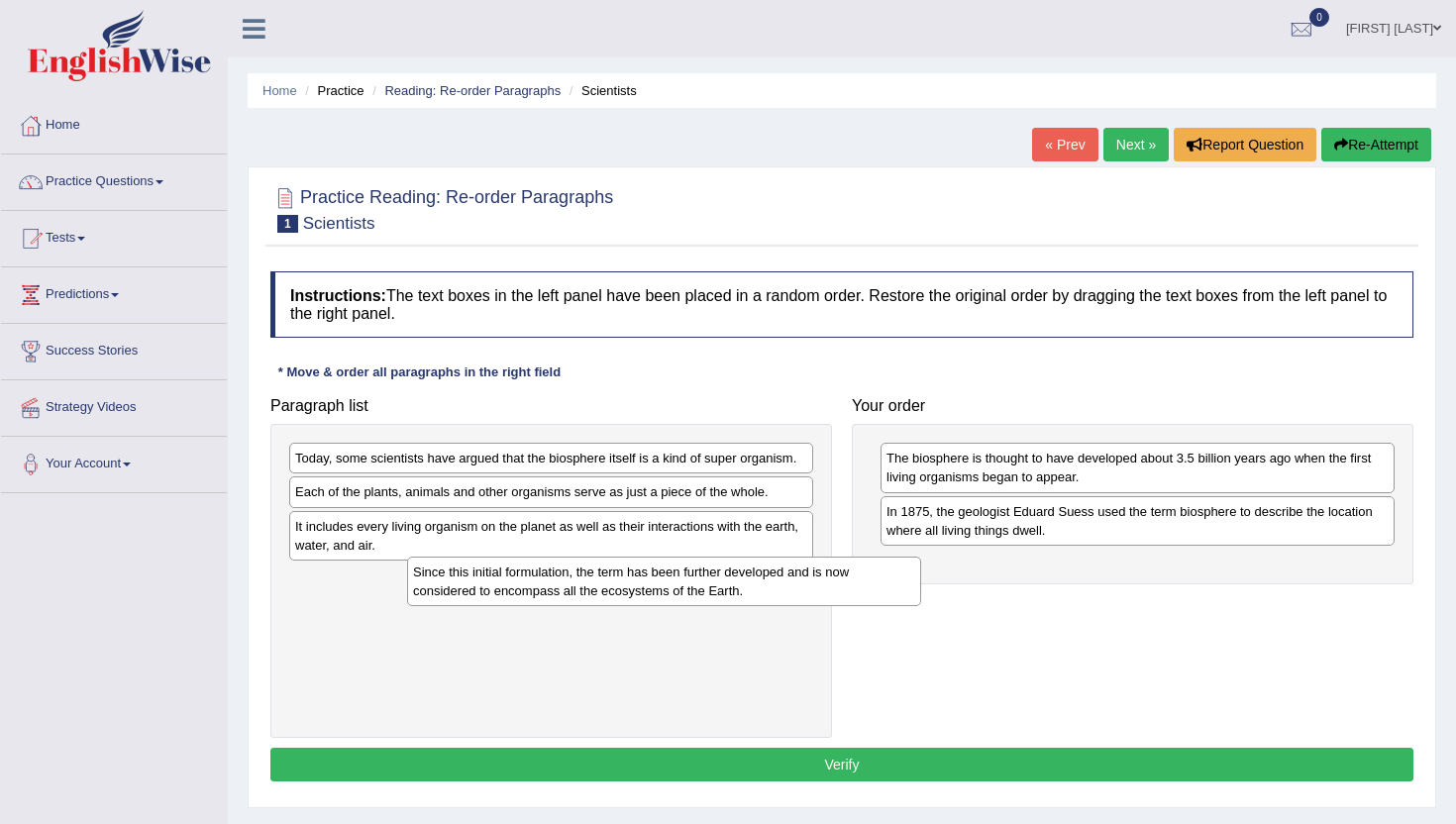 drag, startPoint x: 956, startPoint y: 580, endPoint x: 448, endPoint y: 593, distance: 508.1663 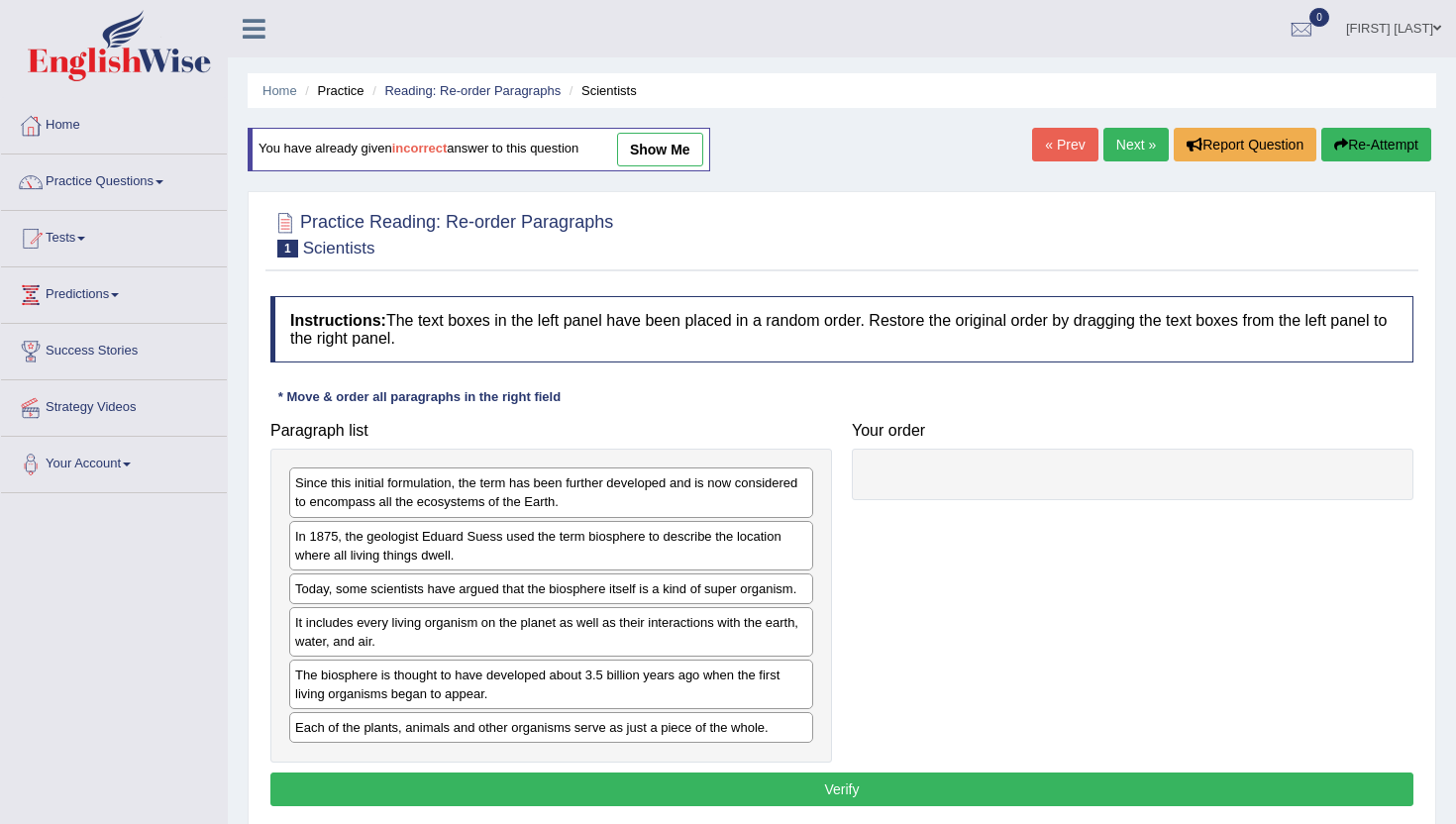 scroll, scrollTop: 0, scrollLeft: 0, axis: both 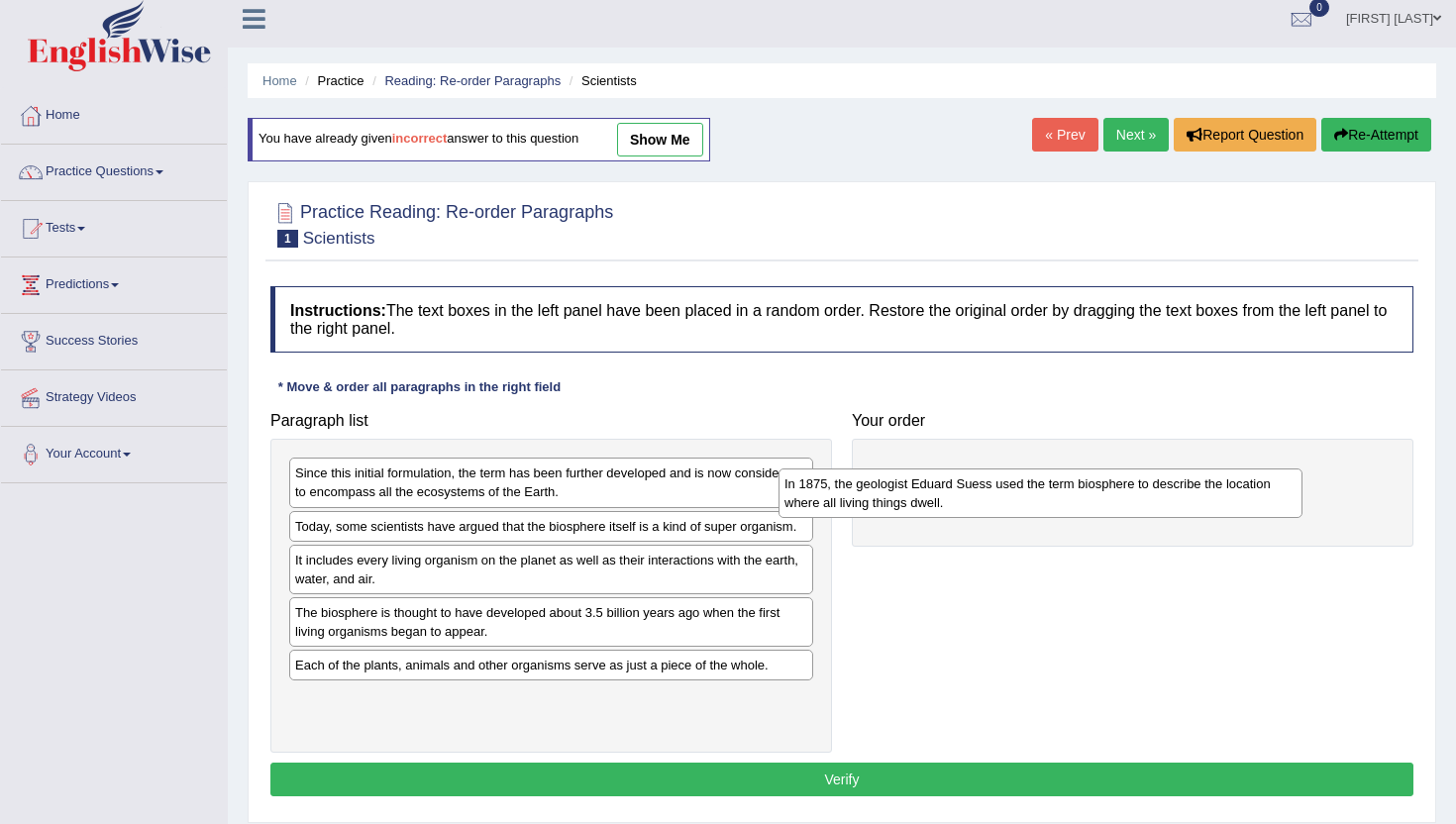 drag, startPoint x: 471, startPoint y: 537, endPoint x: 963, endPoint y: 488, distance: 494.434 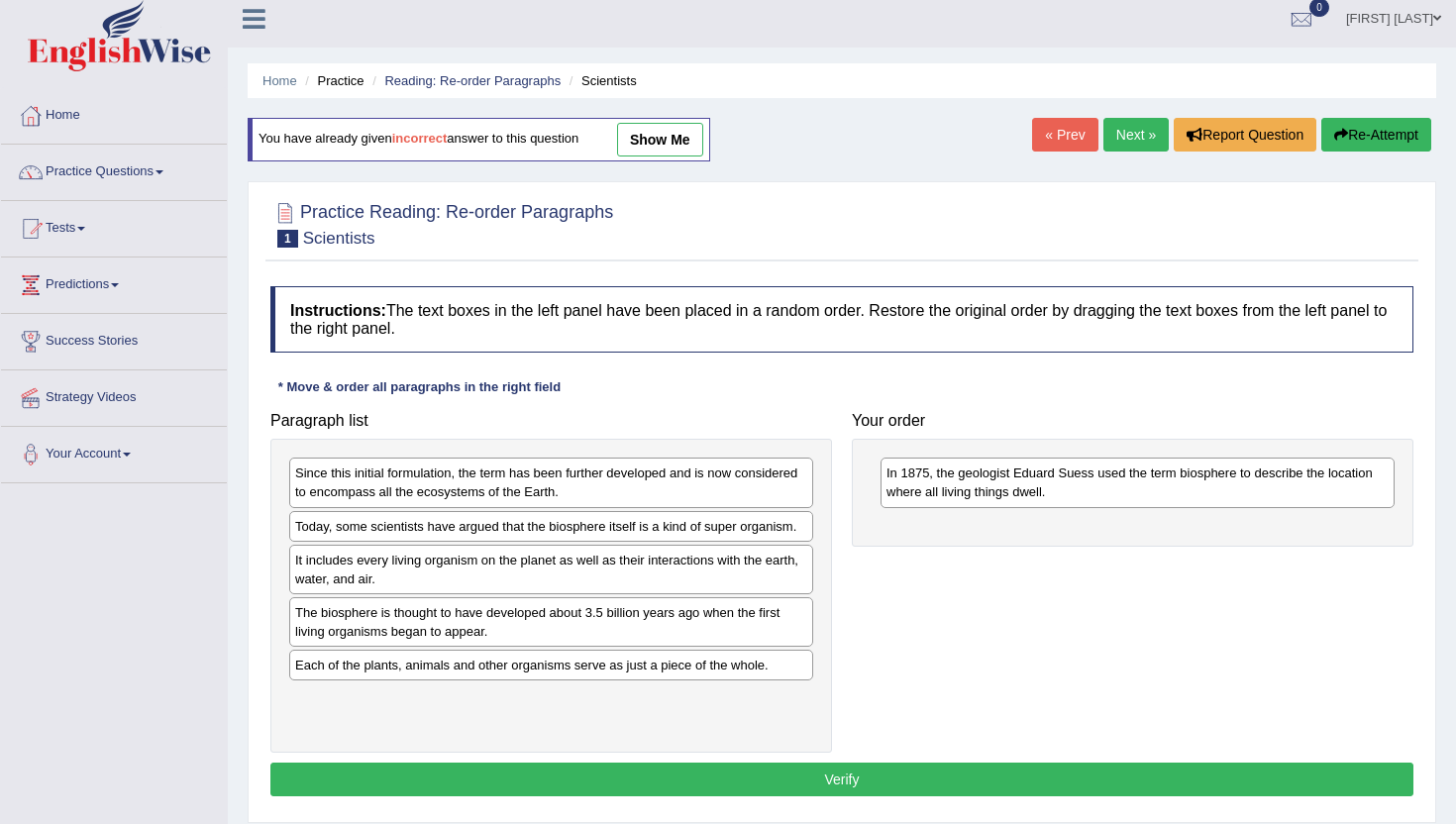 click on "show me" at bounding box center [660, 140] 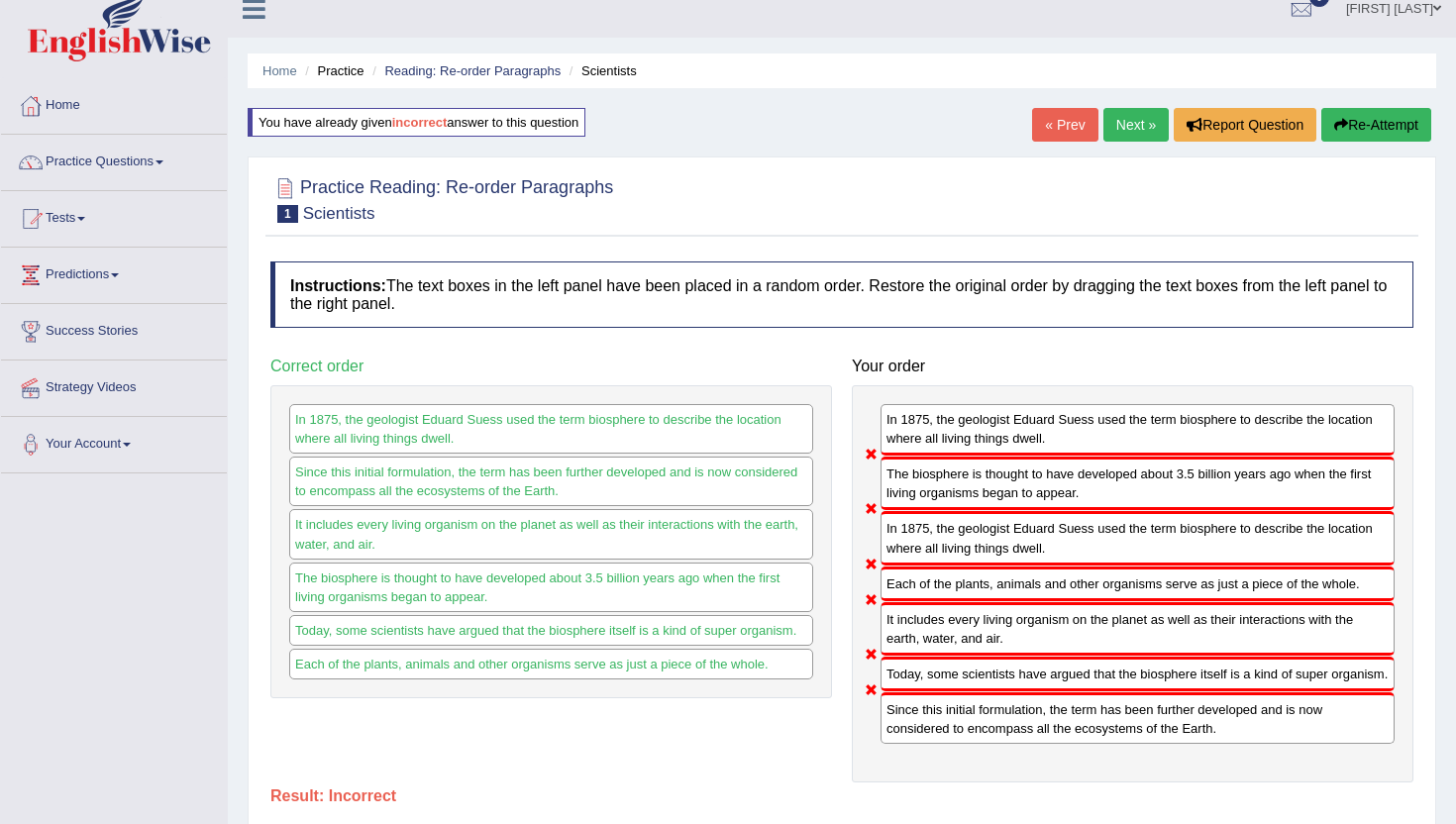 scroll, scrollTop: 22, scrollLeft: 0, axis: vertical 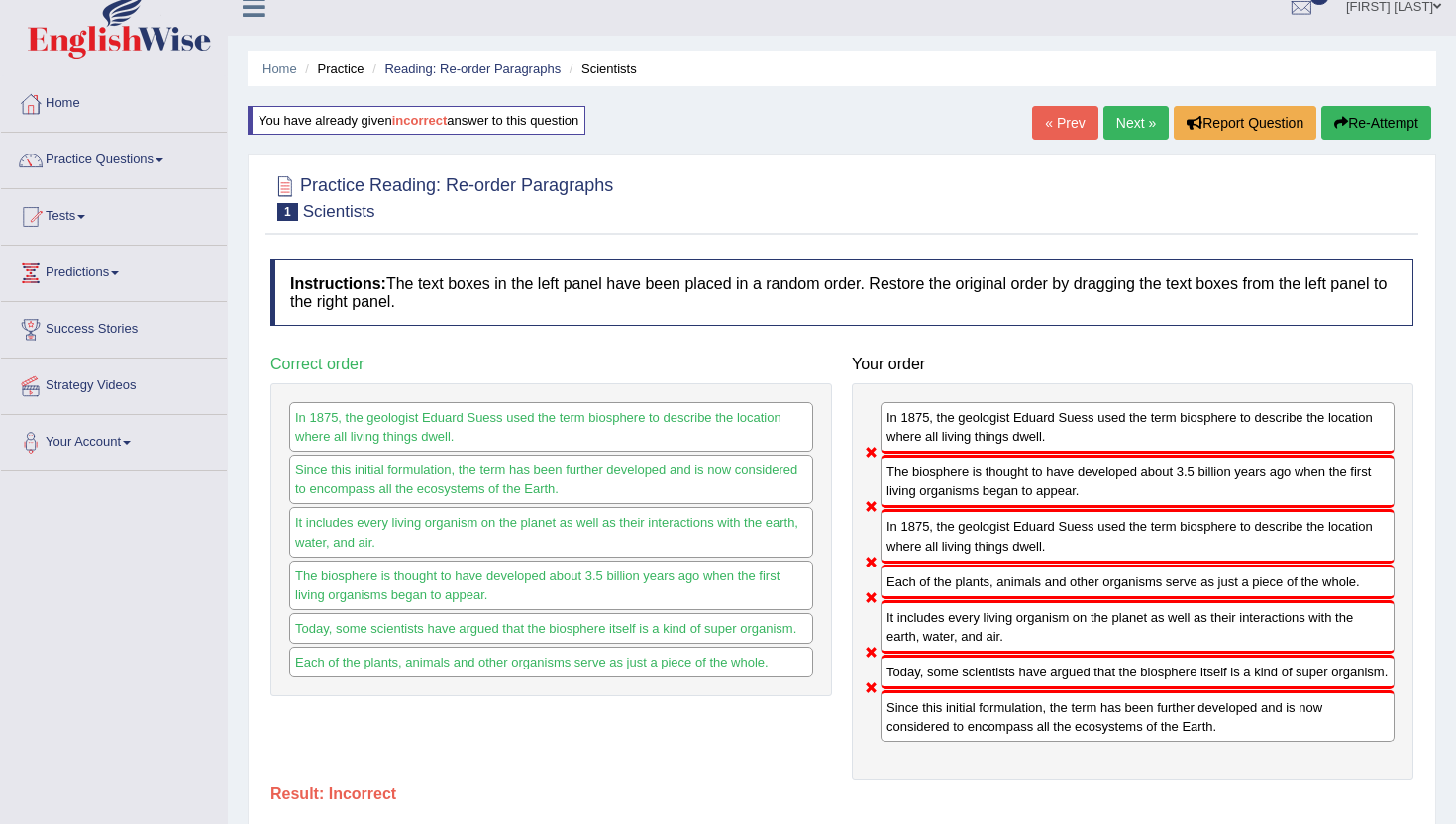 click on "Next »" at bounding box center [1136, 123] 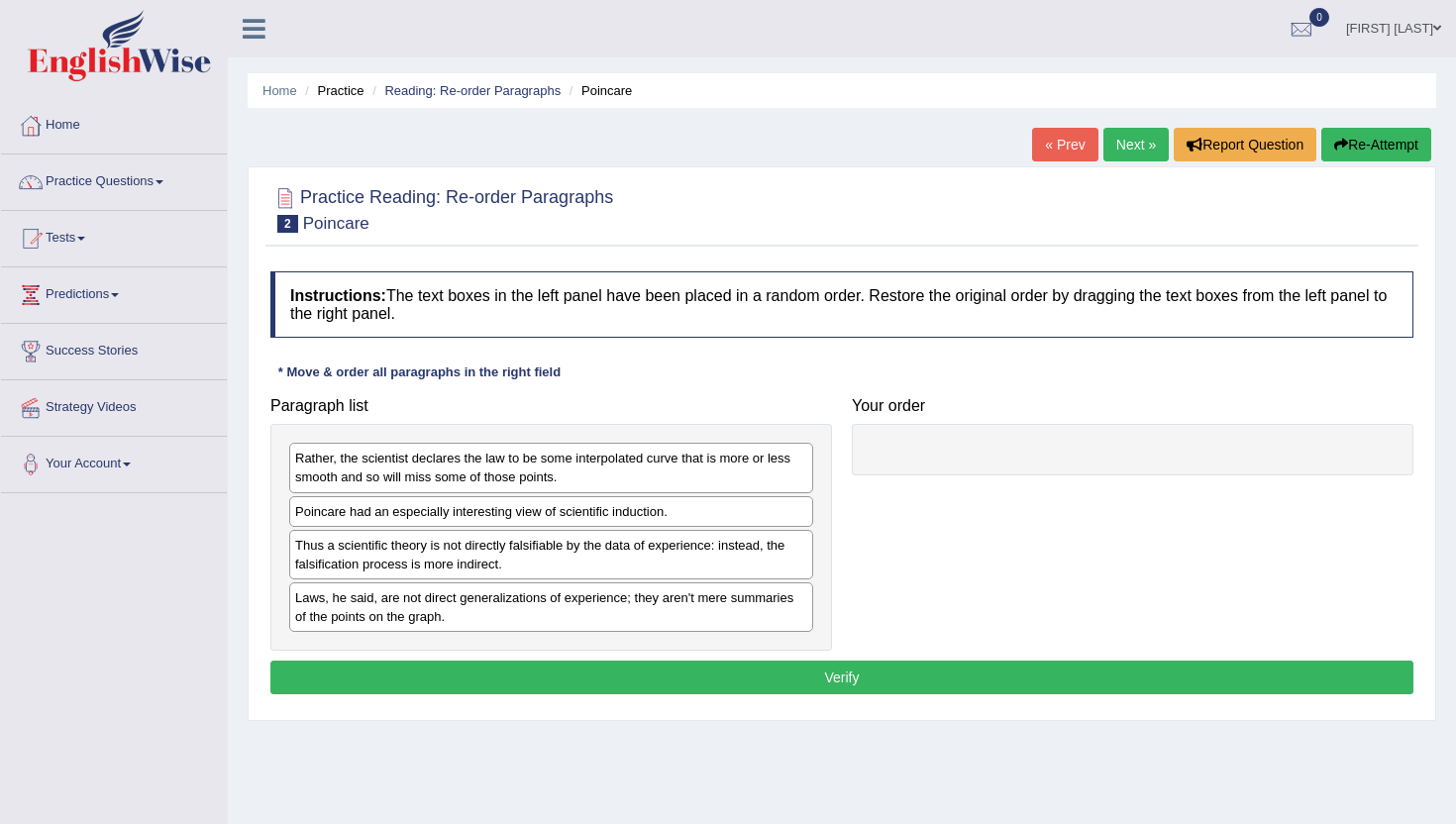 scroll, scrollTop: 0, scrollLeft: 0, axis: both 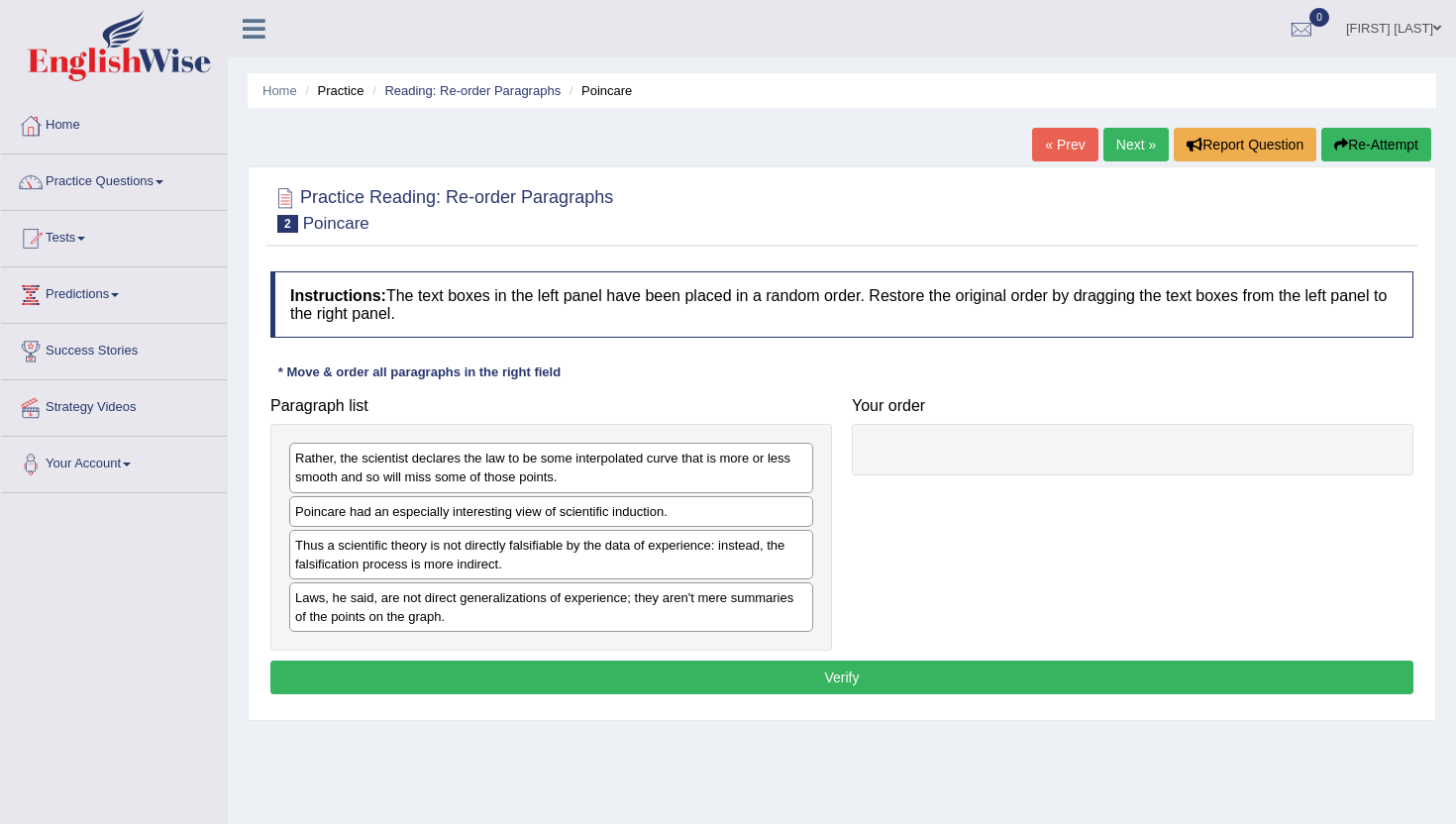 click on "« Prev" at bounding box center (1065, 145) 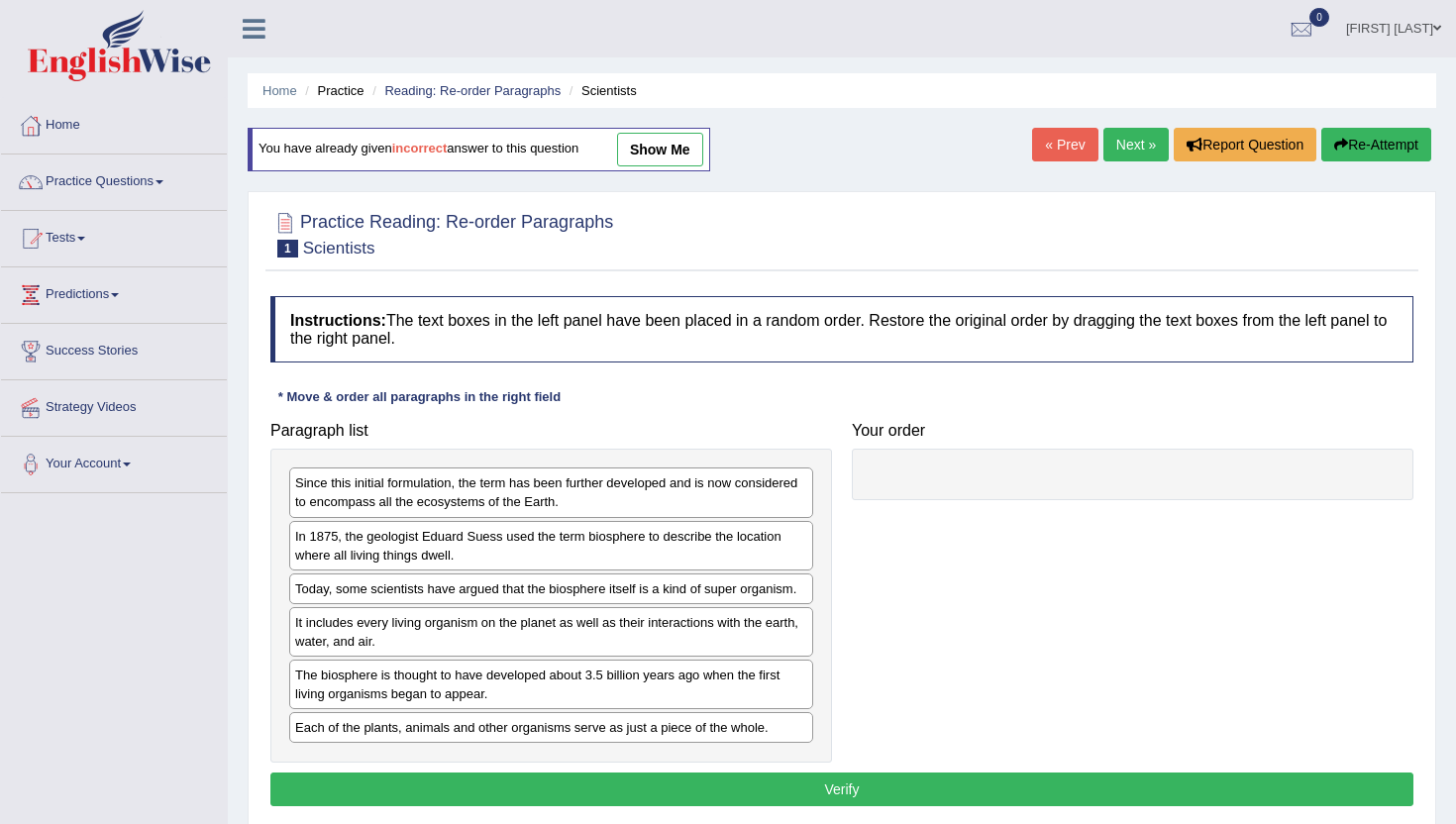 scroll, scrollTop: 0, scrollLeft: 0, axis: both 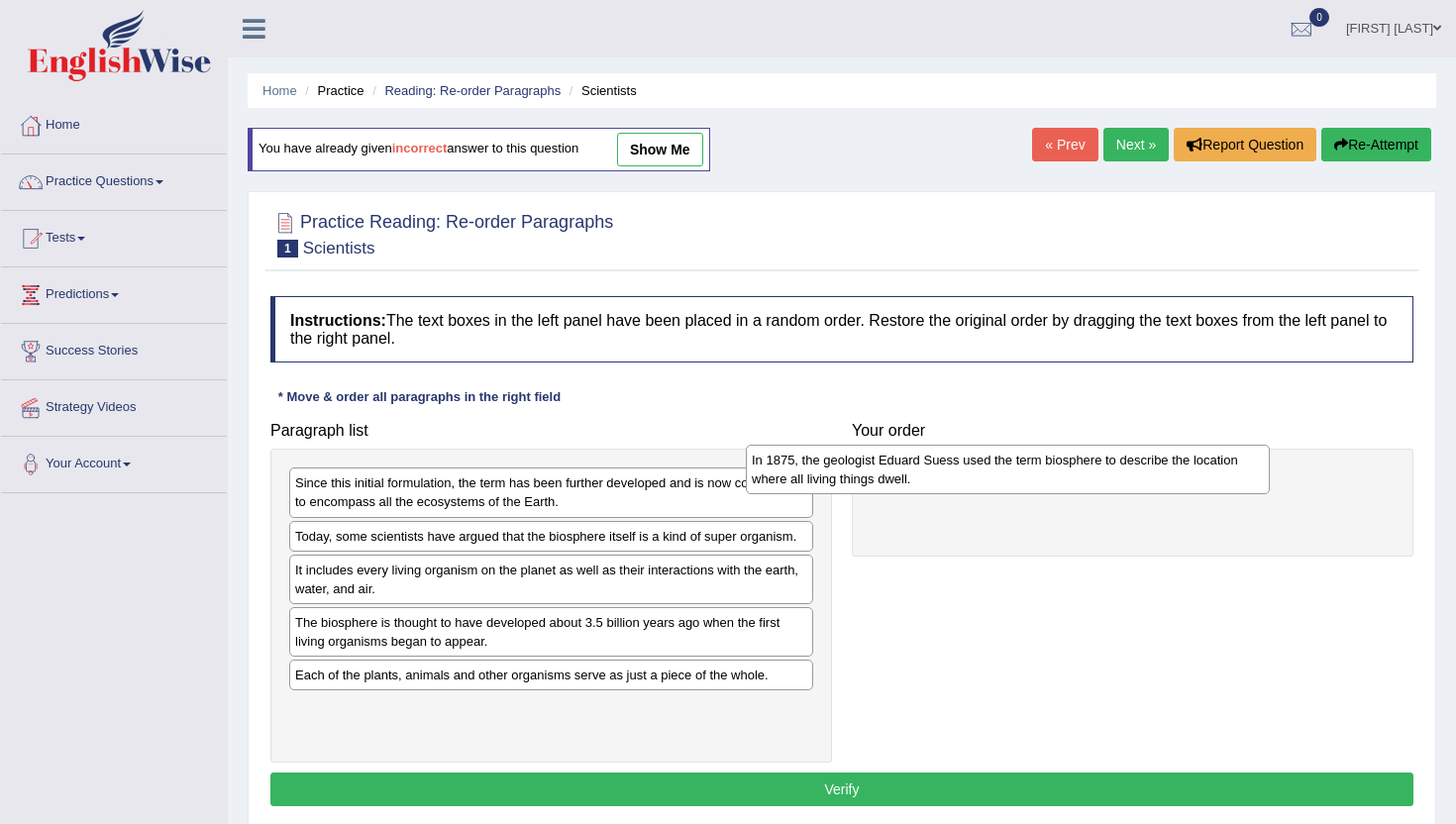 drag, startPoint x: 572, startPoint y: 551, endPoint x: 1029, endPoint y: 475, distance: 463.27638 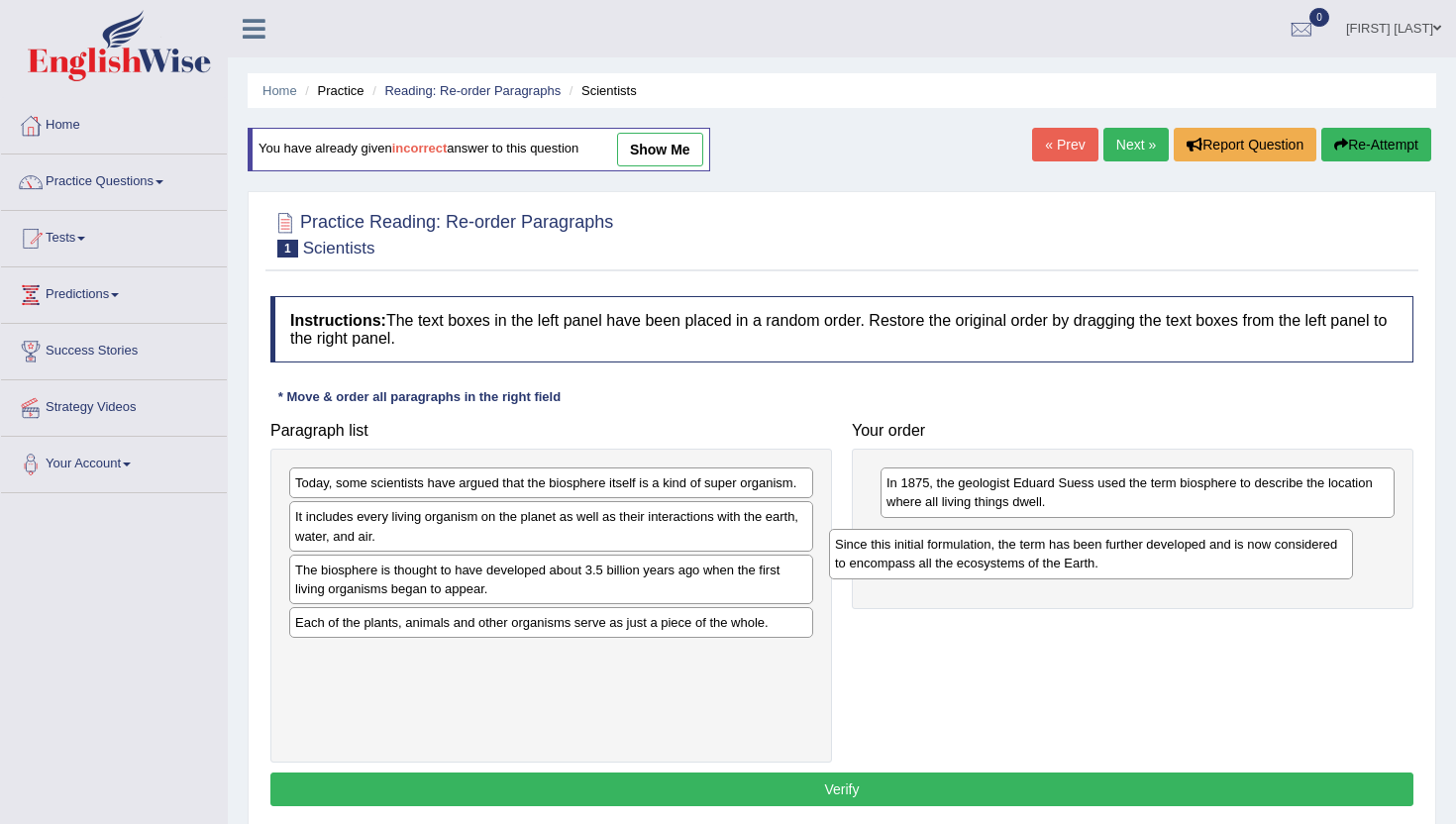 drag, startPoint x: 610, startPoint y: 509, endPoint x: 1150, endPoint y: 561, distance: 542.4979 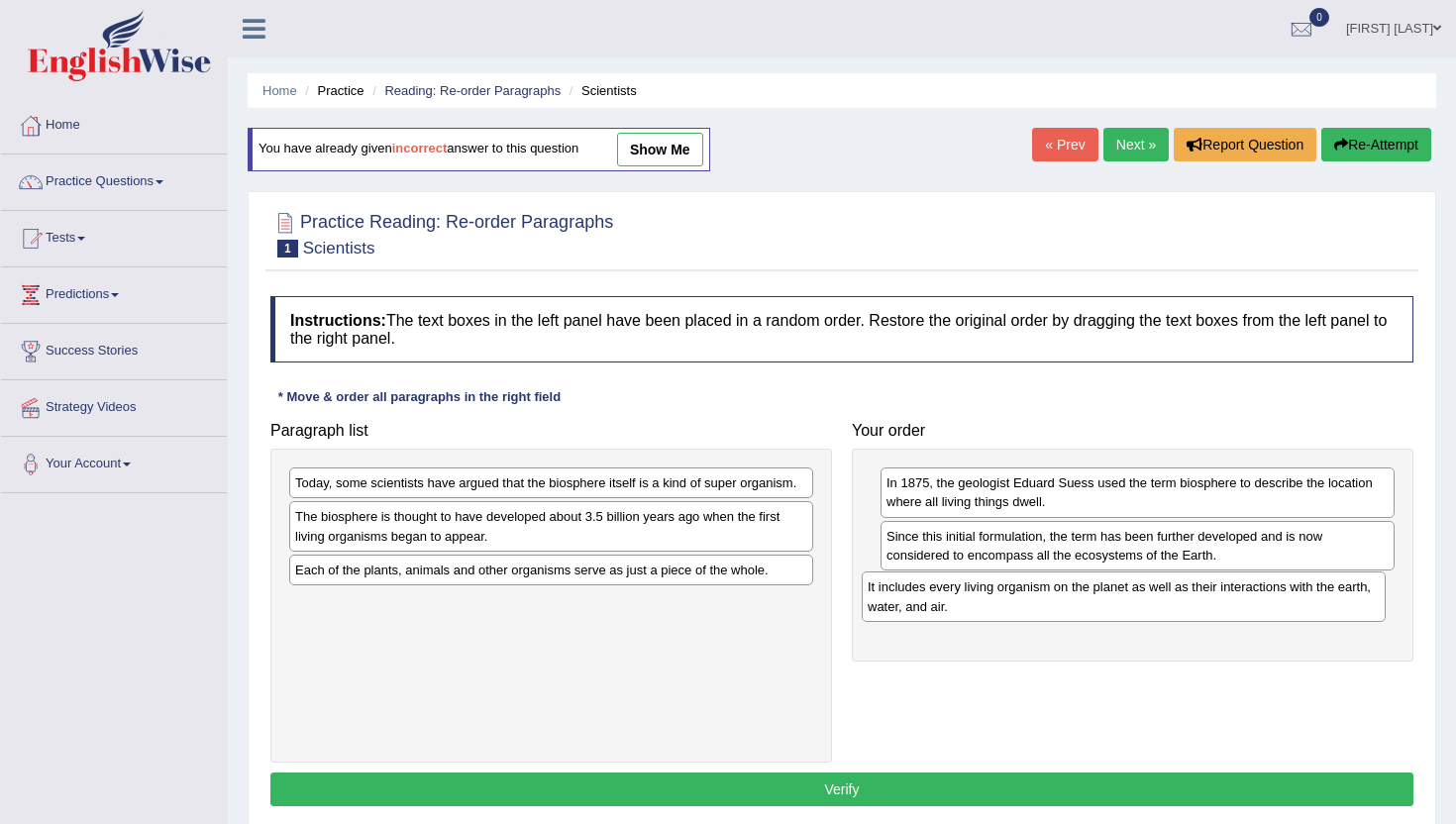 drag, startPoint x: 525, startPoint y: 525, endPoint x: 1097, endPoint y: 595, distance: 576.2673 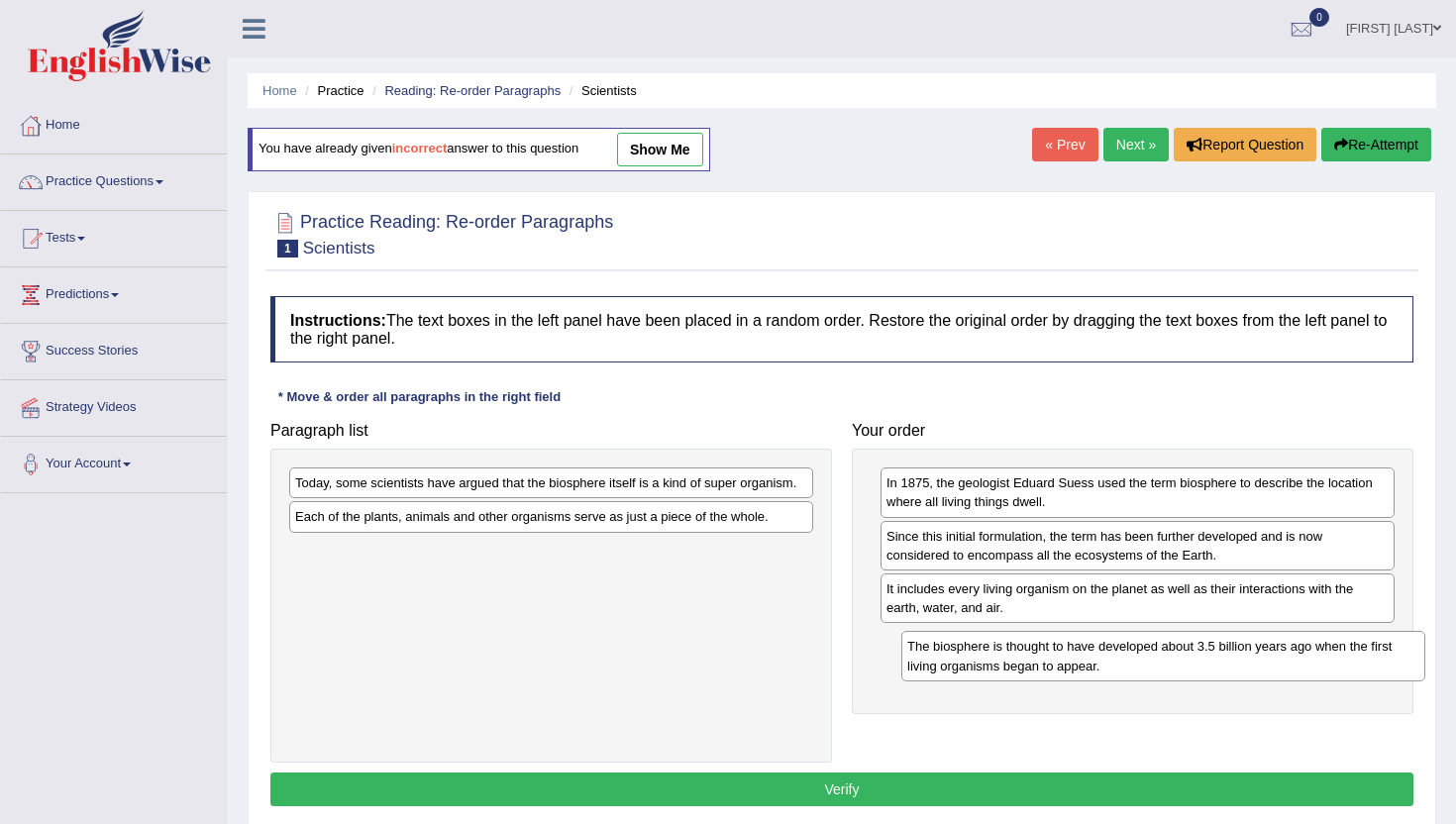 drag, startPoint x: 685, startPoint y: 535, endPoint x: 1298, endPoint y: 665, distance: 626.63307 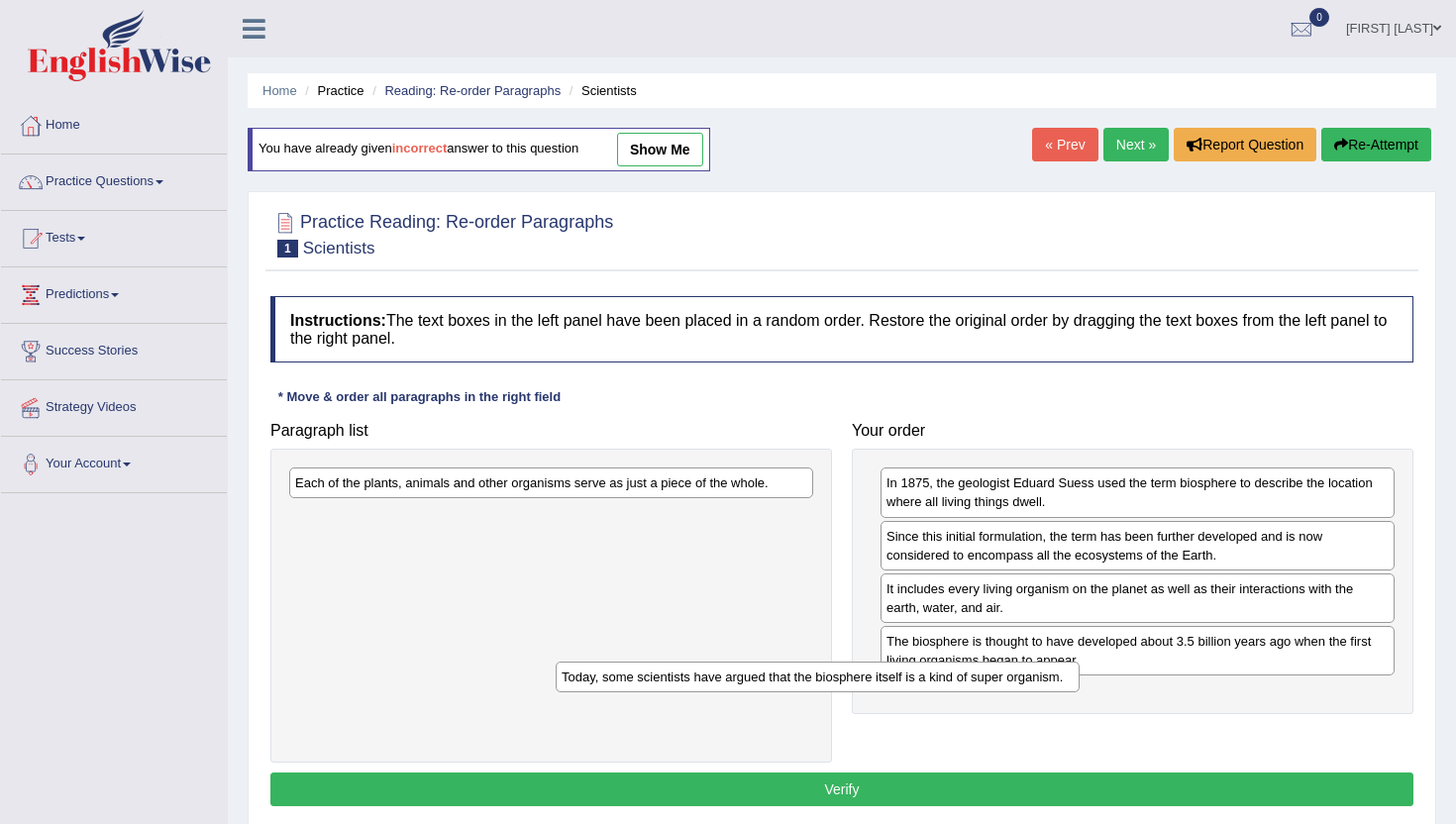 drag, startPoint x: 602, startPoint y: 492, endPoint x: 837, endPoint y: 686, distance: 304.73103 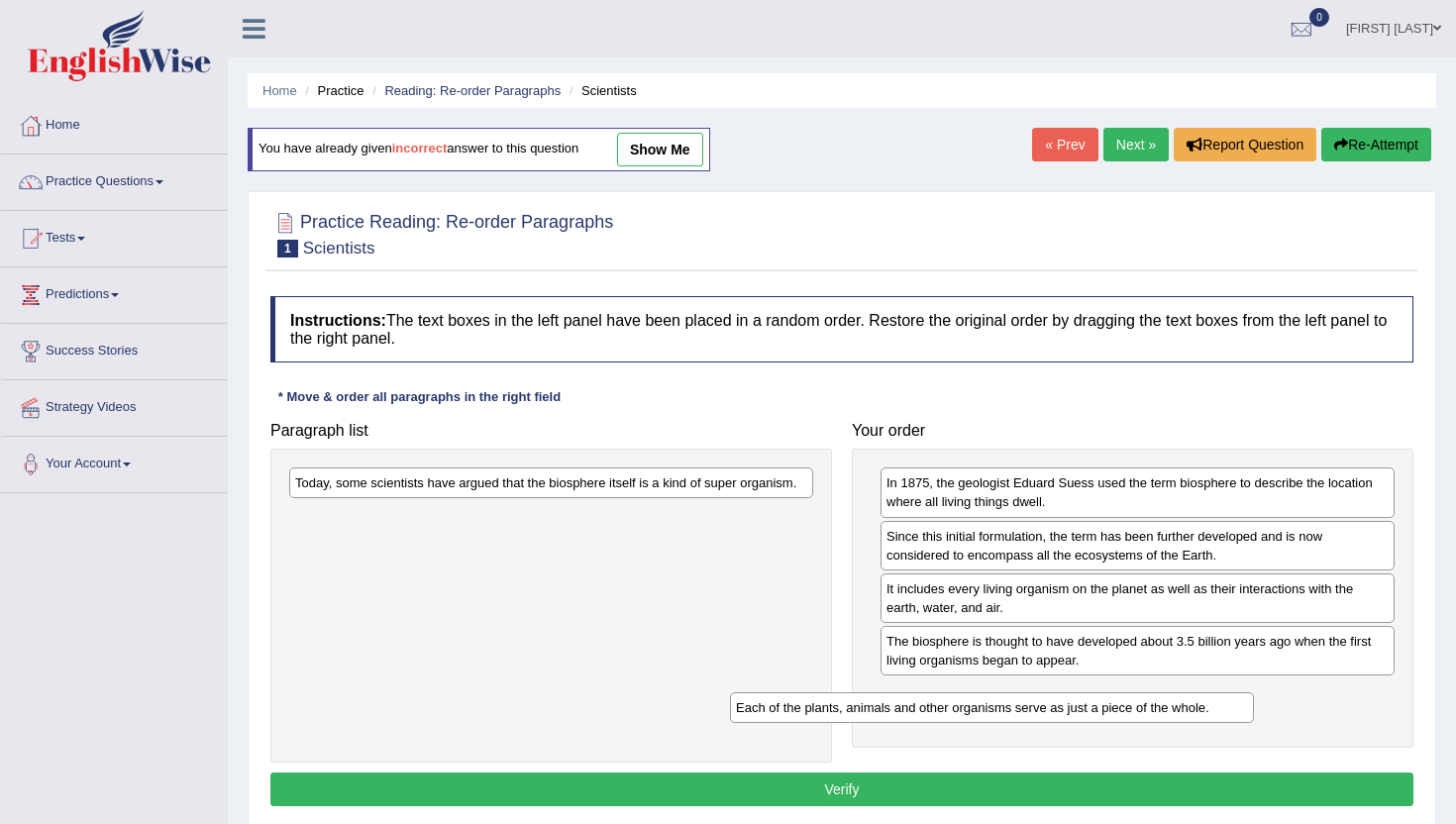 drag, startPoint x: 724, startPoint y: 484, endPoint x: 1177, endPoint y: 704, distance: 503.5961 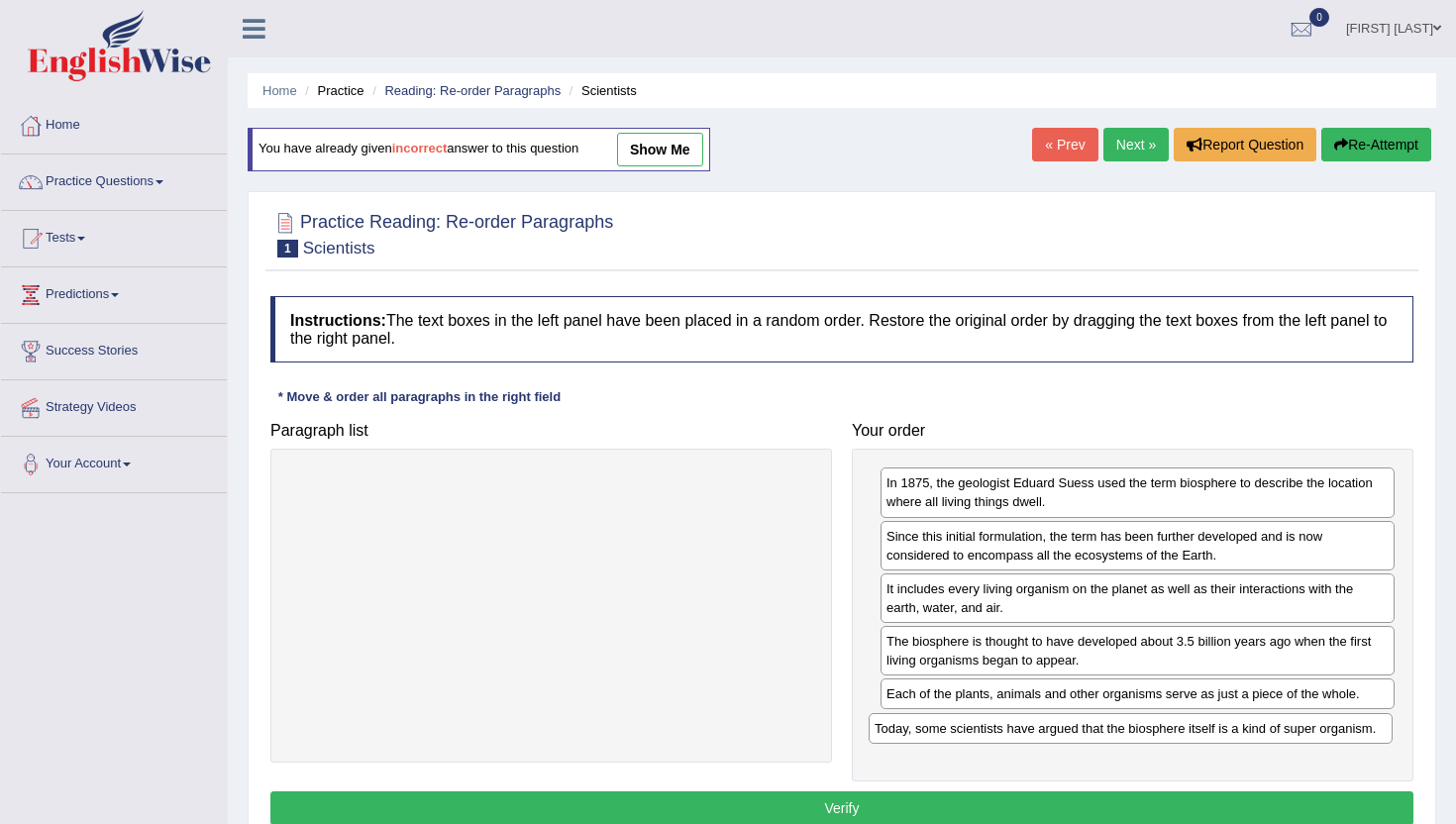 drag, startPoint x: 757, startPoint y: 479, endPoint x: 1336, endPoint y: 725, distance: 629.0922 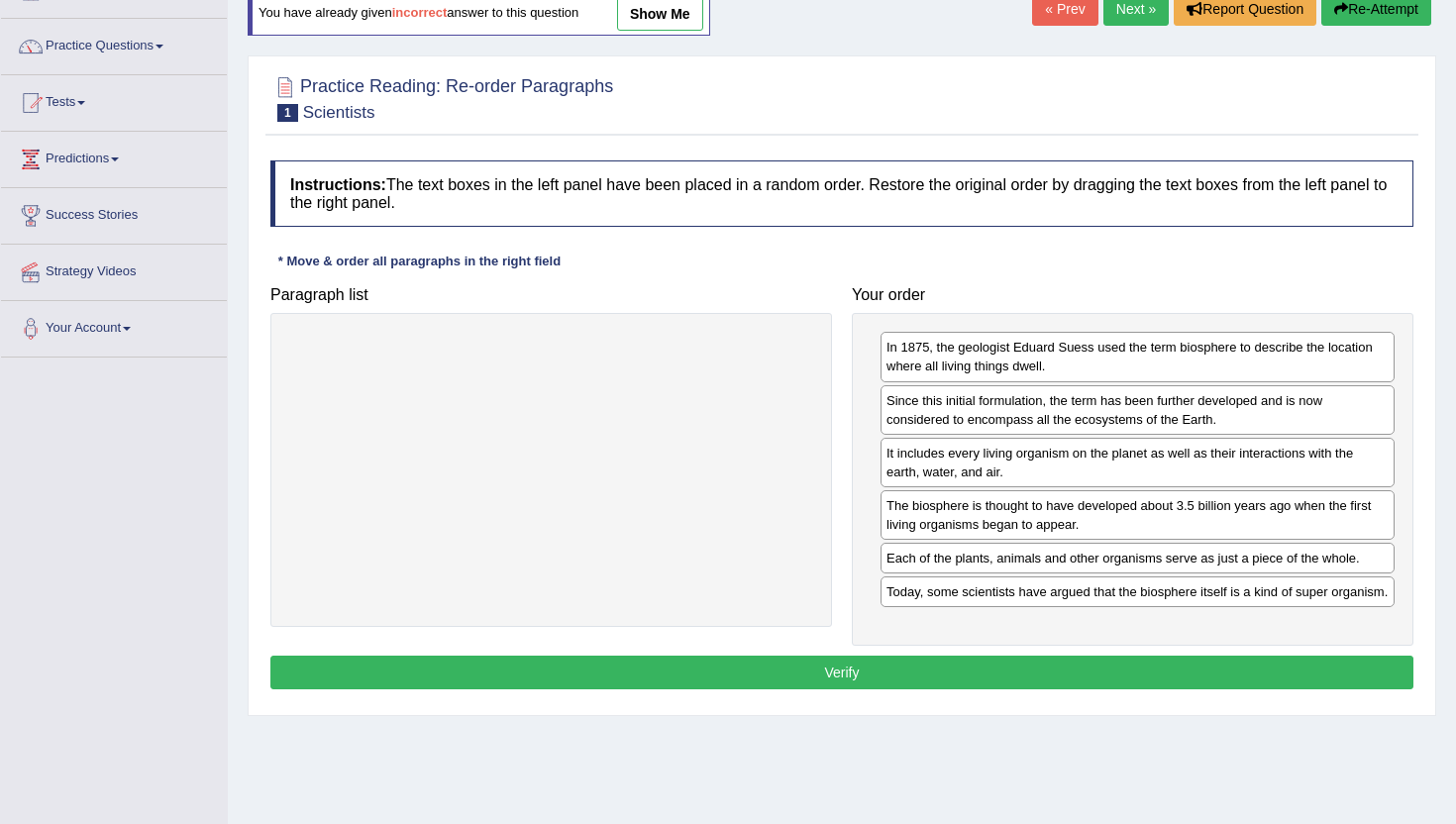 scroll, scrollTop: 191, scrollLeft: 0, axis: vertical 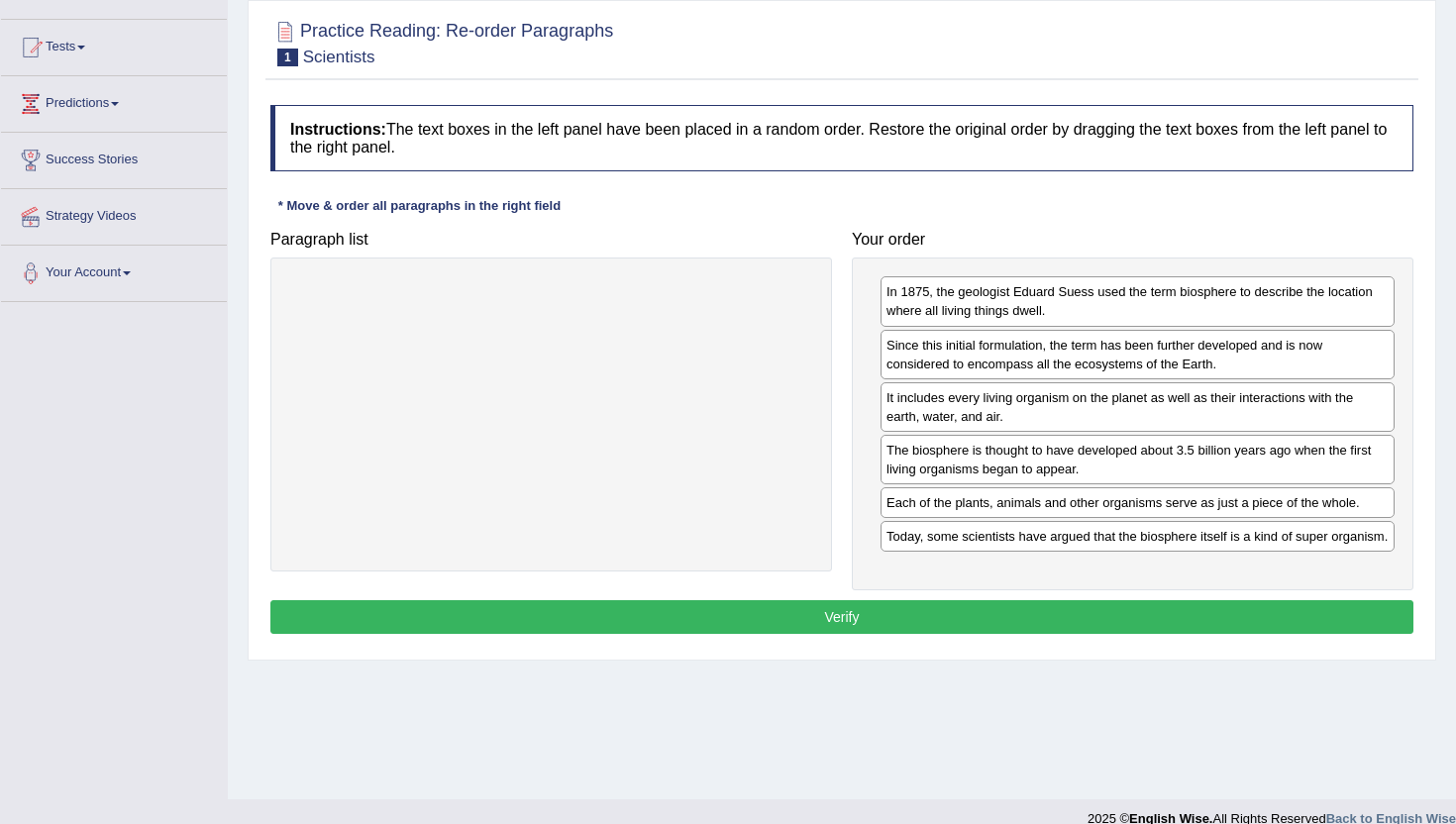 click on "Verify" at bounding box center (842, 617) 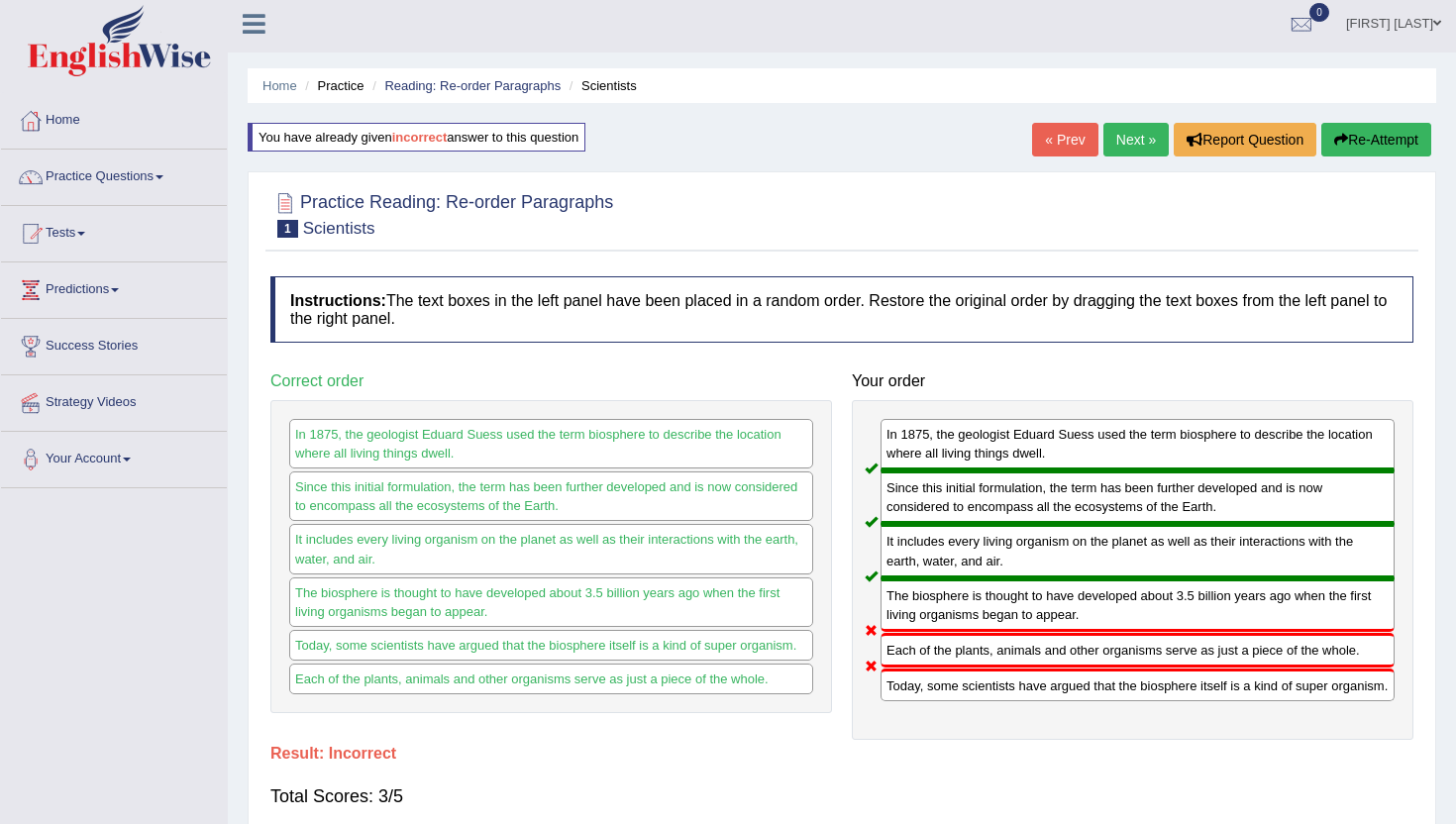 scroll, scrollTop: 0, scrollLeft: 0, axis: both 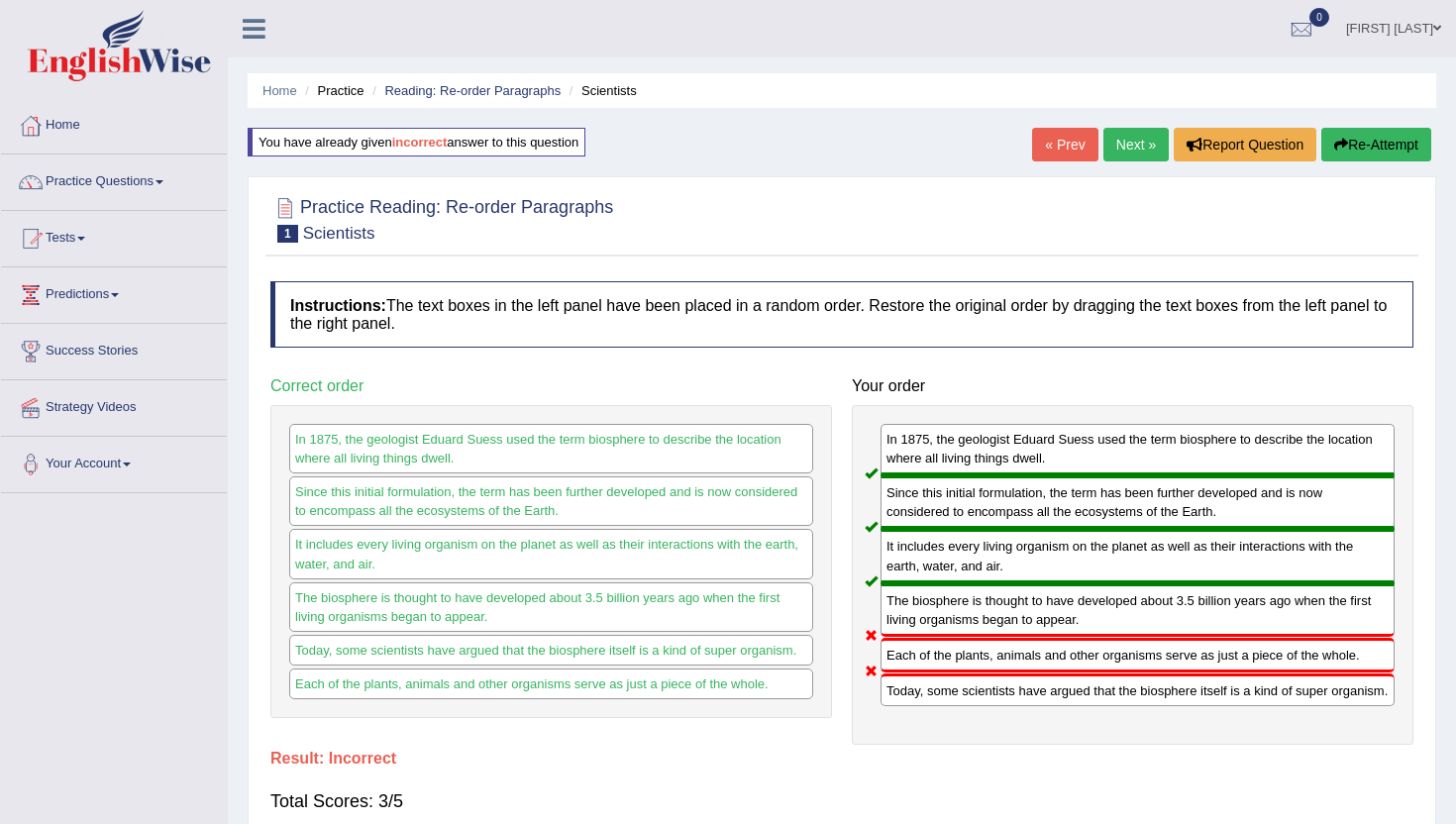 click on "Next »" at bounding box center [1136, 145] 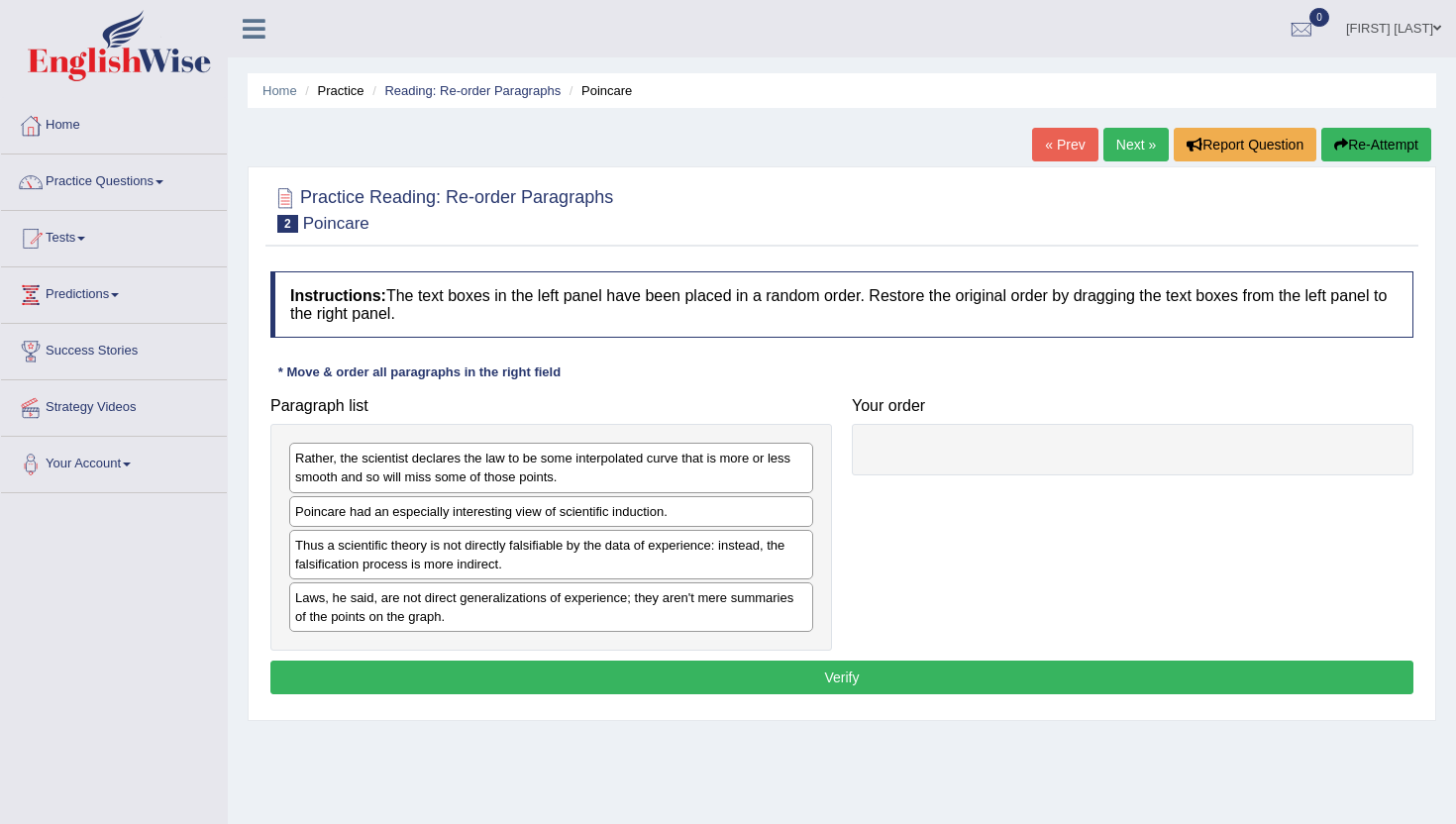 scroll, scrollTop: 0, scrollLeft: 0, axis: both 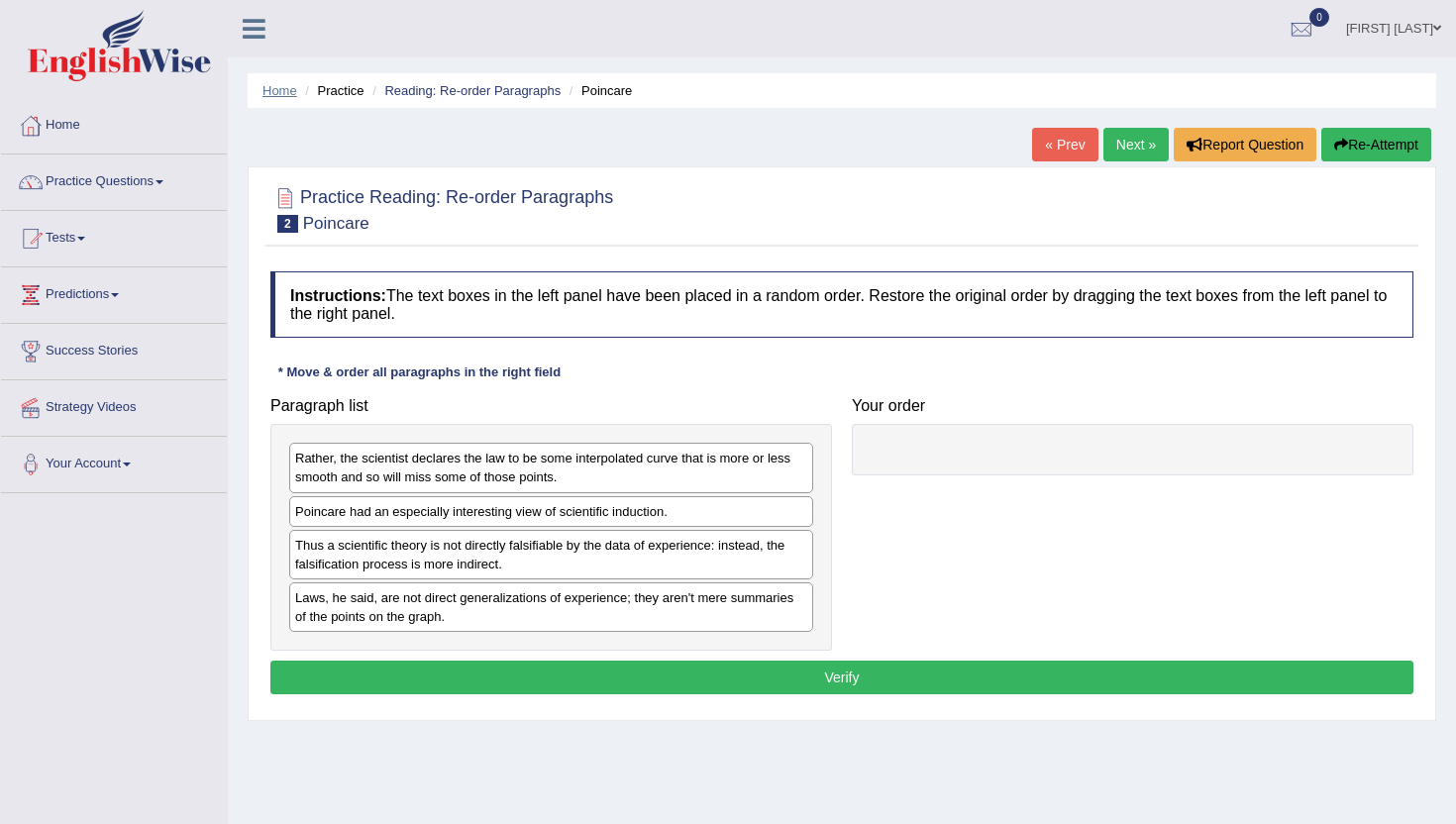click on "Home" at bounding box center (279, 90) 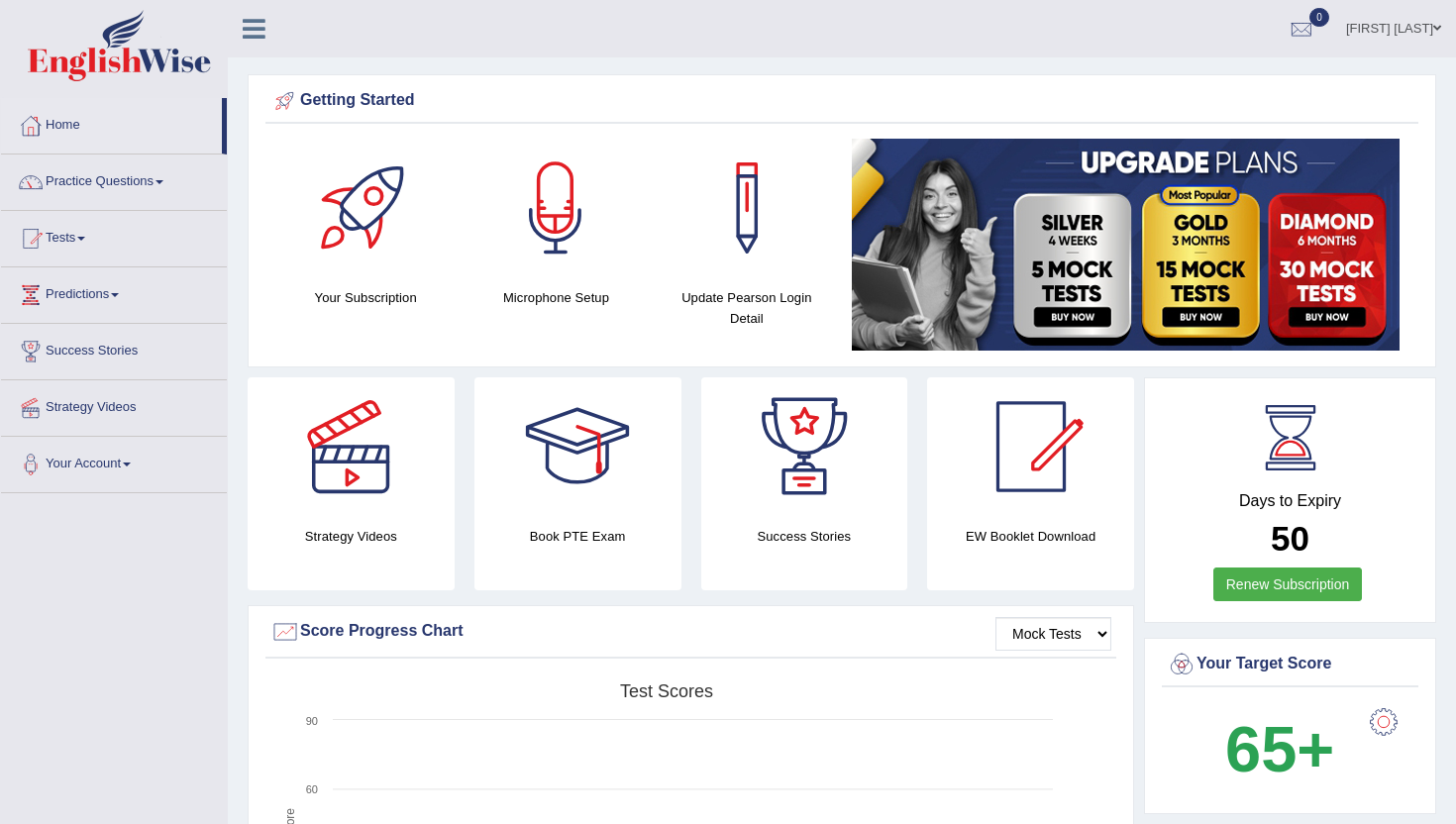 scroll, scrollTop: 0, scrollLeft: 0, axis: both 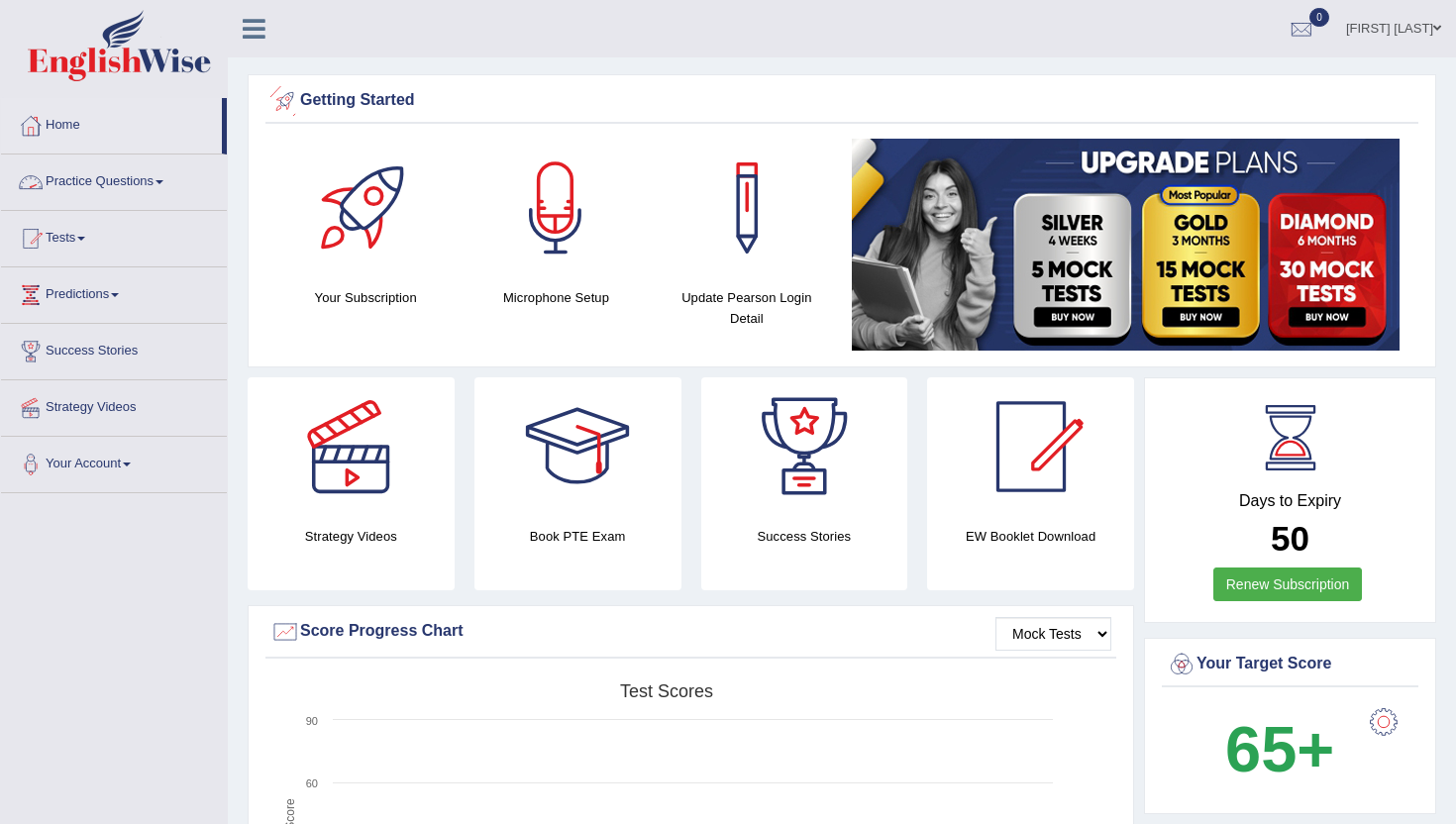 click on "Practice Questions" at bounding box center [114, 179] 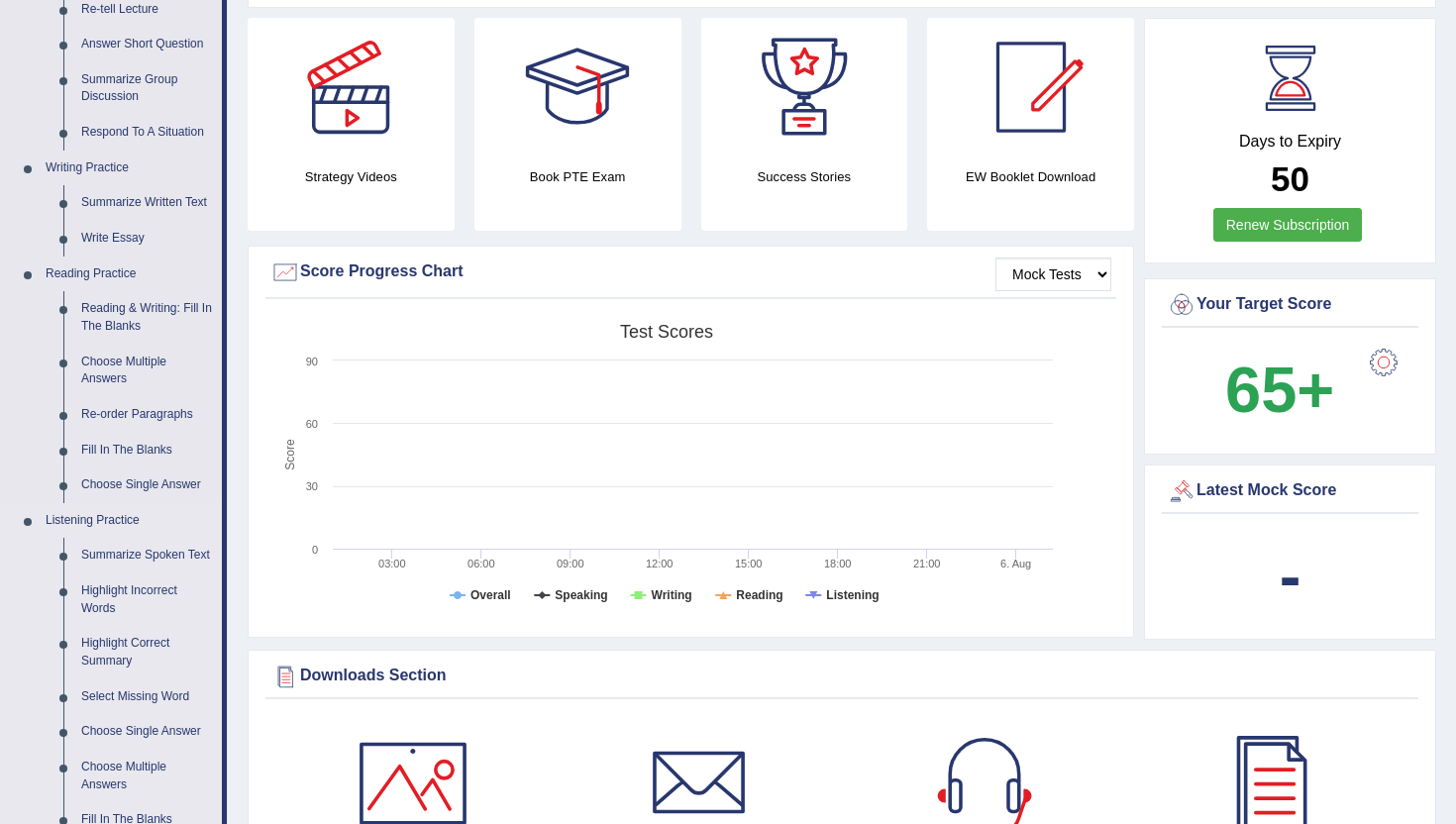scroll, scrollTop: 362, scrollLeft: 0, axis: vertical 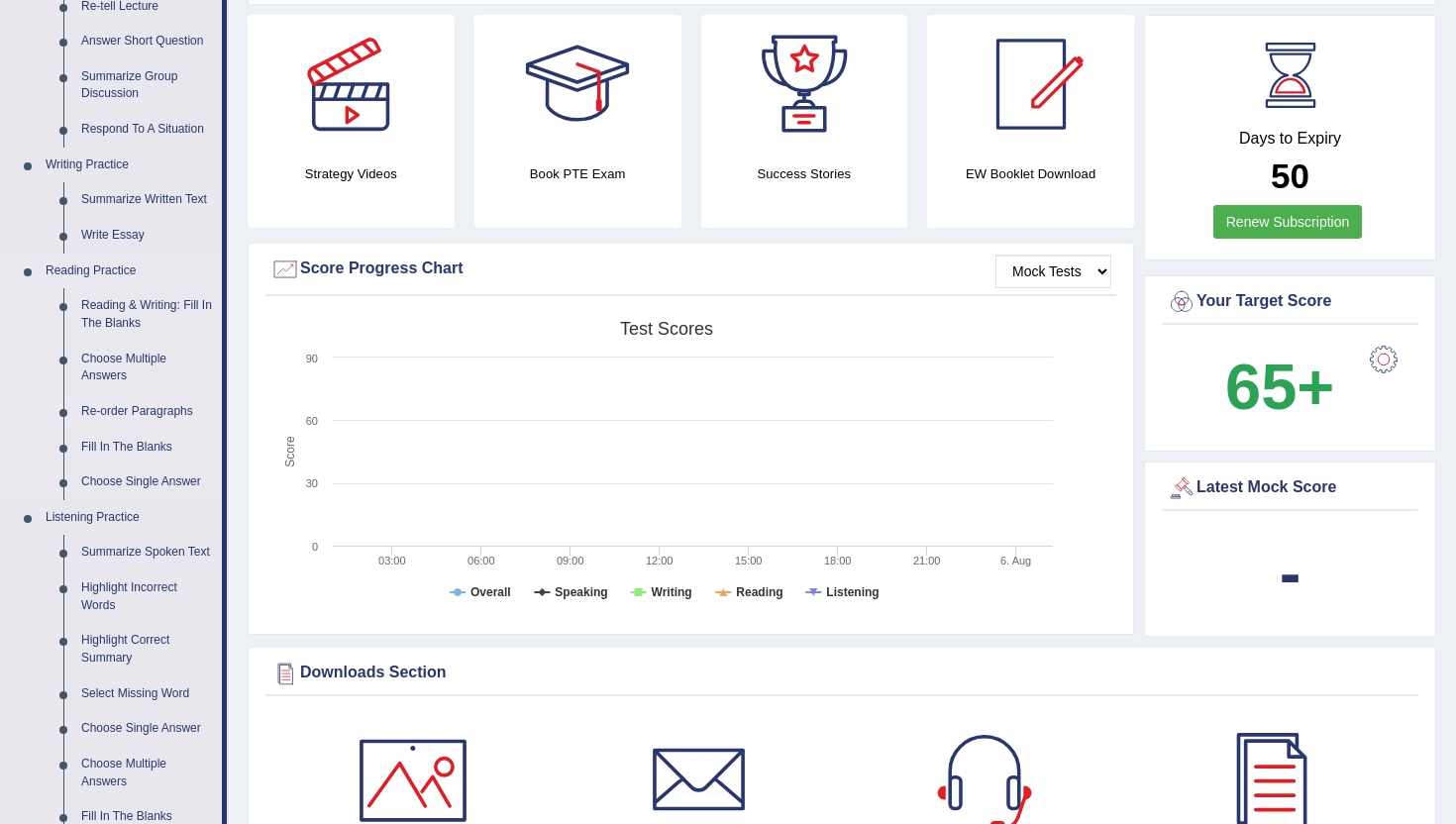 click on "Re-order Paragraphs" at bounding box center (147, 412) 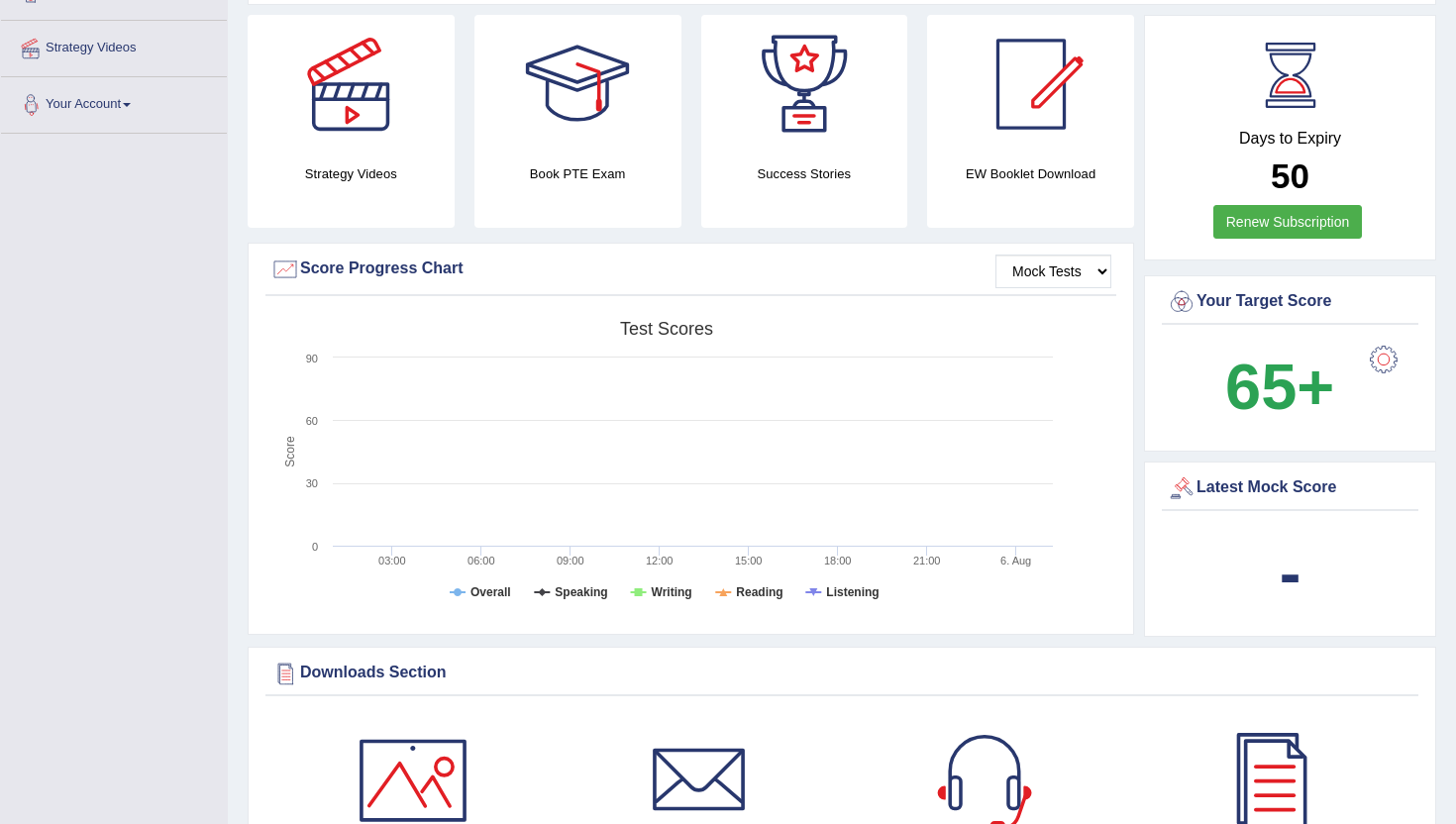 scroll, scrollTop: 365, scrollLeft: 0, axis: vertical 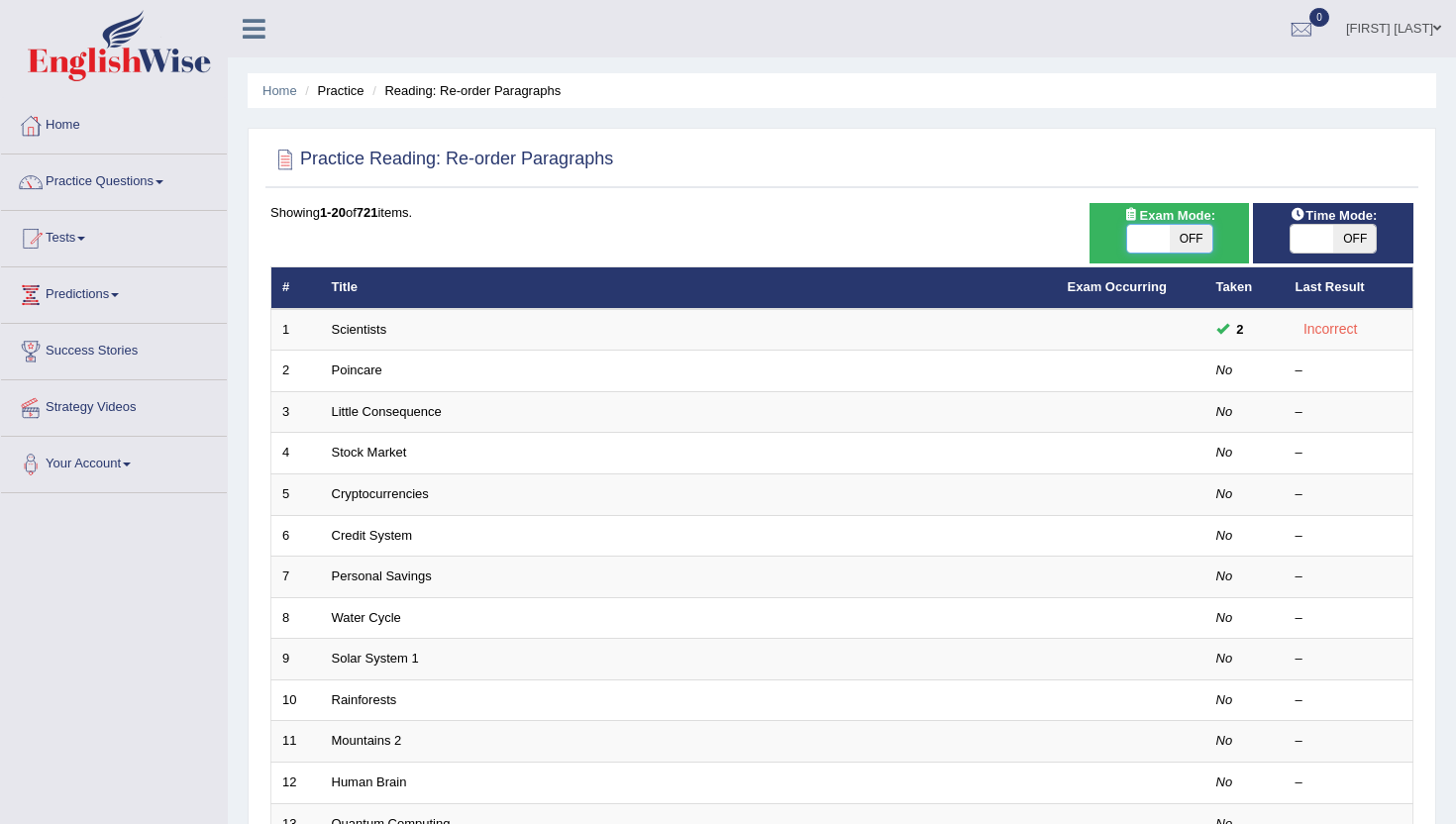 click at bounding box center (1148, 239) 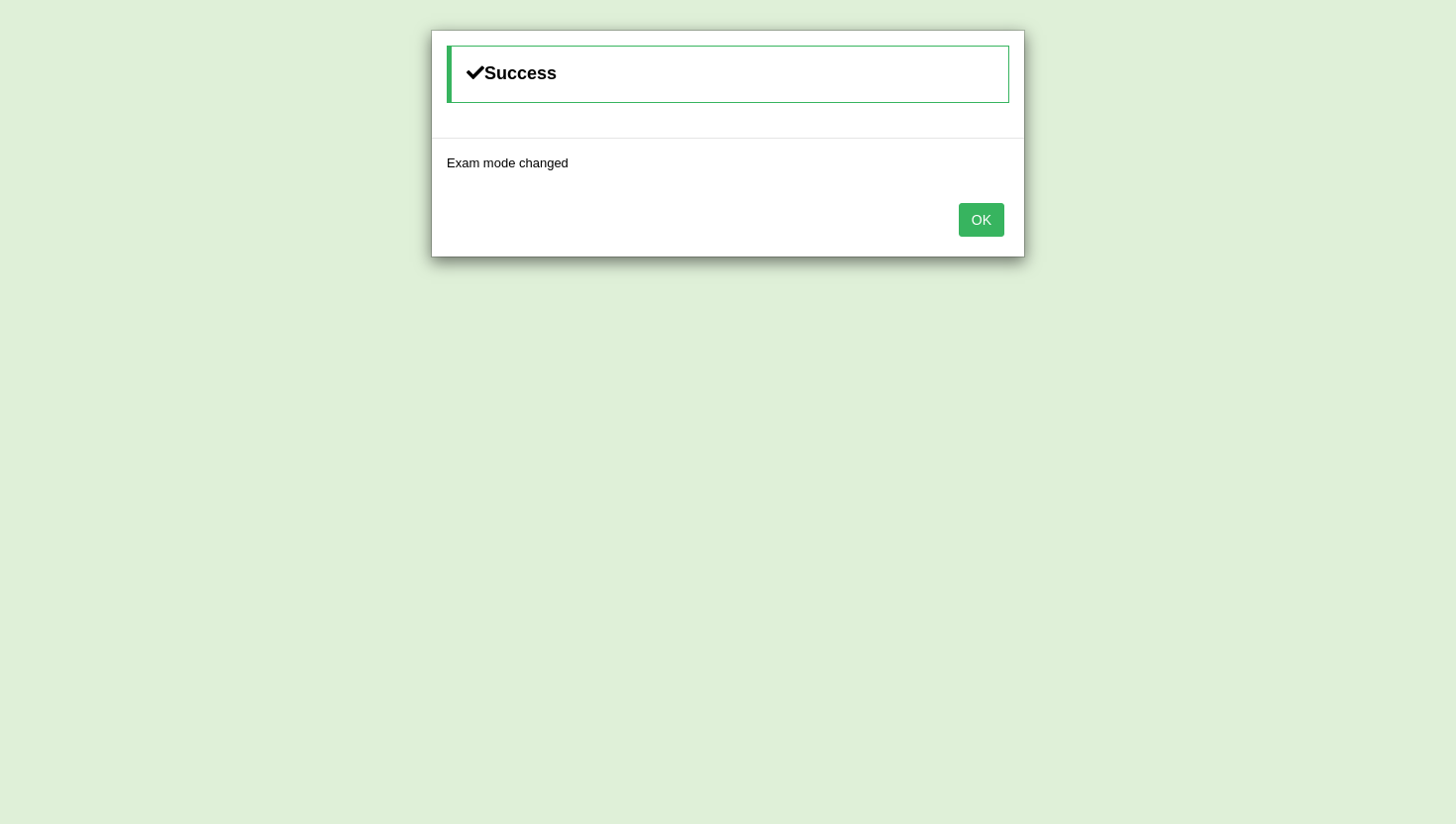 click on "OK" at bounding box center [982, 220] 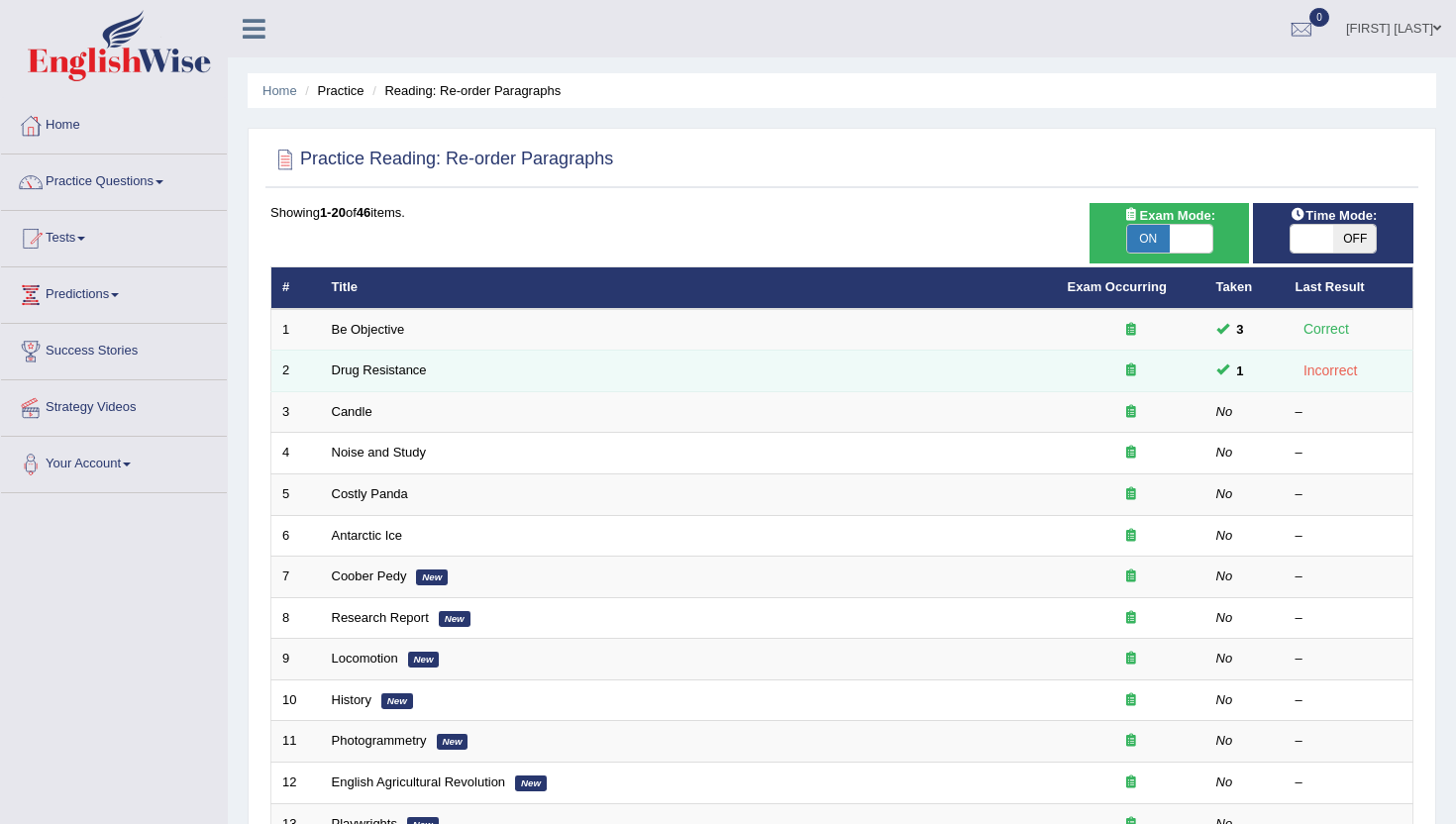scroll, scrollTop: 0, scrollLeft: 0, axis: both 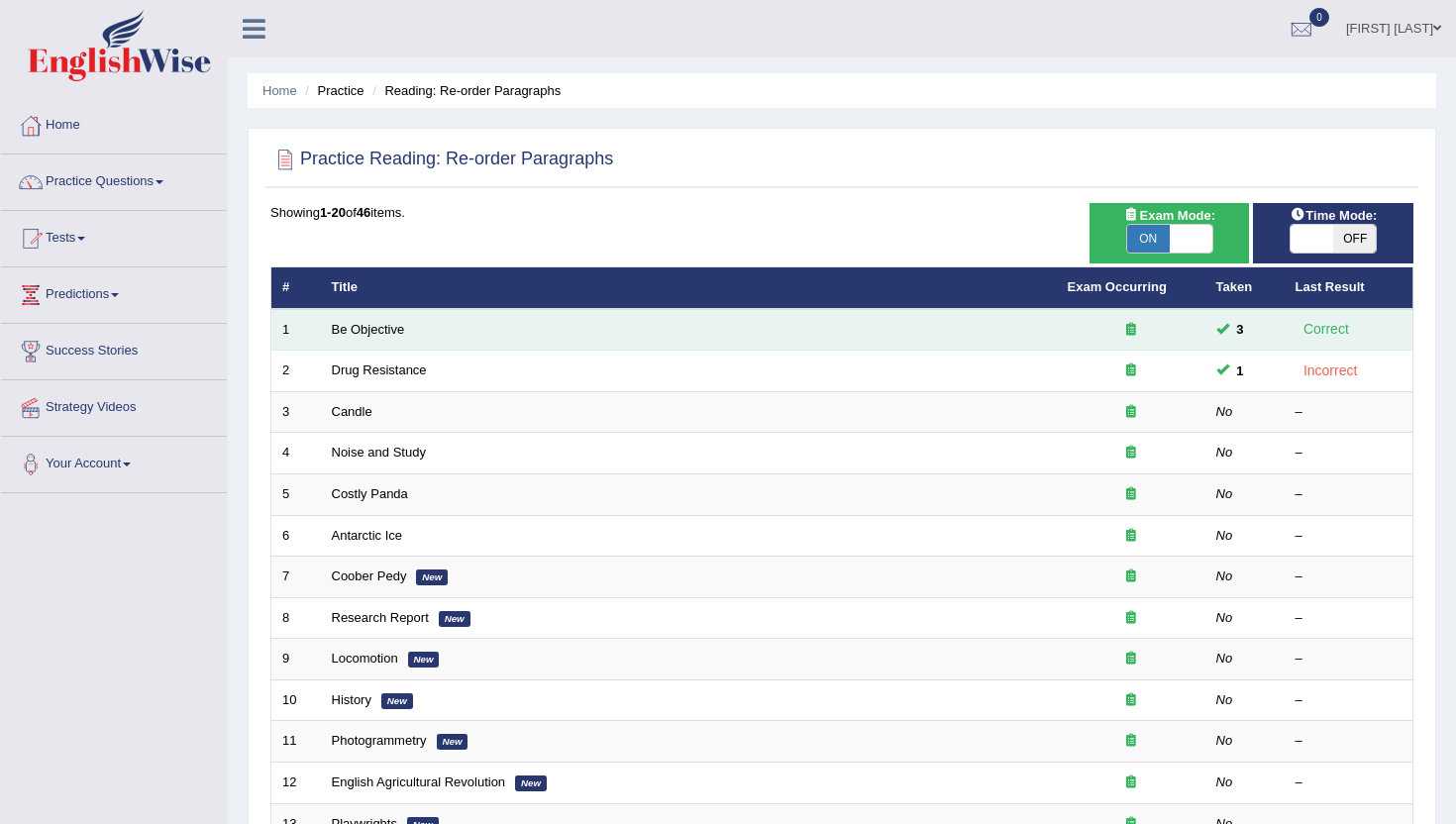 click on "Be Objective" at bounding box center (688, 330) 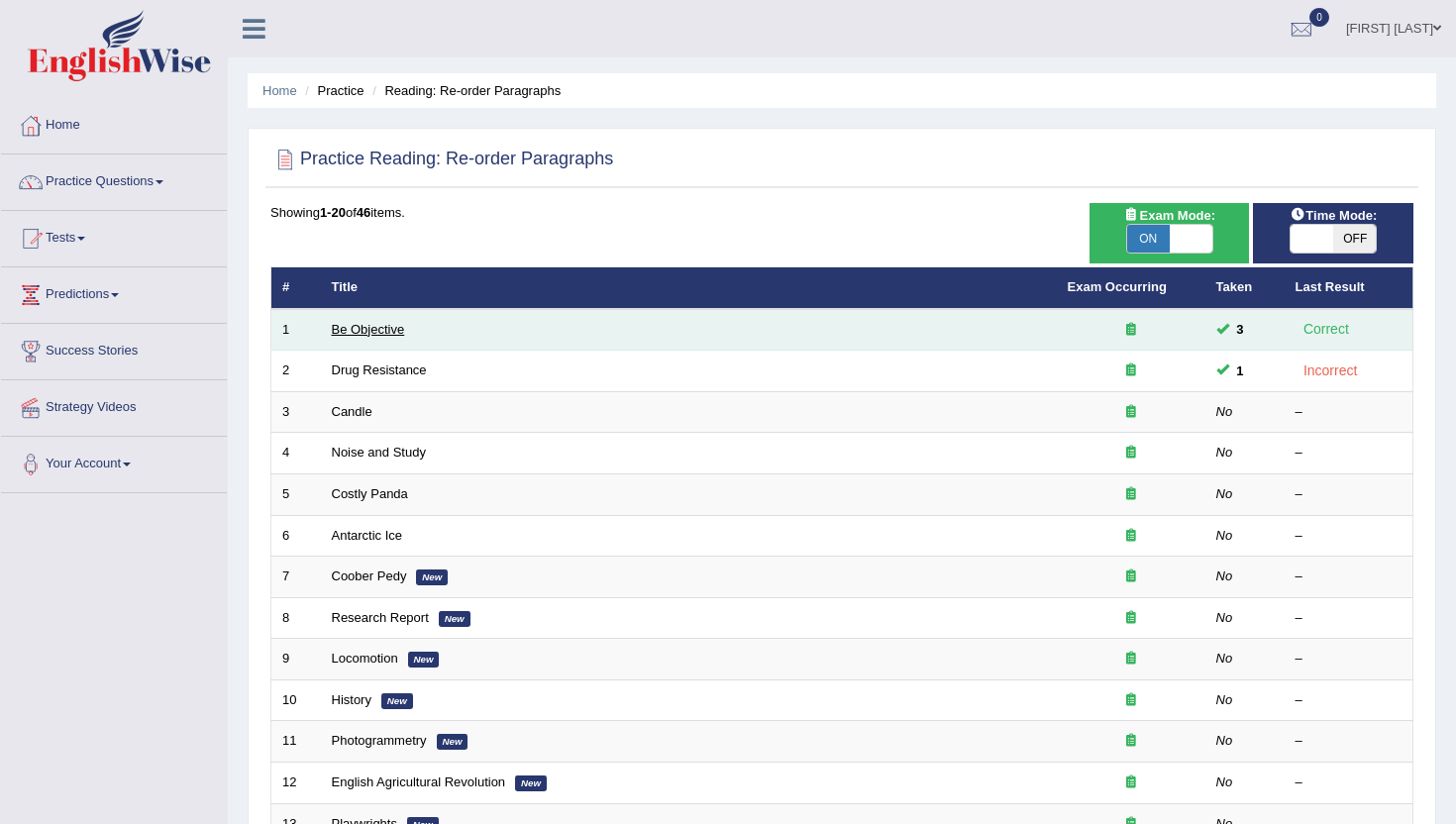 click on "Be Objective" at bounding box center (368, 329) 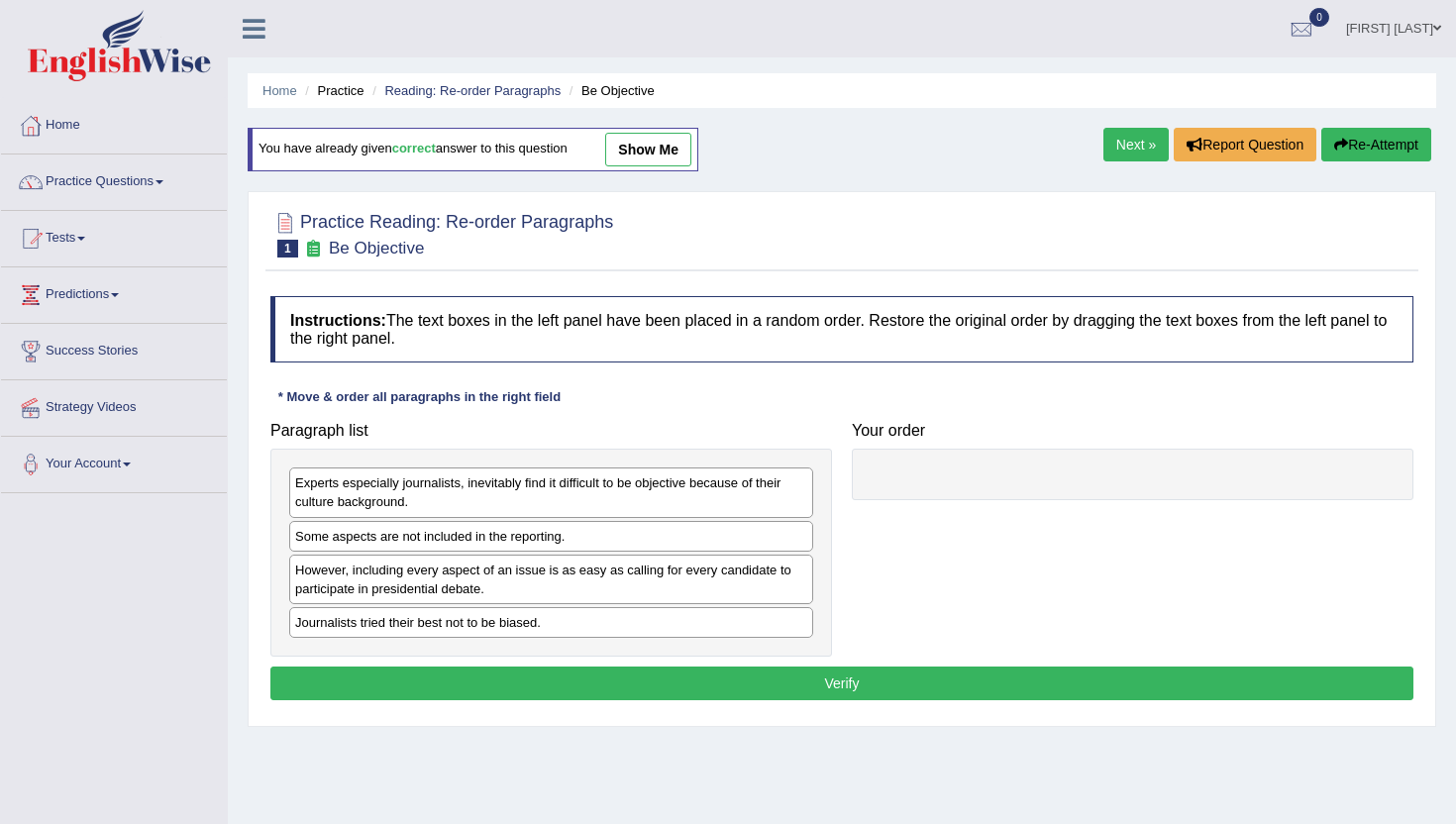 scroll, scrollTop: 0, scrollLeft: 0, axis: both 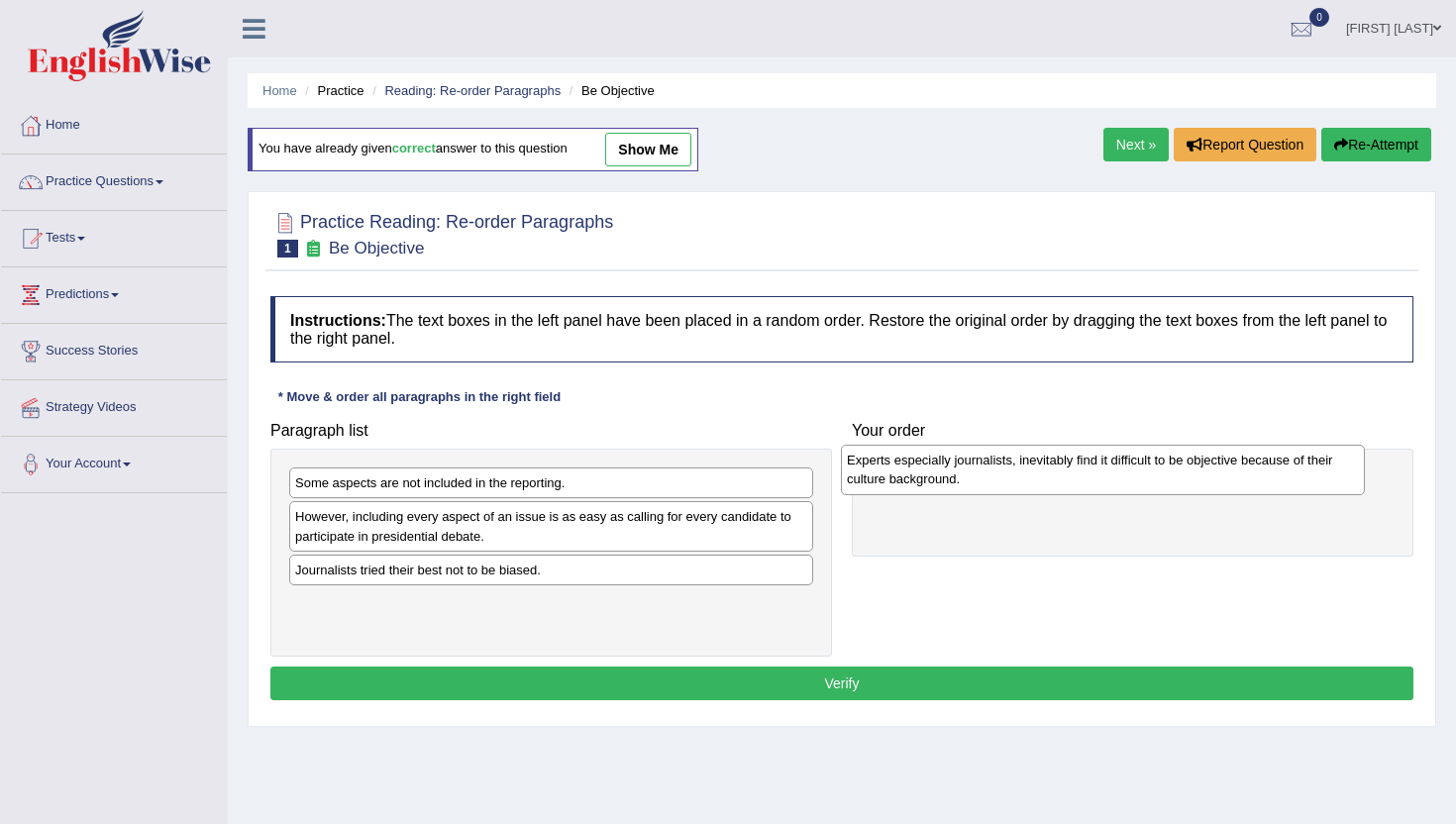 drag, startPoint x: 454, startPoint y: 490, endPoint x: 1005, endPoint y: 467, distance: 551.4798 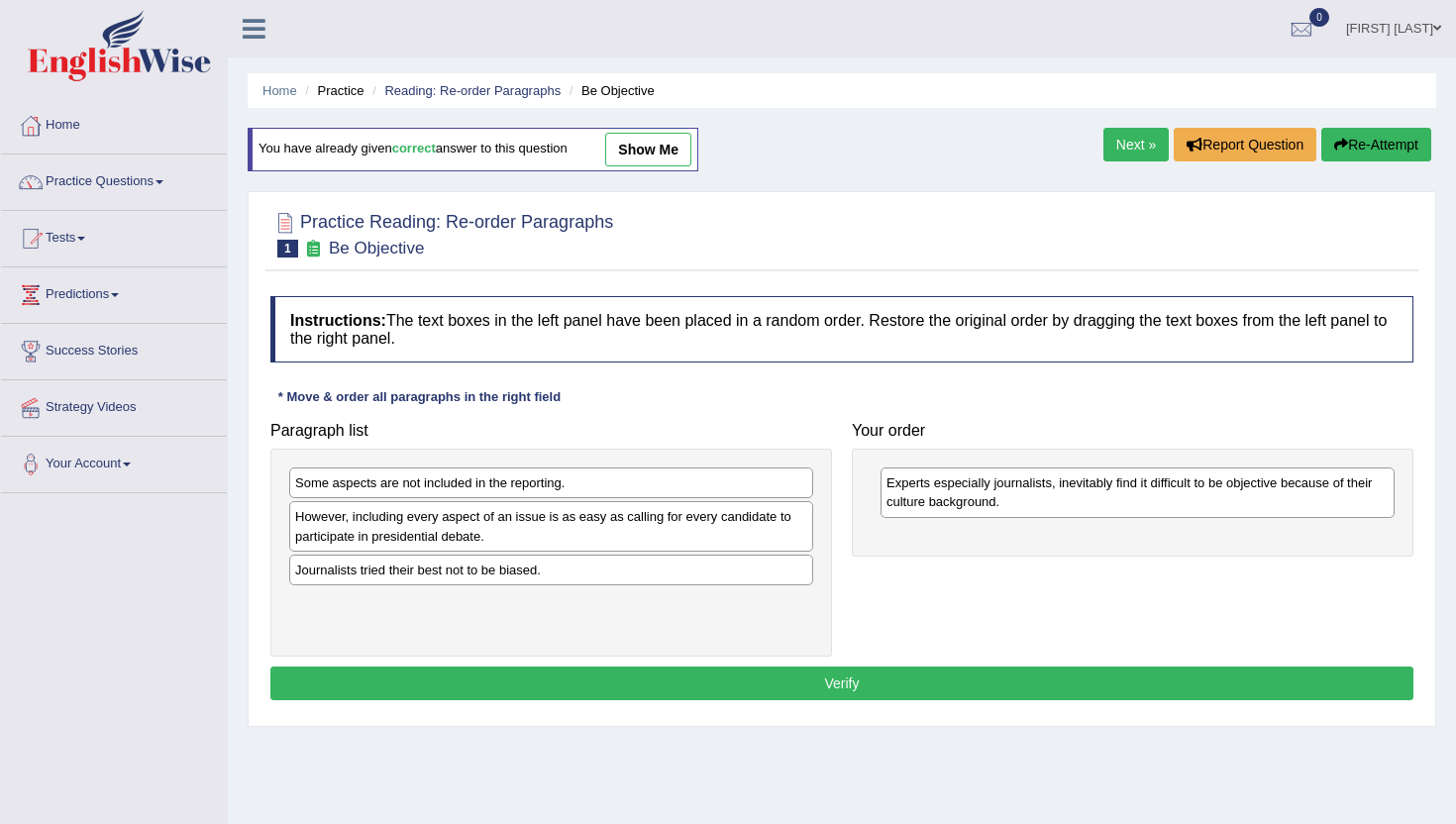 click on "Next »" at bounding box center [1136, 145] 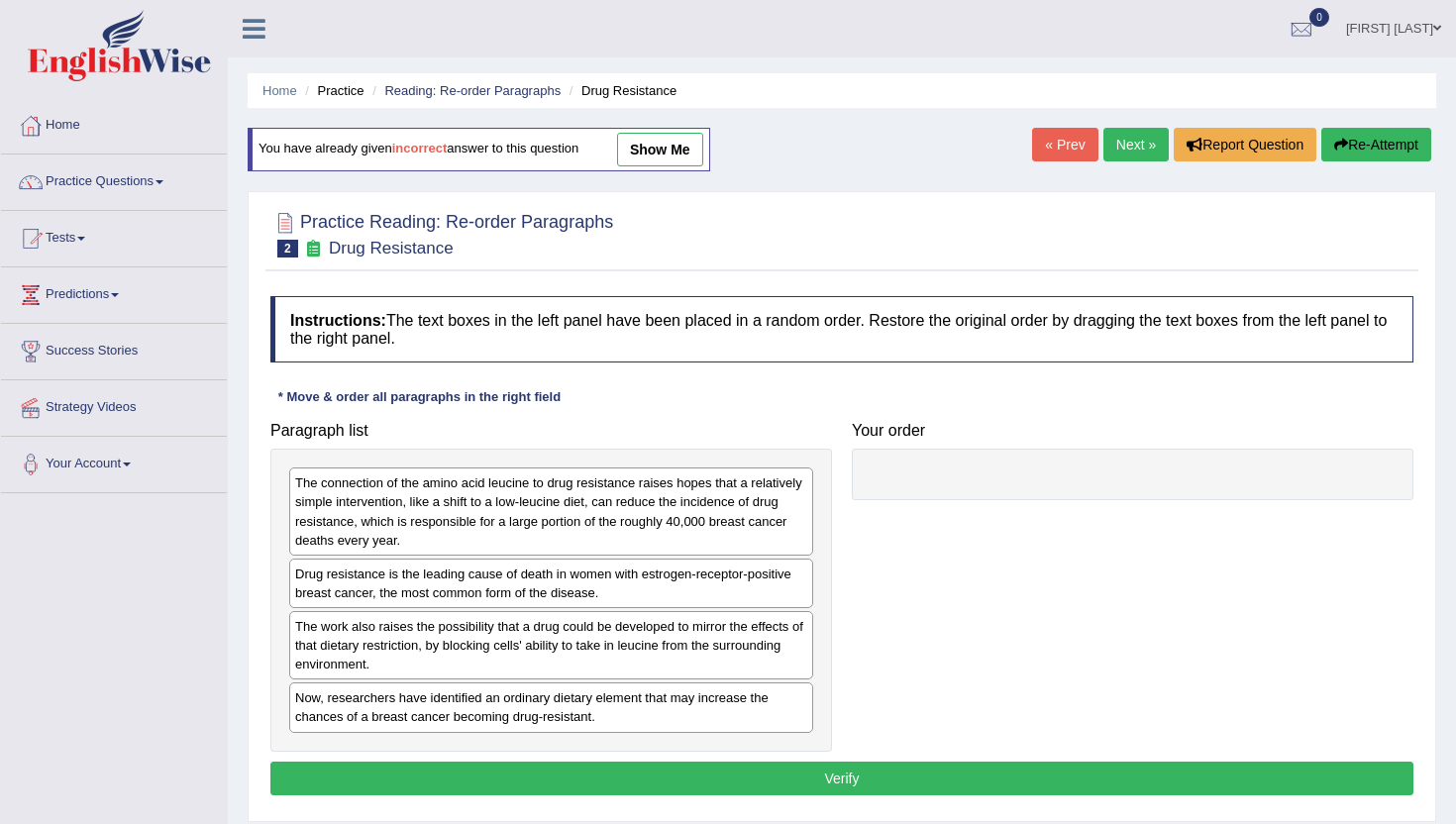 scroll, scrollTop: 0, scrollLeft: 0, axis: both 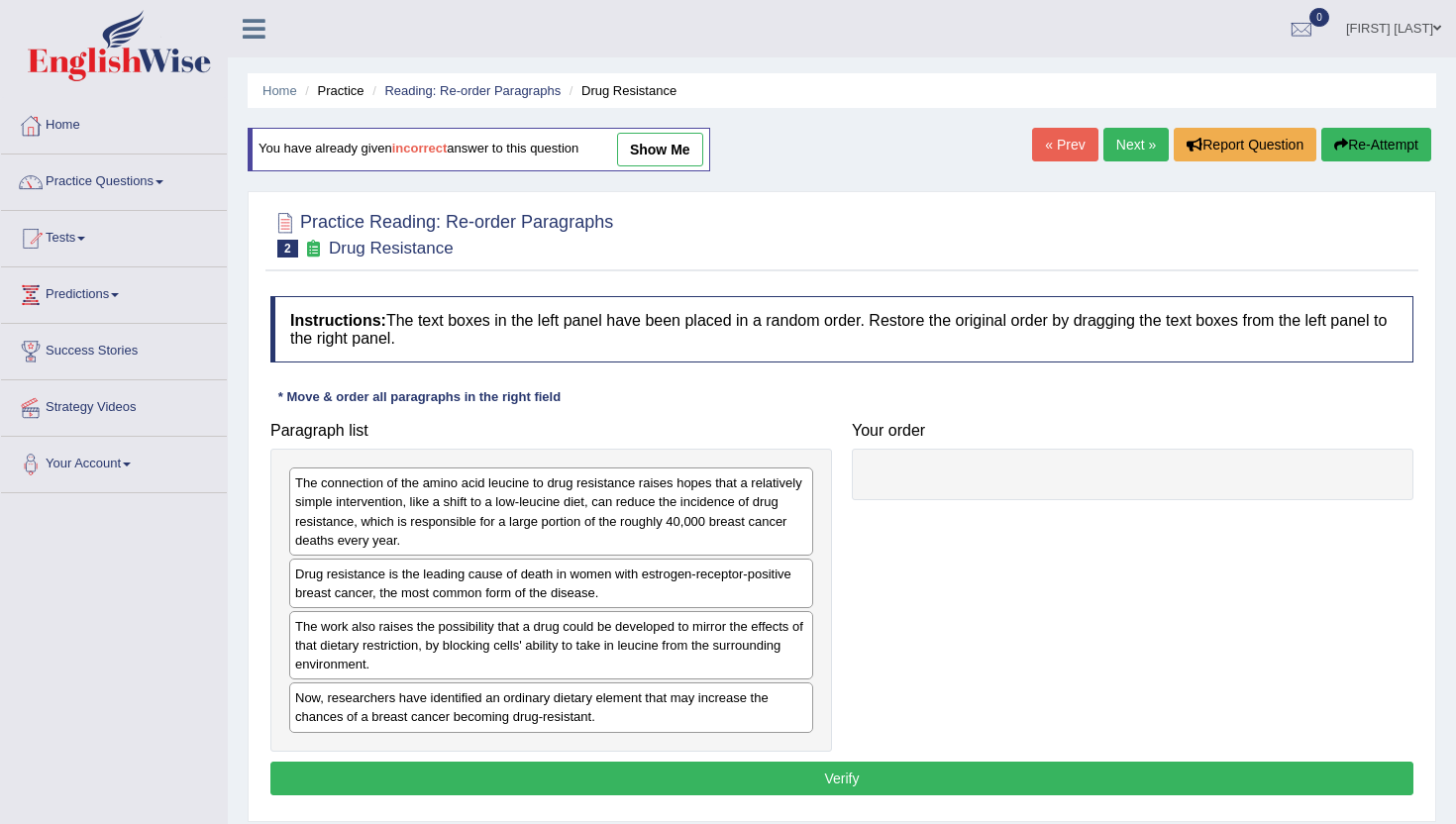 click on "Next »" at bounding box center [1136, 145] 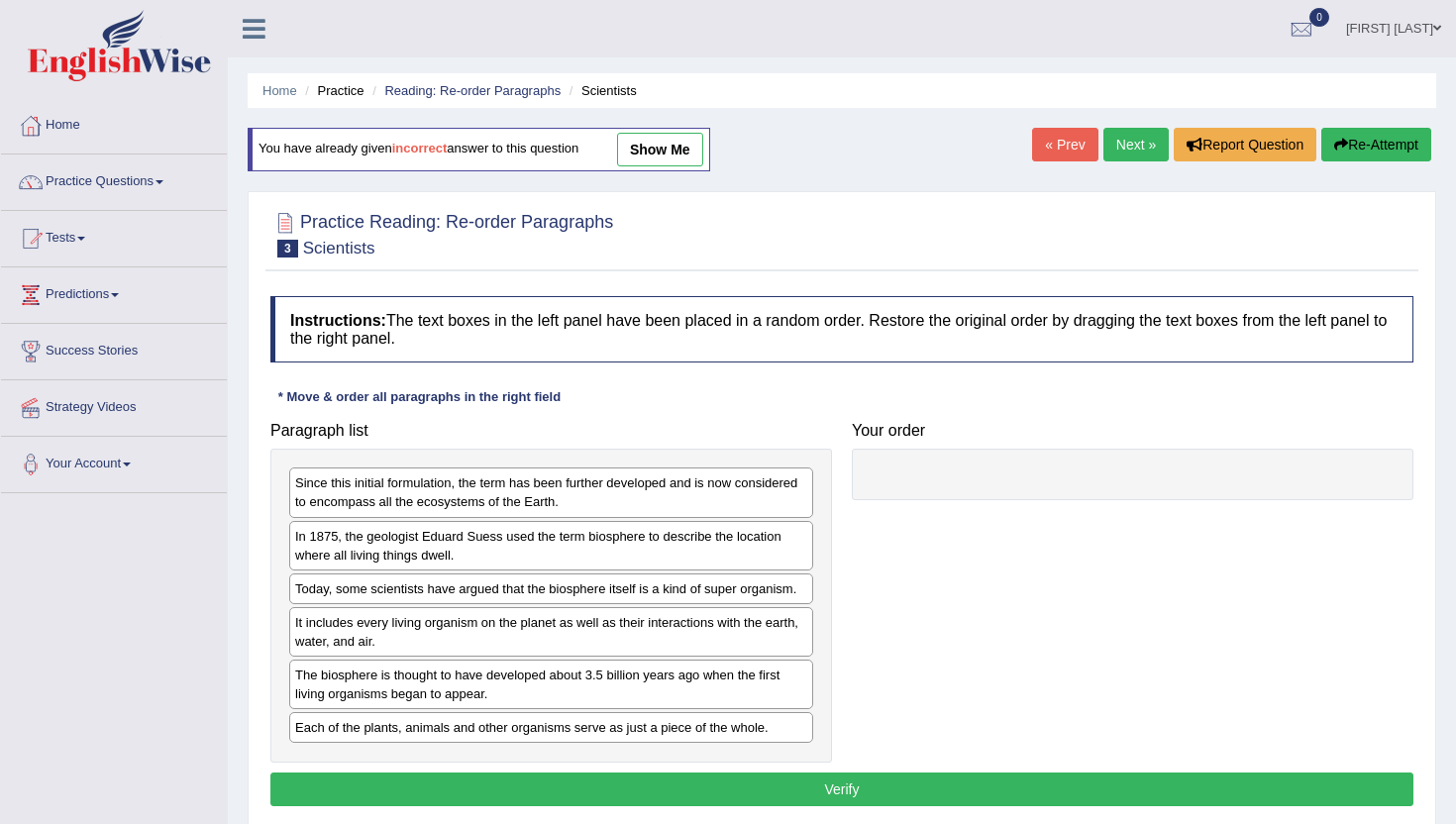 scroll, scrollTop: 0, scrollLeft: 0, axis: both 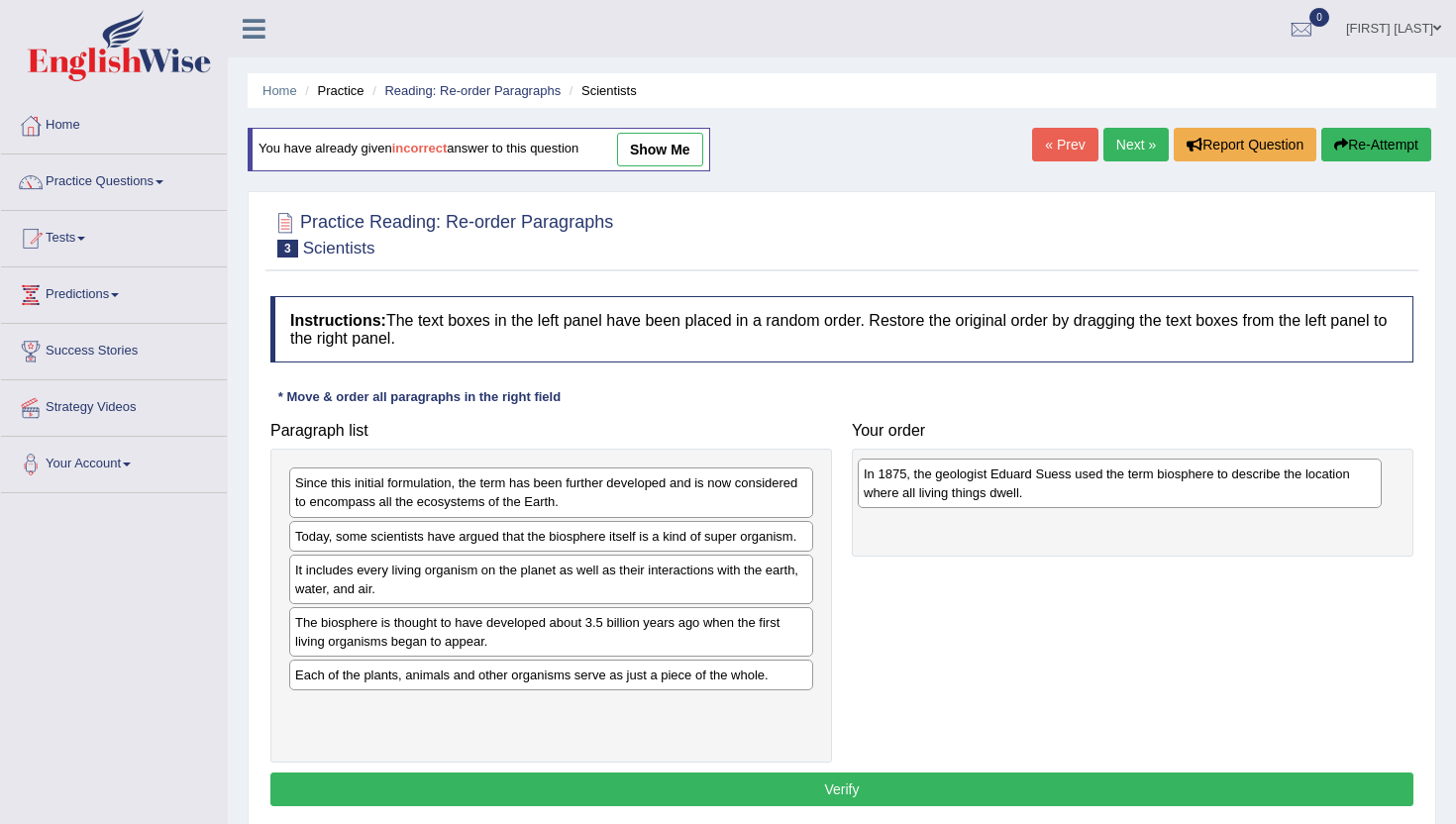 drag, startPoint x: 382, startPoint y: 545, endPoint x: 951, endPoint y: 482, distance: 572.47707 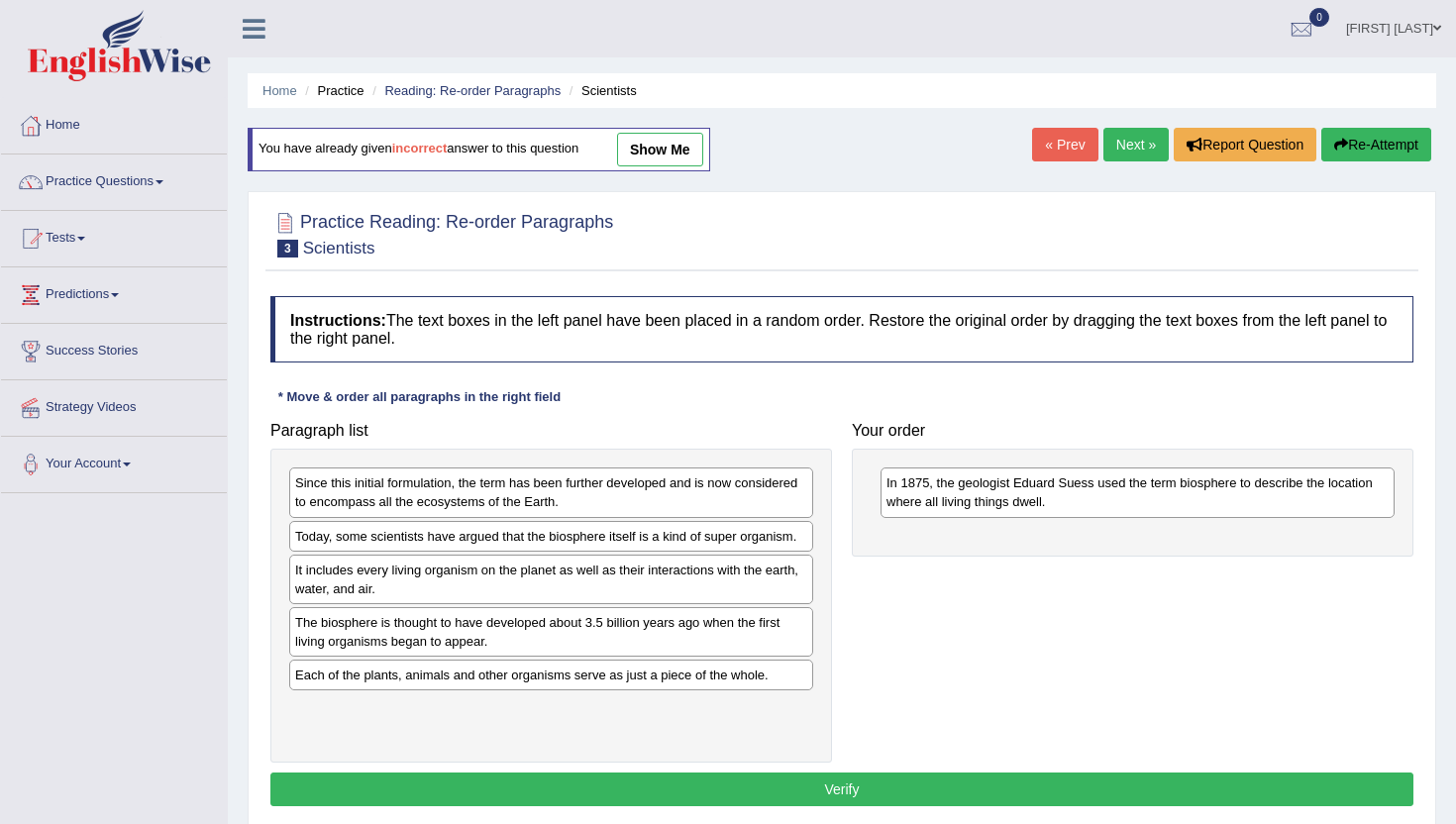 click on "show me" at bounding box center (660, 150) 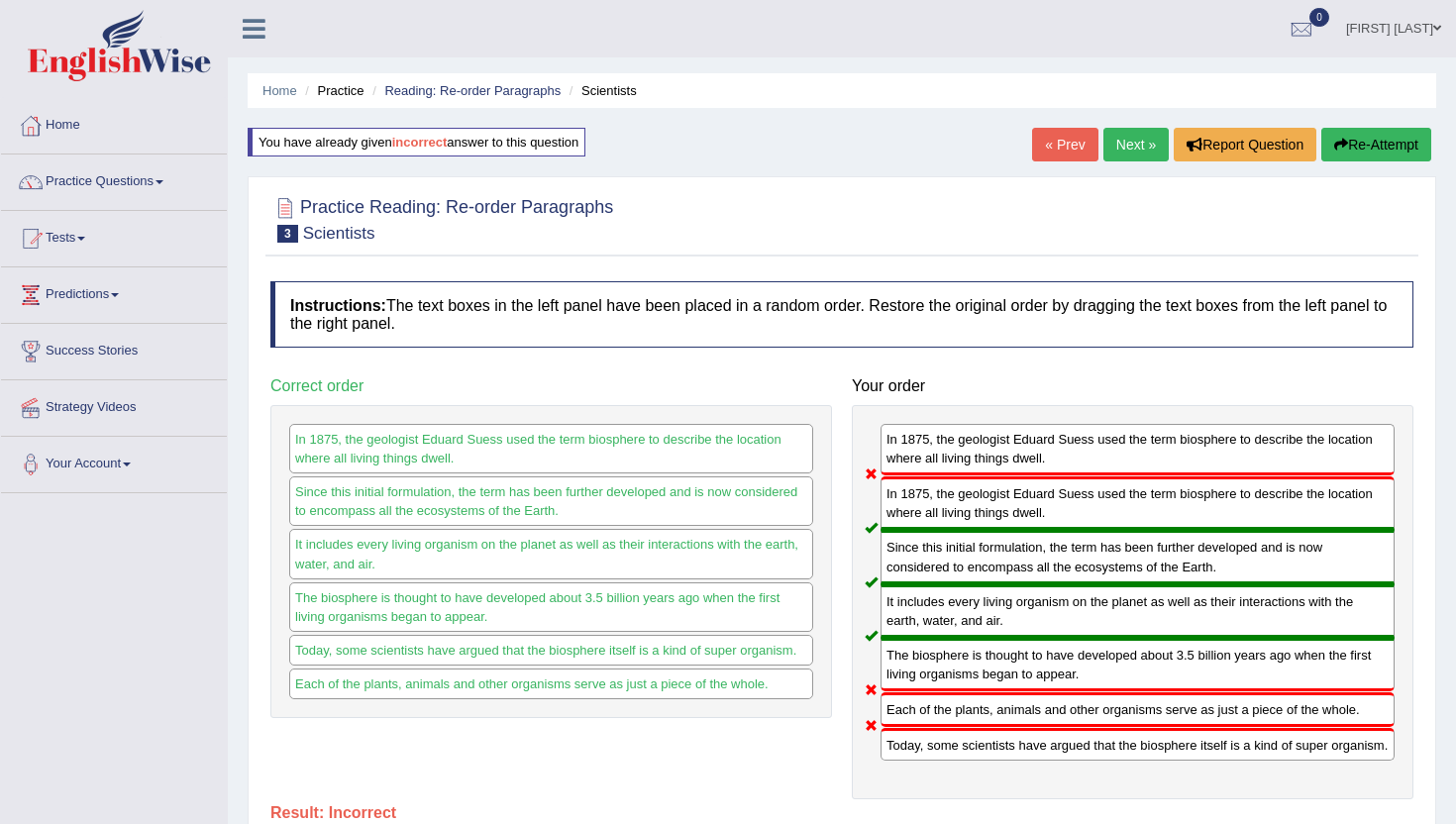 click on "Re-Attempt" at bounding box center [1376, 145] 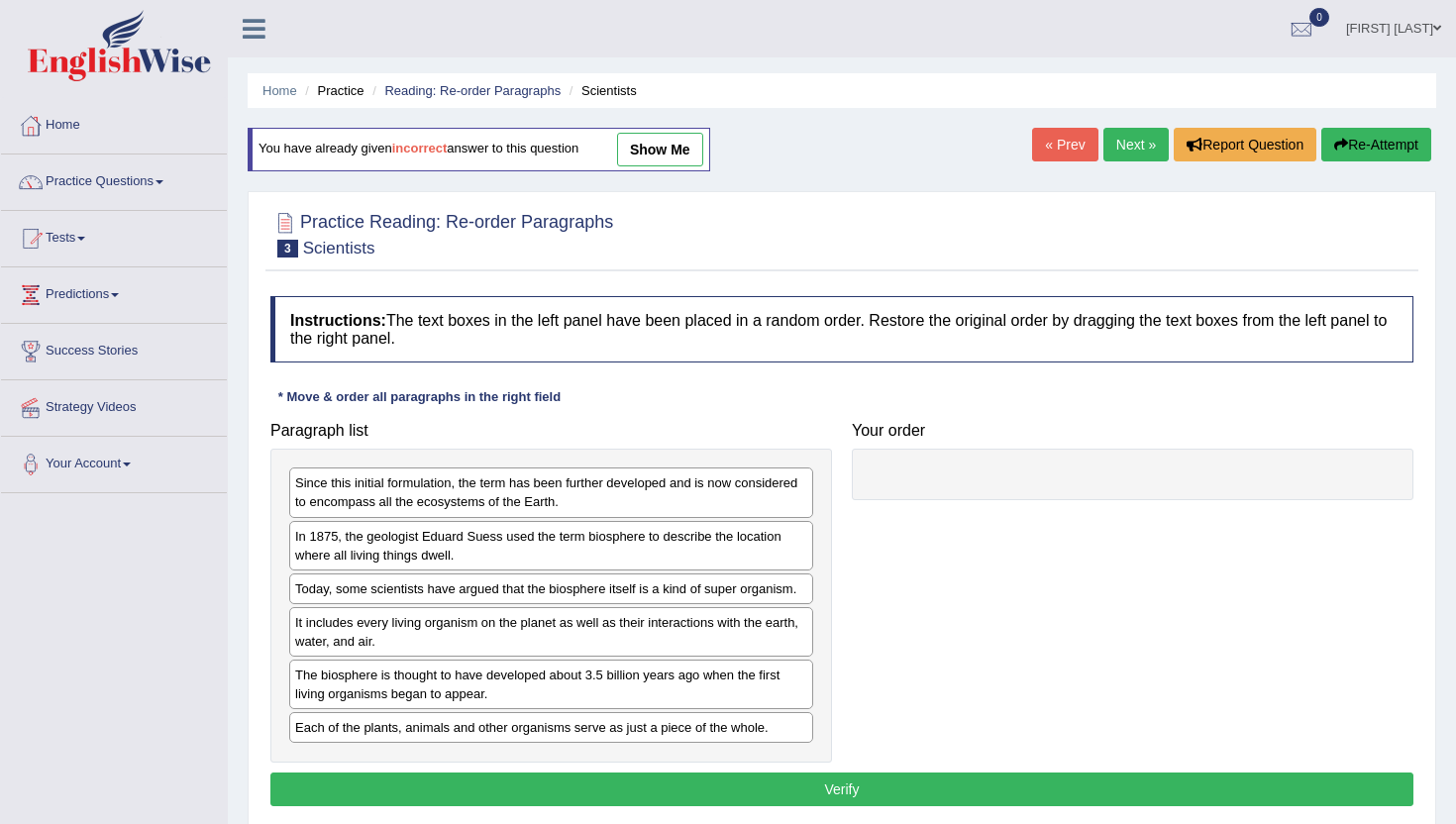 scroll, scrollTop: 0, scrollLeft: 0, axis: both 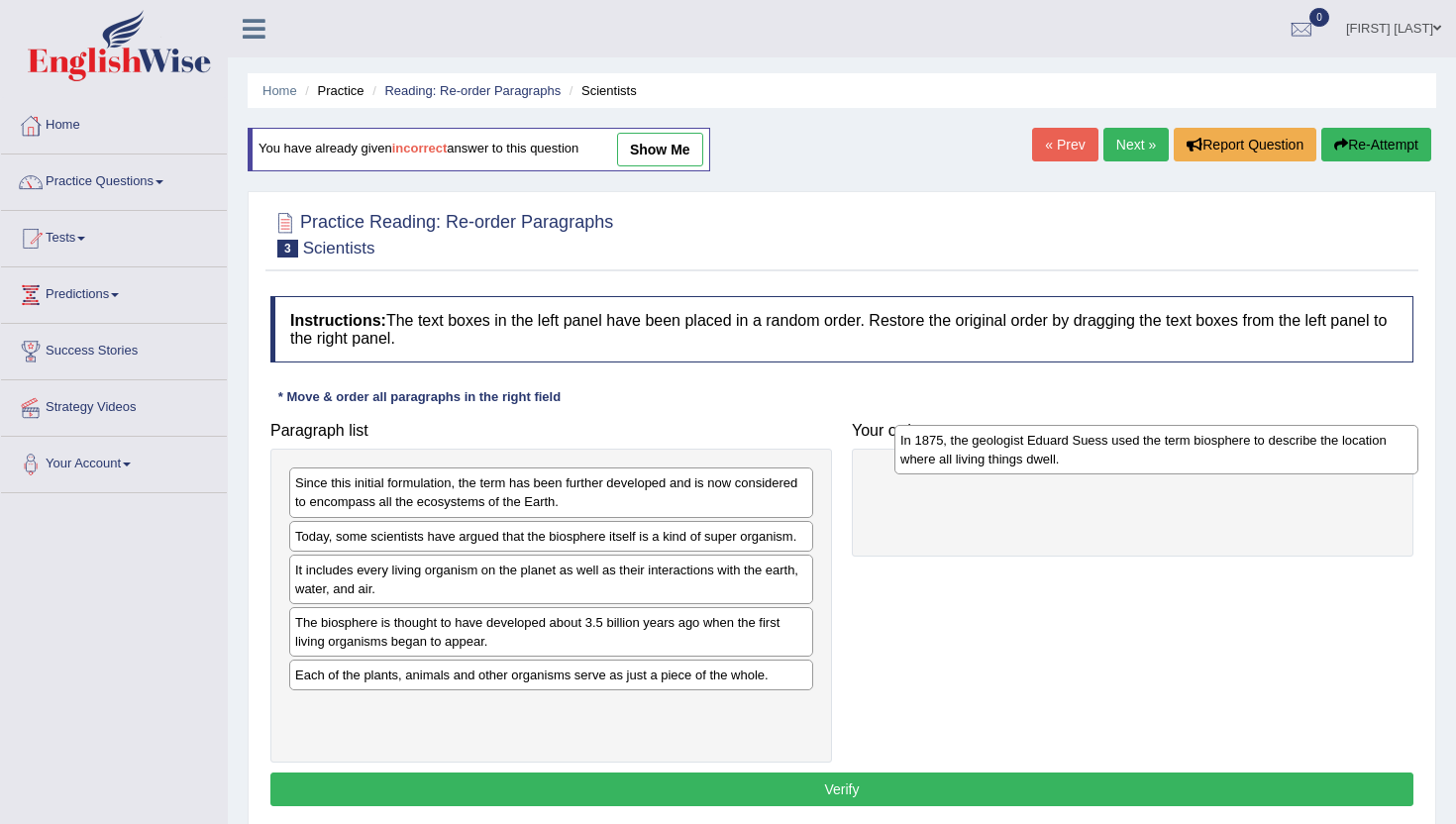 drag, startPoint x: 467, startPoint y: 551, endPoint x: 1070, endPoint y: 448, distance: 611.7336 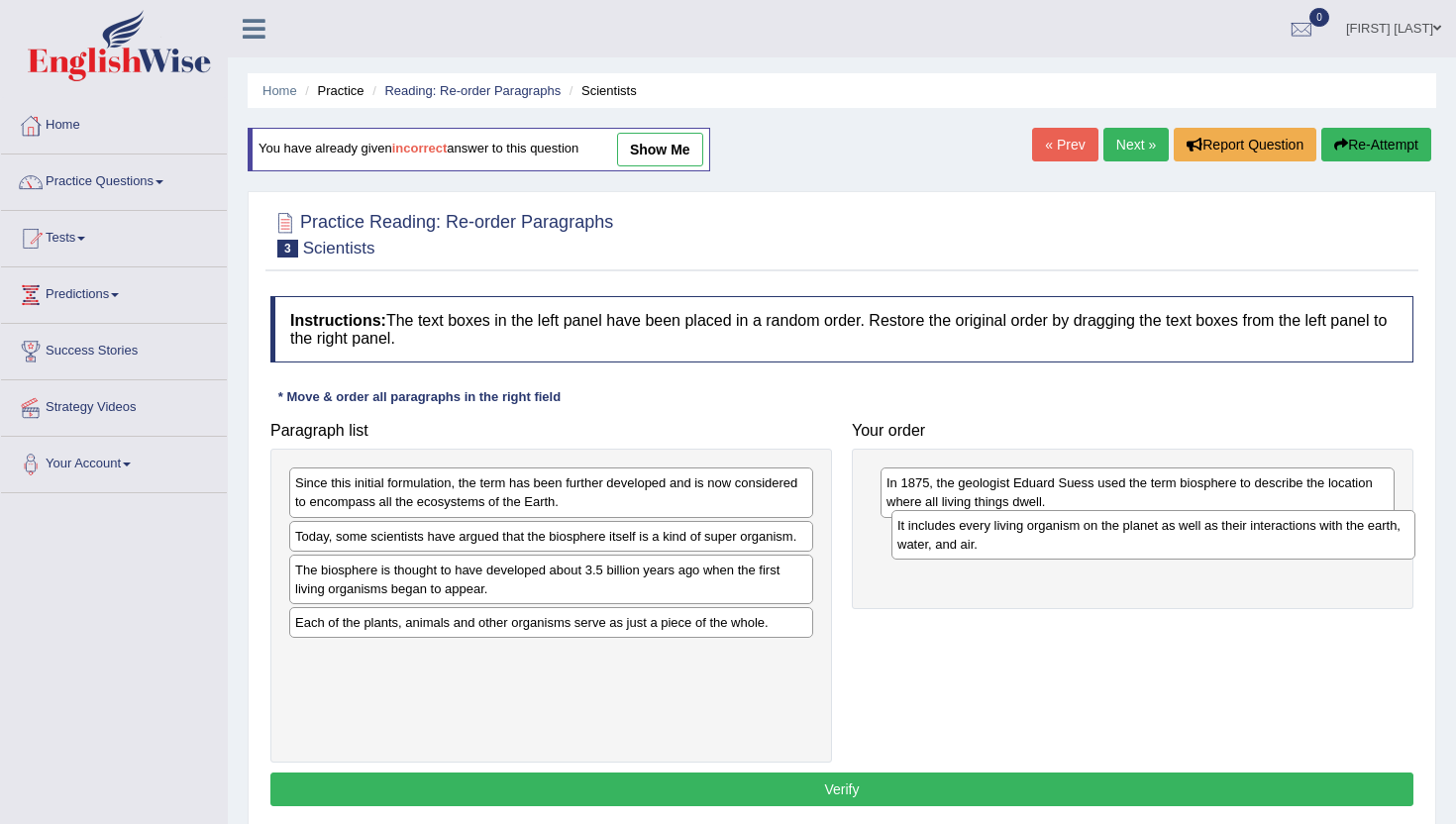 drag, startPoint x: 459, startPoint y: 581, endPoint x: 1061, endPoint y: 537, distance: 603.606 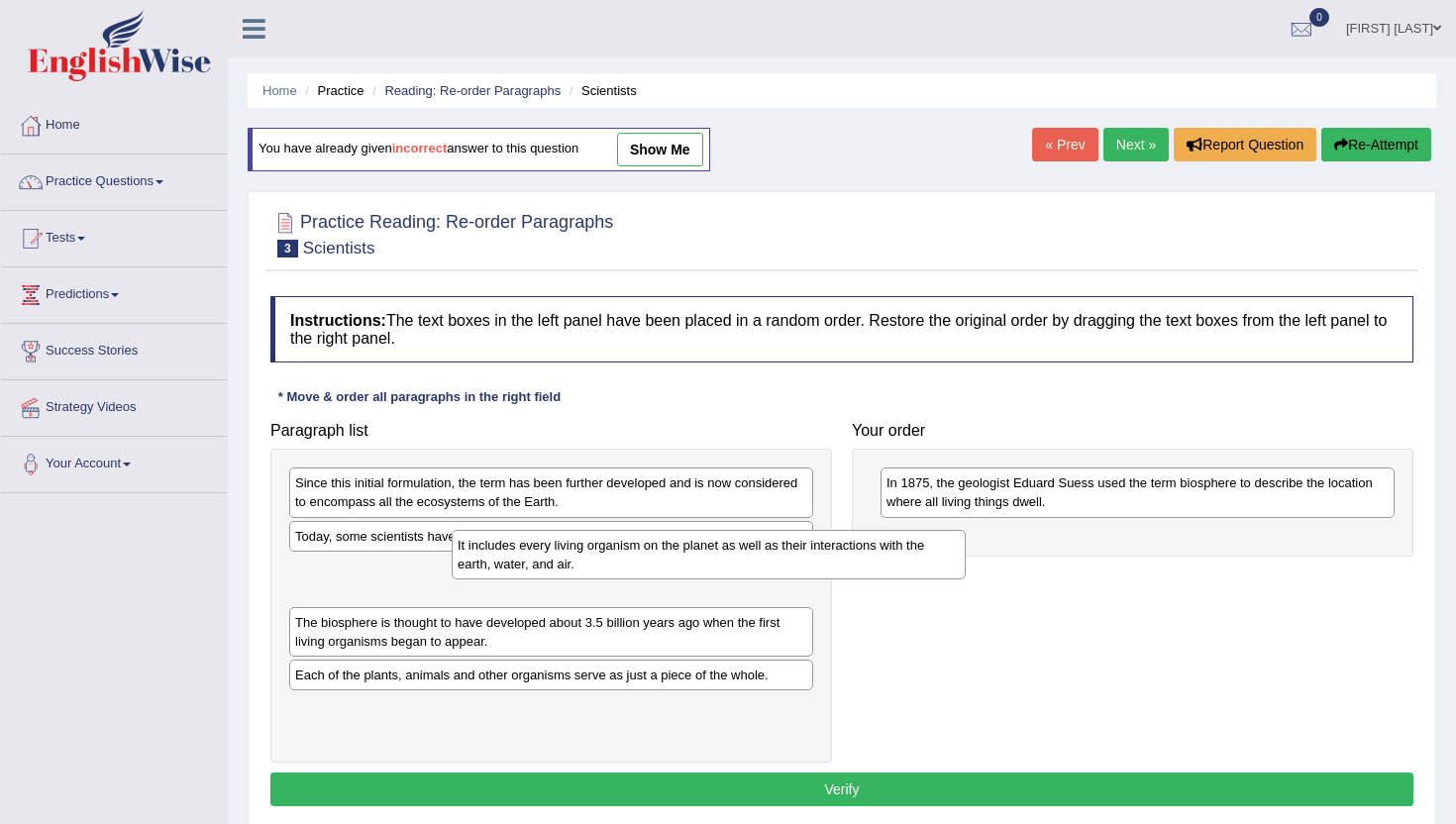 drag, startPoint x: 926, startPoint y: 547, endPoint x: 451, endPoint y: 566, distance: 475.37985 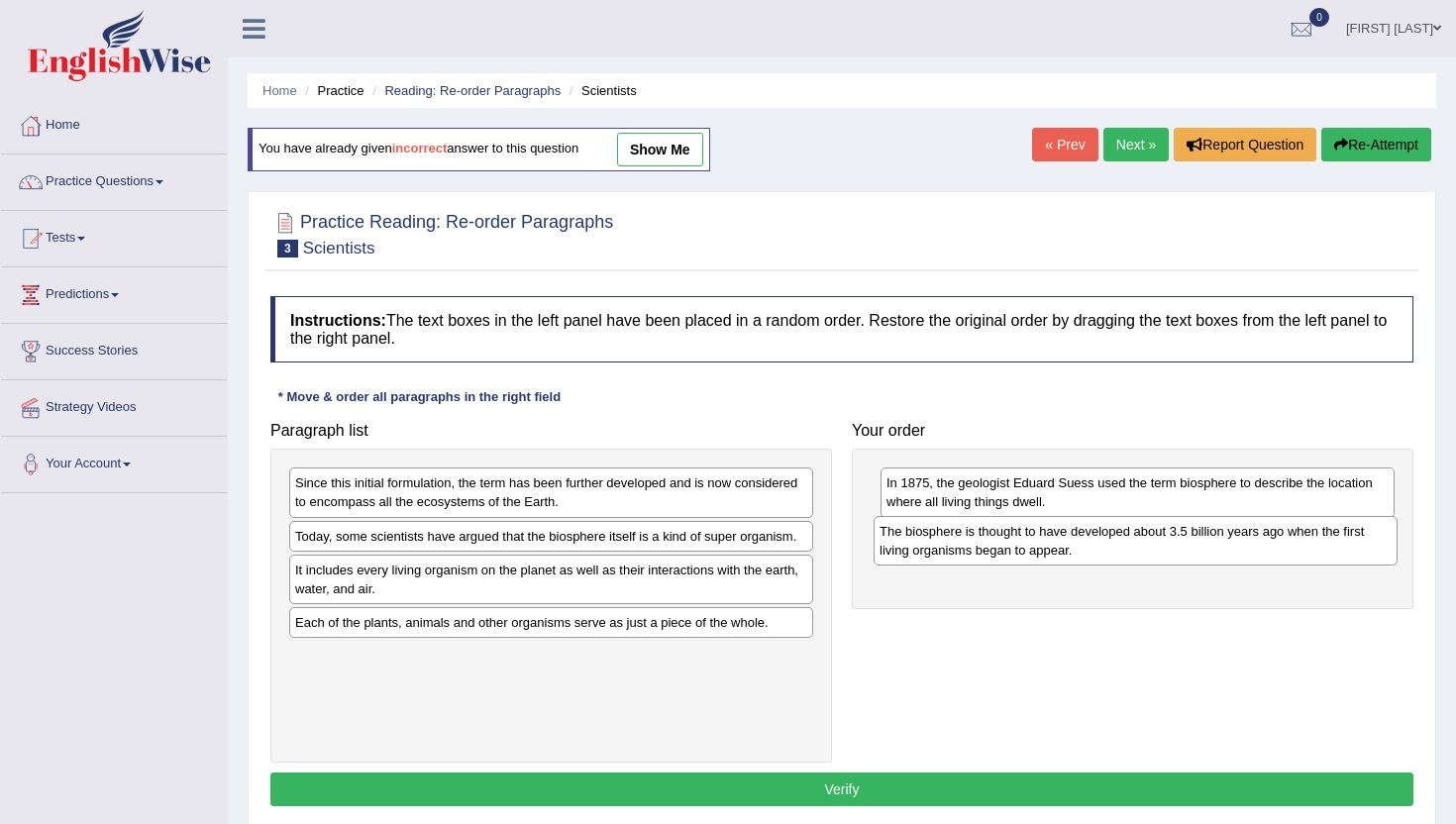 drag, startPoint x: 439, startPoint y: 638, endPoint x: 1023, endPoint y: 547, distance: 591.0474 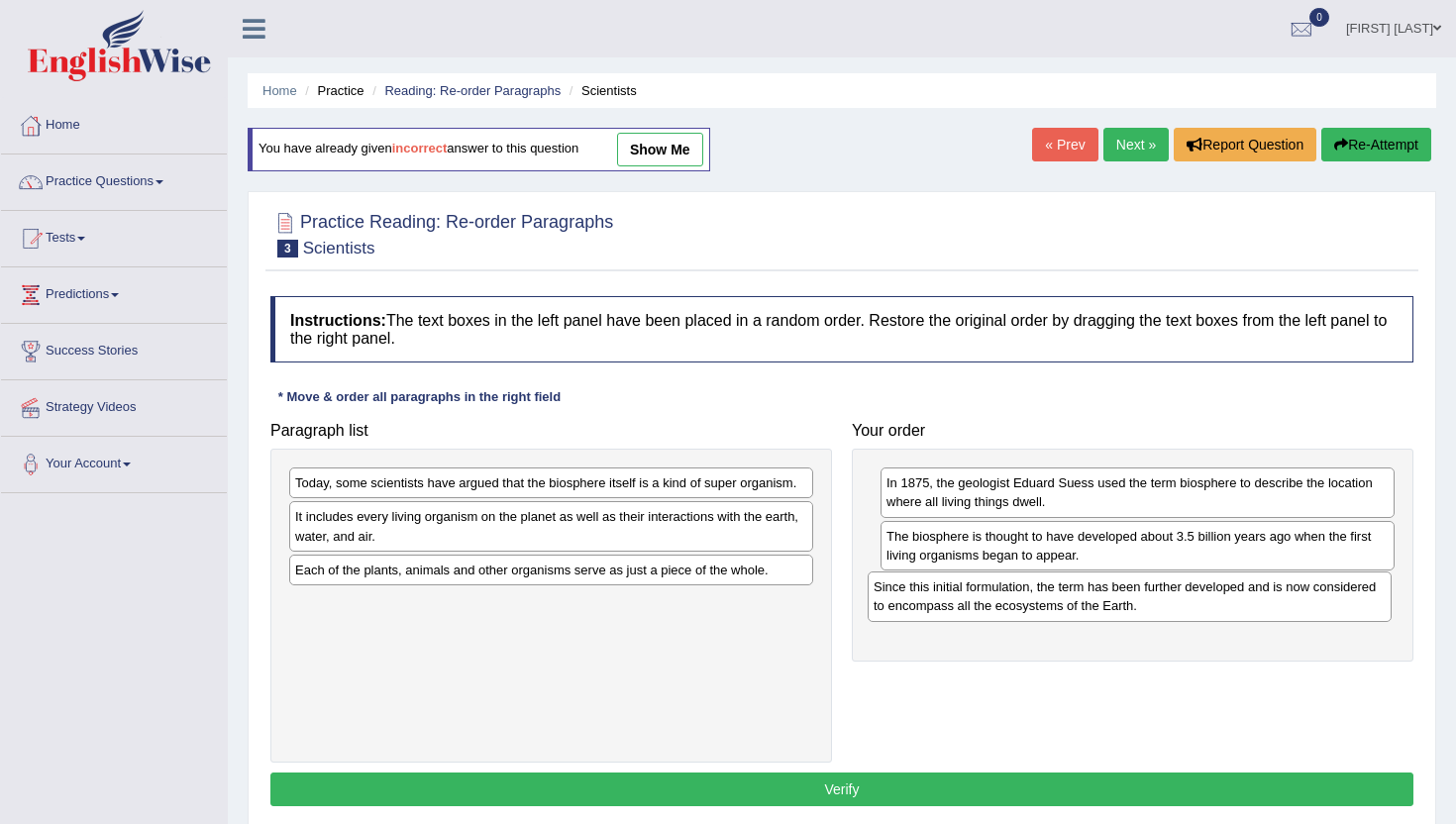 drag, startPoint x: 535, startPoint y: 508, endPoint x: 1113, endPoint y: 612, distance: 587.28187 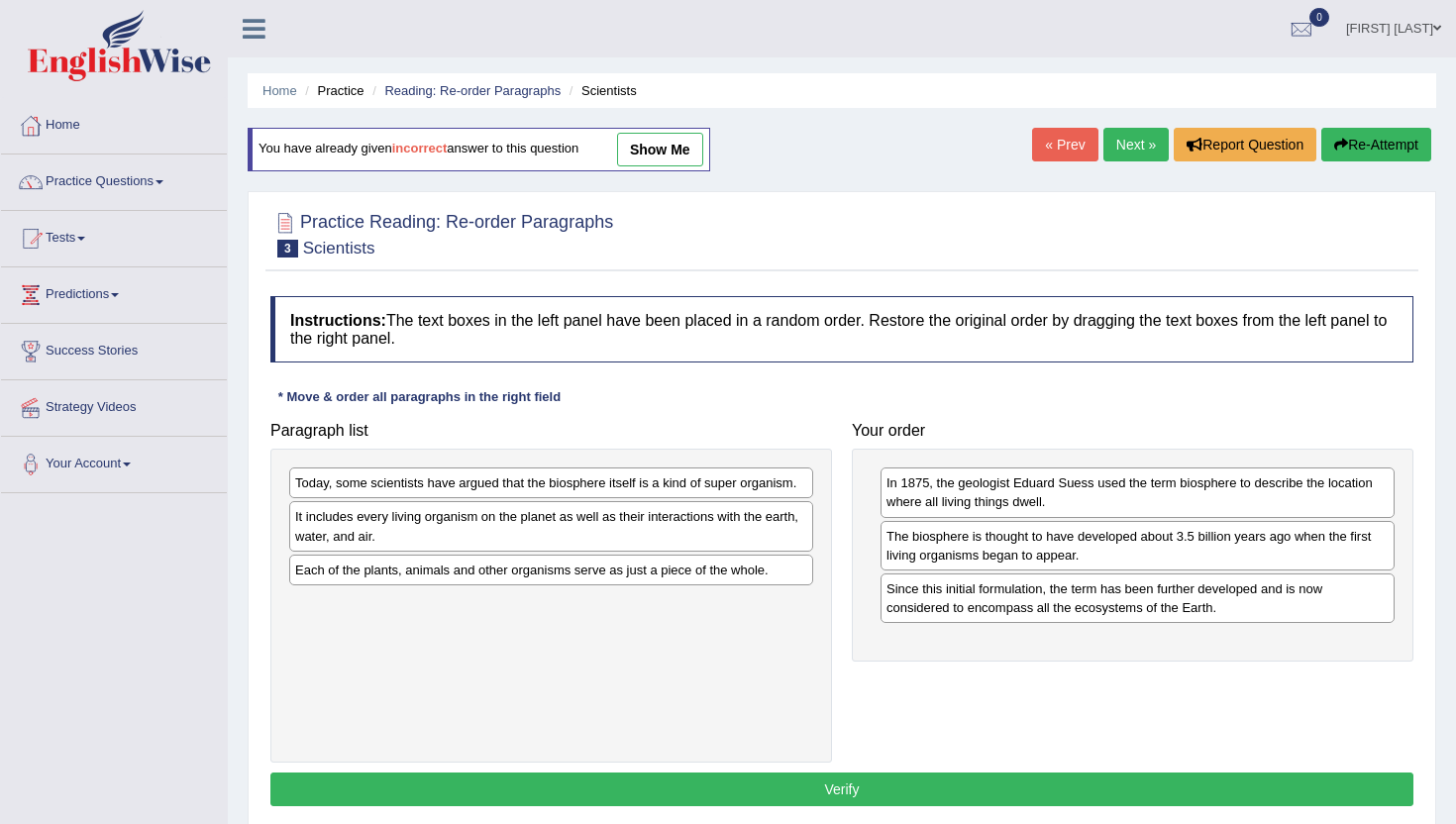 click on "It includes every living organism on the planet as well as their interactions with the earth, water, and air." at bounding box center [551, 526] 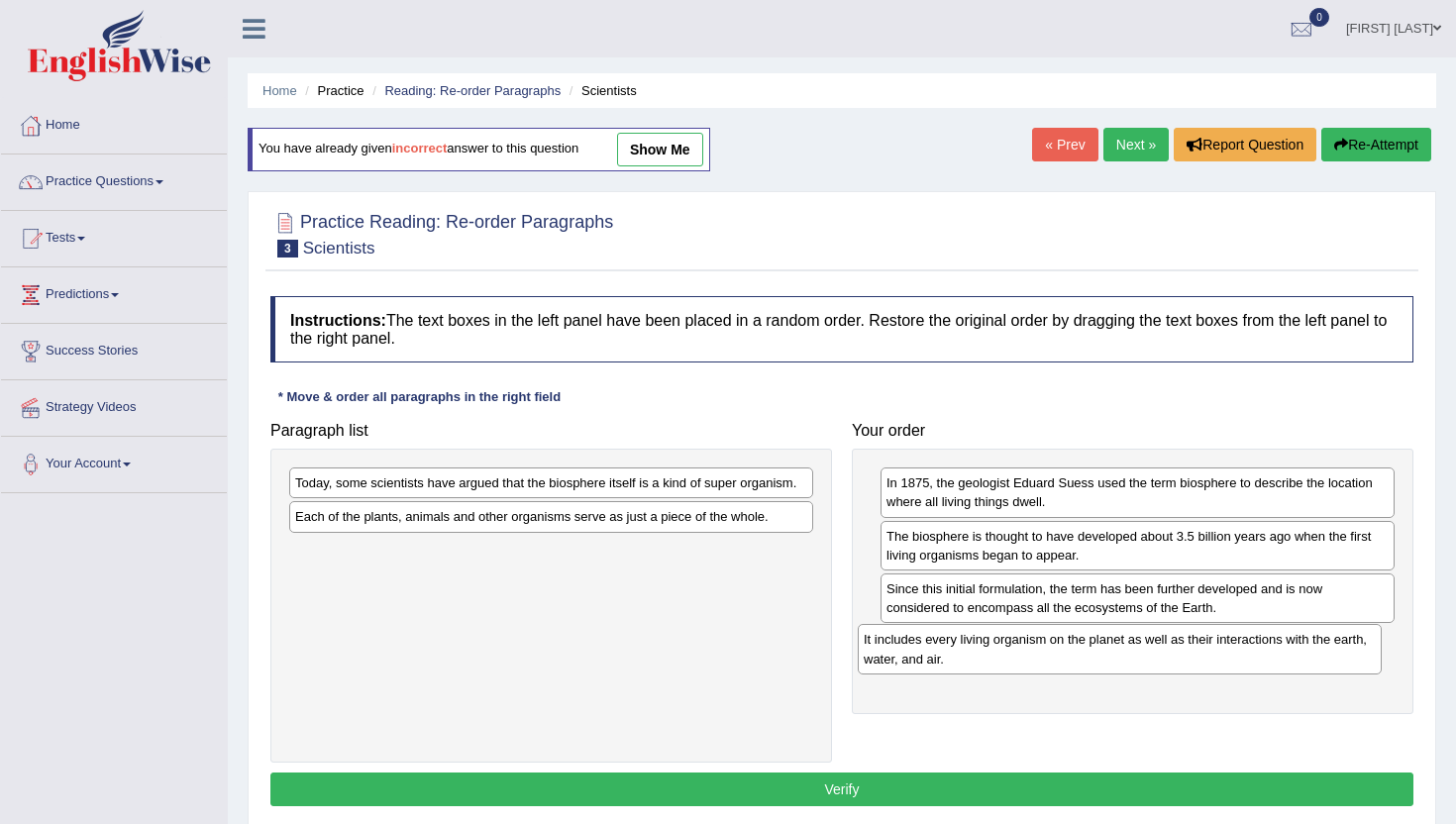 drag, startPoint x: 454, startPoint y: 531, endPoint x: 1022, endPoint y: 654, distance: 581.165 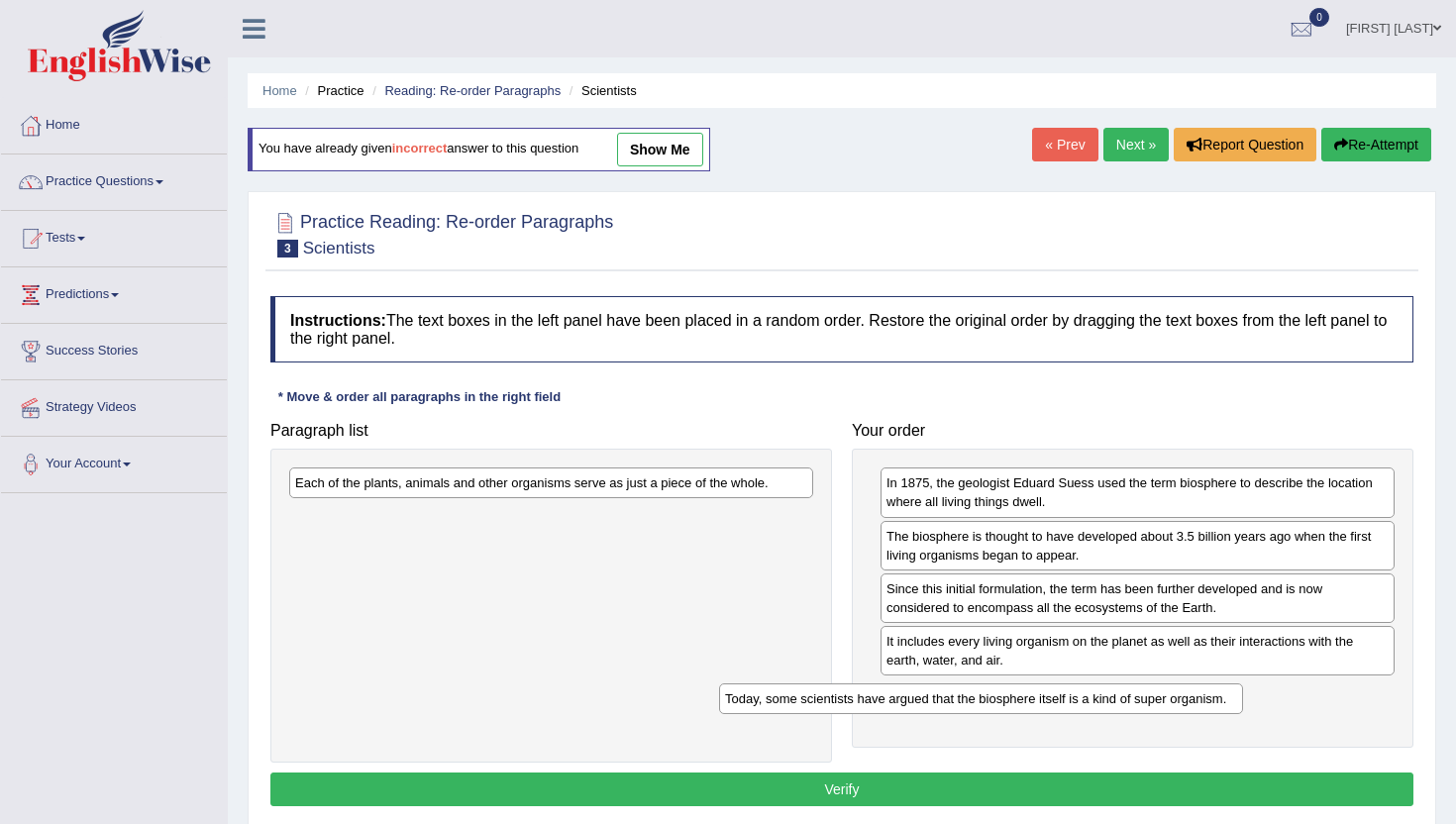 drag, startPoint x: 595, startPoint y: 498, endPoint x: 1025, endPoint y: 714, distance: 481.20266 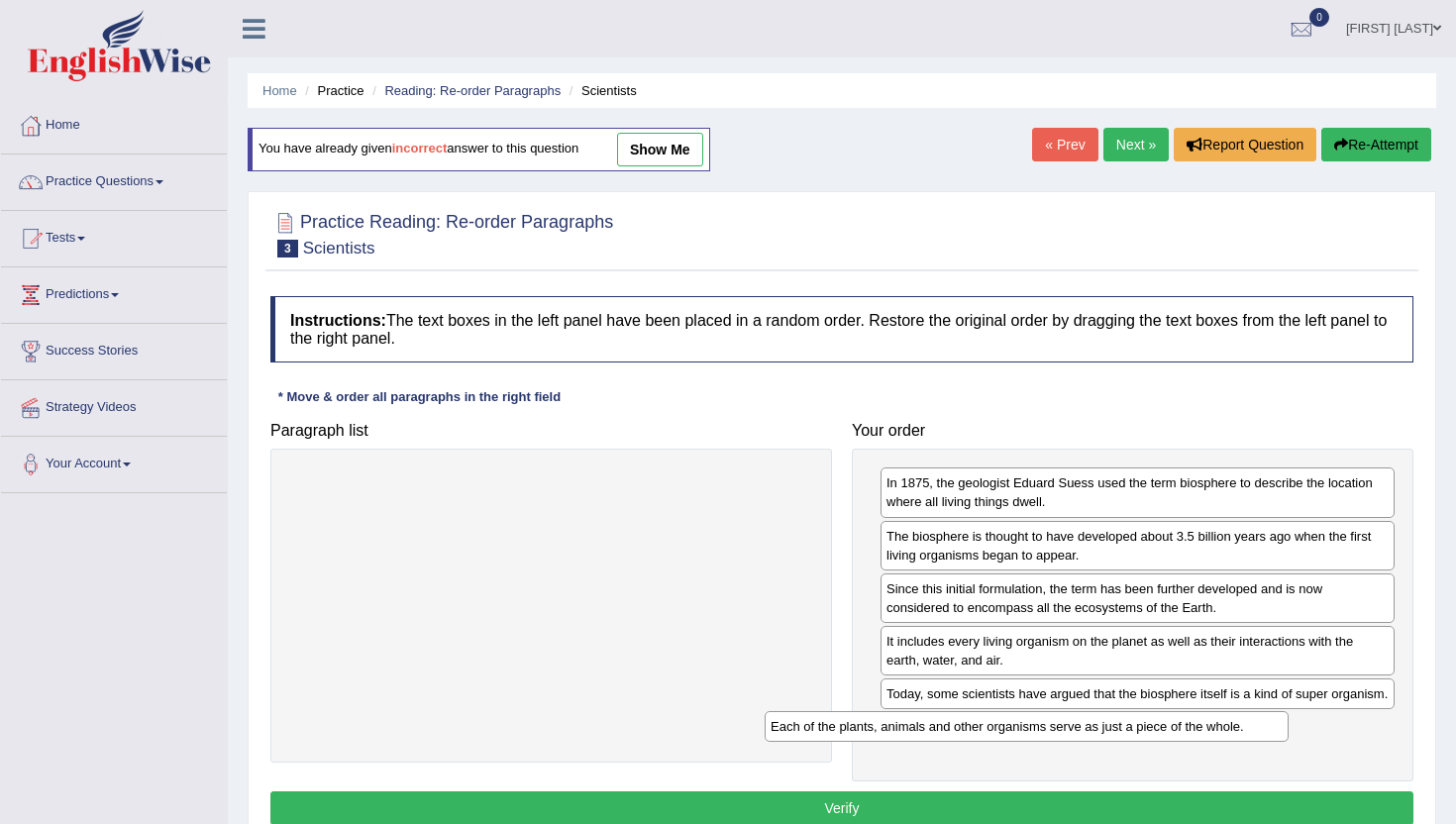 drag, startPoint x: 675, startPoint y: 483, endPoint x: 1150, endPoint y: 727, distance: 534.0047 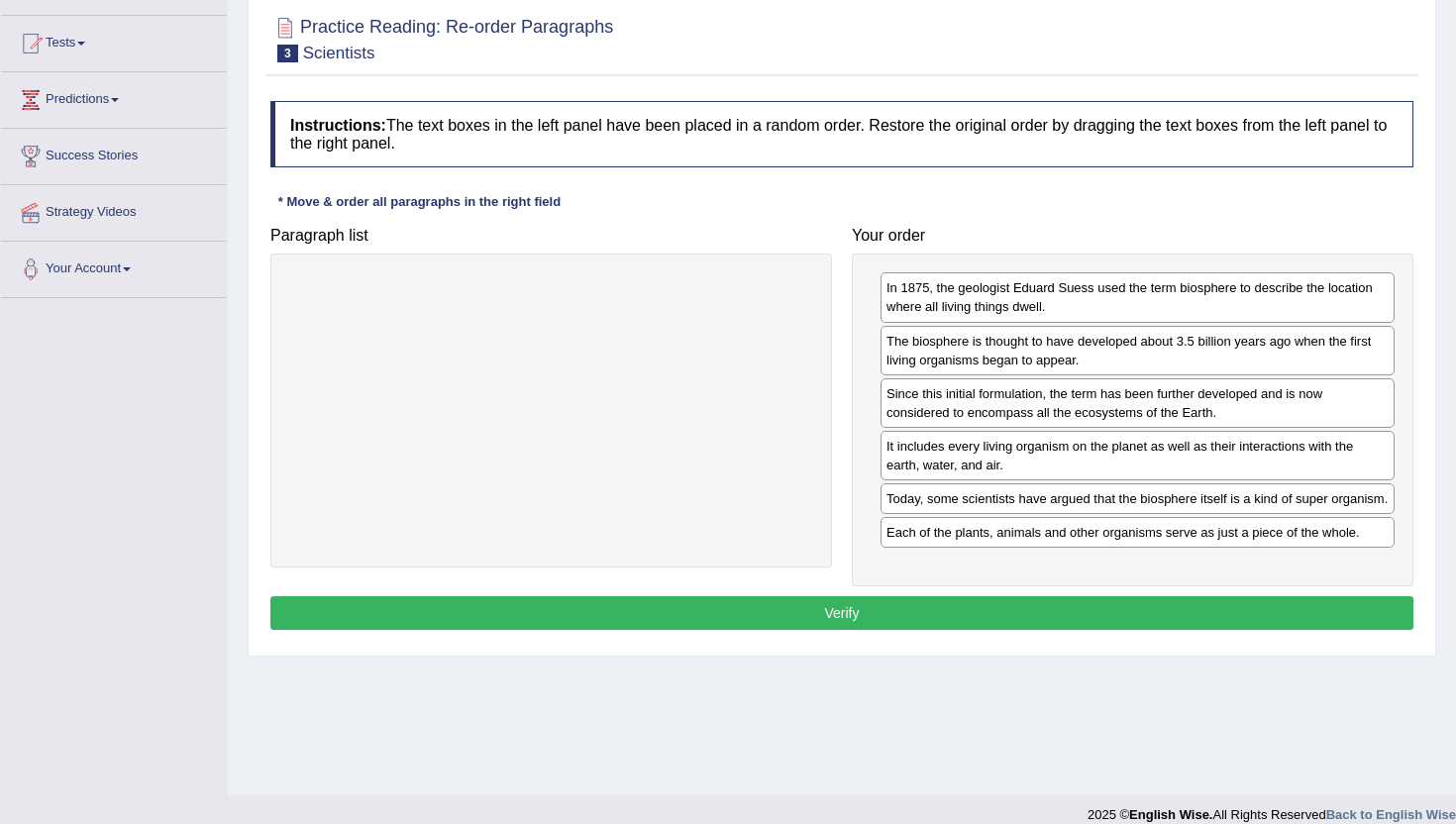 scroll, scrollTop: 216, scrollLeft: 0, axis: vertical 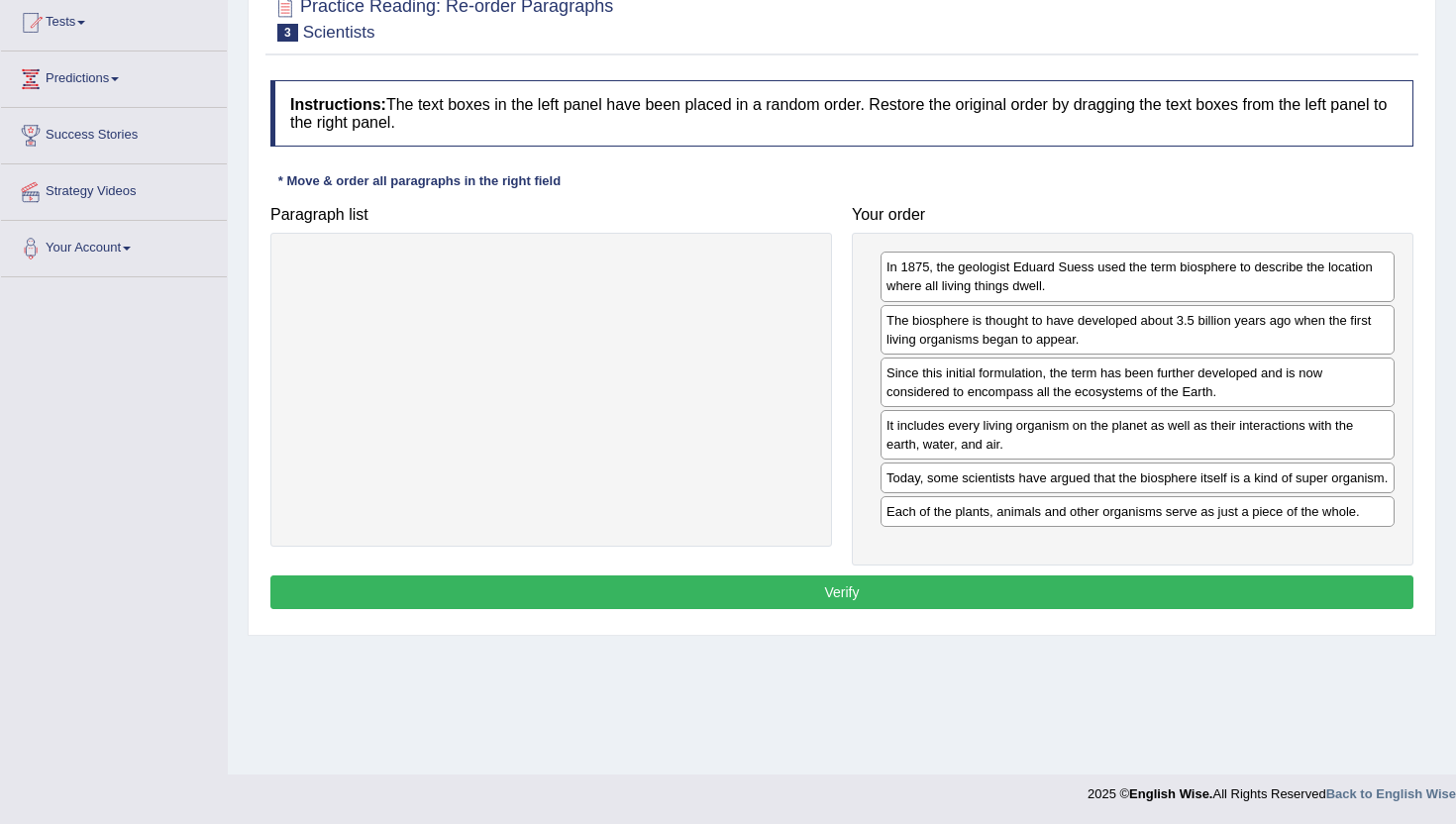 click on "Verify" at bounding box center [842, 592] 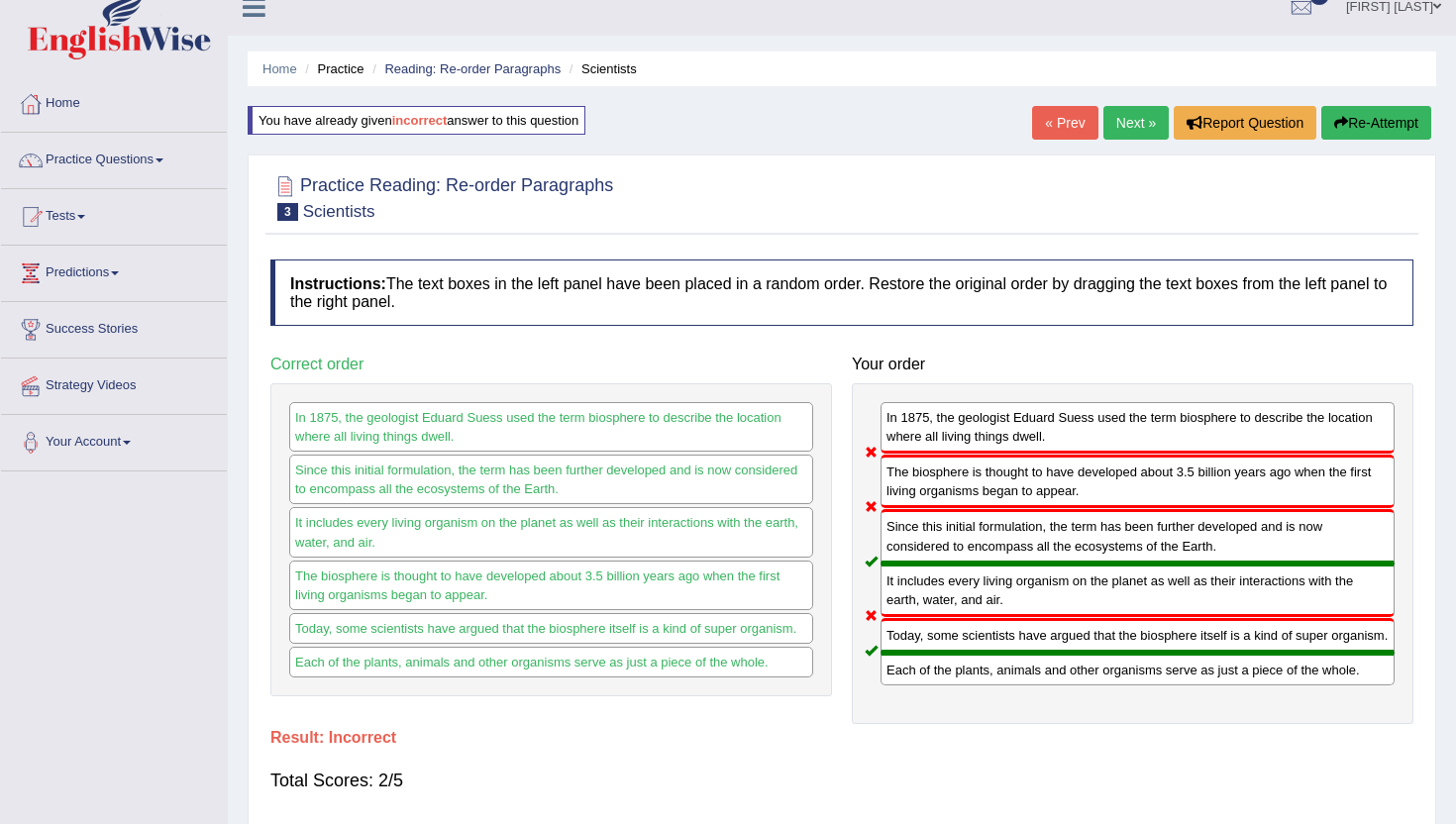scroll, scrollTop: 0, scrollLeft: 0, axis: both 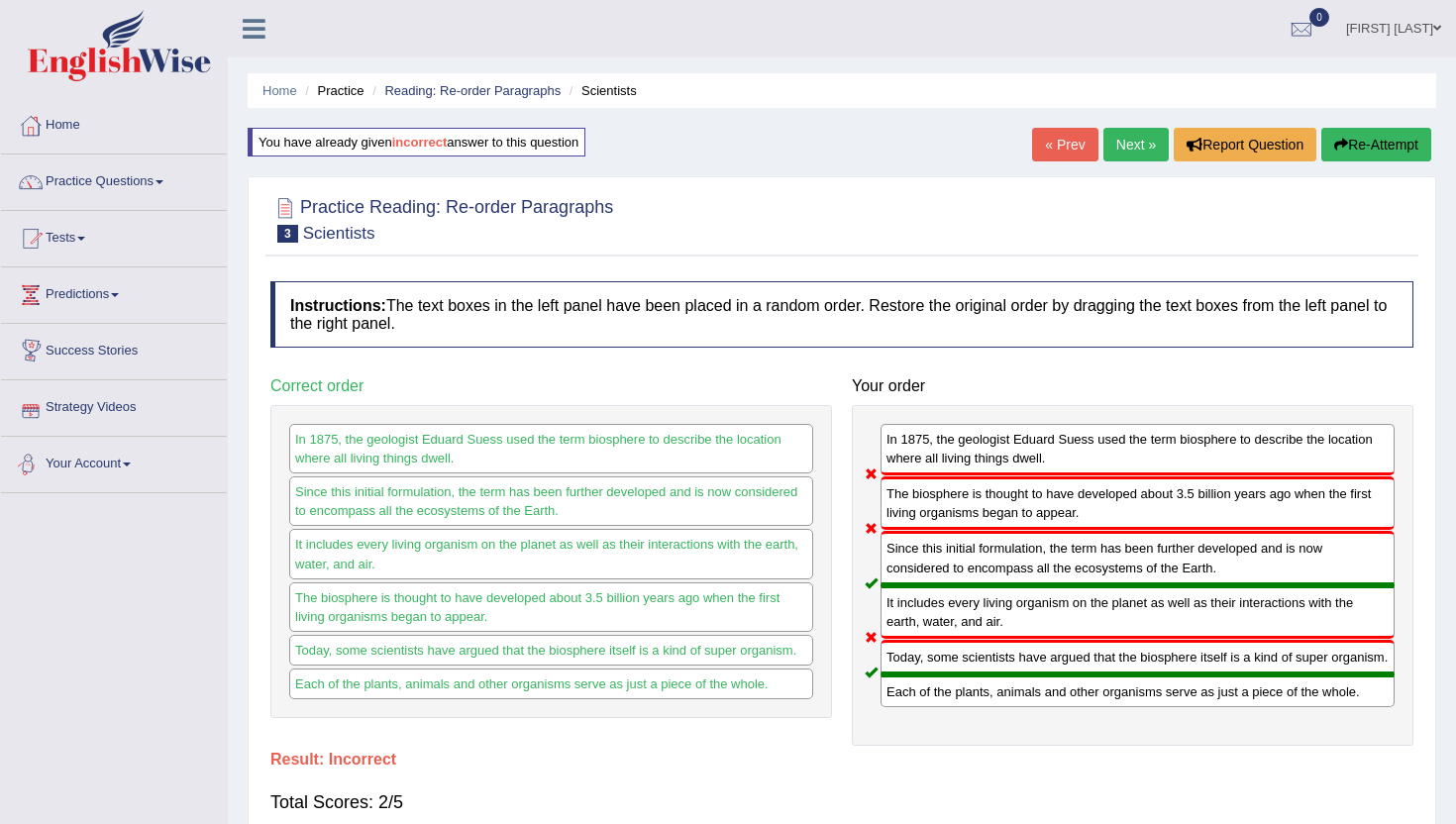 click on "Strategy Videos" at bounding box center [114, 405] 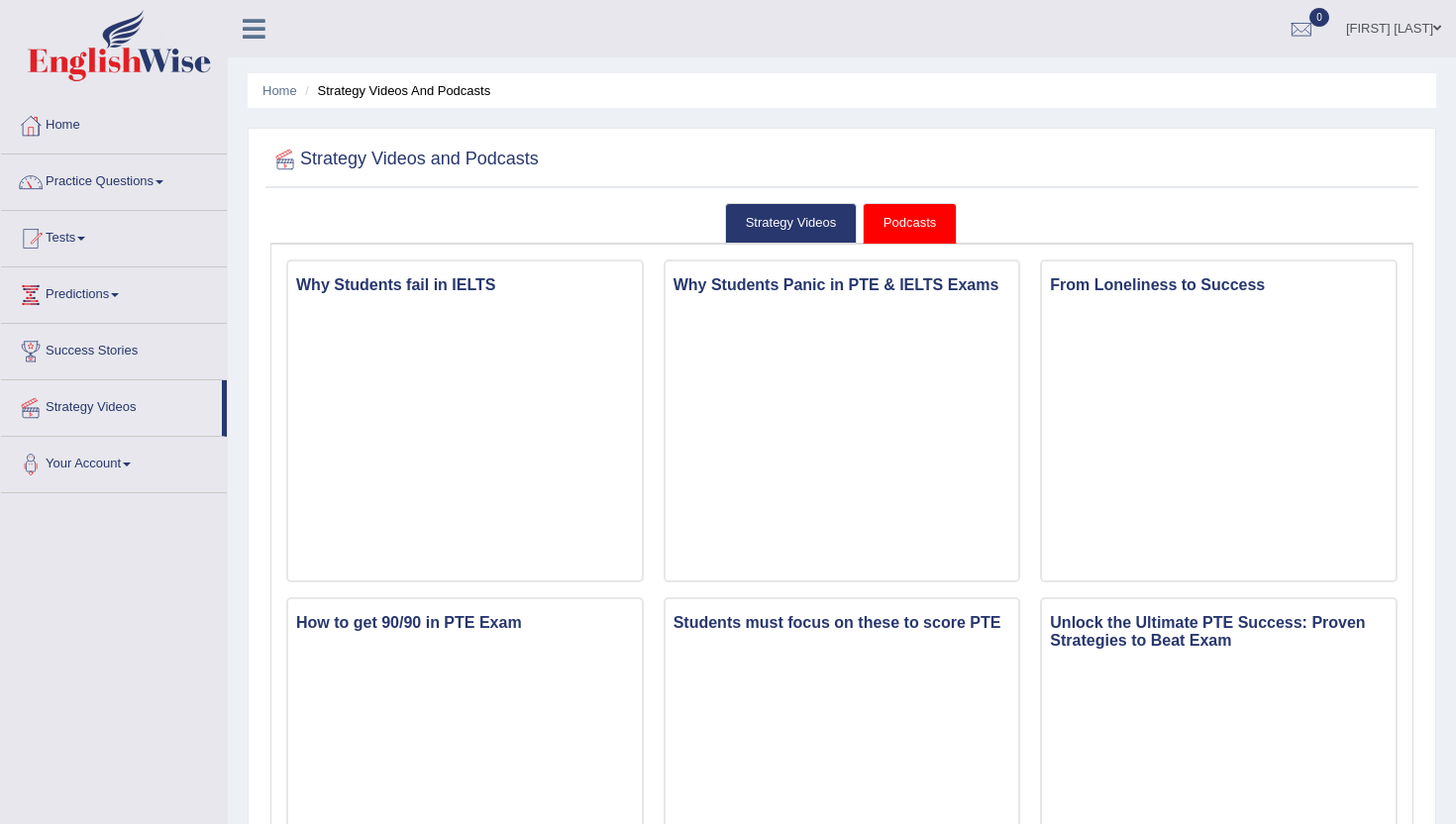 scroll, scrollTop: 0, scrollLeft: 0, axis: both 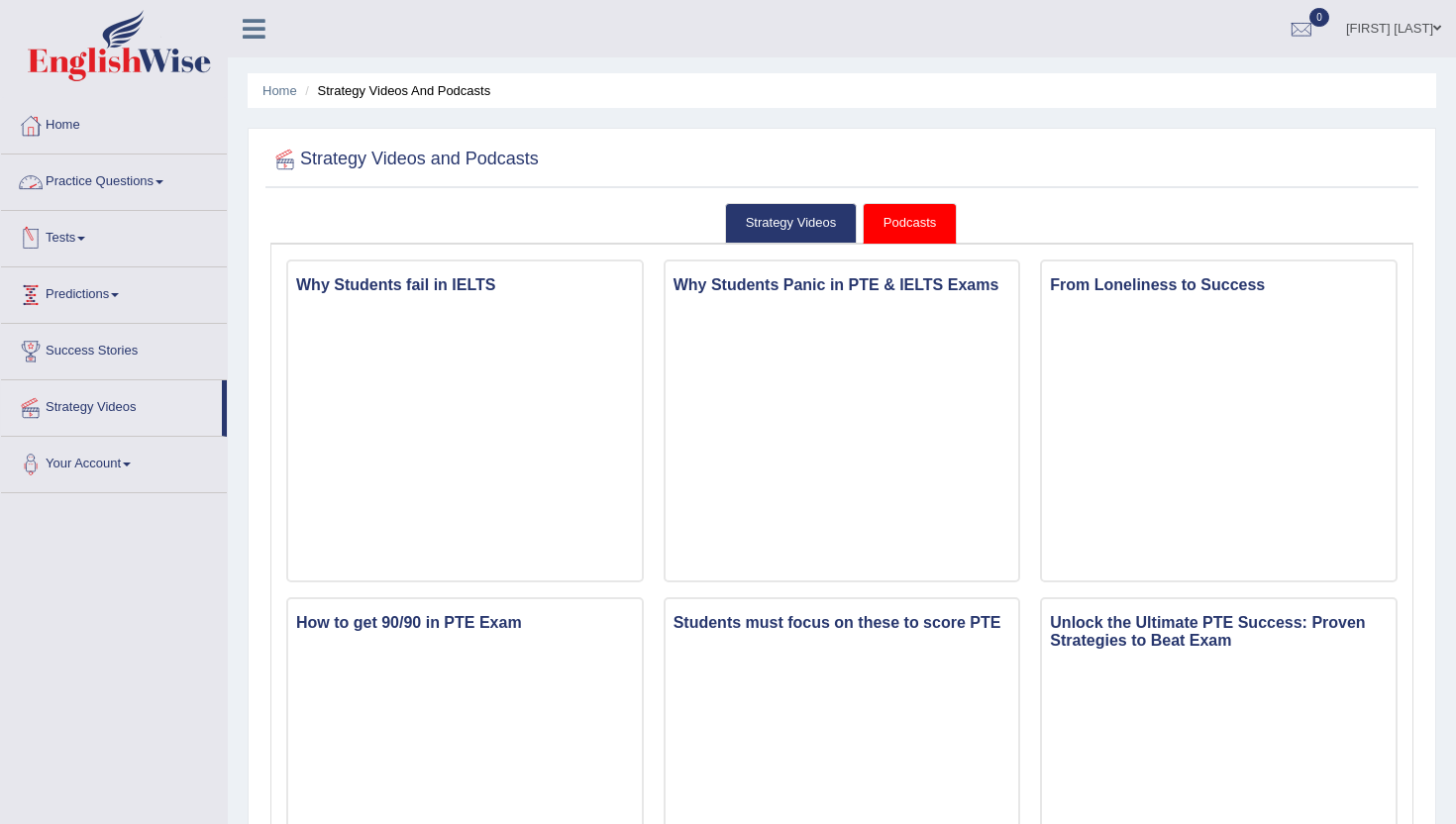 click on "Practice Questions" at bounding box center (114, 179) 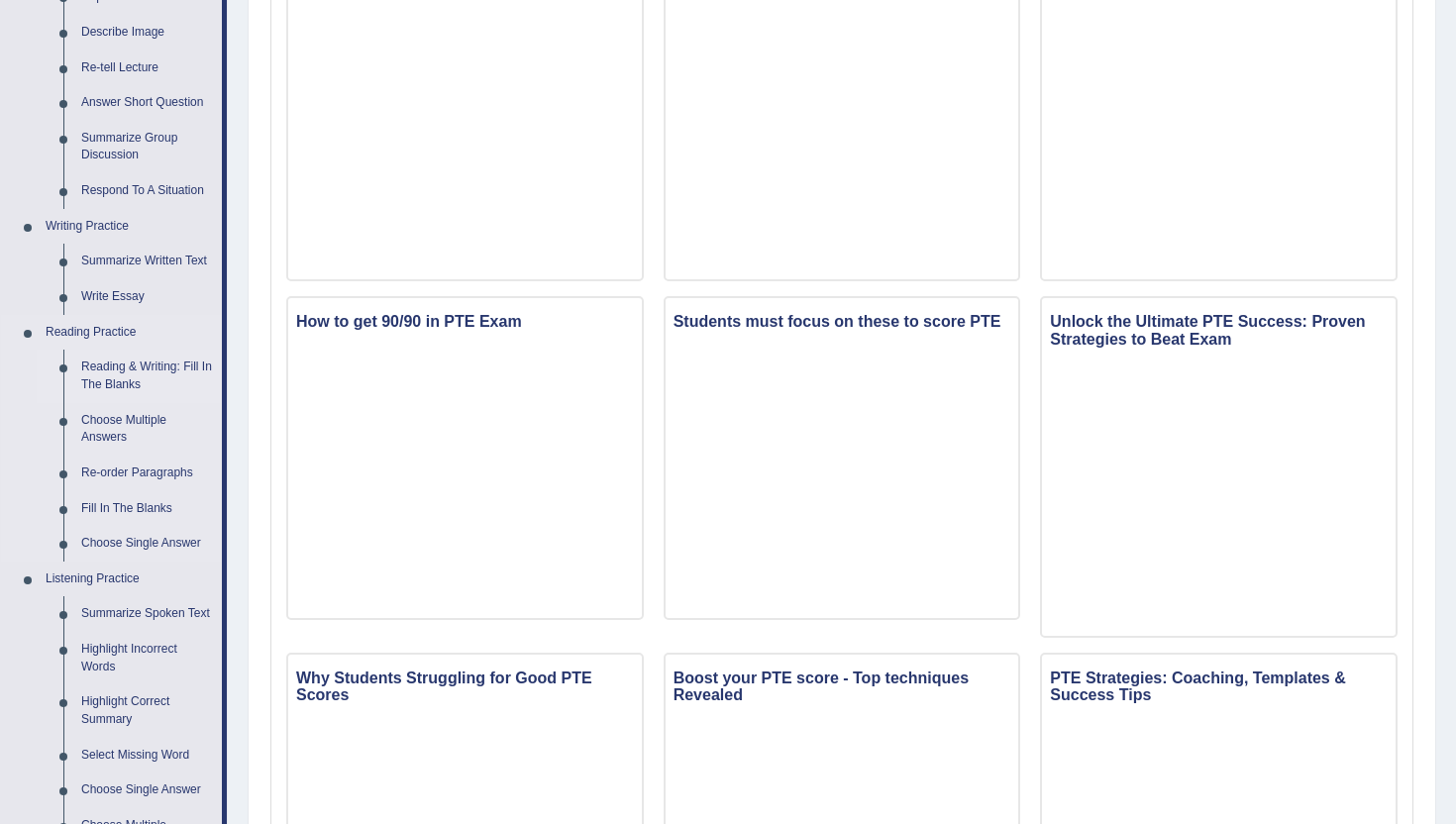 scroll, scrollTop: 309, scrollLeft: 0, axis: vertical 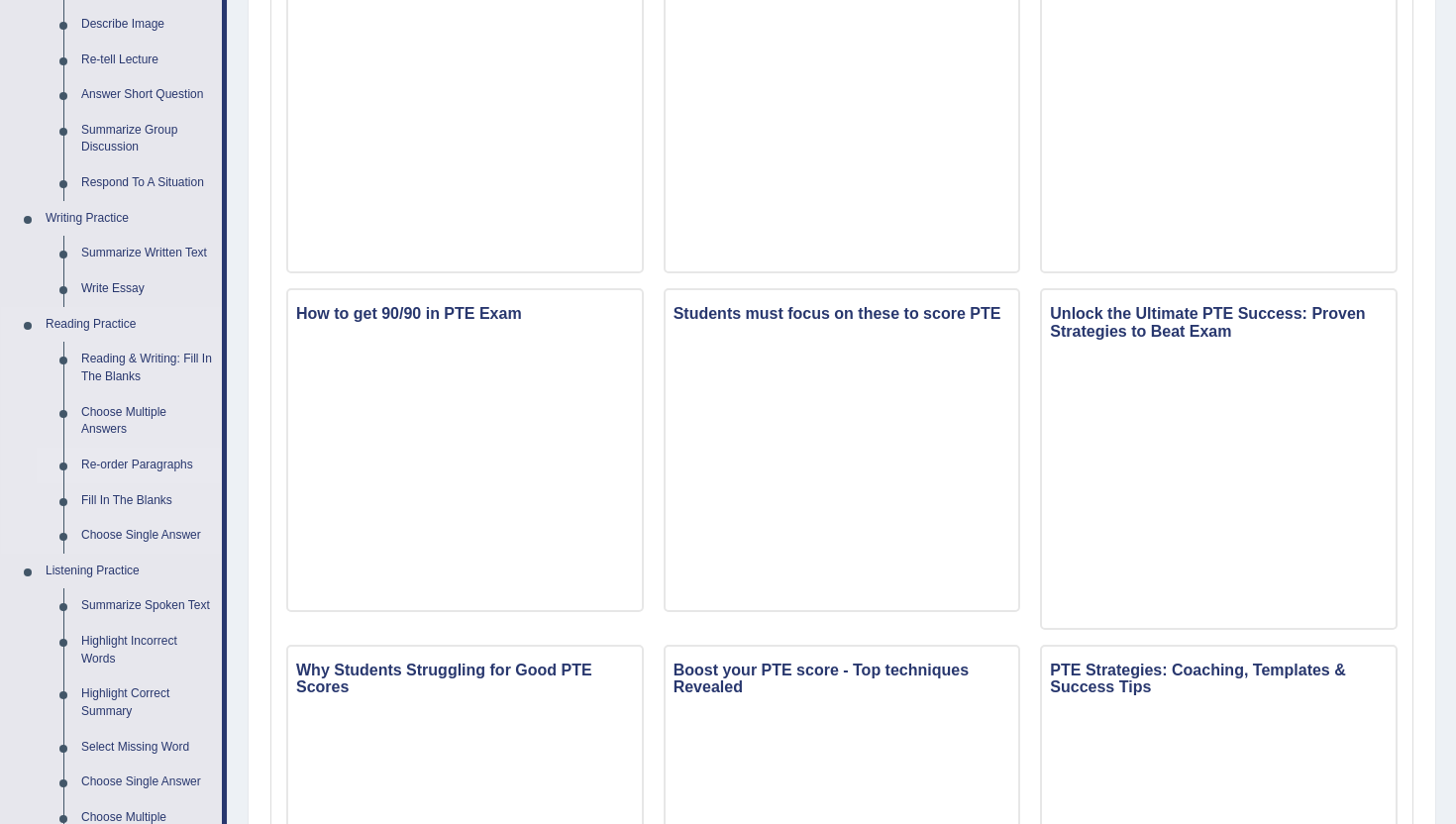 click on "Re-order Paragraphs" at bounding box center (147, 465) 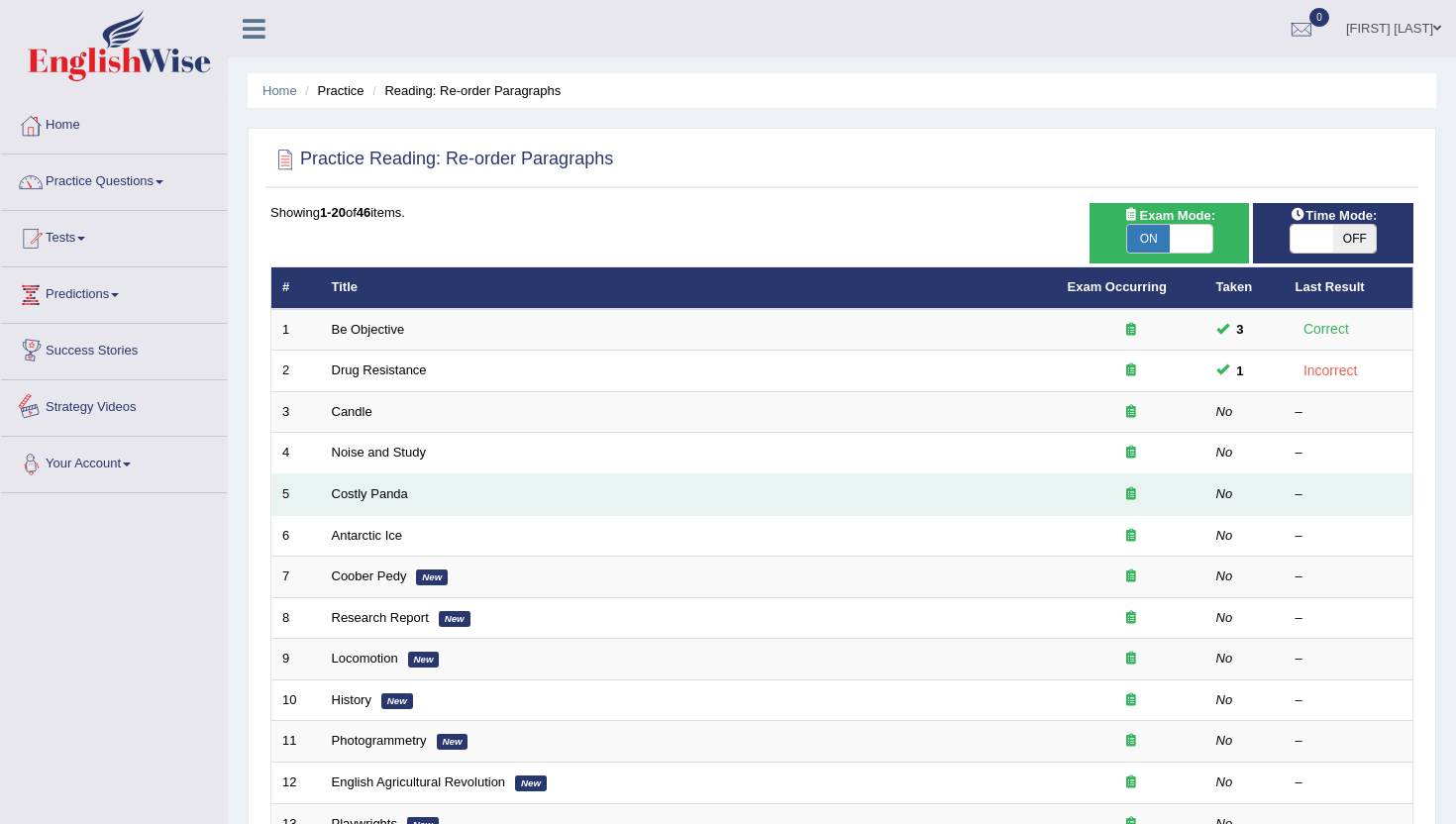 scroll, scrollTop: 0, scrollLeft: 0, axis: both 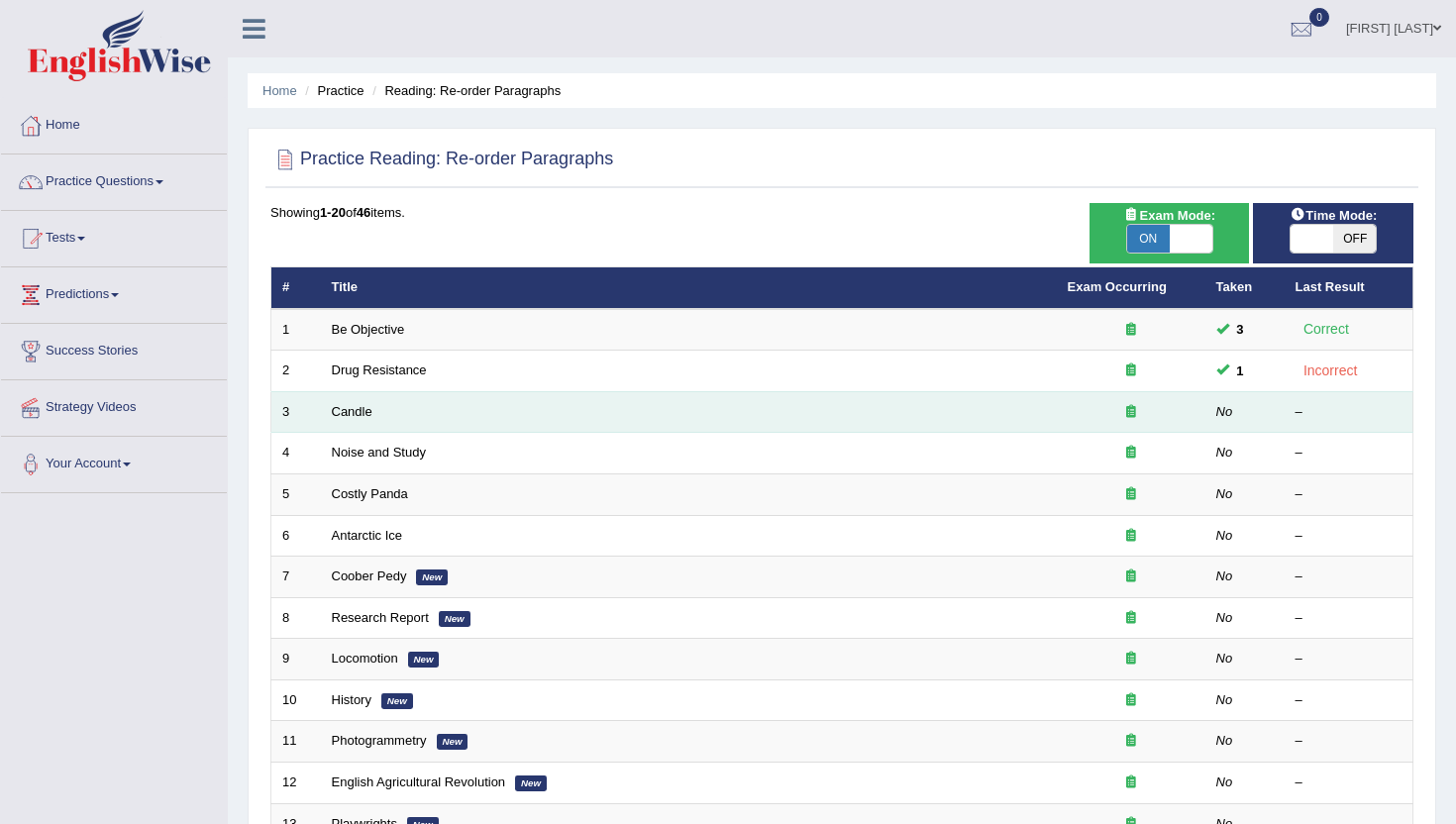 click on "Candle" at bounding box center (688, 412) 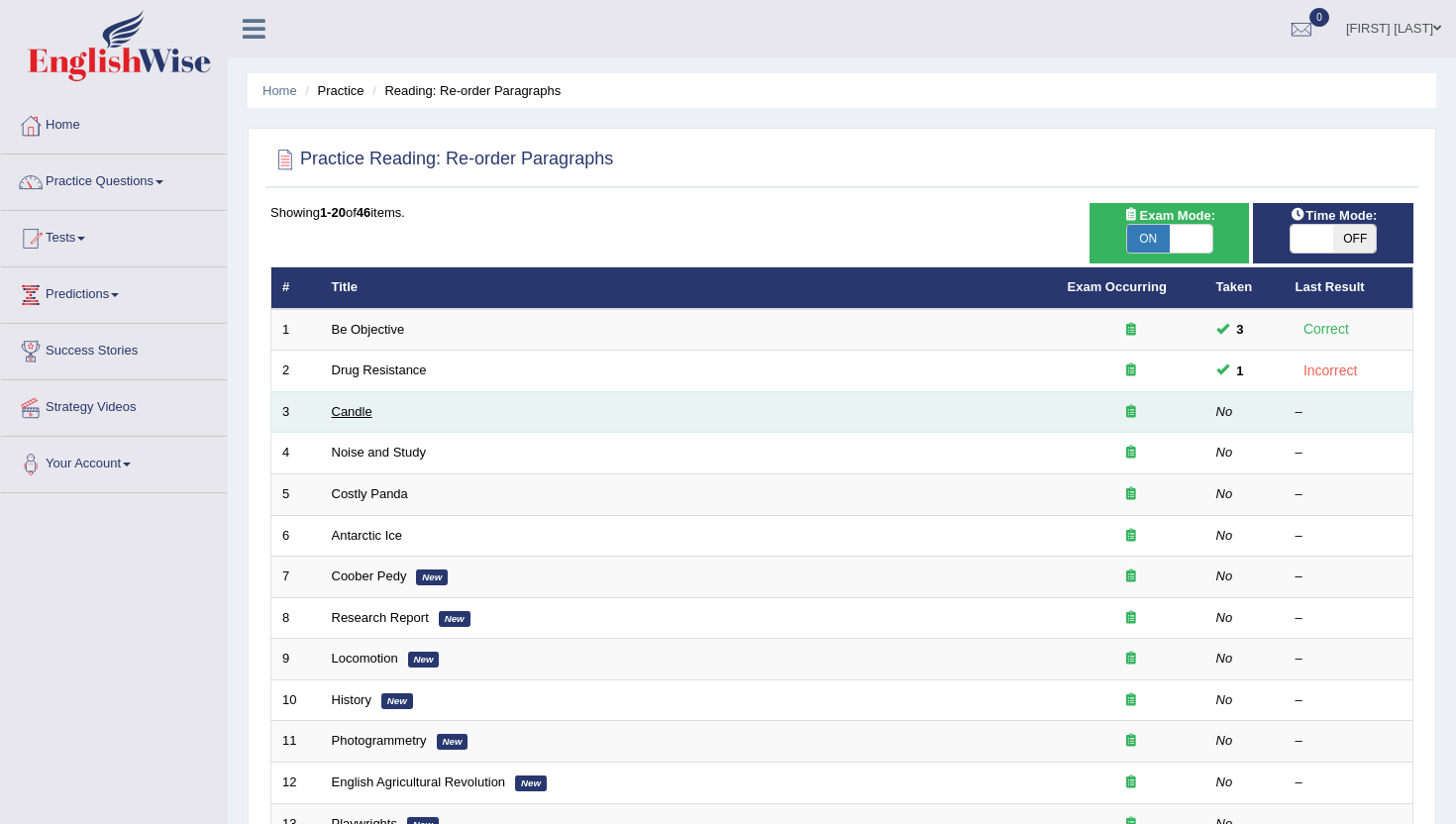 click on "Candle" at bounding box center [352, 411] 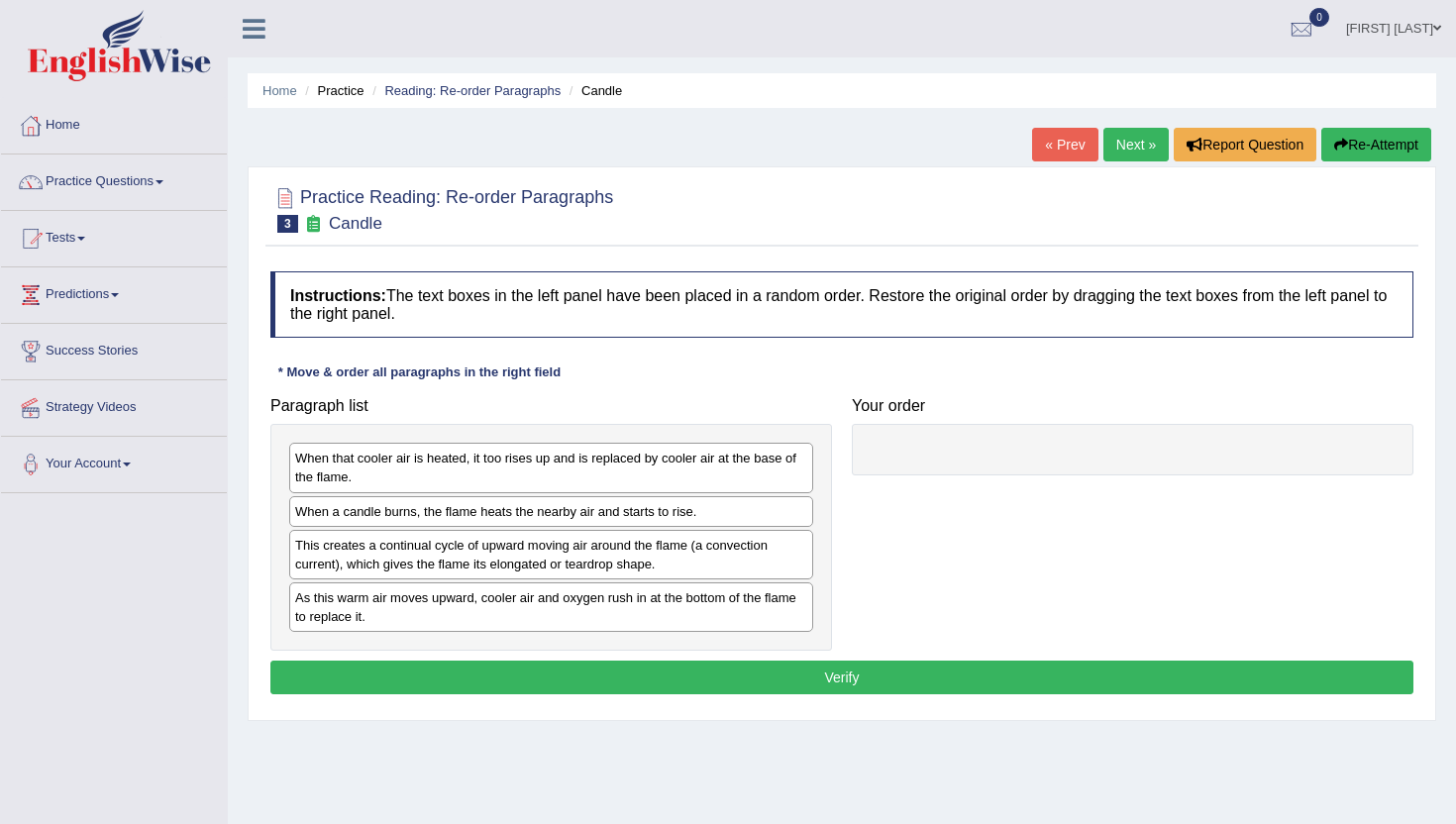 scroll, scrollTop: 0, scrollLeft: 0, axis: both 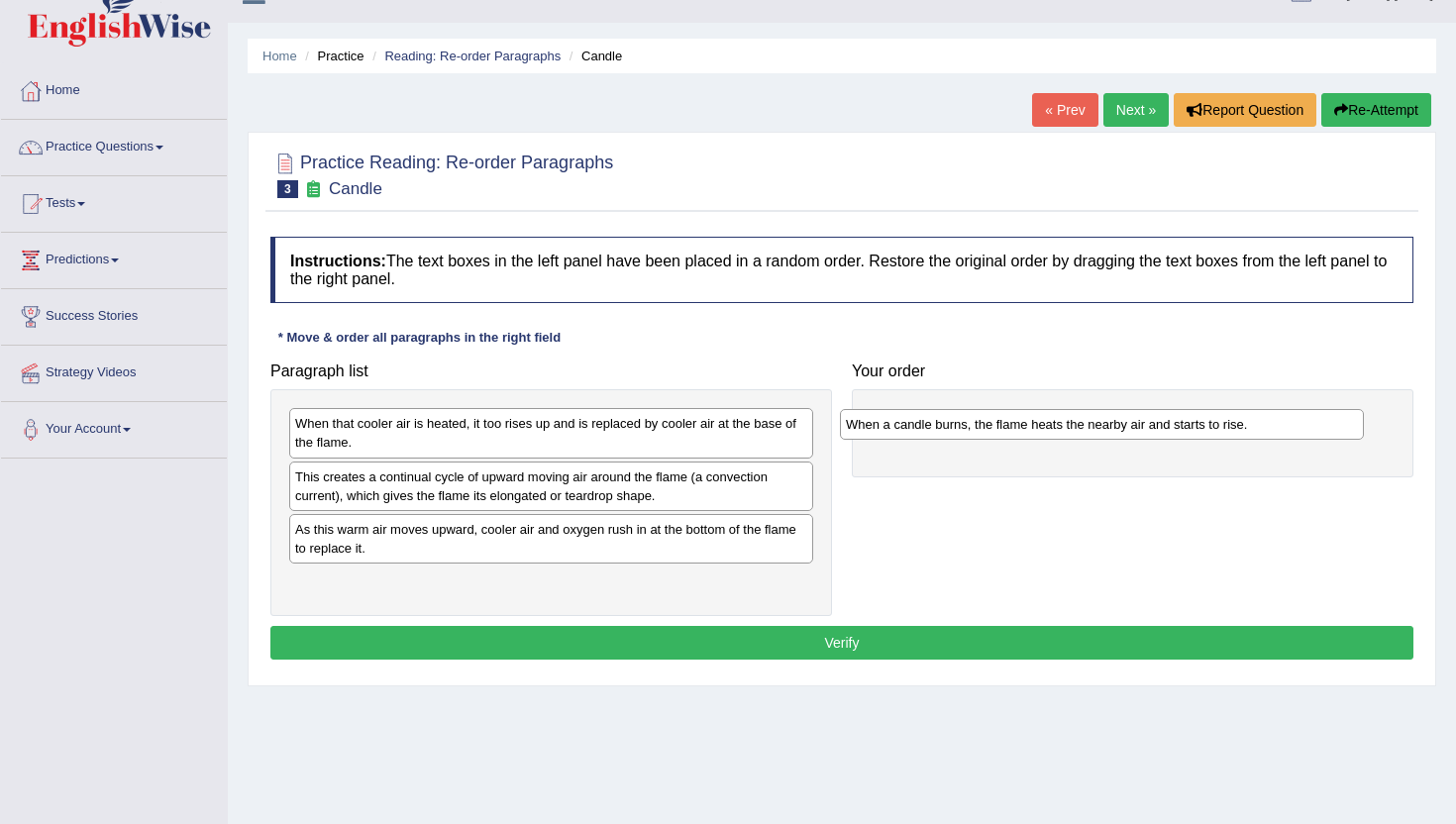 drag, startPoint x: 397, startPoint y: 479, endPoint x: 948, endPoint y: 427, distance: 553.4483 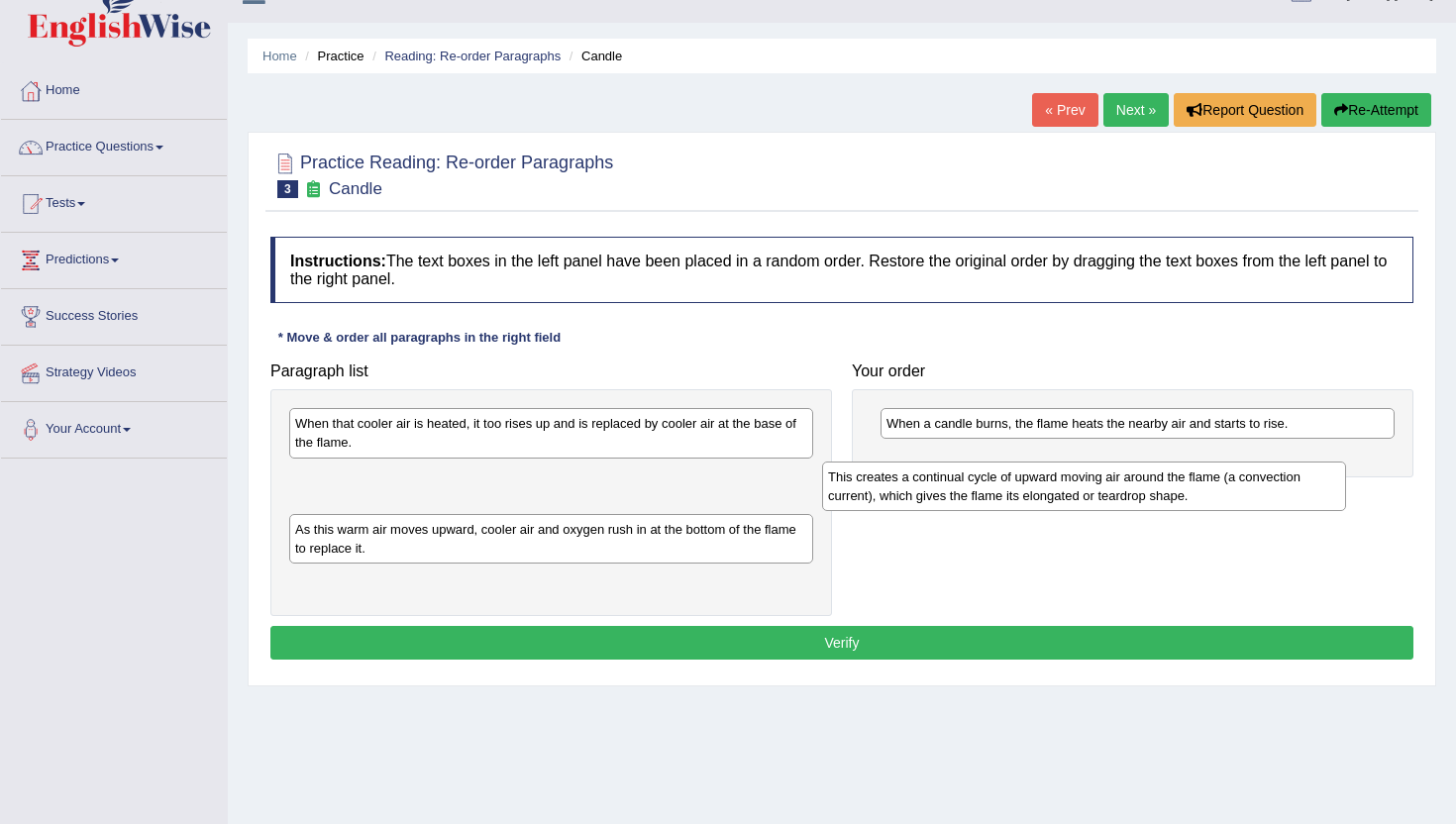drag, startPoint x: 609, startPoint y: 485, endPoint x: 1149, endPoint y: 481, distance: 540.01481 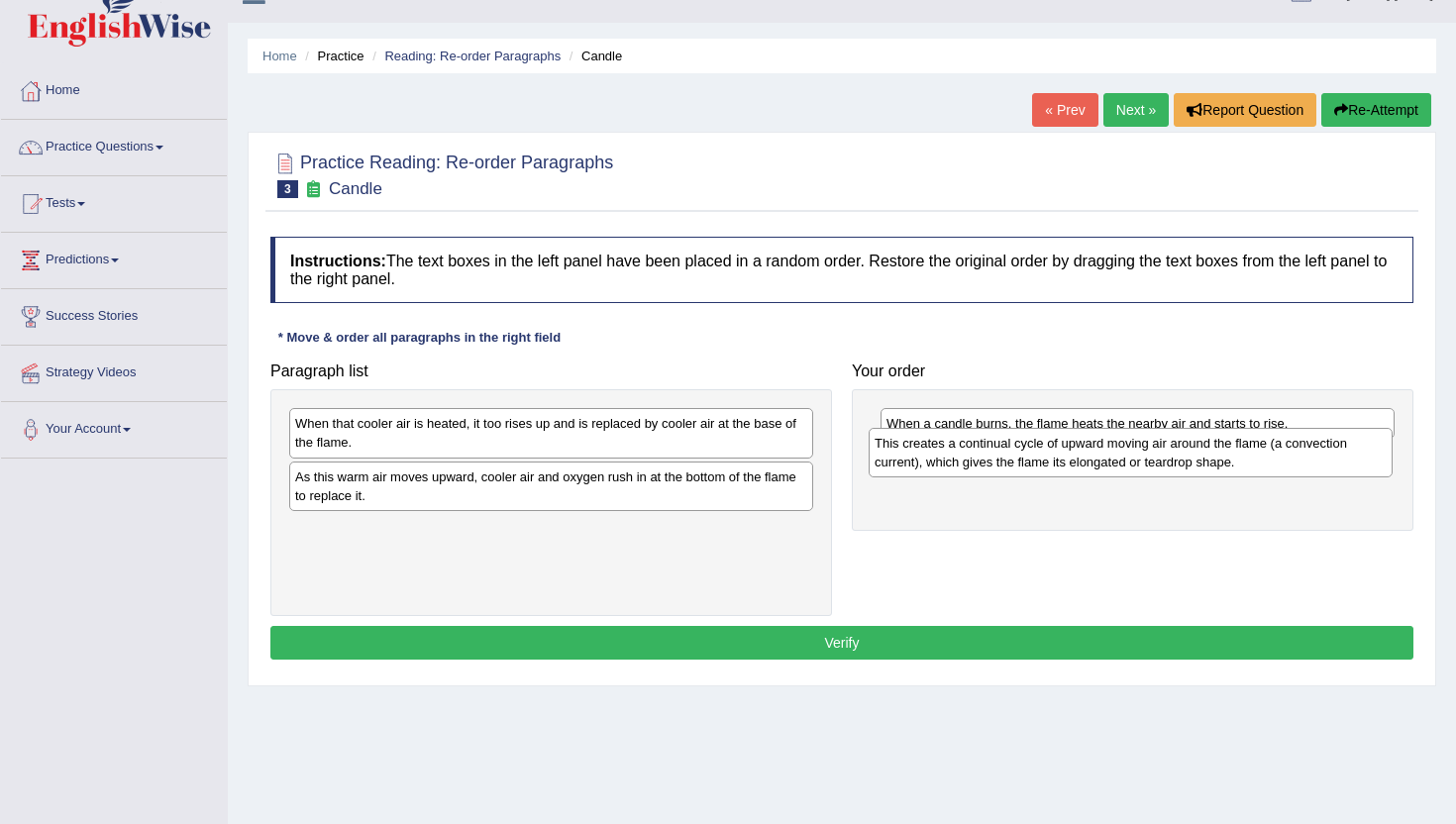 drag, startPoint x: 439, startPoint y: 479, endPoint x: 1020, endPoint y: 444, distance: 582.0533 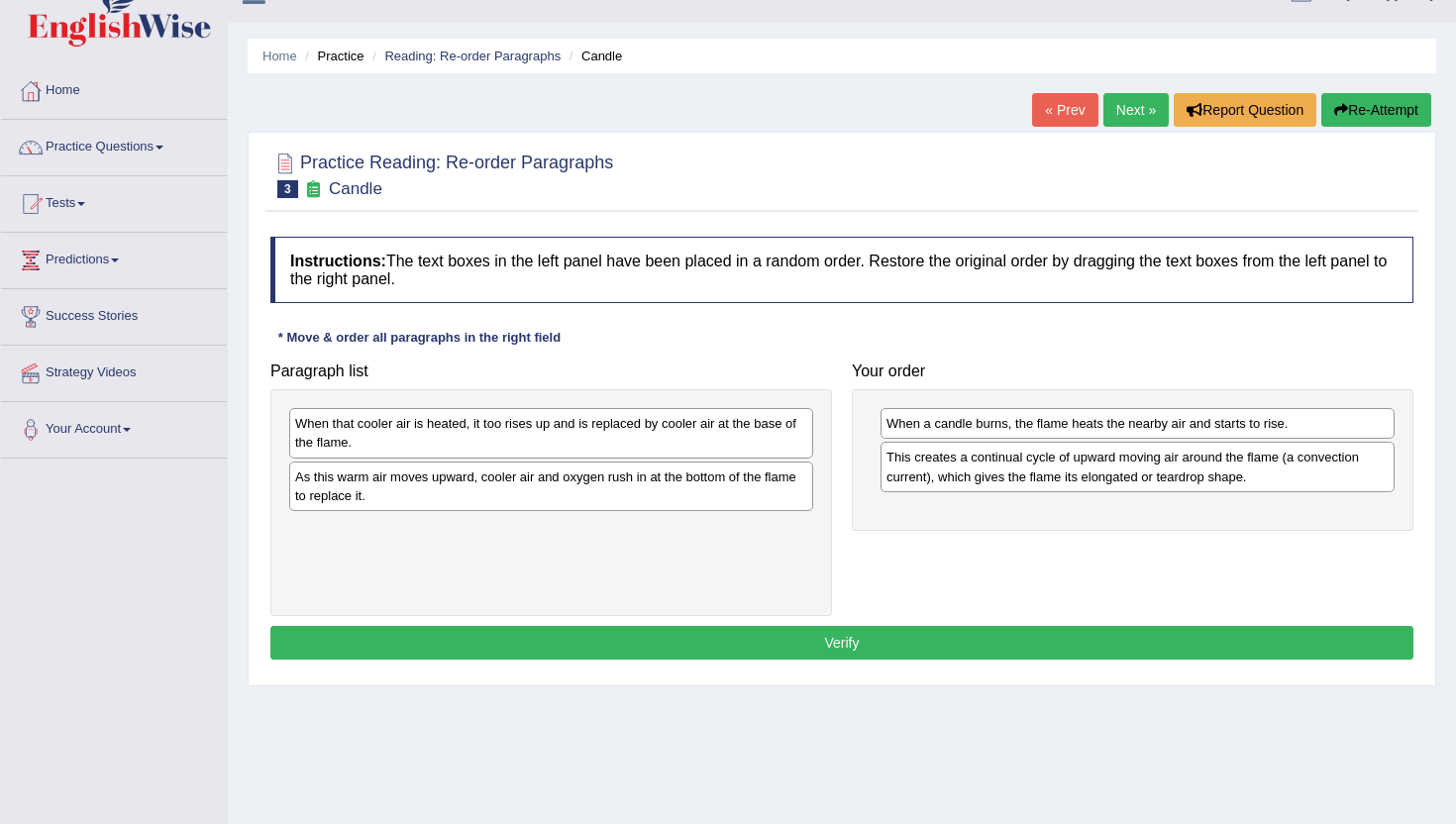 drag, startPoint x: 533, startPoint y: 401, endPoint x: 629, endPoint y: 425, distance: 98.95454 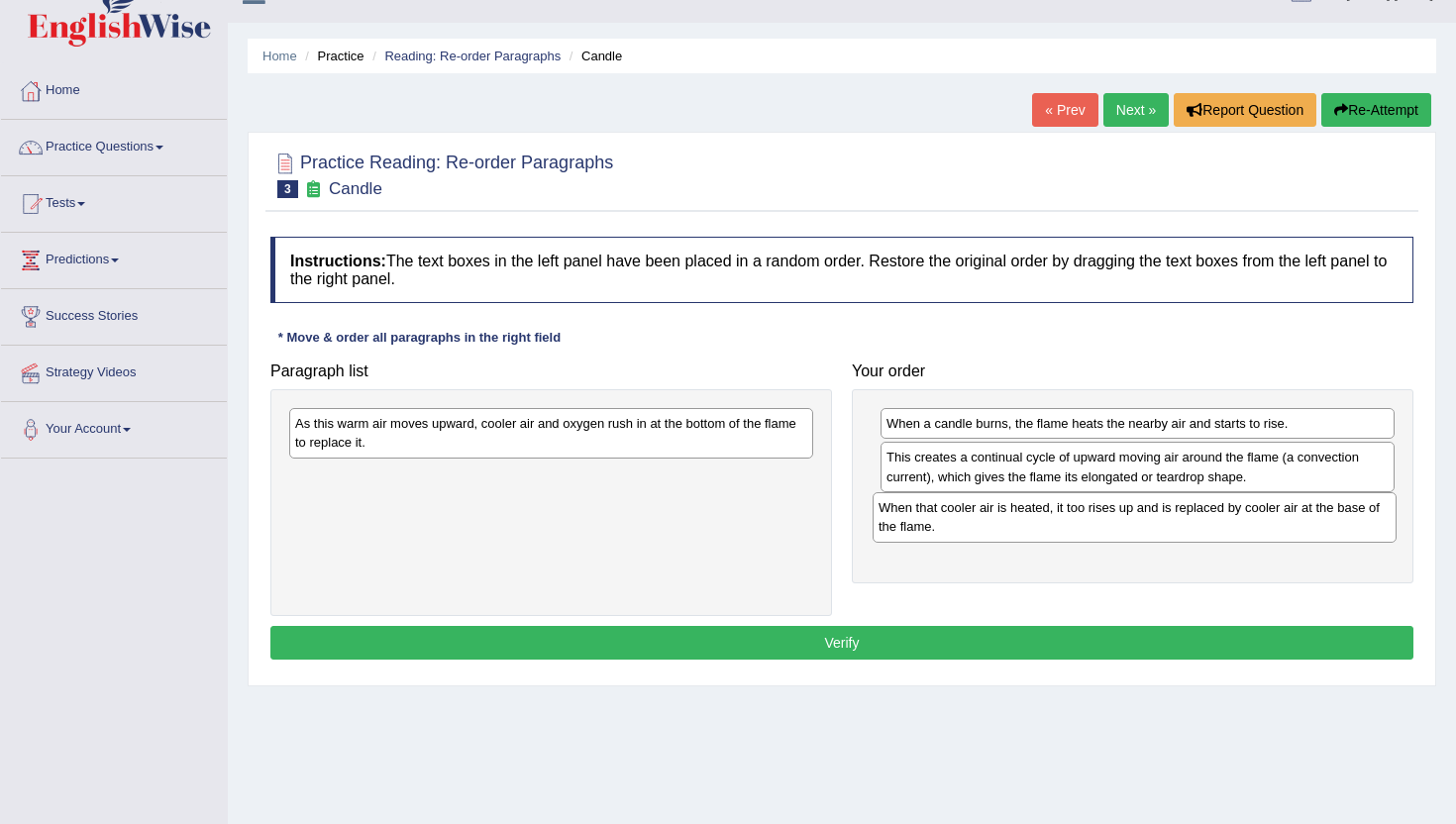 drag, startPoint x: 590, startPoint y: 433, endPoint x: 1175, endPoint y: 511, distance: 590.1771 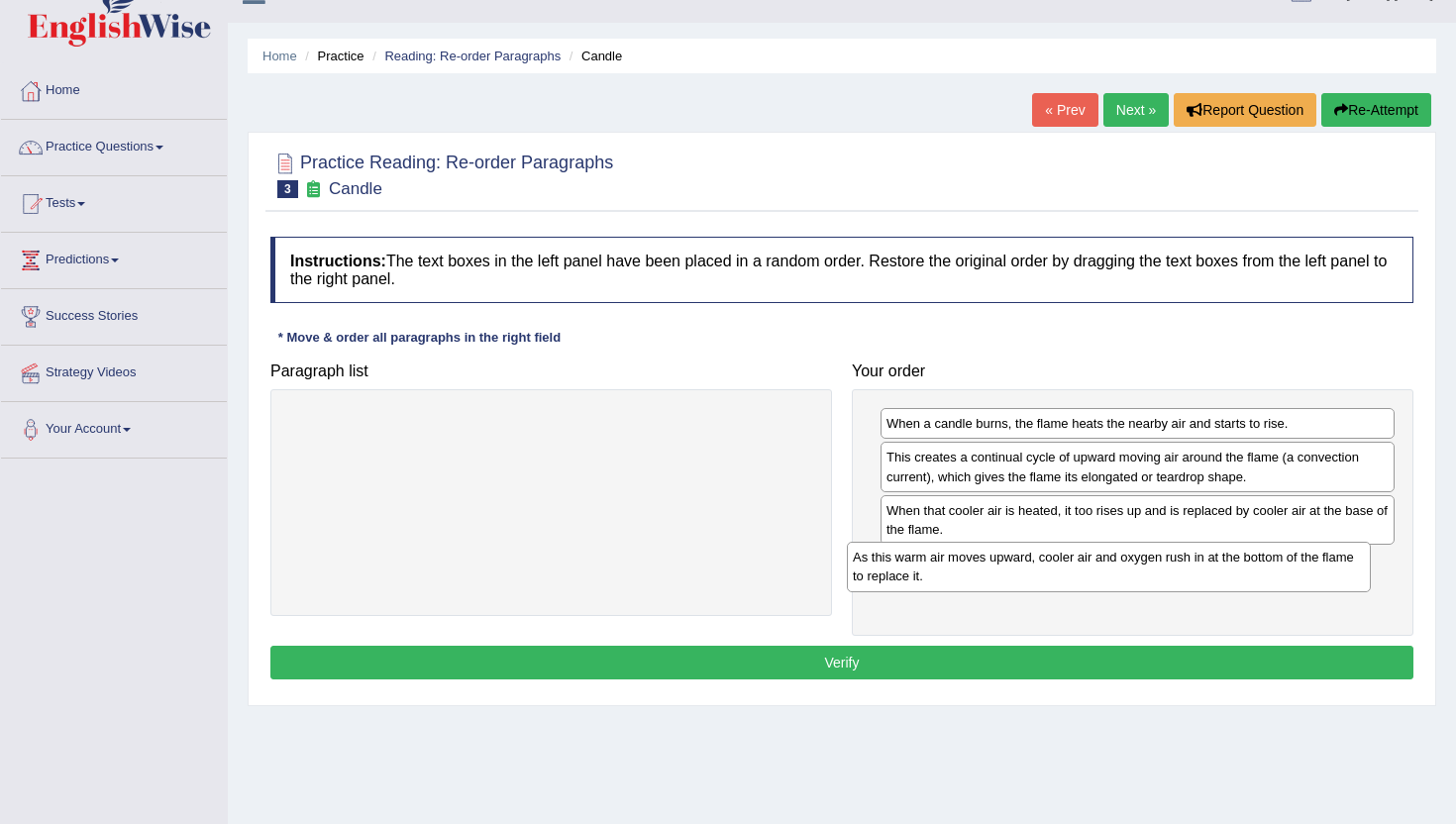 drag, startPoint x: 706, startPoint y: 439, endPoint x: 1263, endPoint y: 567, distance: 571.51815 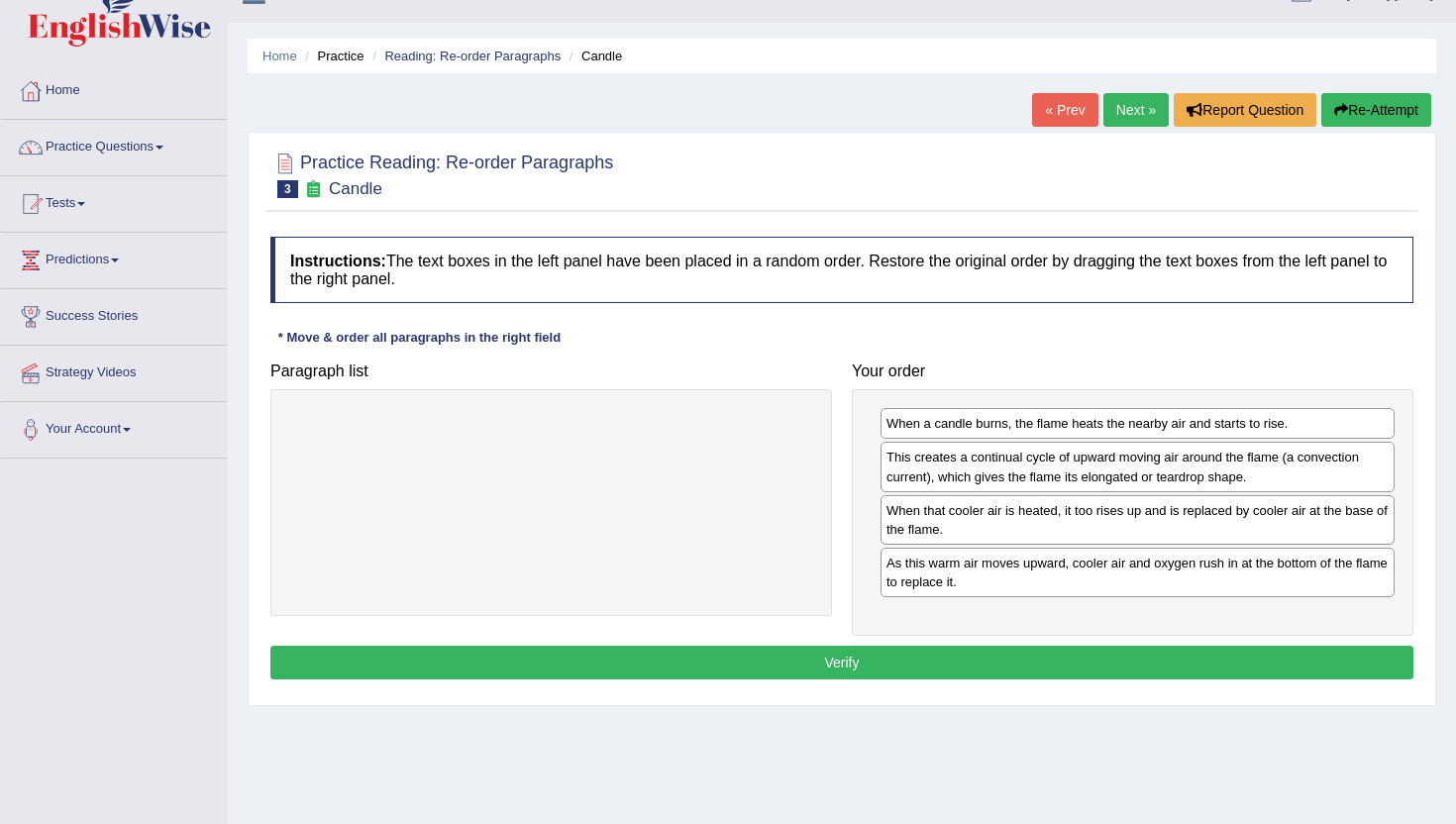 click on "Verify" at bounding box center [842, 663] 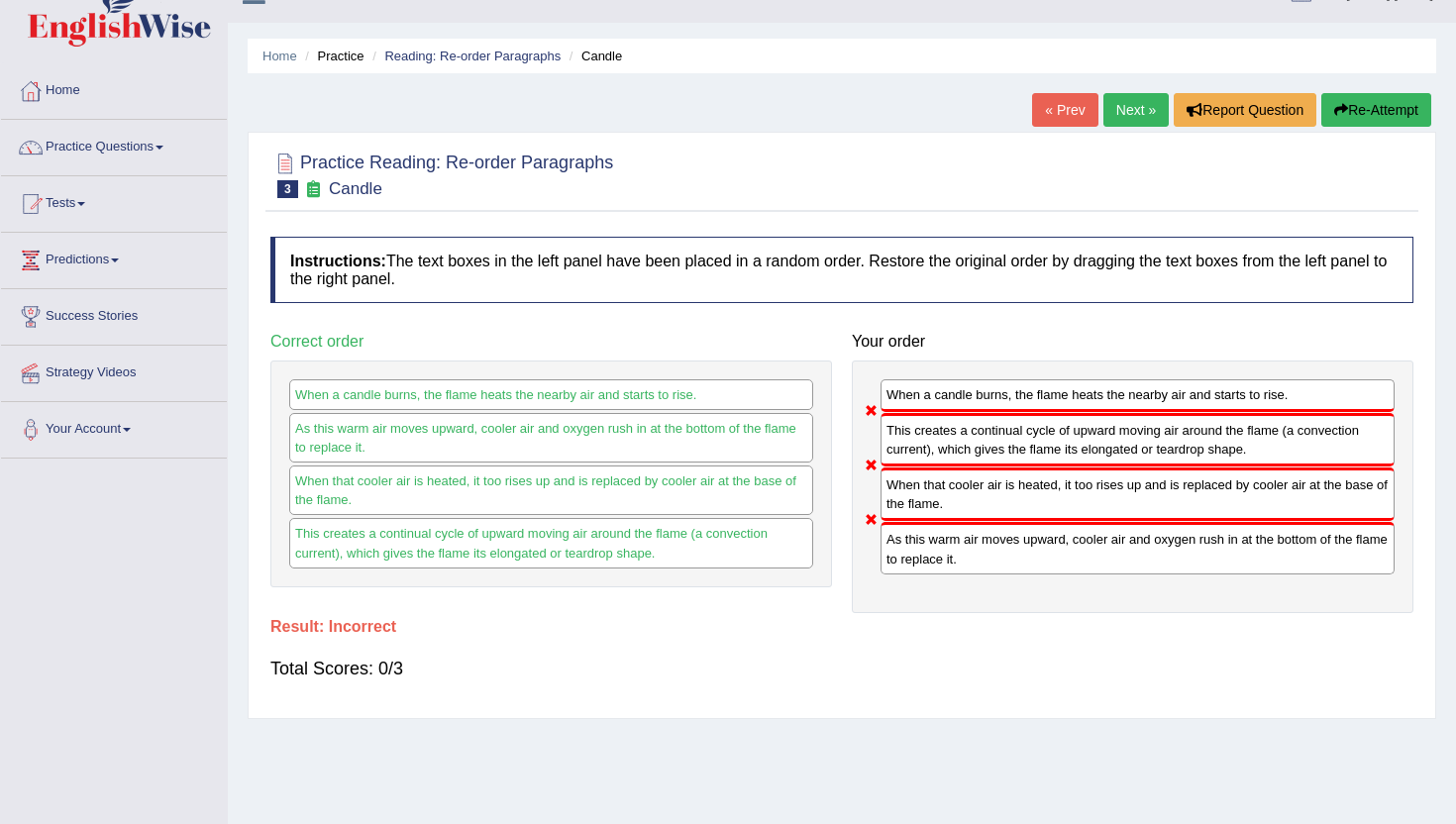 click on "Re-Attempt" at bounding box center [1376, 110] 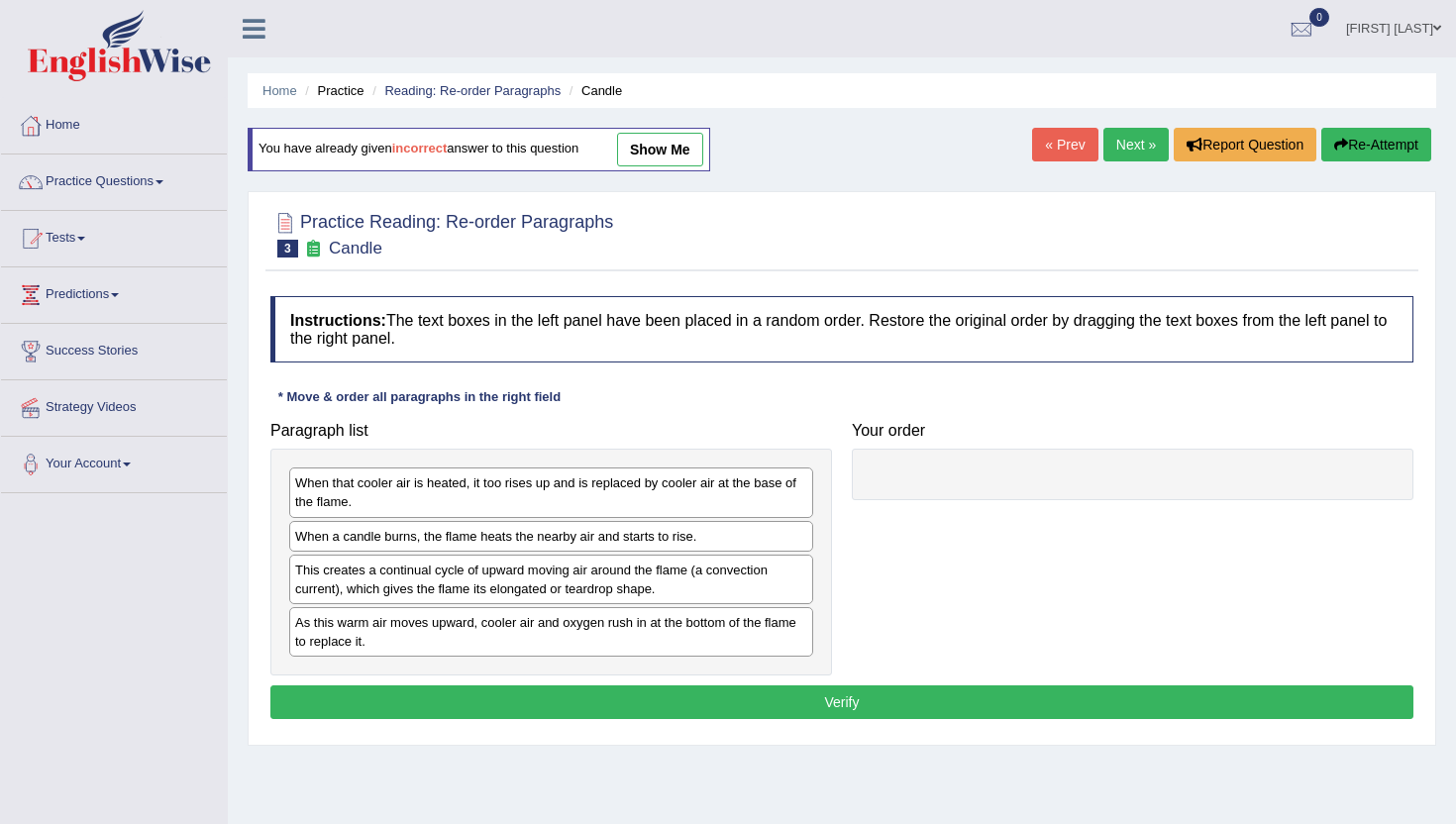 scroll, scrollTop: 35, scrollLeft: 0, axis: vertical 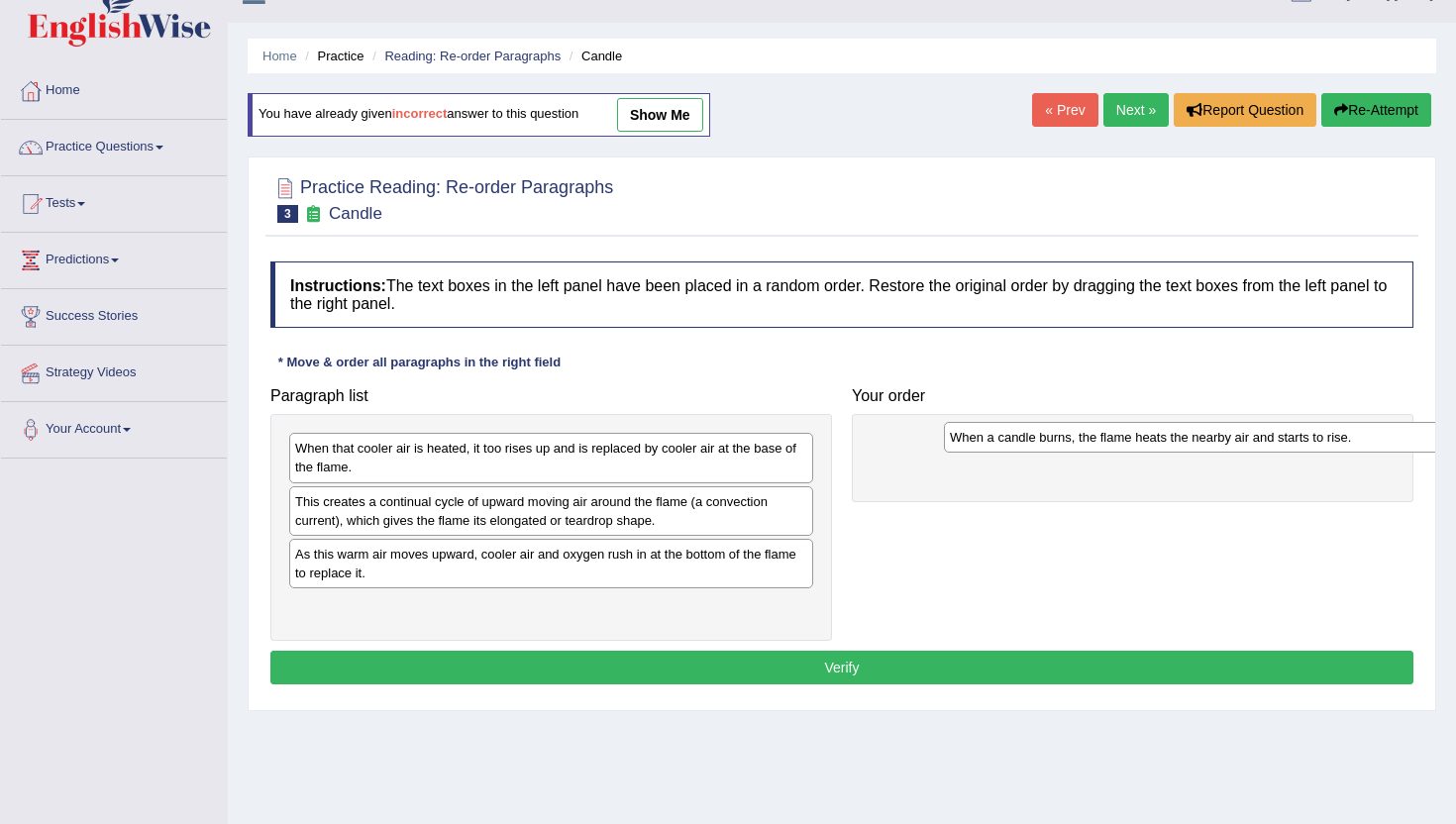 drag, startPoint x: 462, startPoint y: 510, endPoint x: 1116, endPoint y: 444, distance: 657.32184 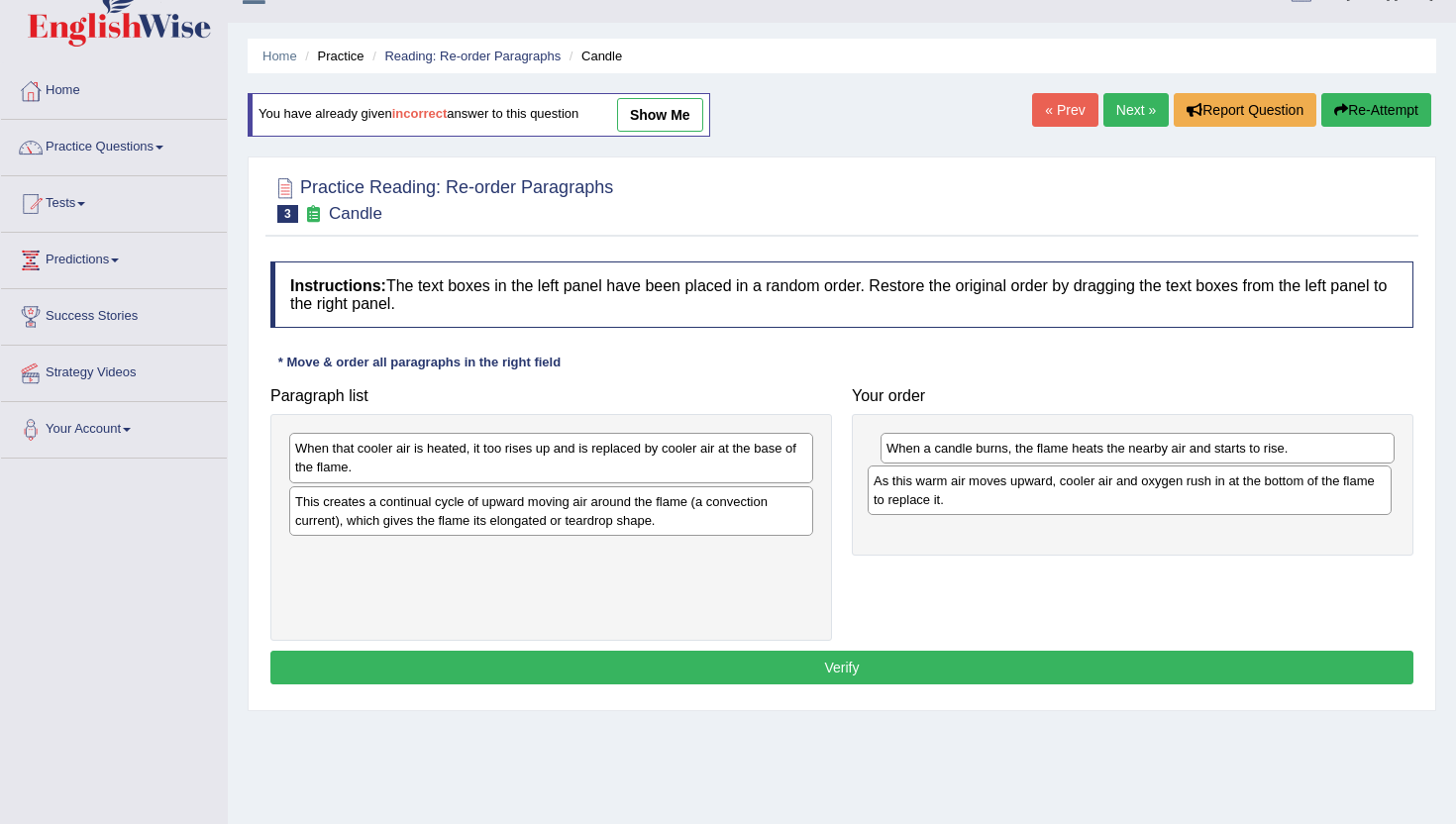 drag, startPoint x: 528, startPoint y: 584, endPoint x: 1105, endPoint y: 512, distance: 581.47485 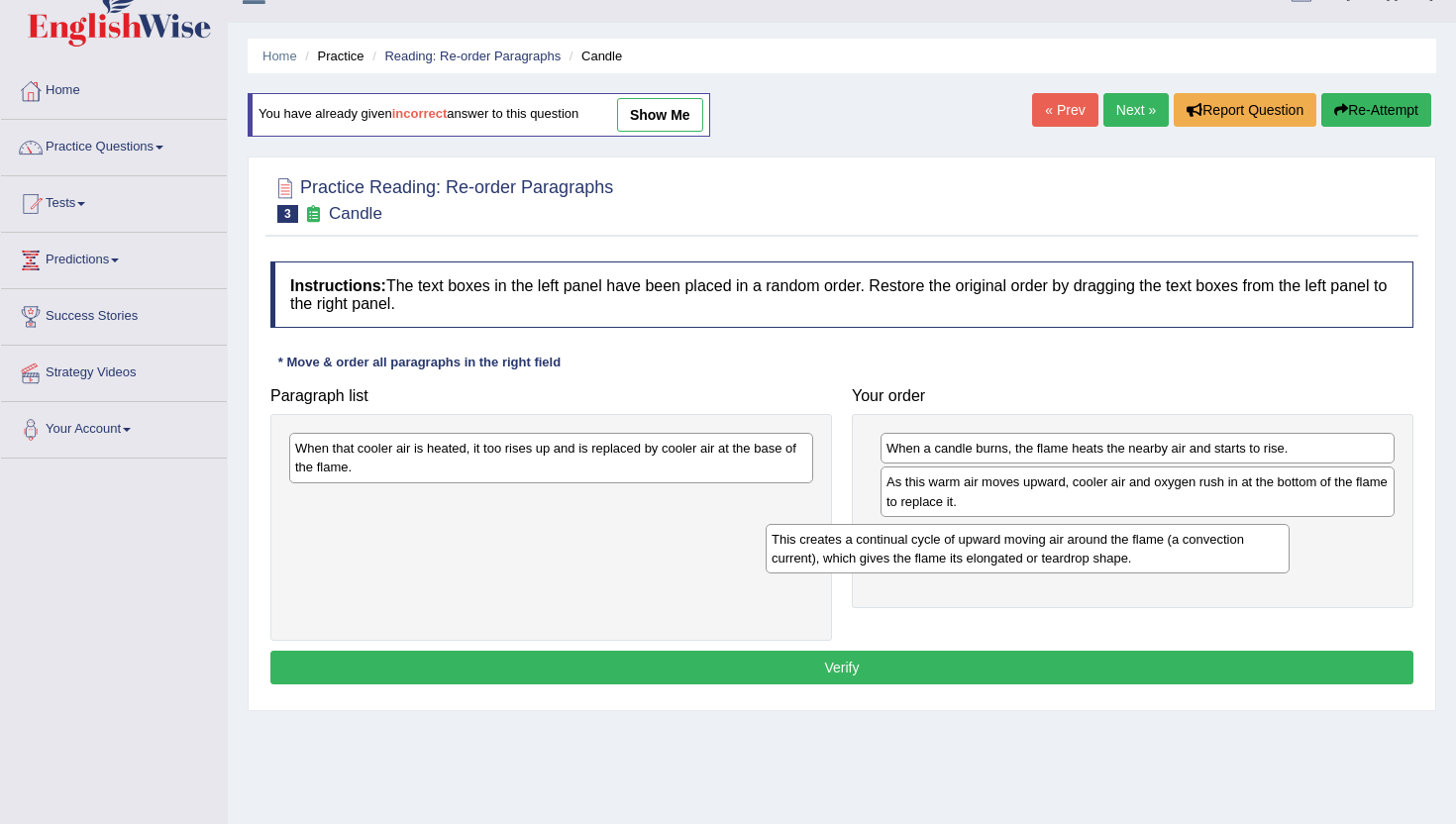 drag, startPoint x: 563, startPoint y: 525, endPoint x: 1041, endPoint y: 560, distance: 479.27967 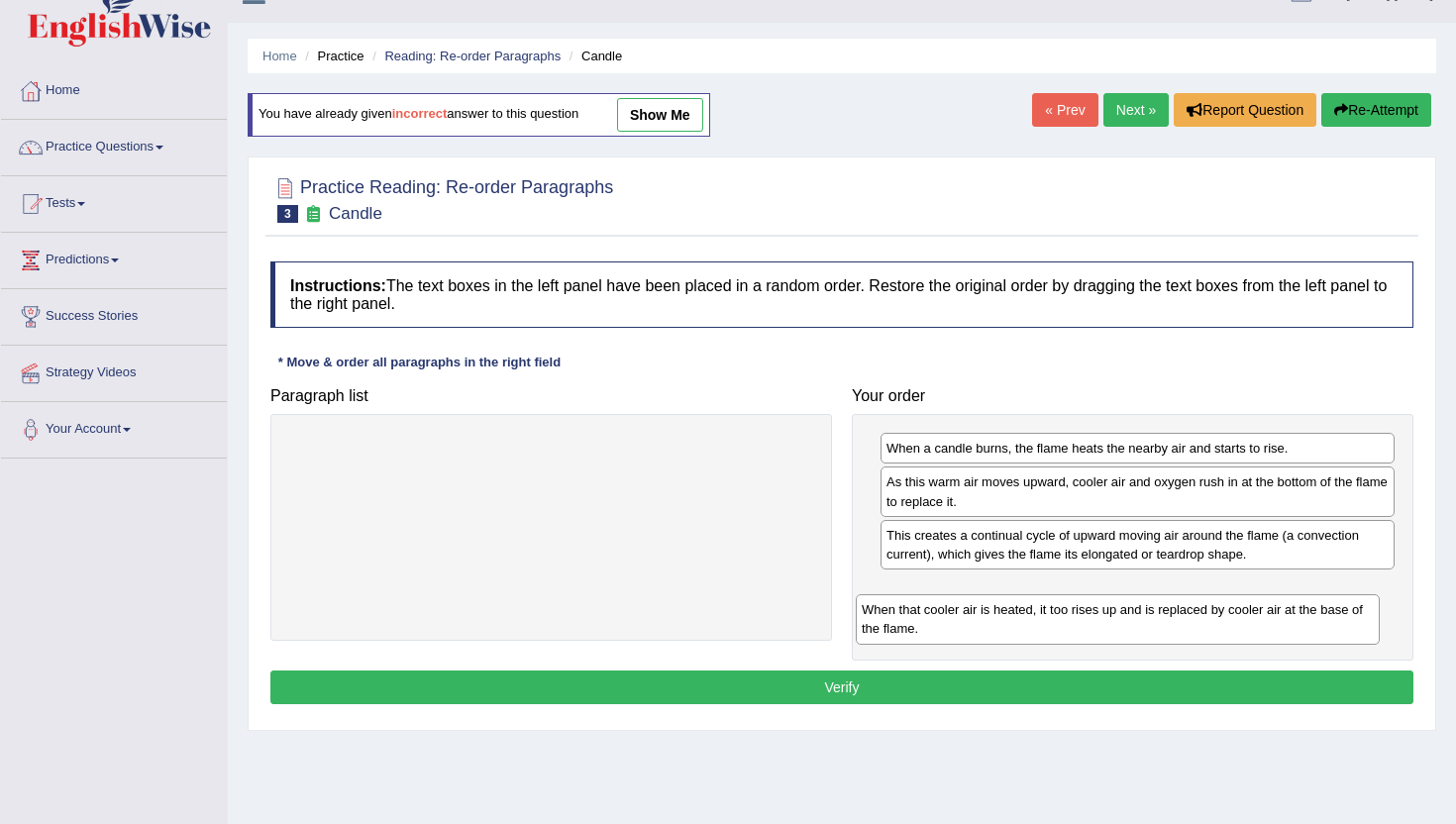 drag, startPoint x: 535, startPoint y: 463, endPoint x: 1108, endPoint y: 620, distance: 594.1195 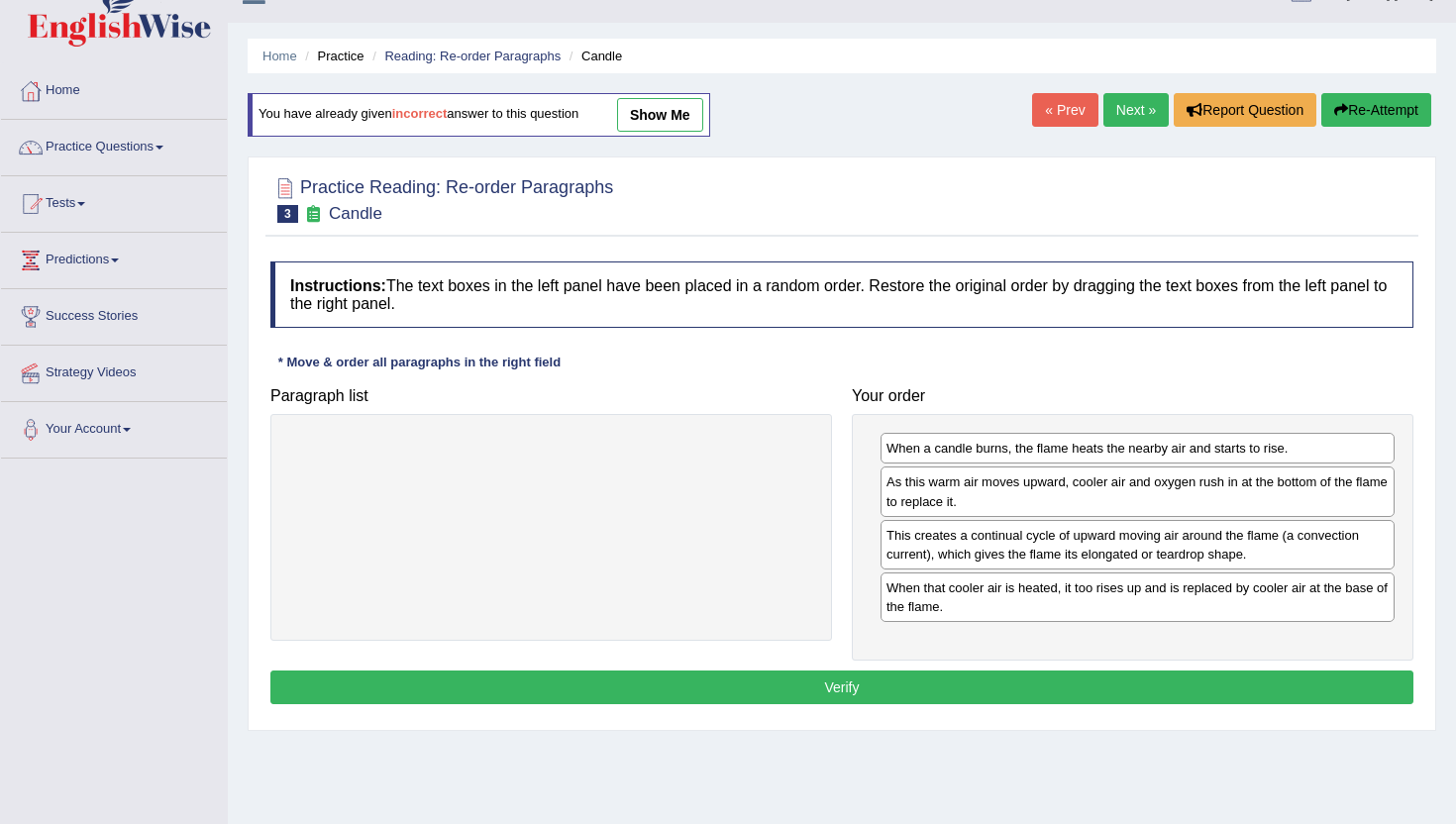 click on "Verify" at bounding box center (842, 687) 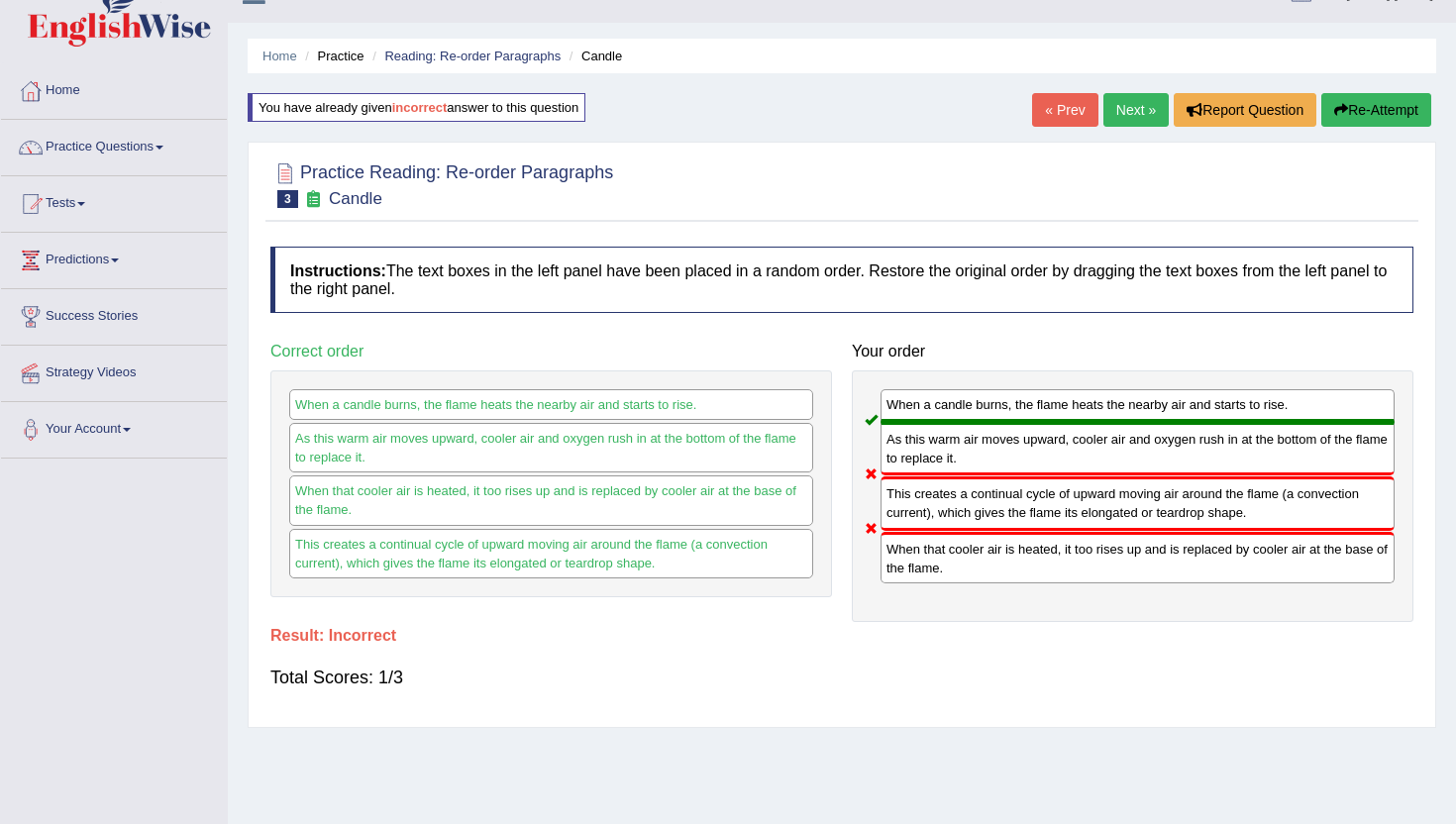 click on "Re-Attempt" at bounding box center [1376, 110] 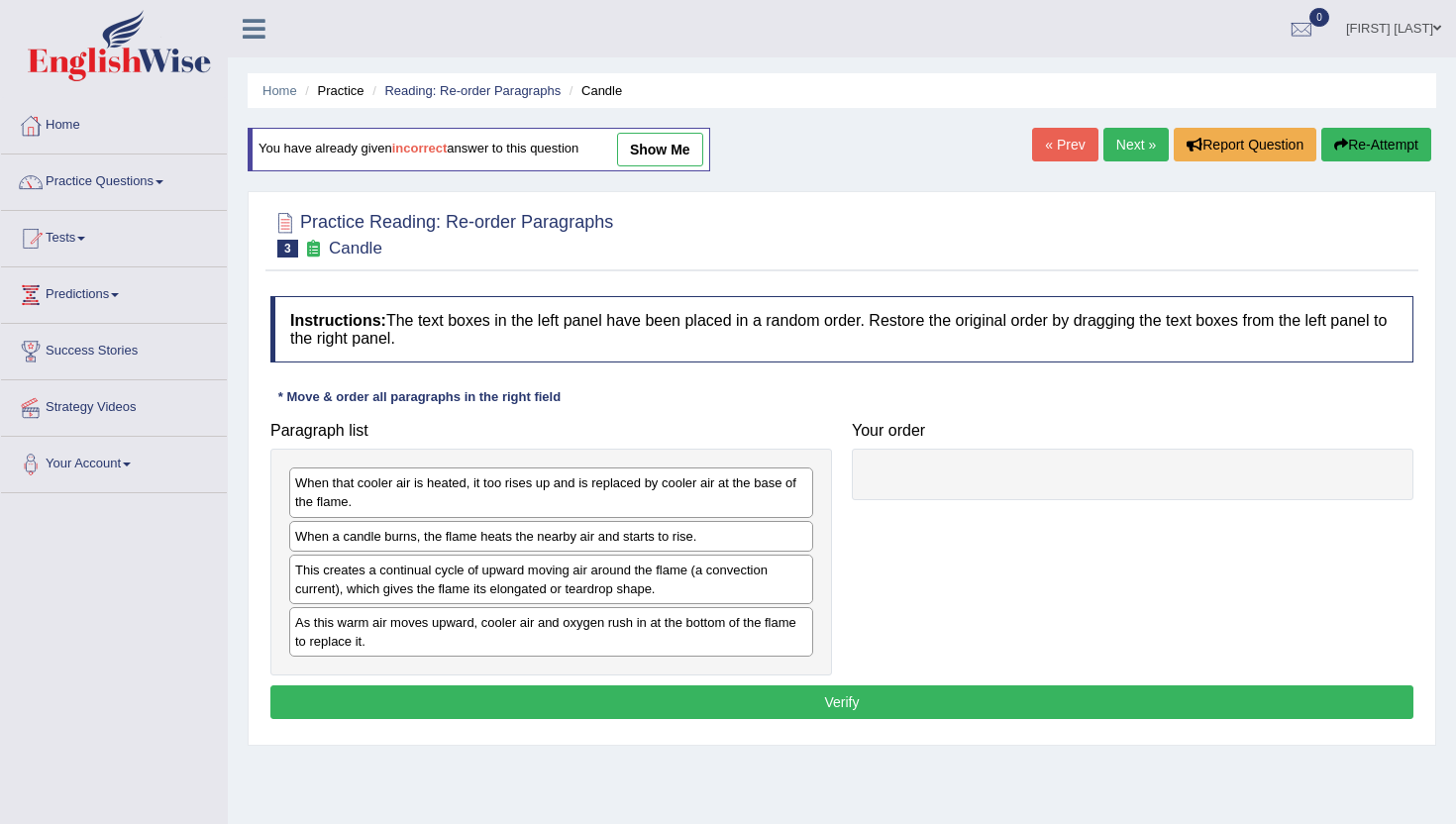 scroll, scrollTop: 35, scrollLeft: 0, axis: vertical 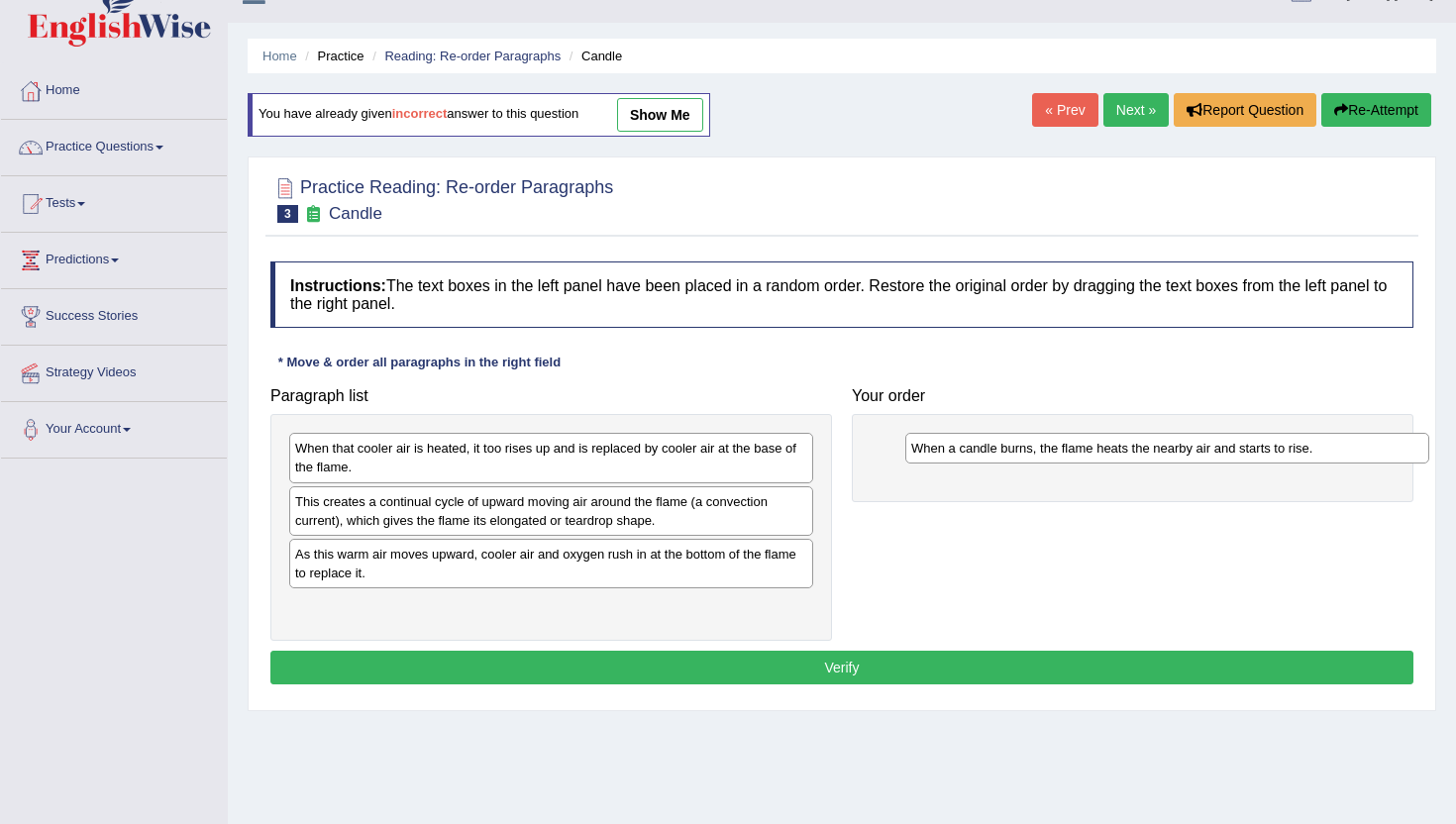 drag, startPoint x: 452, startPoint y: 507, endPoint x: 1068, endPoint y: 452, distance: 618.4505 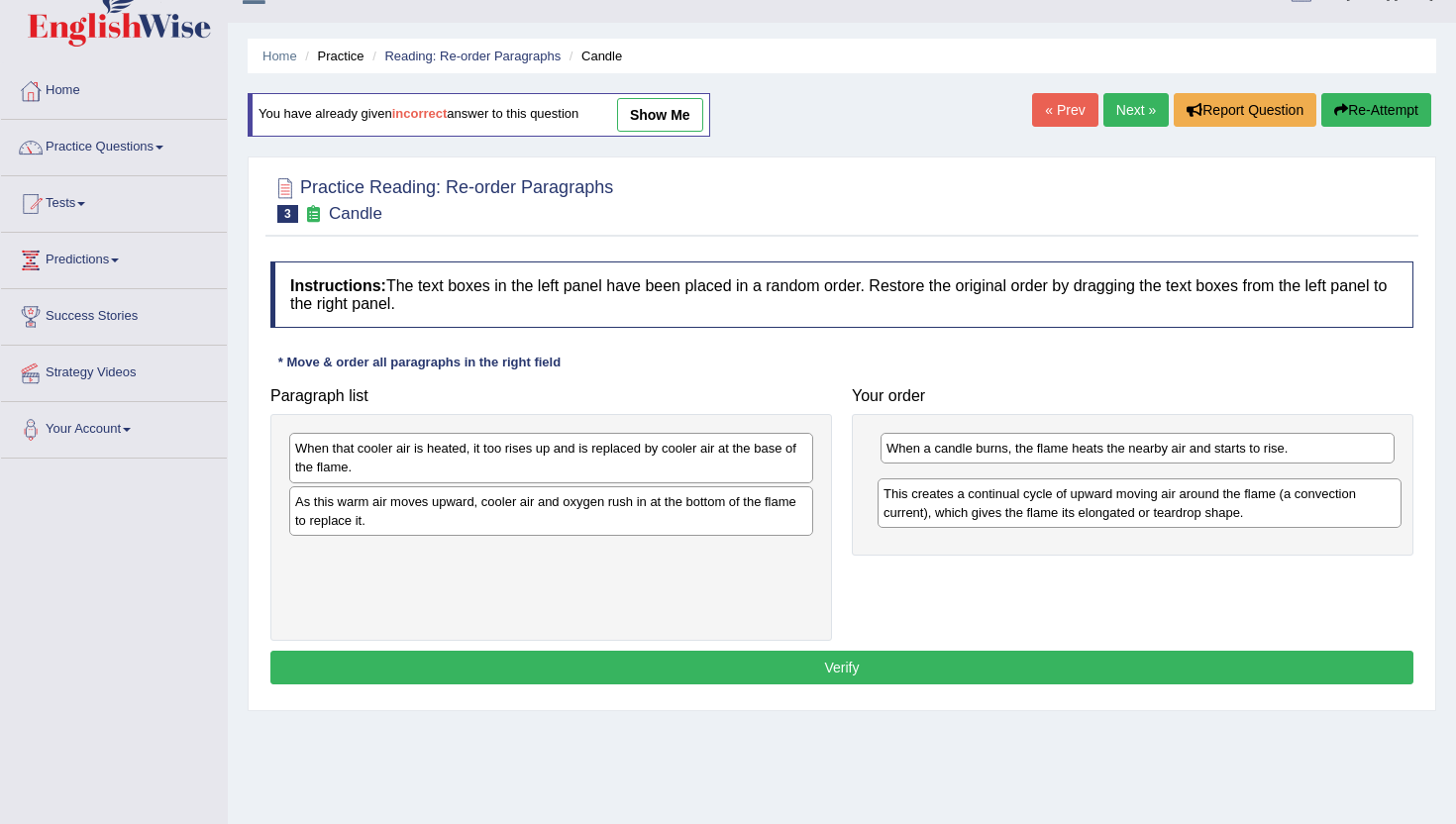 drag, startPoint x: 589, startPoint y: 509, endPoint x: 1178, endPoint y: 494, distance: 589.191 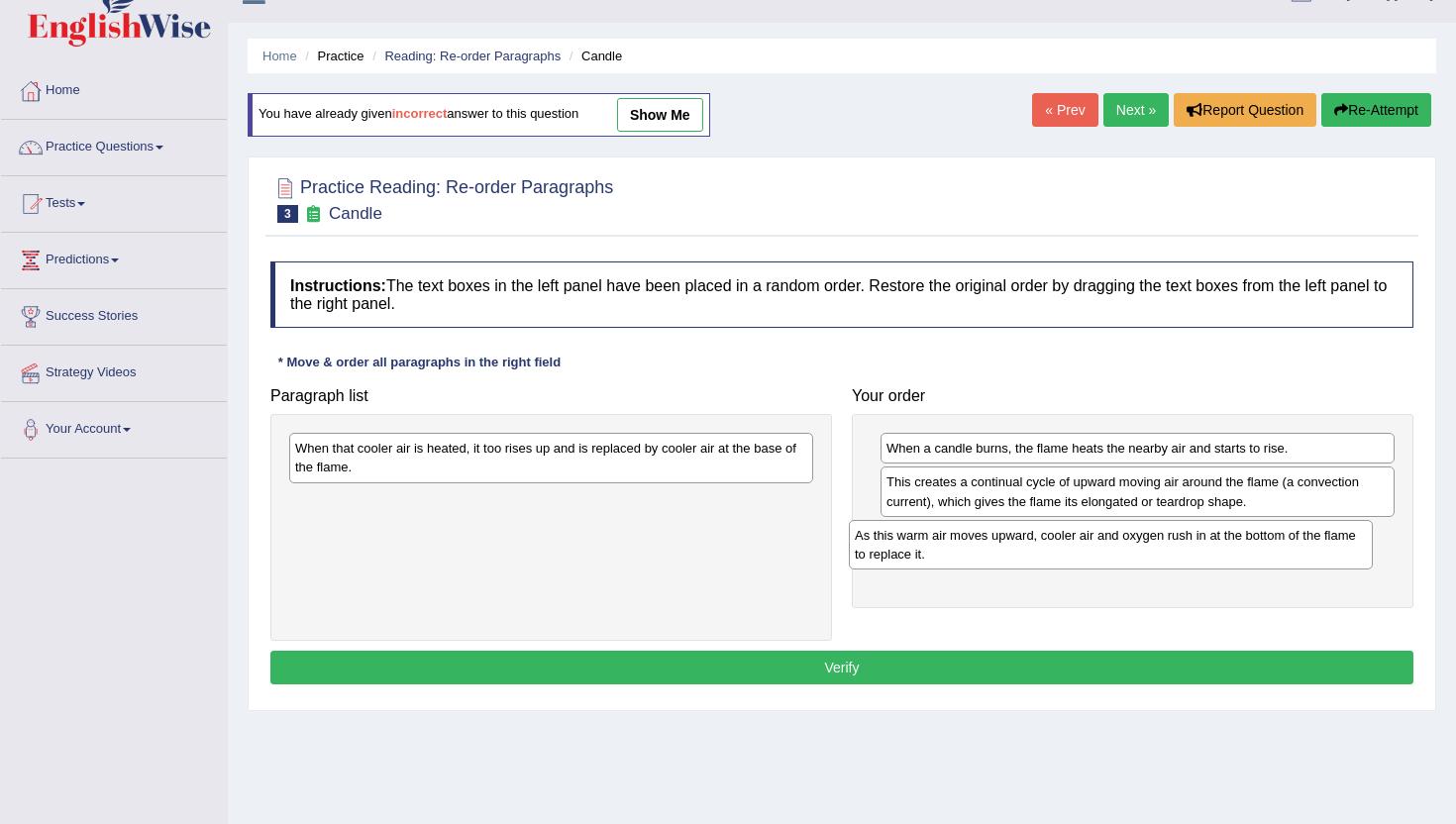 drag, startPoint x: 424, startPoint y: 516, endPoint x: 984, endPoint y: 550, distance: 561.0312 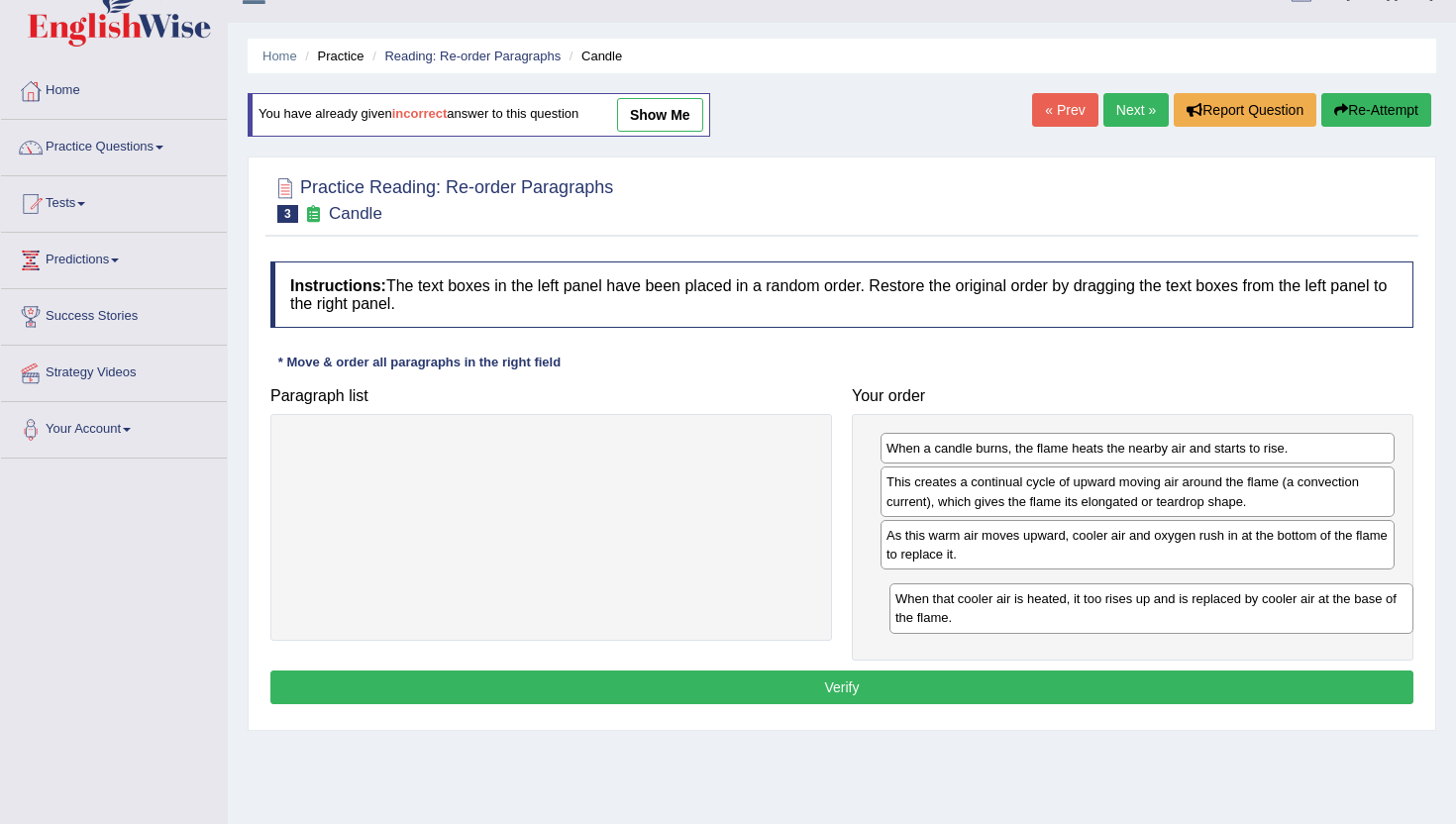 drag, startPoint x: 421, startPoint y: 456, endPoint x: 1020, endPoint y: 606, distance: 617.49575 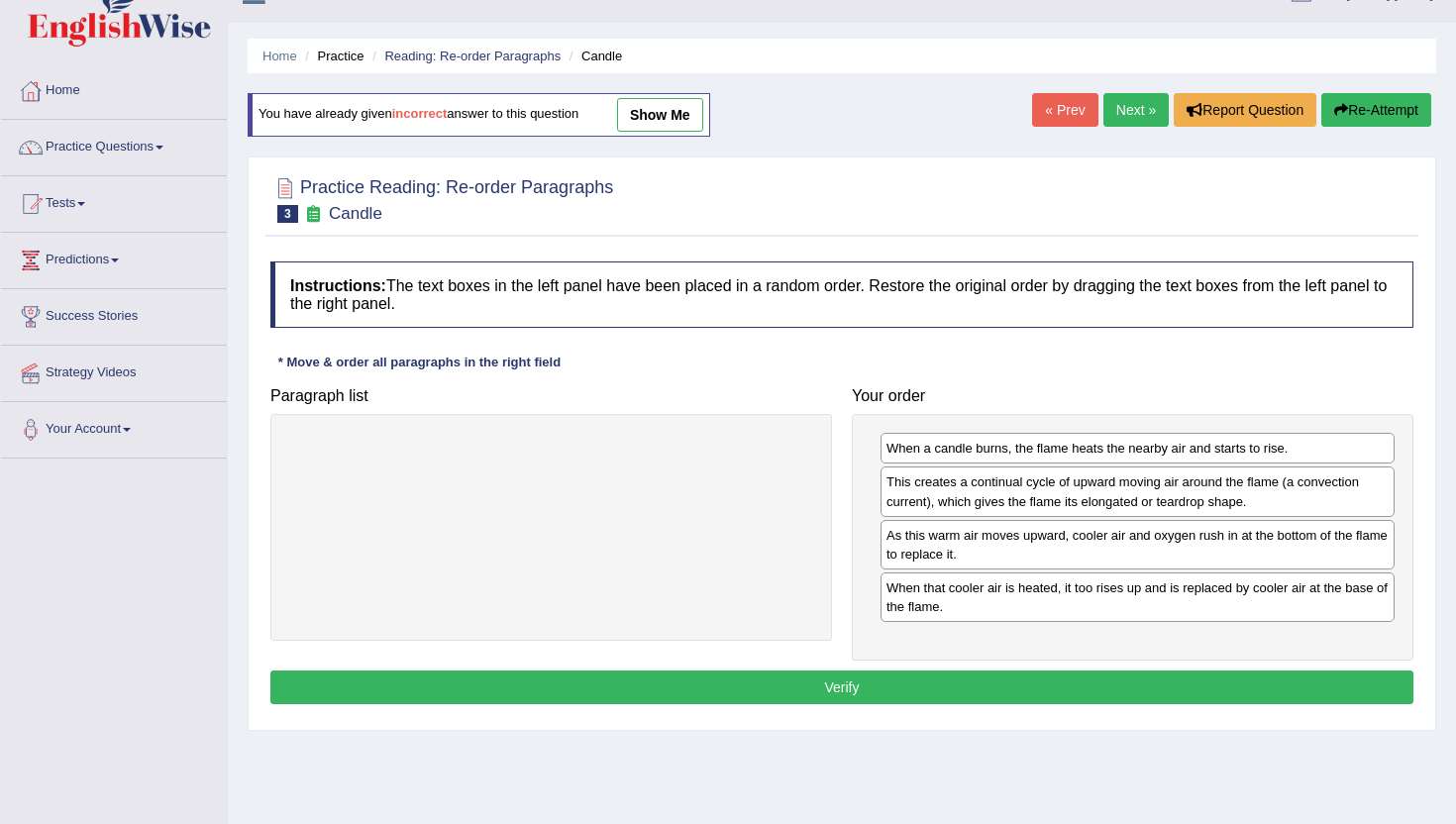 click on "Verify" at bounding box center [842, 687] 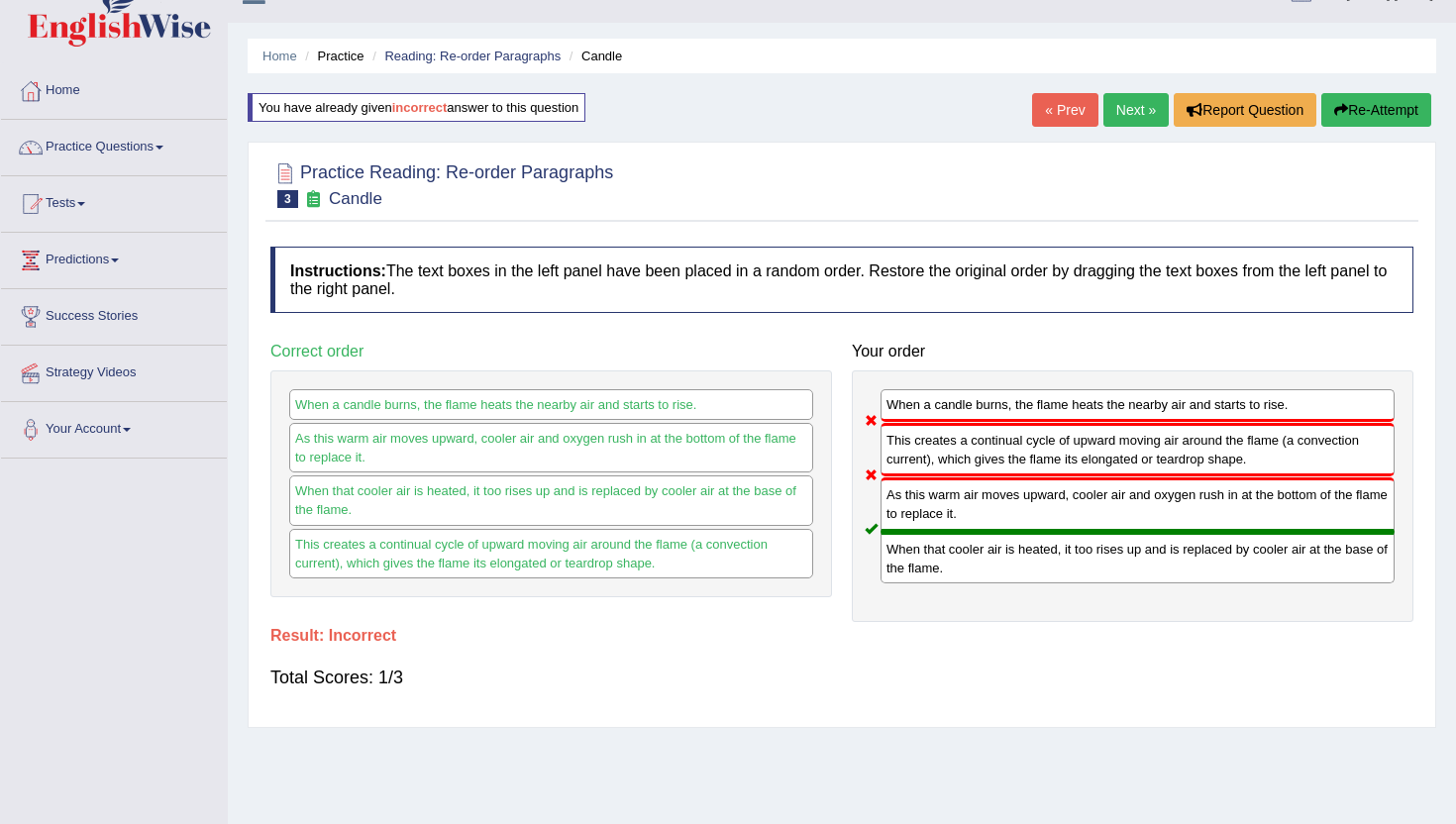 click on "Re-Attempt" at bounding box center [1376, 110] 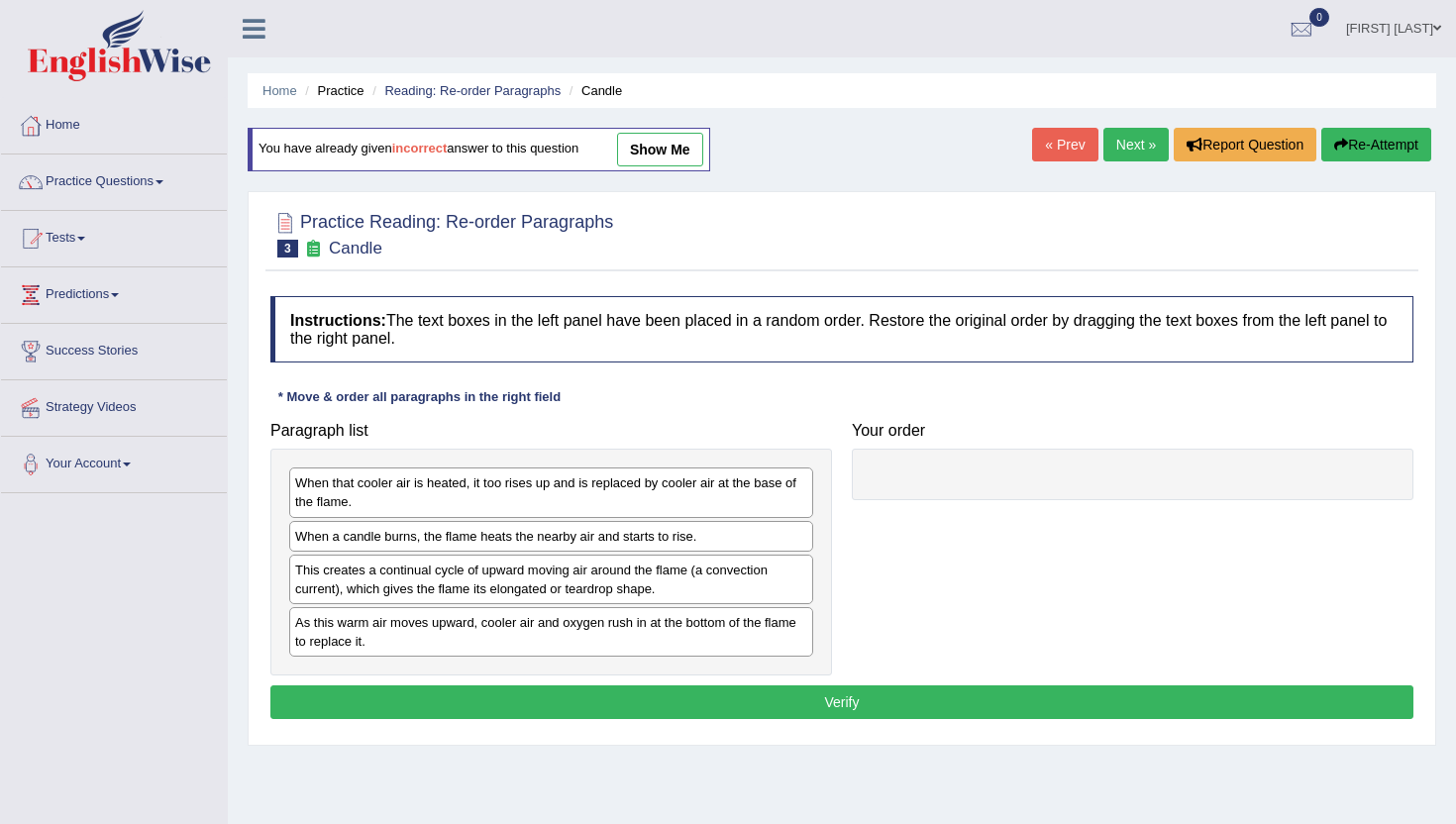 scroll, scrollTop: 35, scrollLeft: 0, axis: vertical 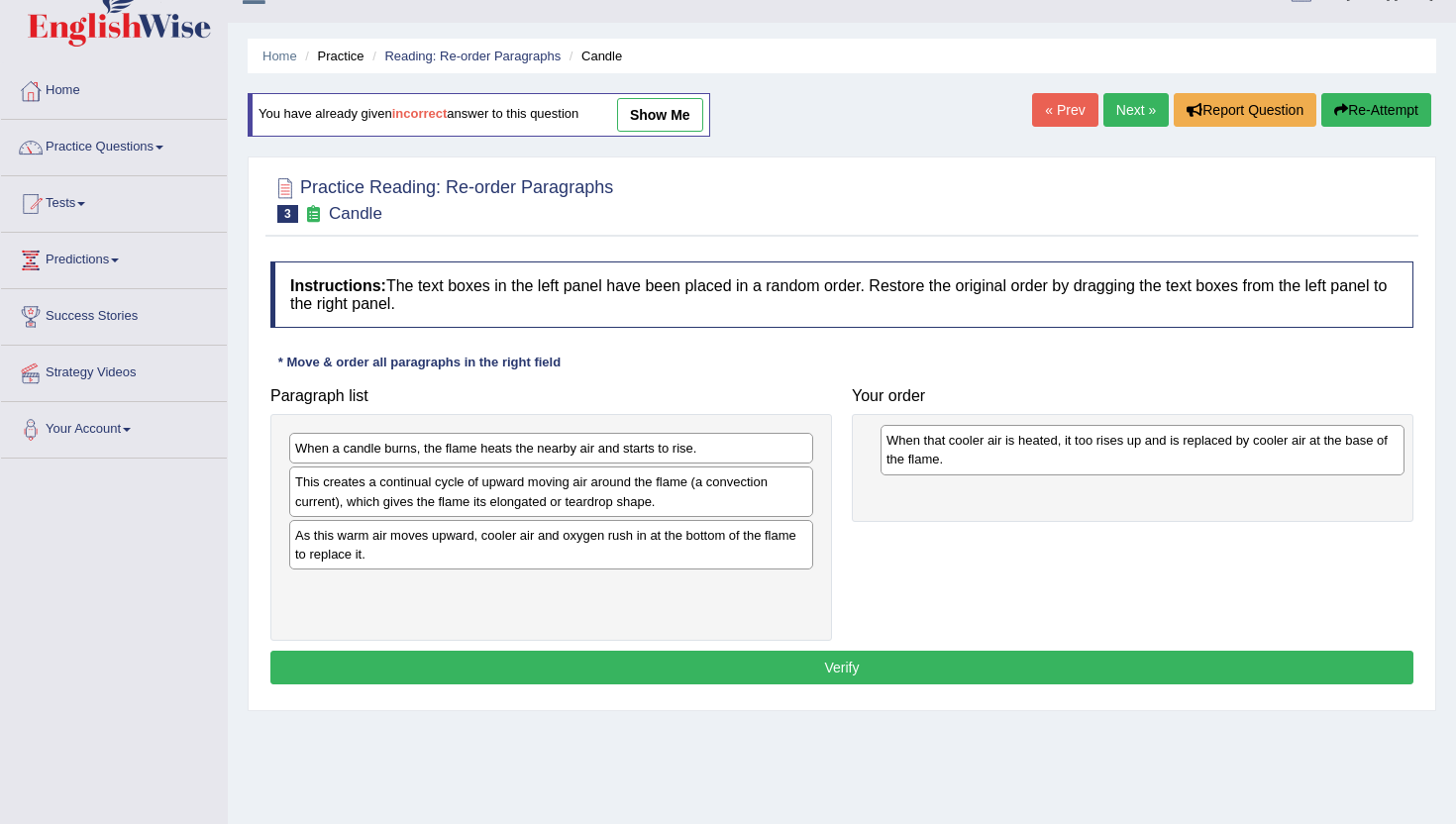 drag, startPoint x: 560, startPoint y: 463, endPoint x: 1138, endPoint y: 456, distance: 578.04239 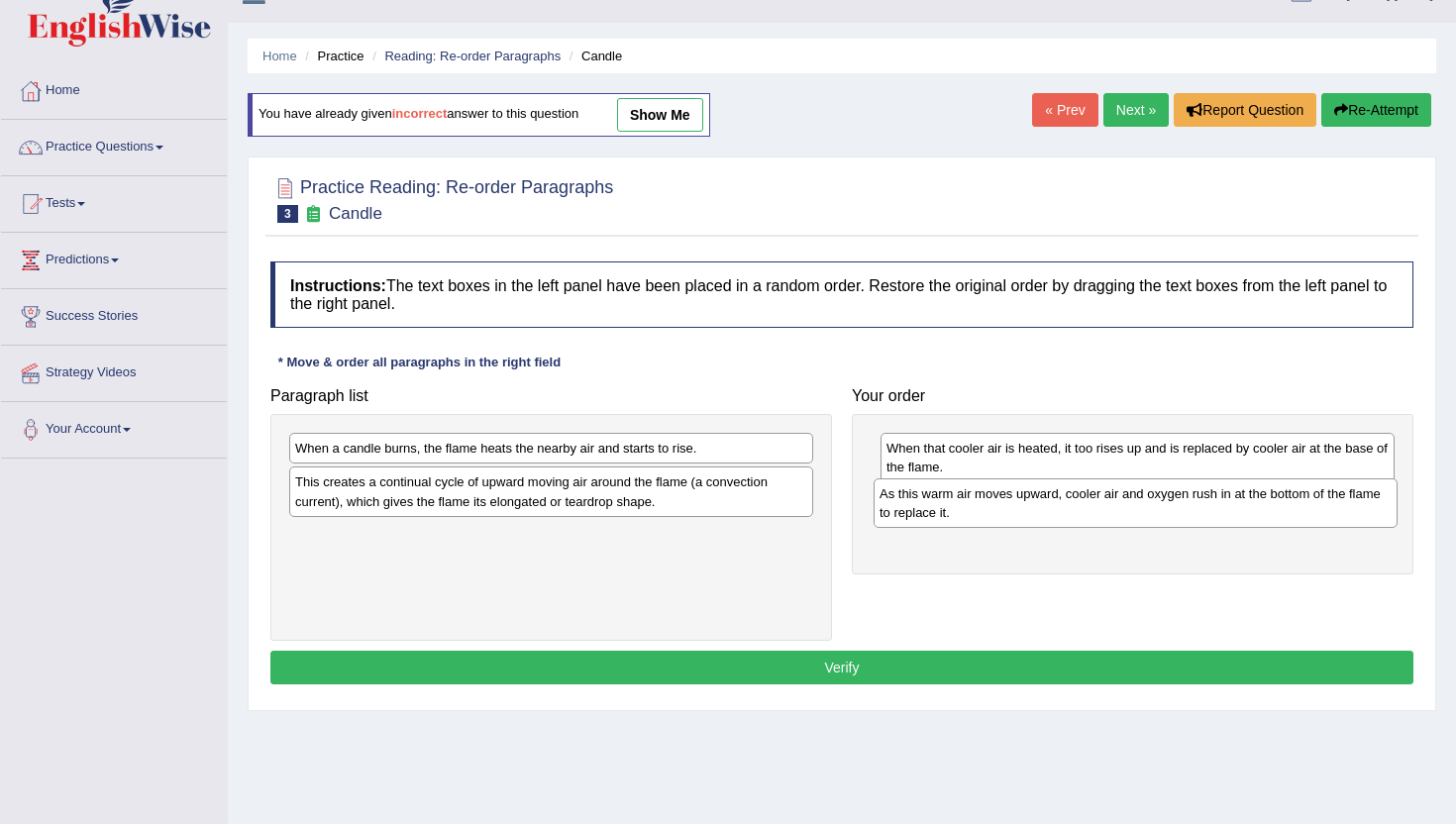 drag, startPoint x: 411, startPoint y: 555, endPoint x: 994, endPoint y: 510, distance: 584.7341 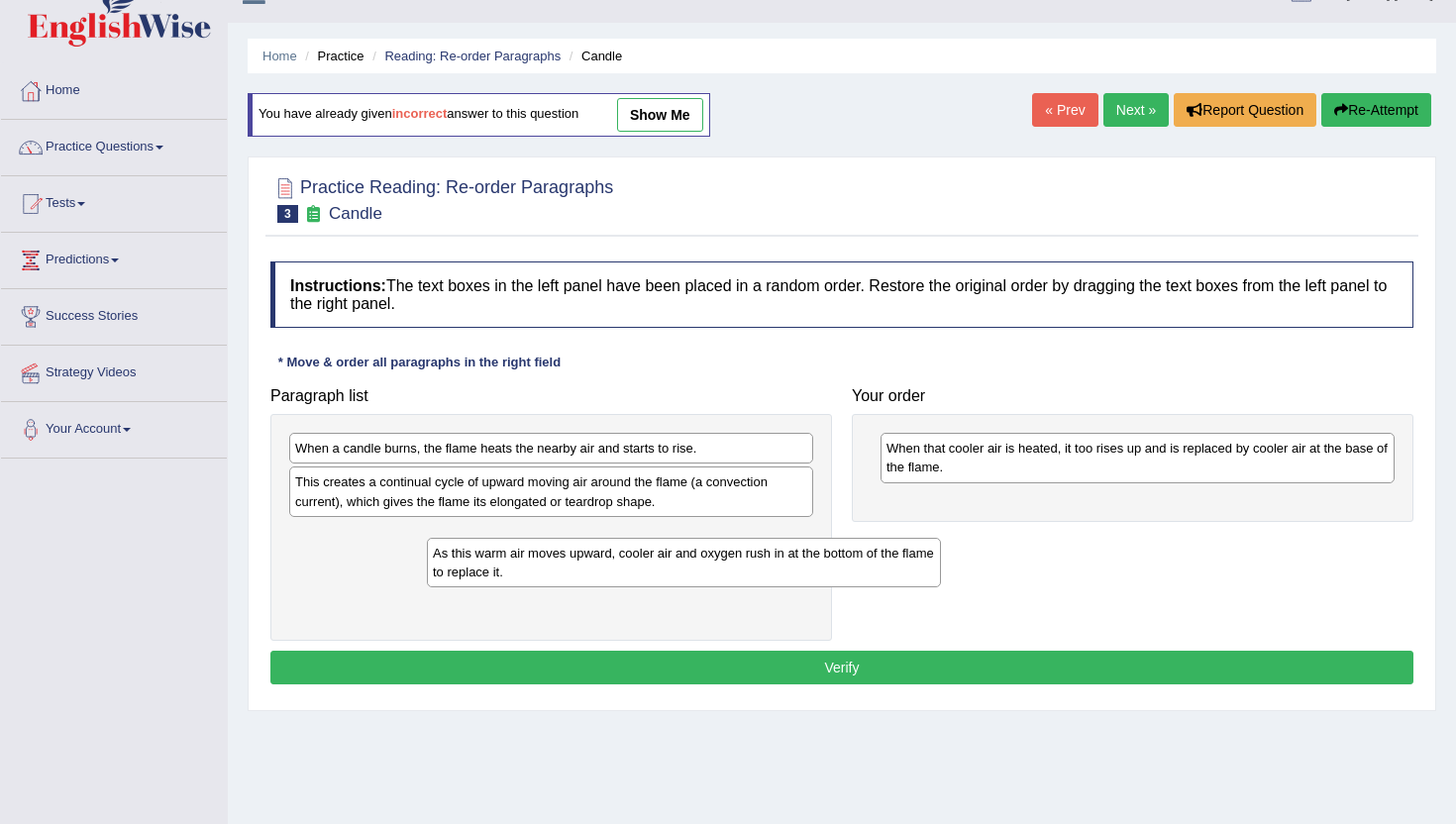 drag, startPoint x: 1017, startPoint y: 515, endPoint x: 562, endPoint y: 568, distance: 458.07641 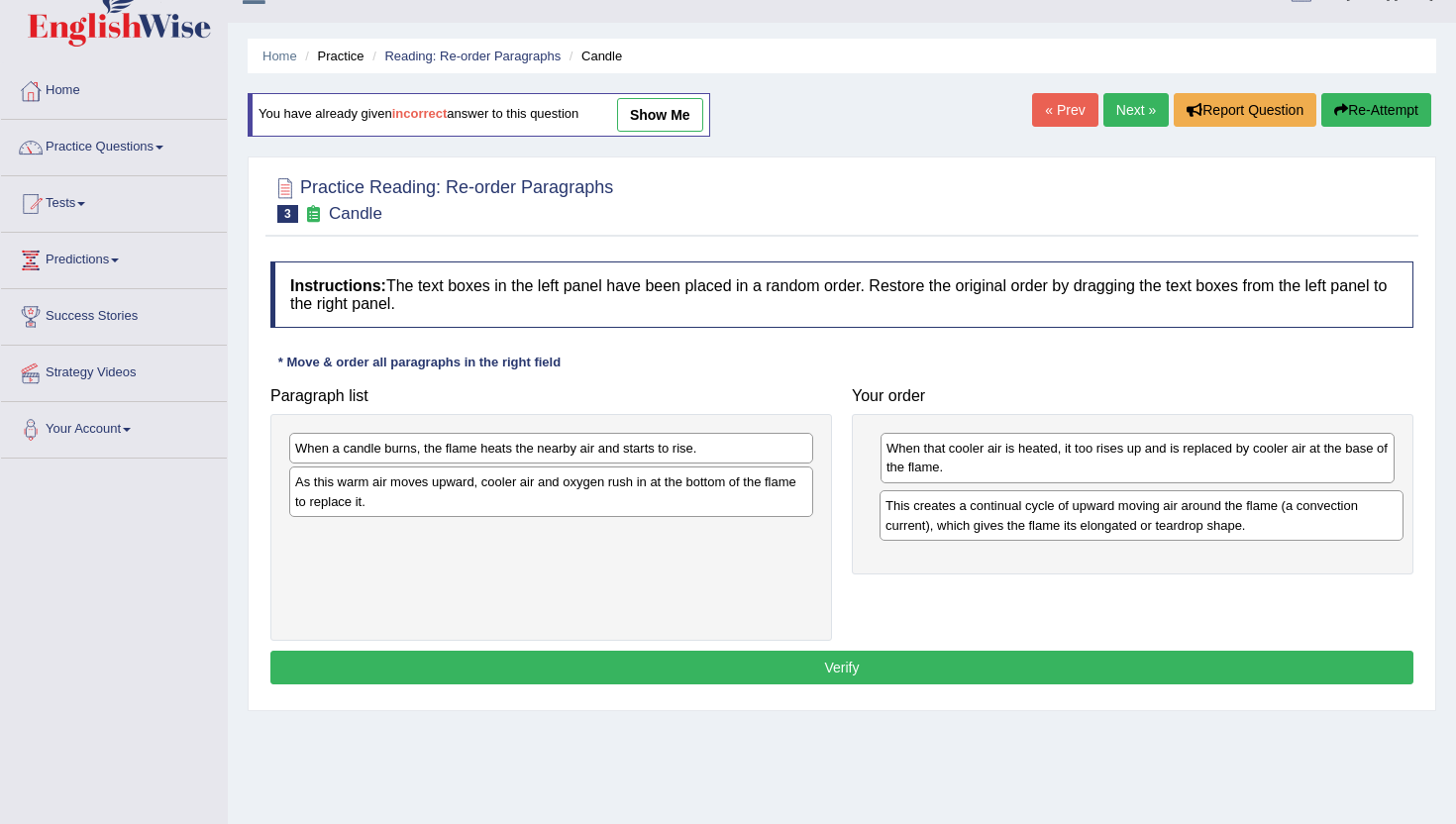drag, startPoint x: 429, startPoint y: 496, endPoint x: 1019, endPoint y: 520, distance: 590.48793 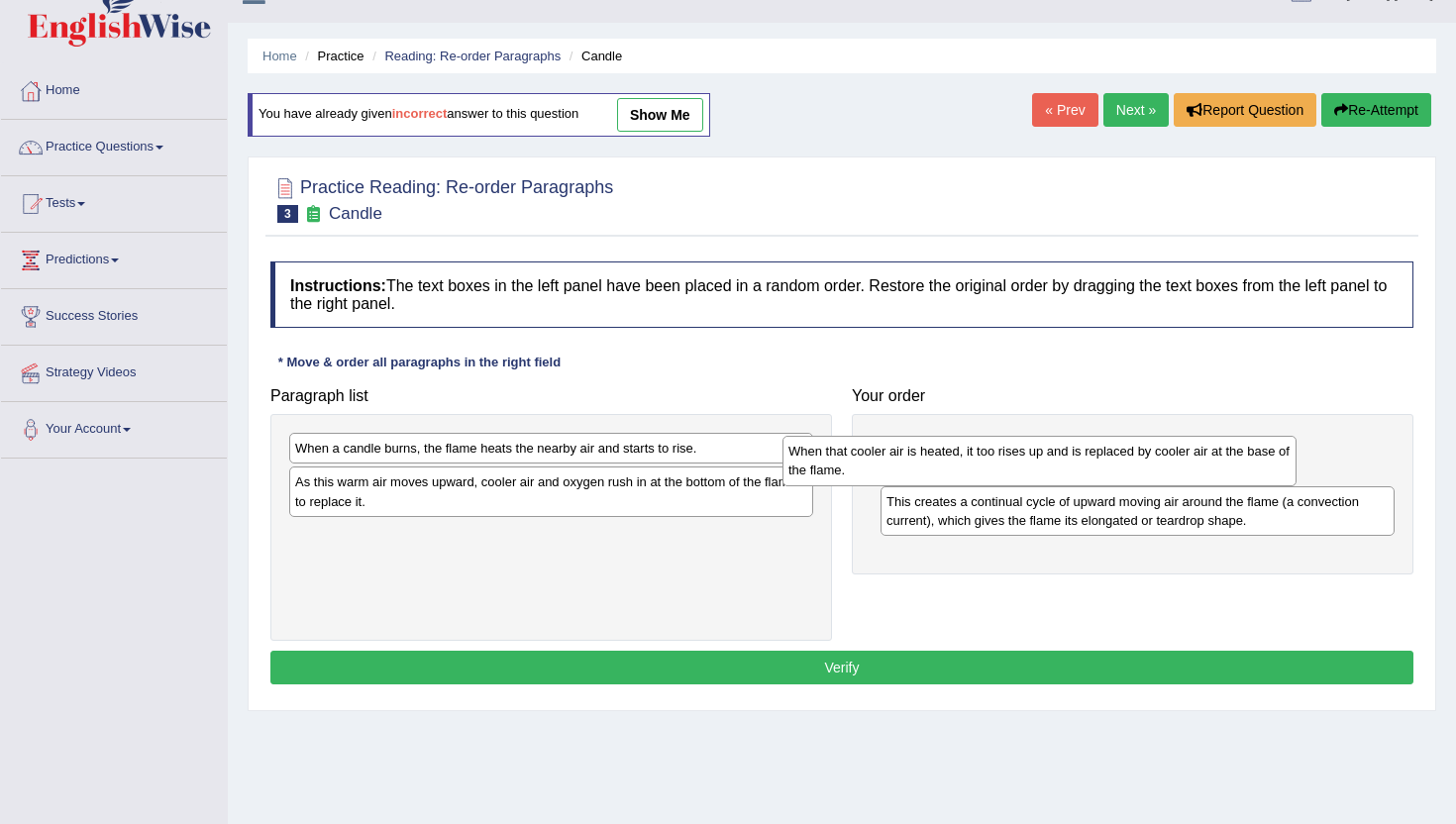 drag, startPoint x: 990, startPoint y: 469, endPoint x: 461, endPoint y: 612, distance: 547.9872 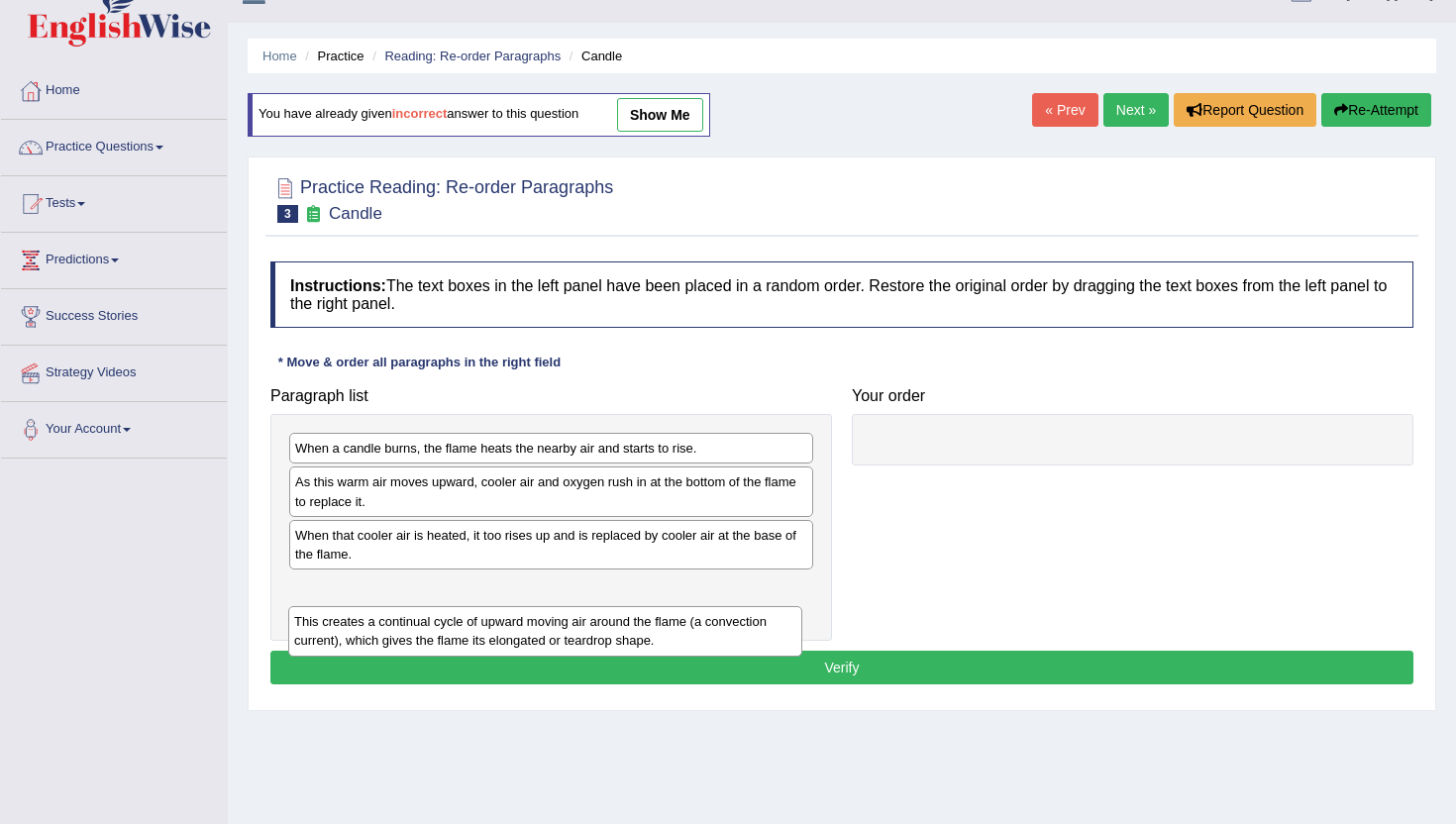 drag, startPoint x: 974, startPoint y: 467, endPoint x: 258, endPoint y: 686, distance: 748.74361 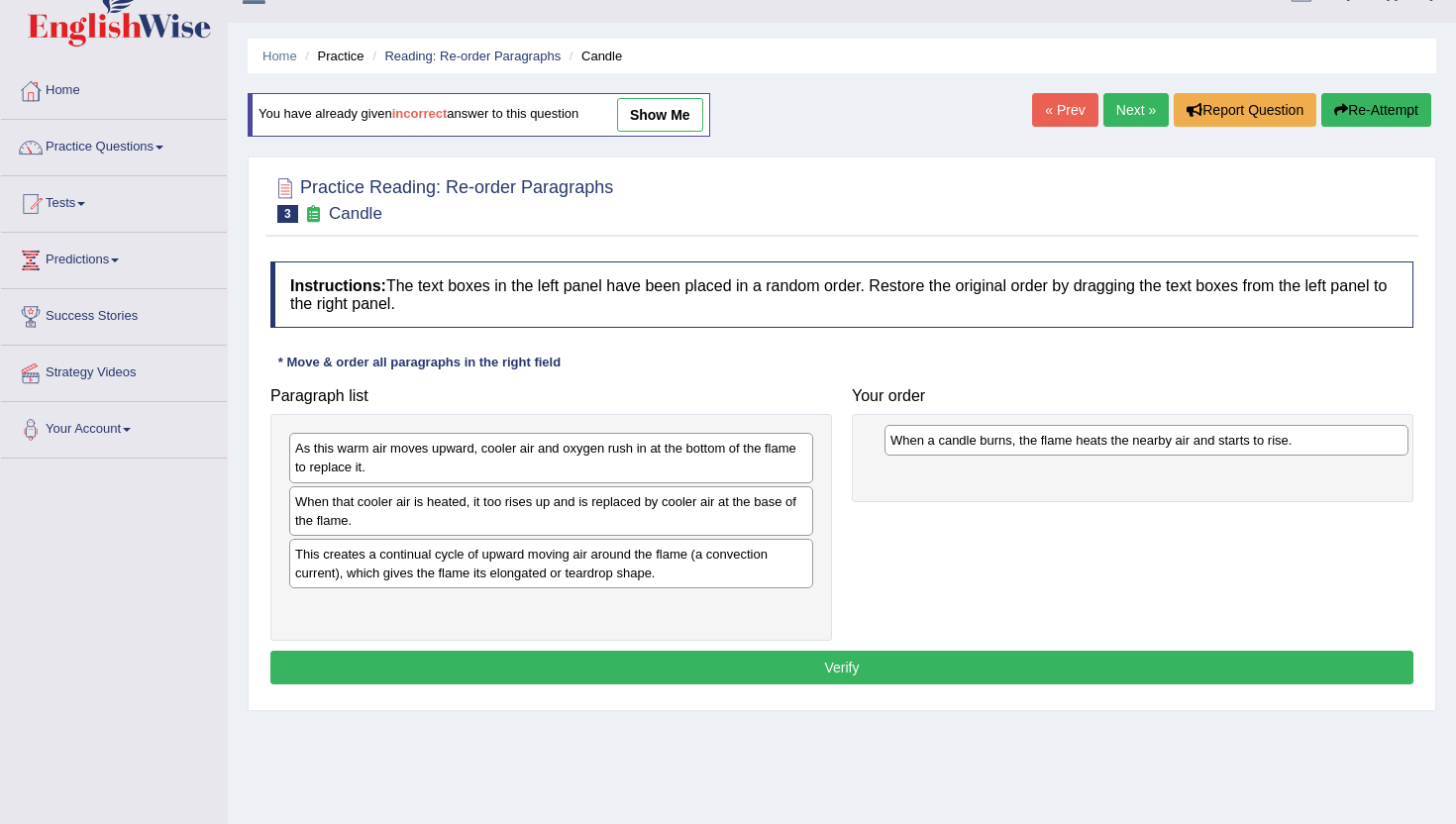 drag, startPoint x: 384, startPoint y: 447, endPoint x: 980, endPoint y: 439, distance: 596.0537 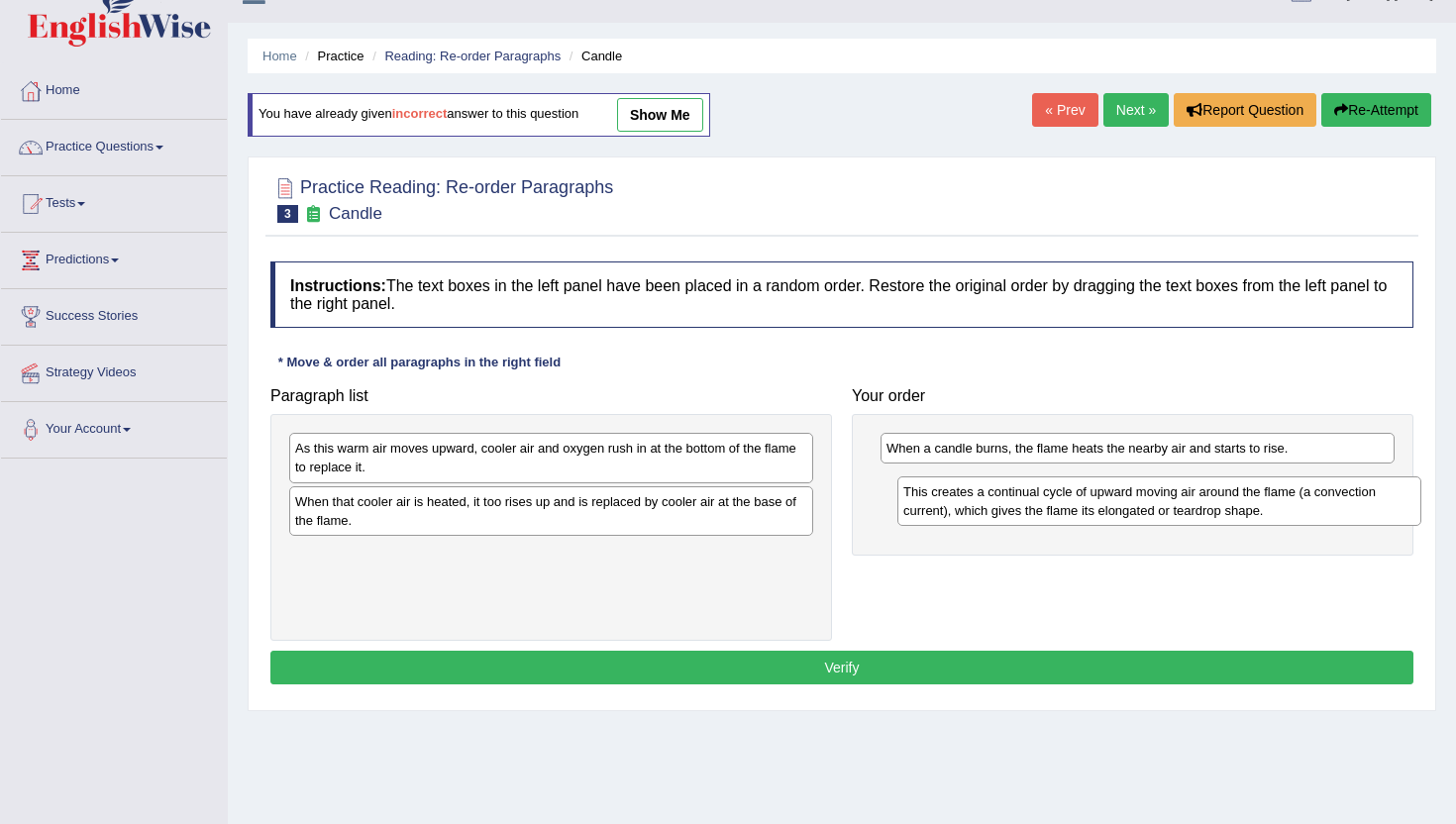 drag, startPoint x: 390, startPoint y: 564, endPoint x: 998, endPoint y: 501, distance: 611.25527 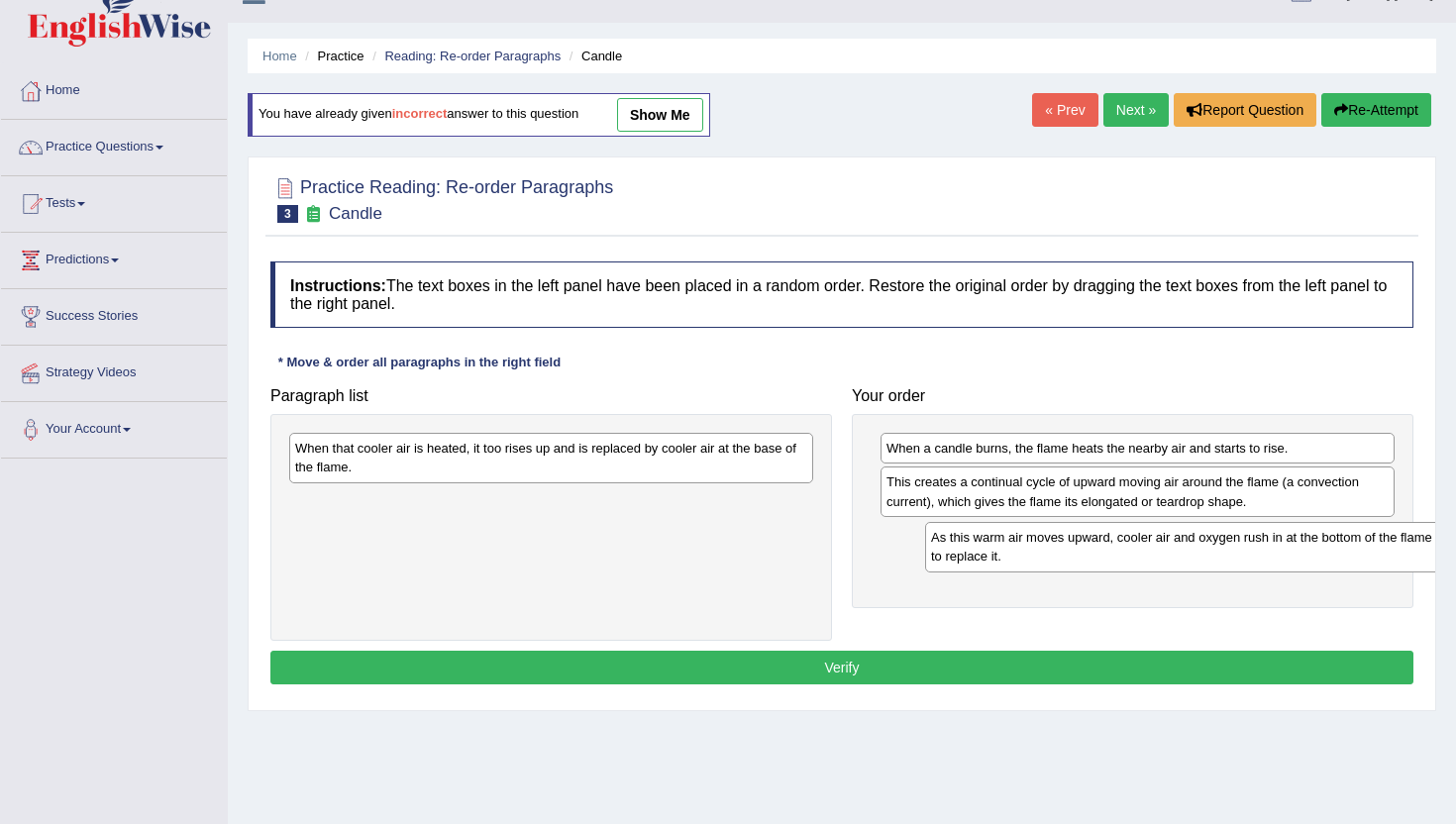 drag, startPoint x: 503, startPoint y: 456, endPoint x: 1111, endPoint y: 544, distance: 614.3354 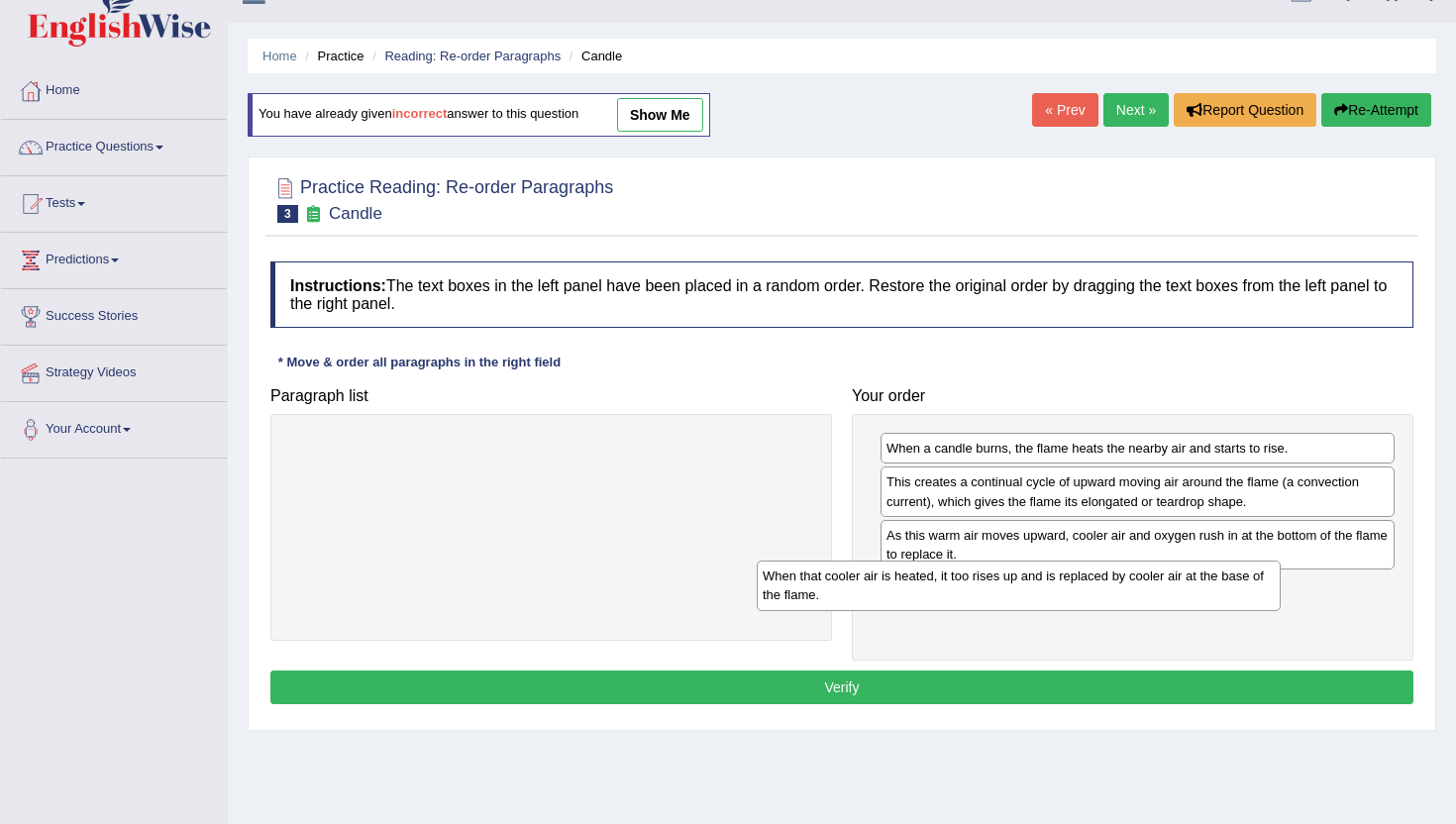 drag, startPoint x: 628, startPoint y: 459, endPoint x: 1115, endPoint y: 585, distance: 503.0358 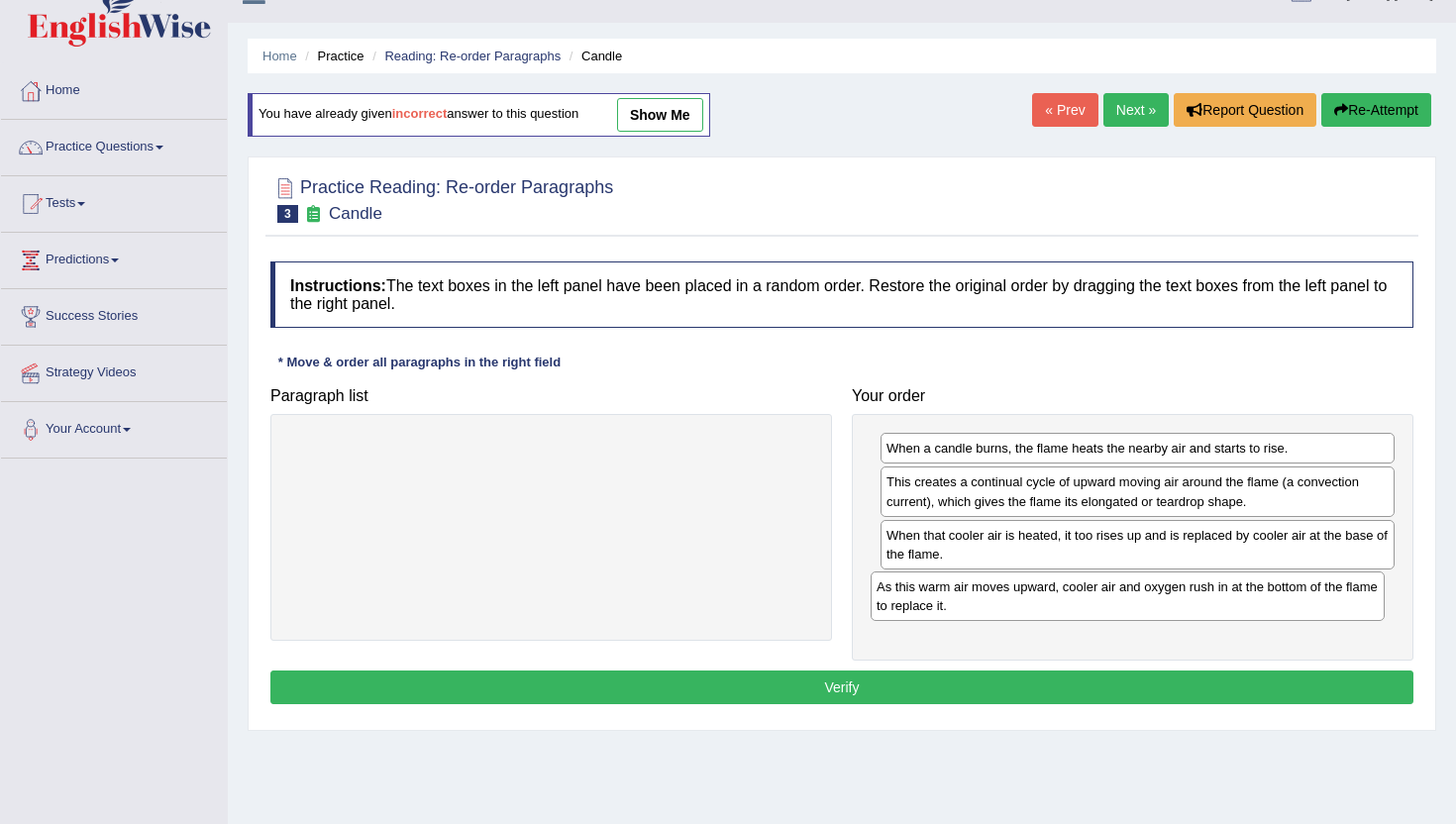 drag, startPoint x: 1095, startPoint y: 551, endPoint x: 1086, endPoint y: 601, distance: 50.803543 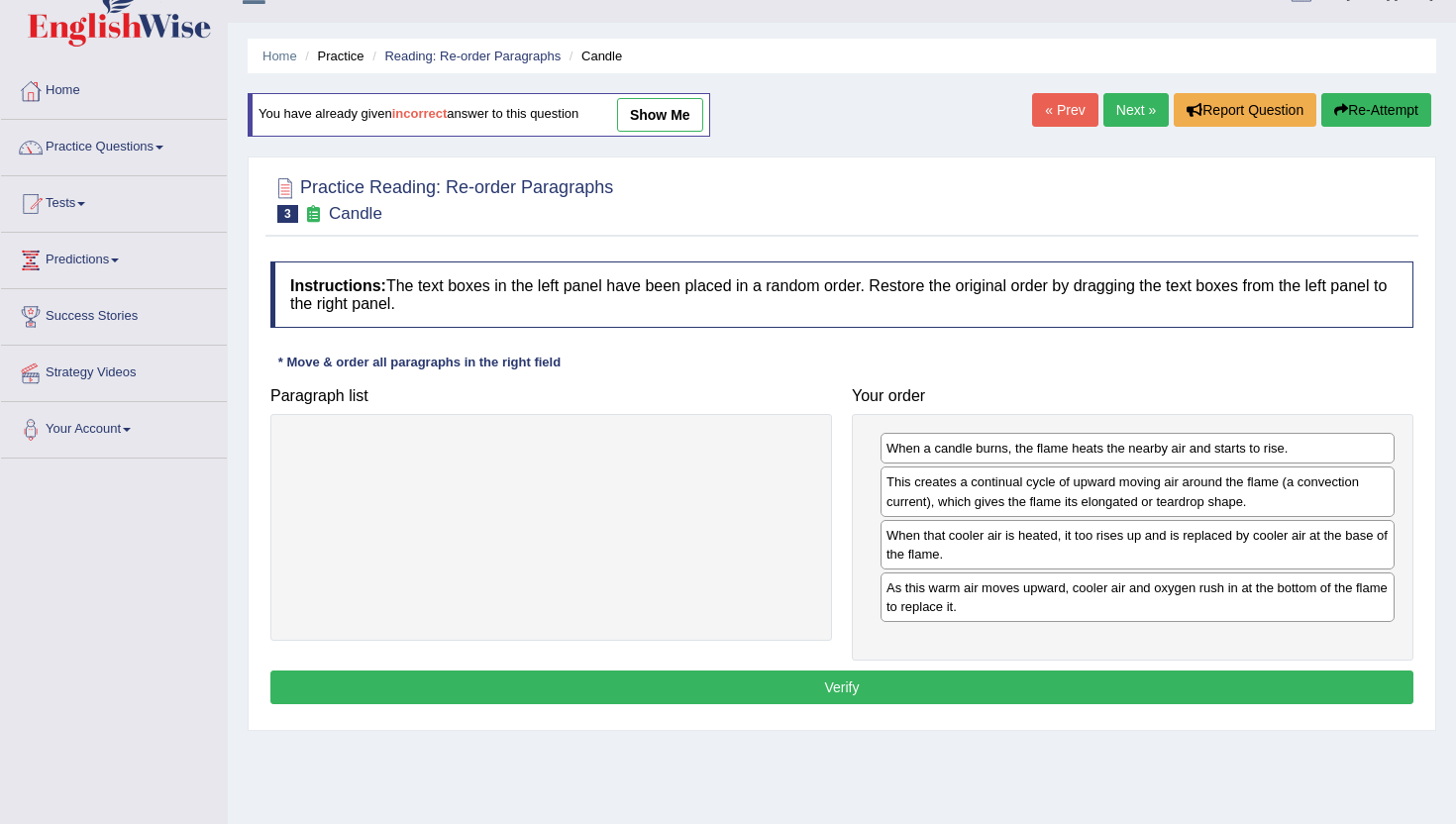 click on "Verify" at bounding box center (842, 687) 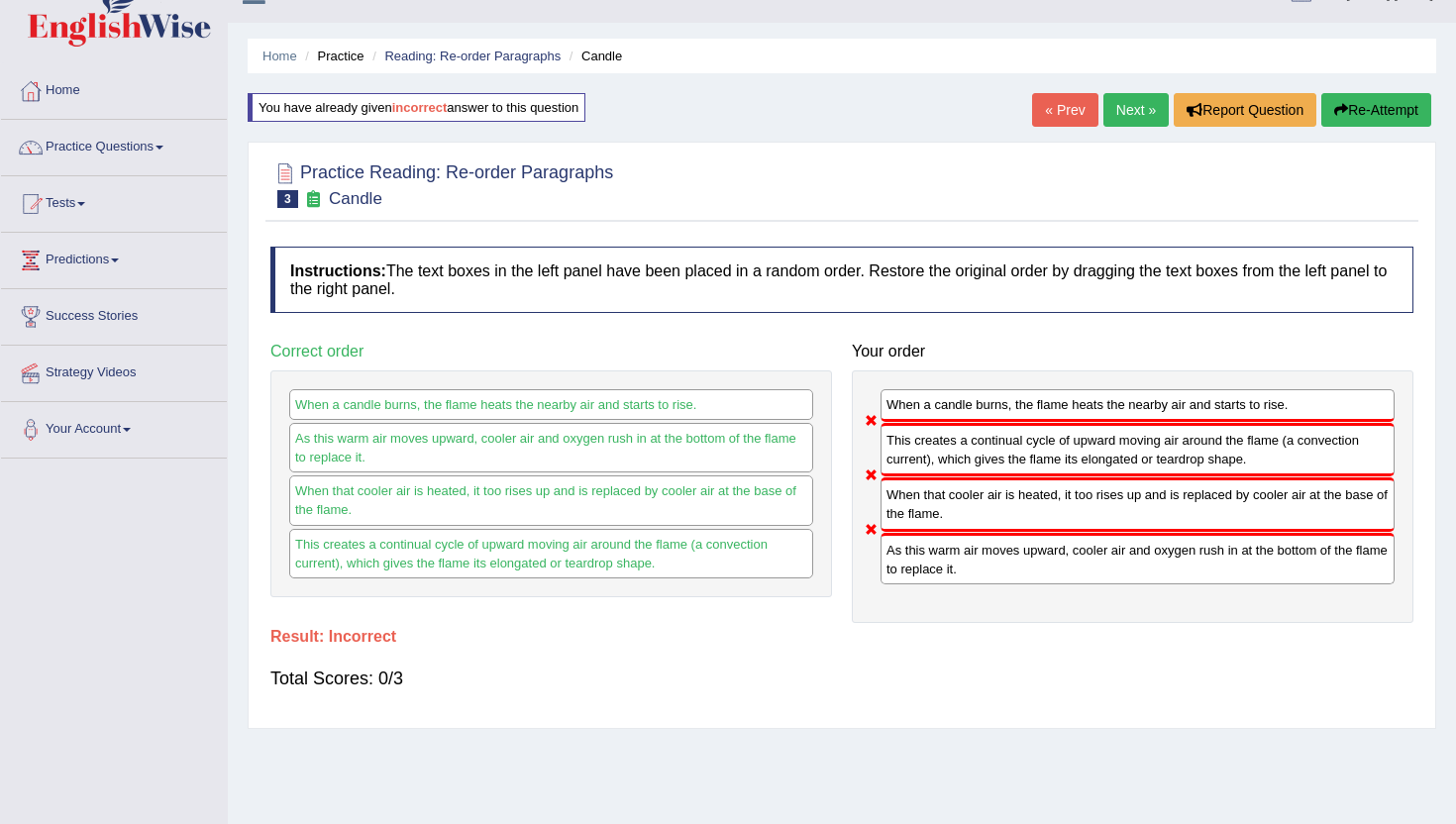 click on "Re-Attempt" at bounding box center [1376, 110] 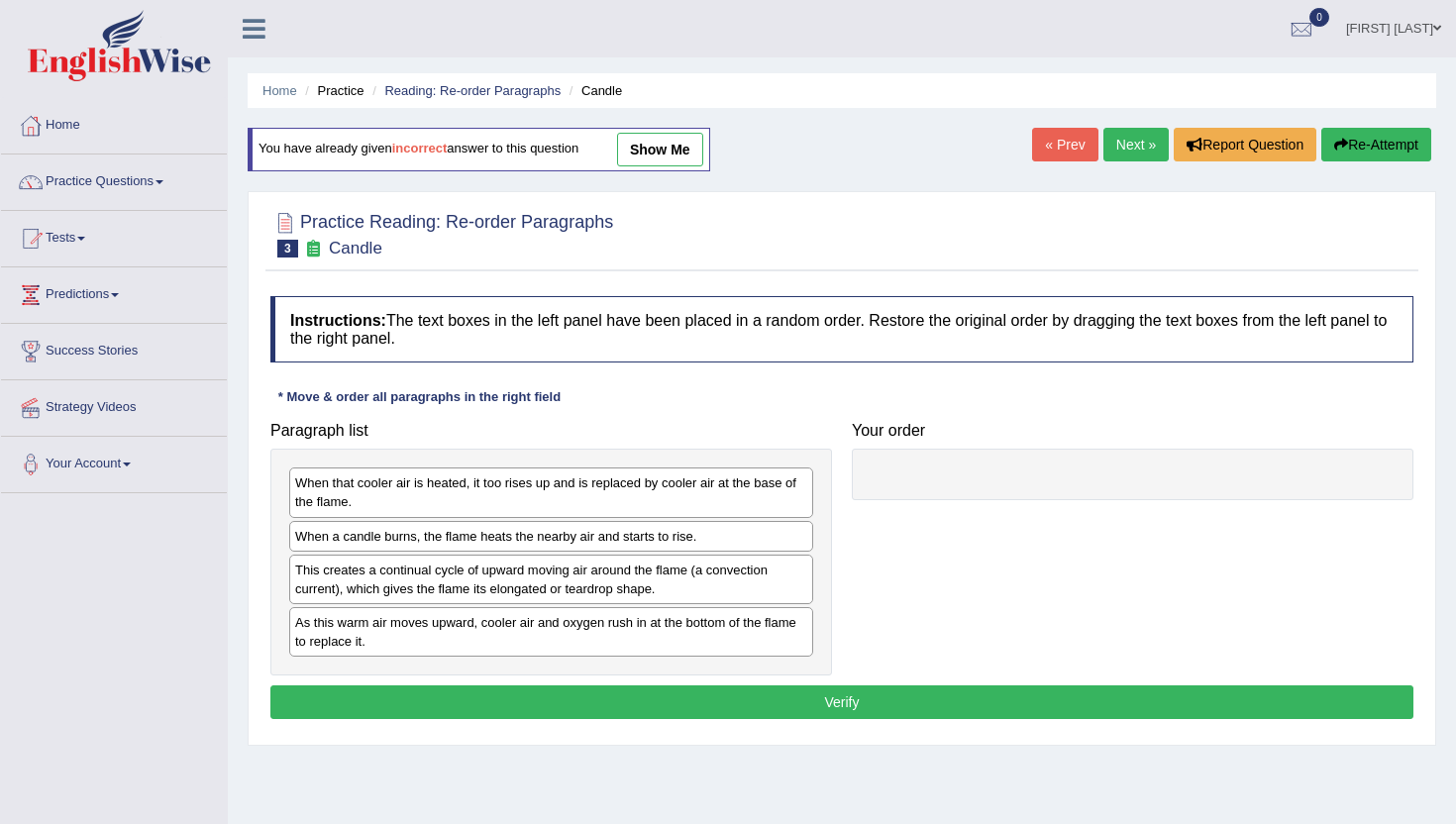 scroll, scrollTop: 35, scrollLeft: 0, axis: vertical 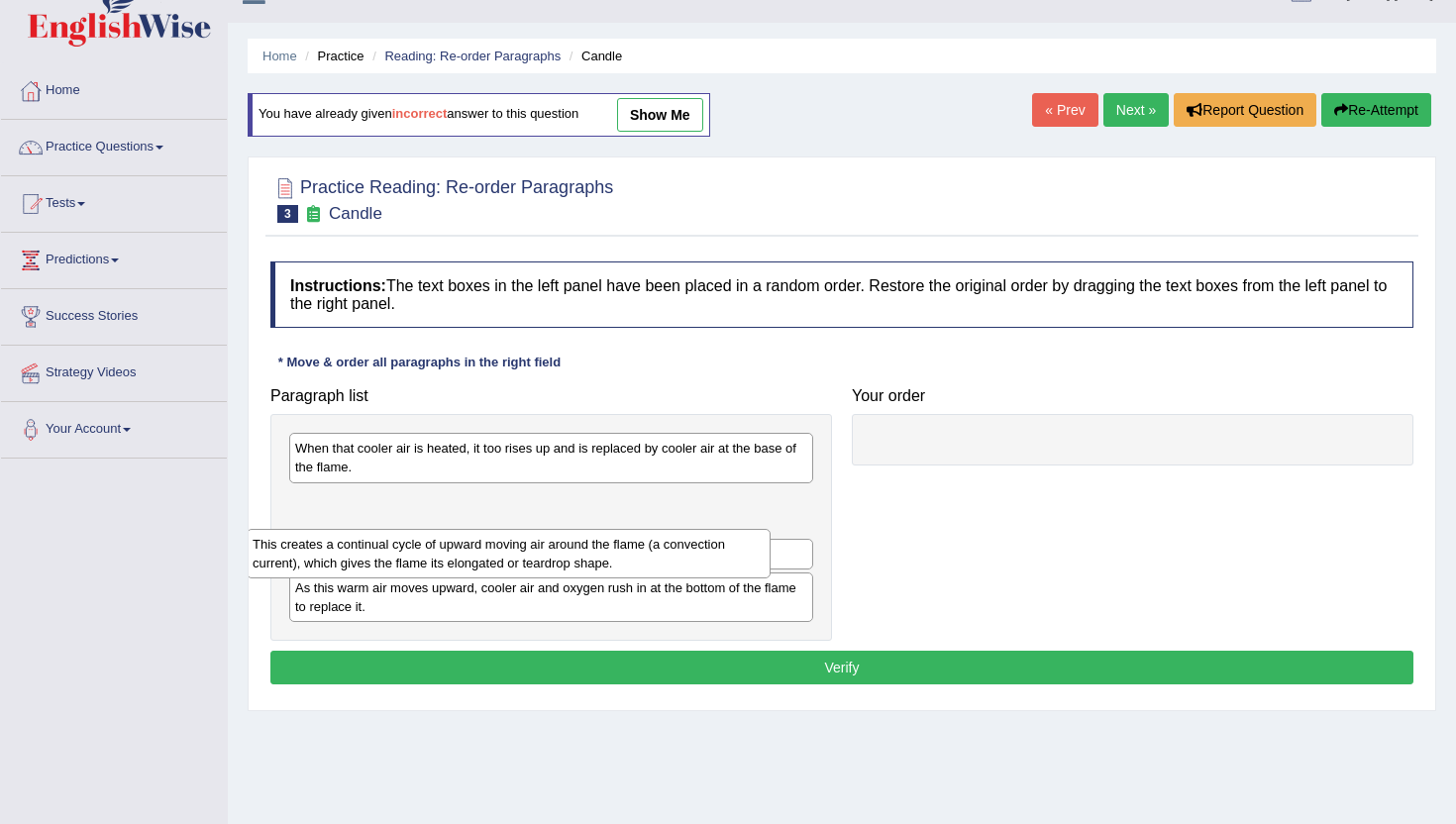 drag, startPoint x: 448, startPoint y: 521, endPoint x: 404, endPoint y: 526, distance: 44.28318 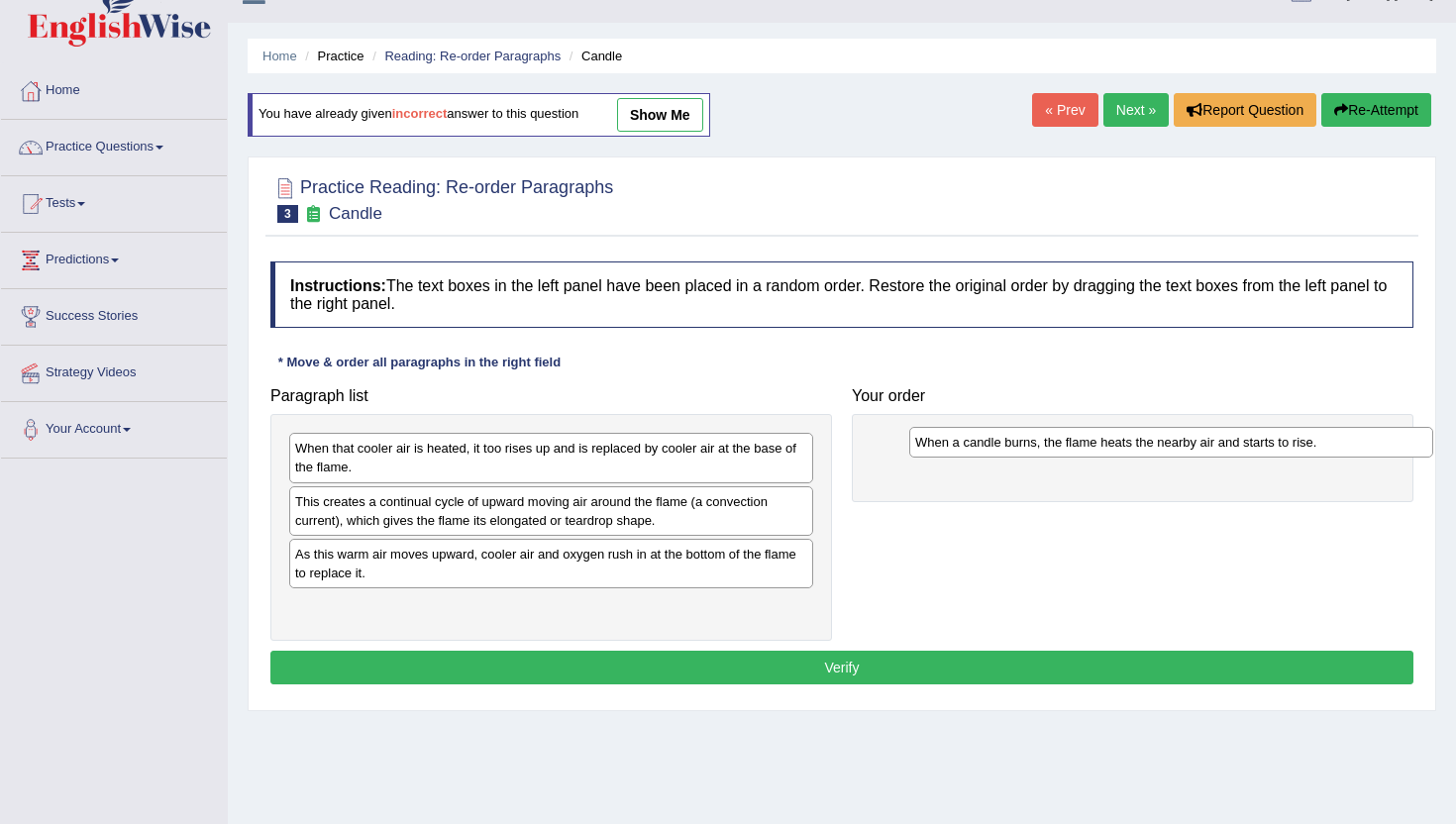 drag, startPoint x: 398, startPoint y: 554, endPoint x: 1006, endPoint y: 443, distance: 618.0494 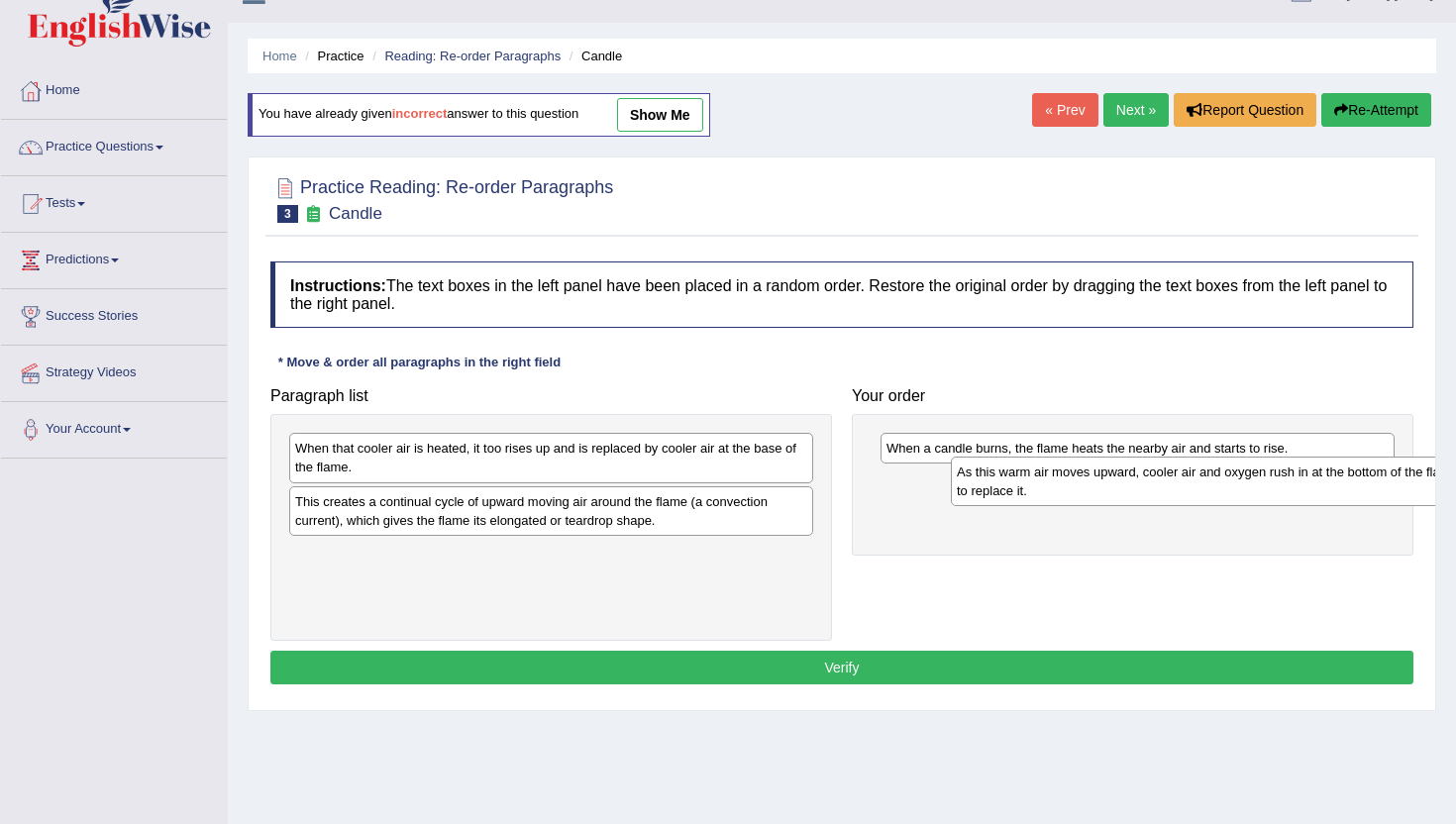 drag, startPoint x: 465, startPoint y: 568, endPoint x: 1119, endPoint y: 486, distance: 659.1206 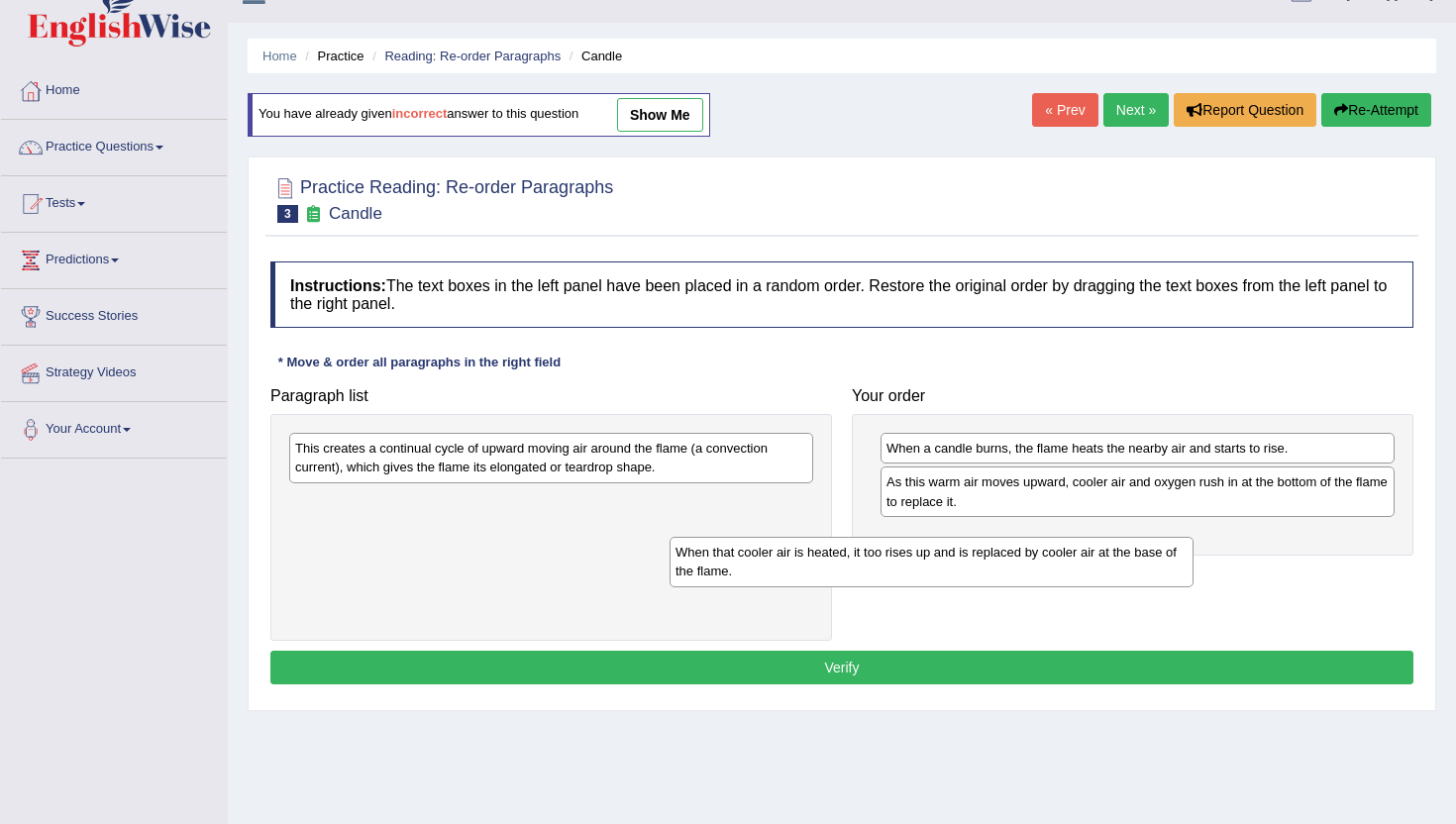 drag, startPoint x: 608, startPoint y: 454, endPoint x: 988, endPoint y: 558, distance: 393.9746 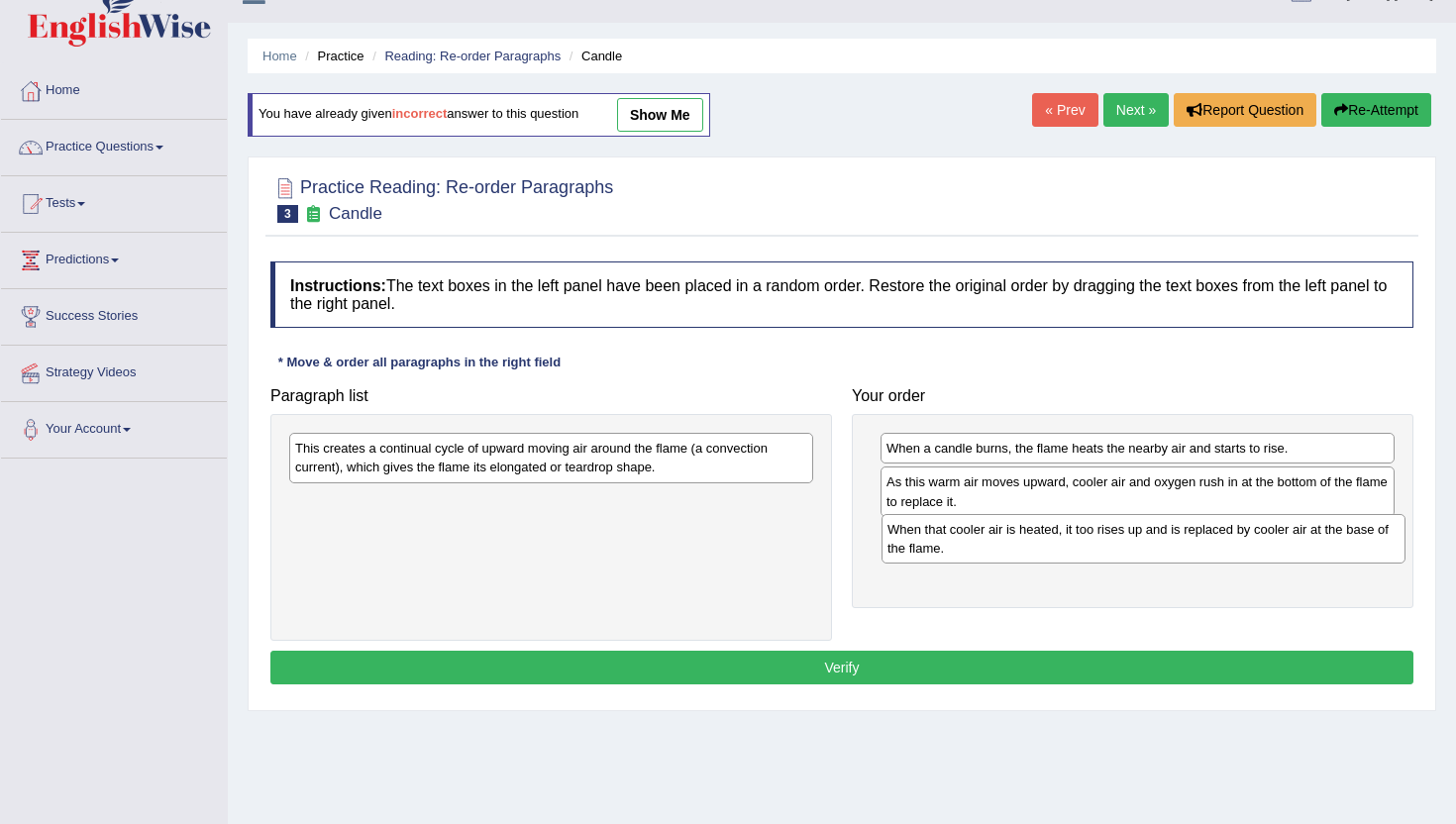 drag, startPoint x: 492, startPoint y: 516, endPoint x: 1093, endPoint y: 543, distance: 601.6062 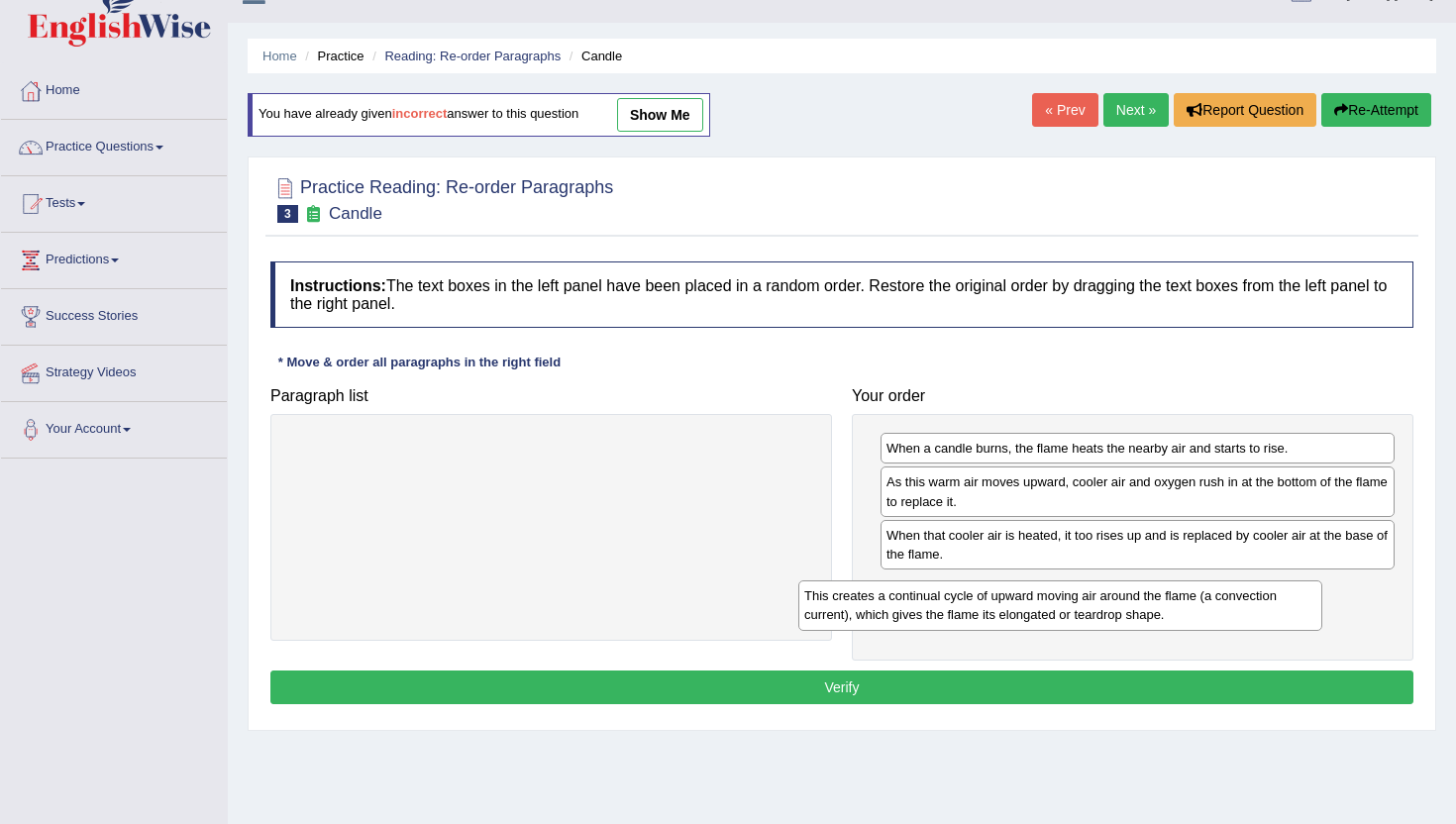 drag, startPoint x: 748, startPoint y: 456, endPoint x: 1266, endPoint y: 589, distance: 534.8018 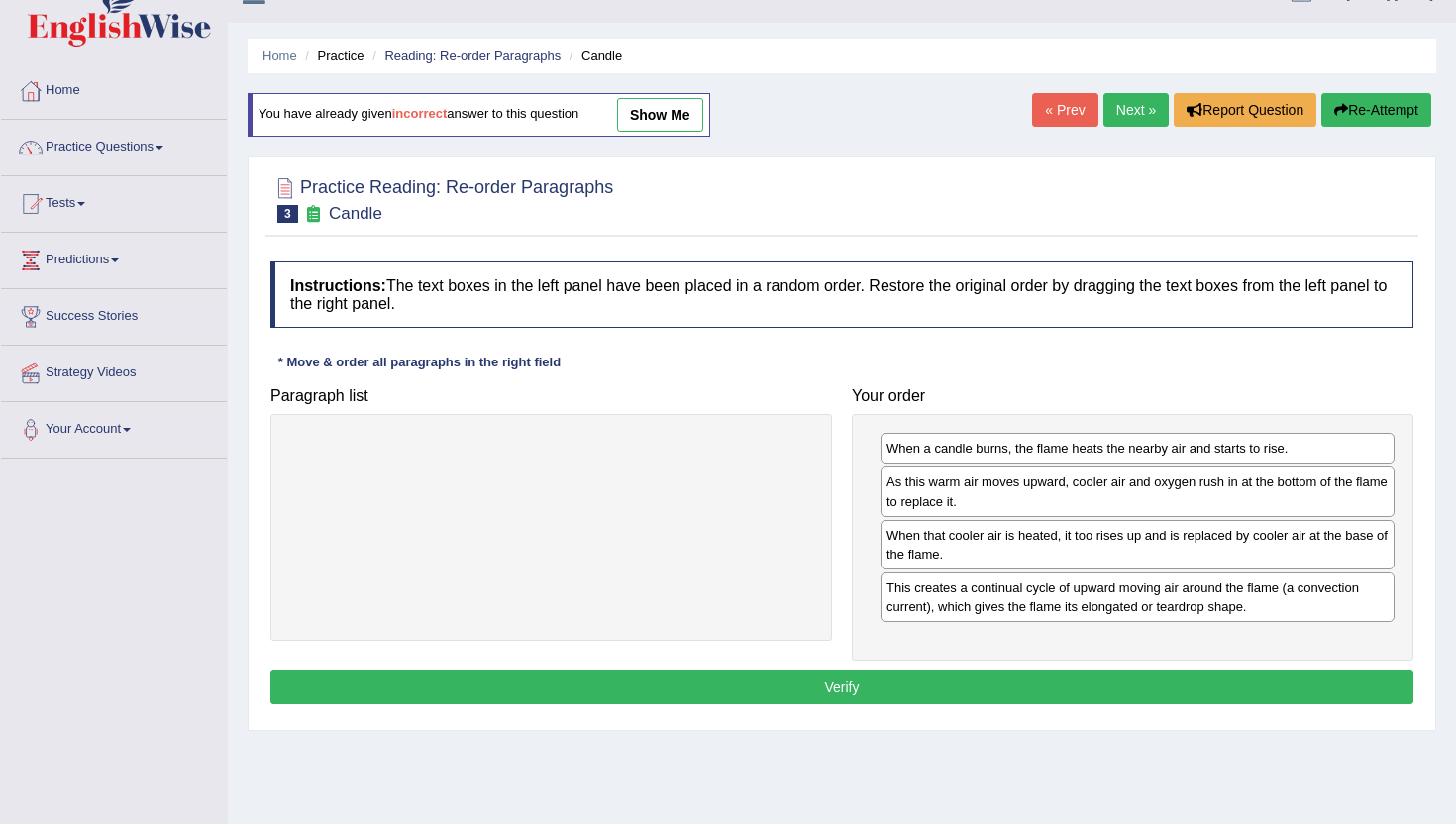click on "Verify" at bounding box center (842, 687) 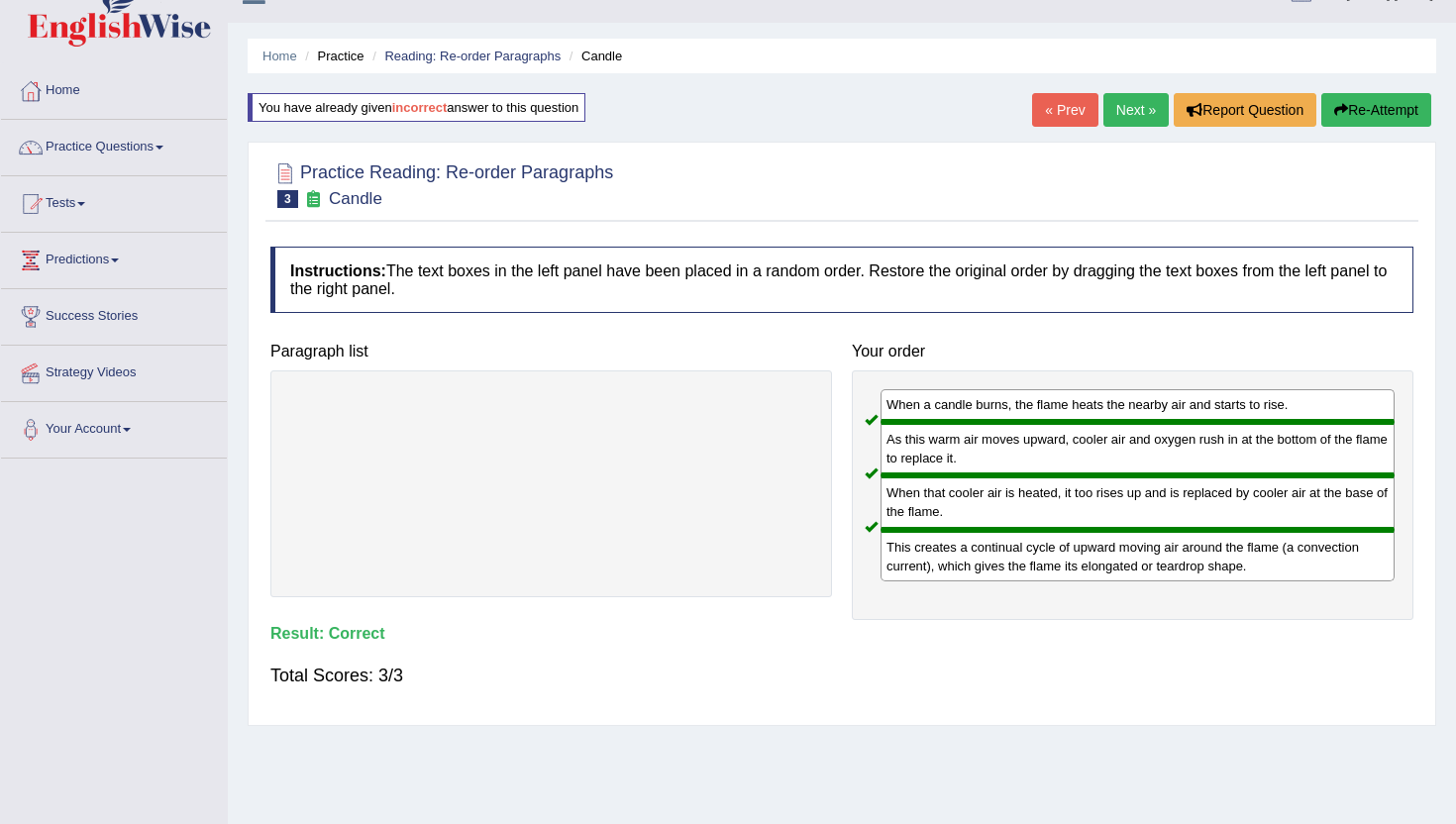click on "Re-Attempt" at bounding box center (1376, 110) 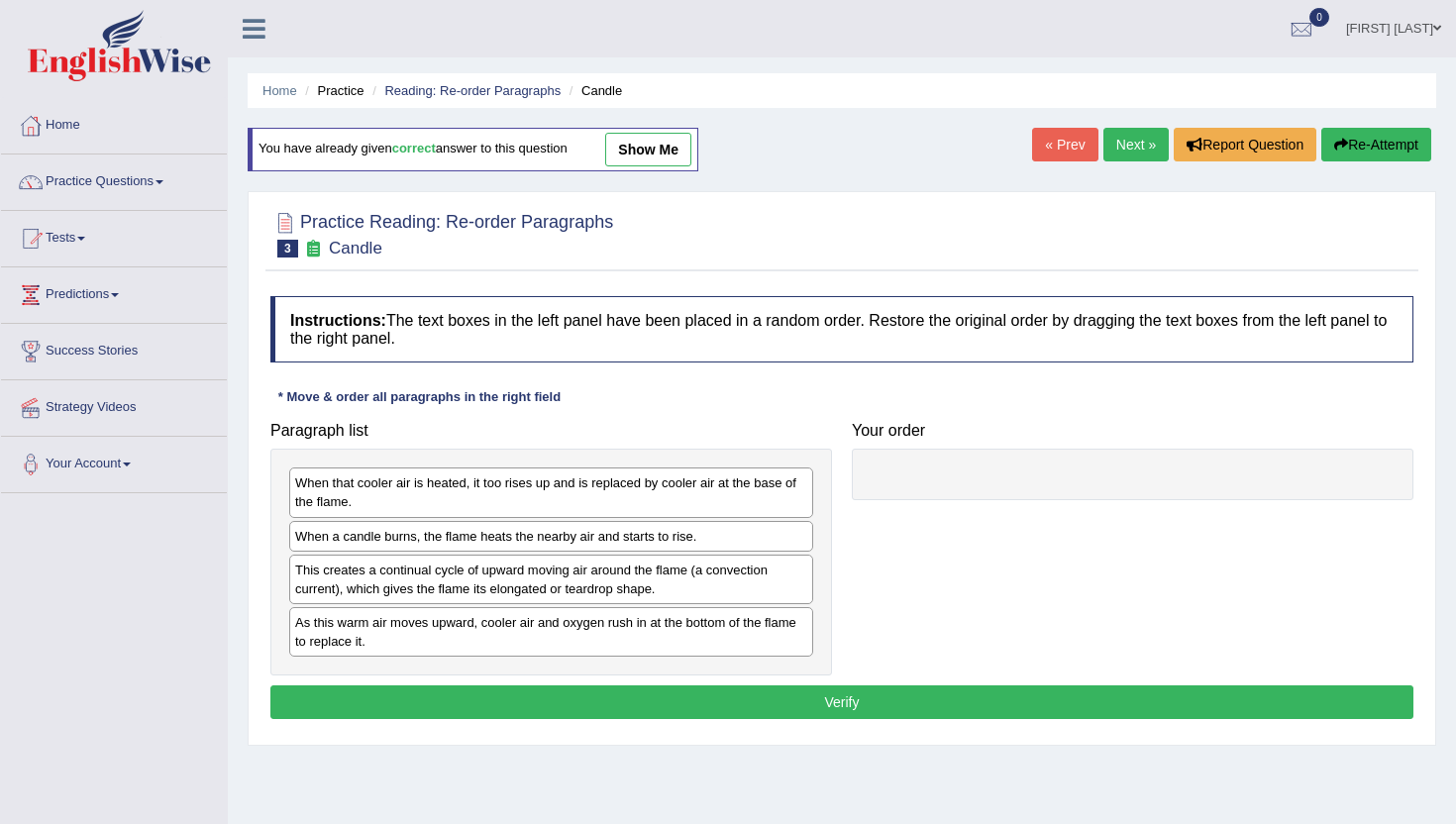 scroll, scrollTop: 35, scrollLeft: 0, axis: vertical 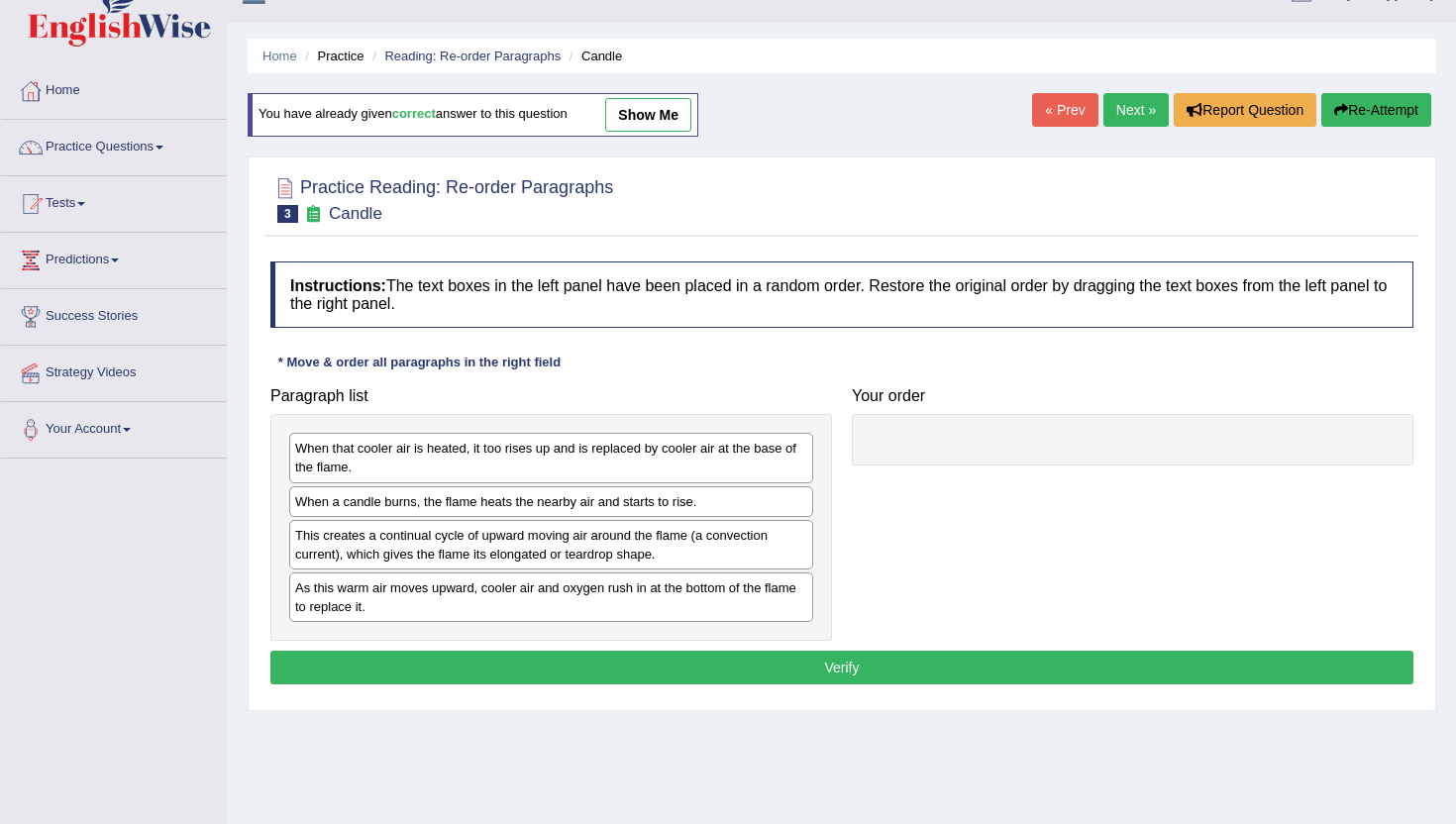 click on "Next »" at bounding box center [1136, 110] 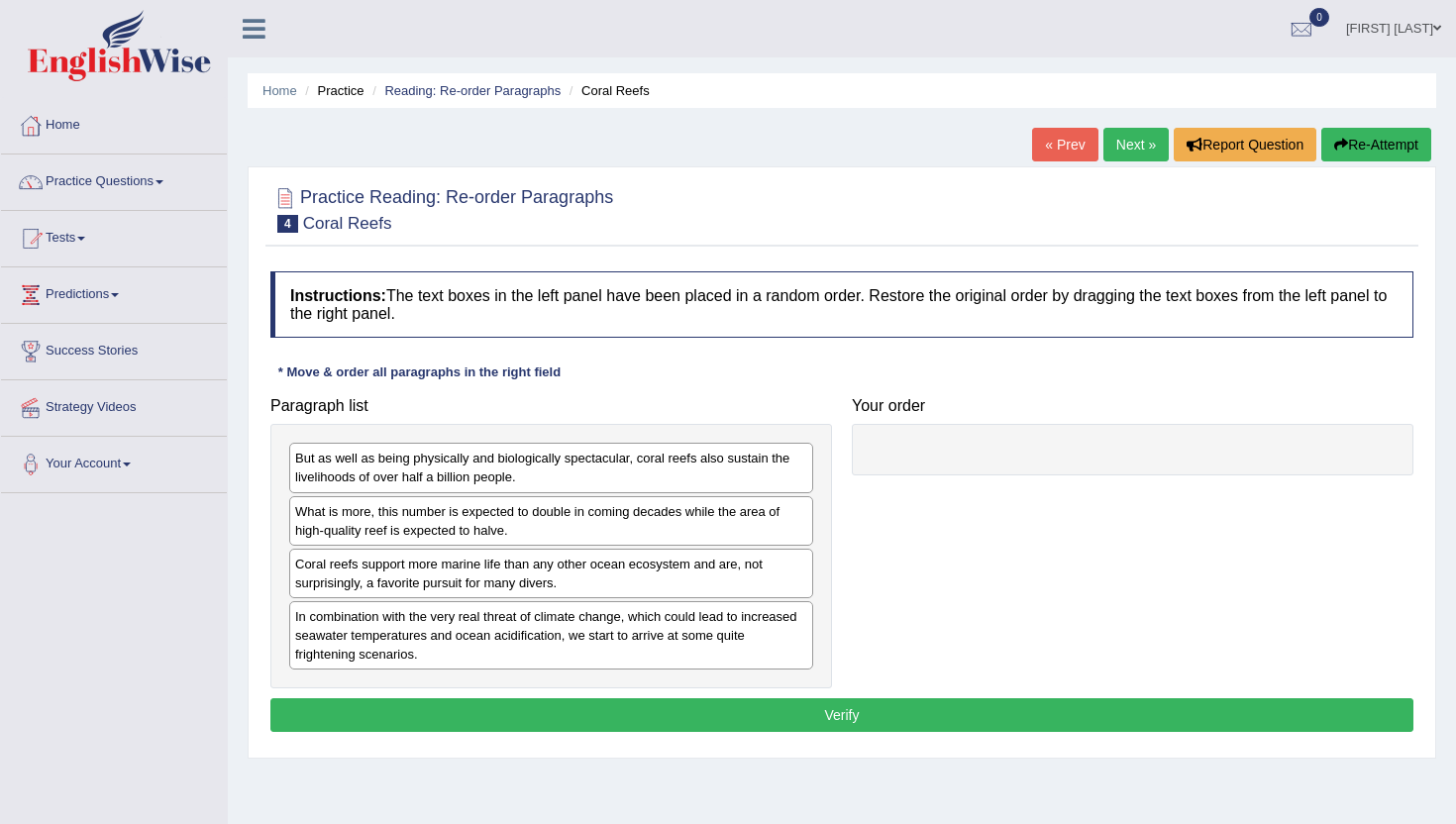 scroll, scrollTop: 0, scrollLeft: 0, axis: both 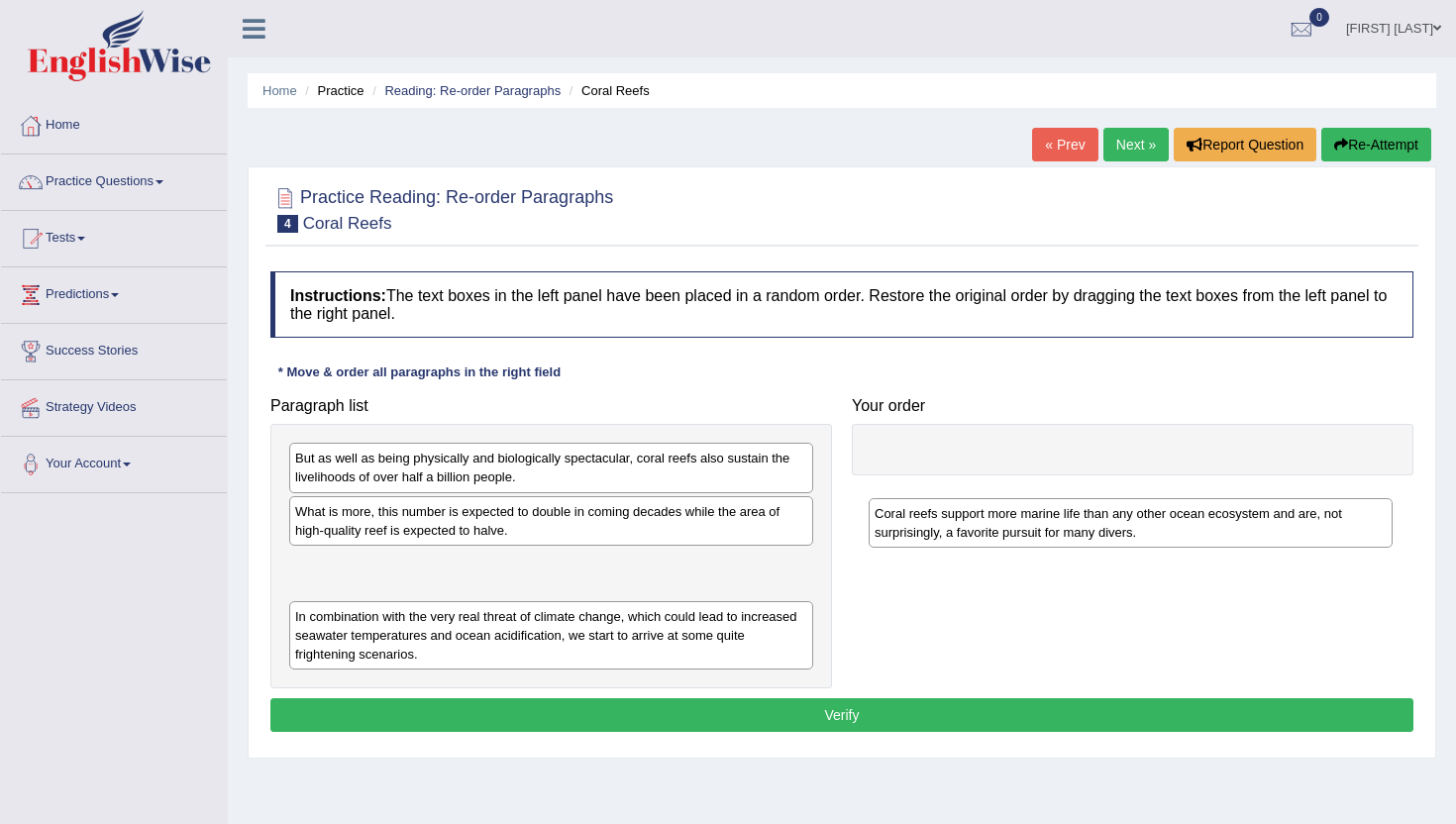 drag, startPoint x: 353, startPoint y: 584, endPoint x: 939, endPoint y: 528, distance: 588.66969 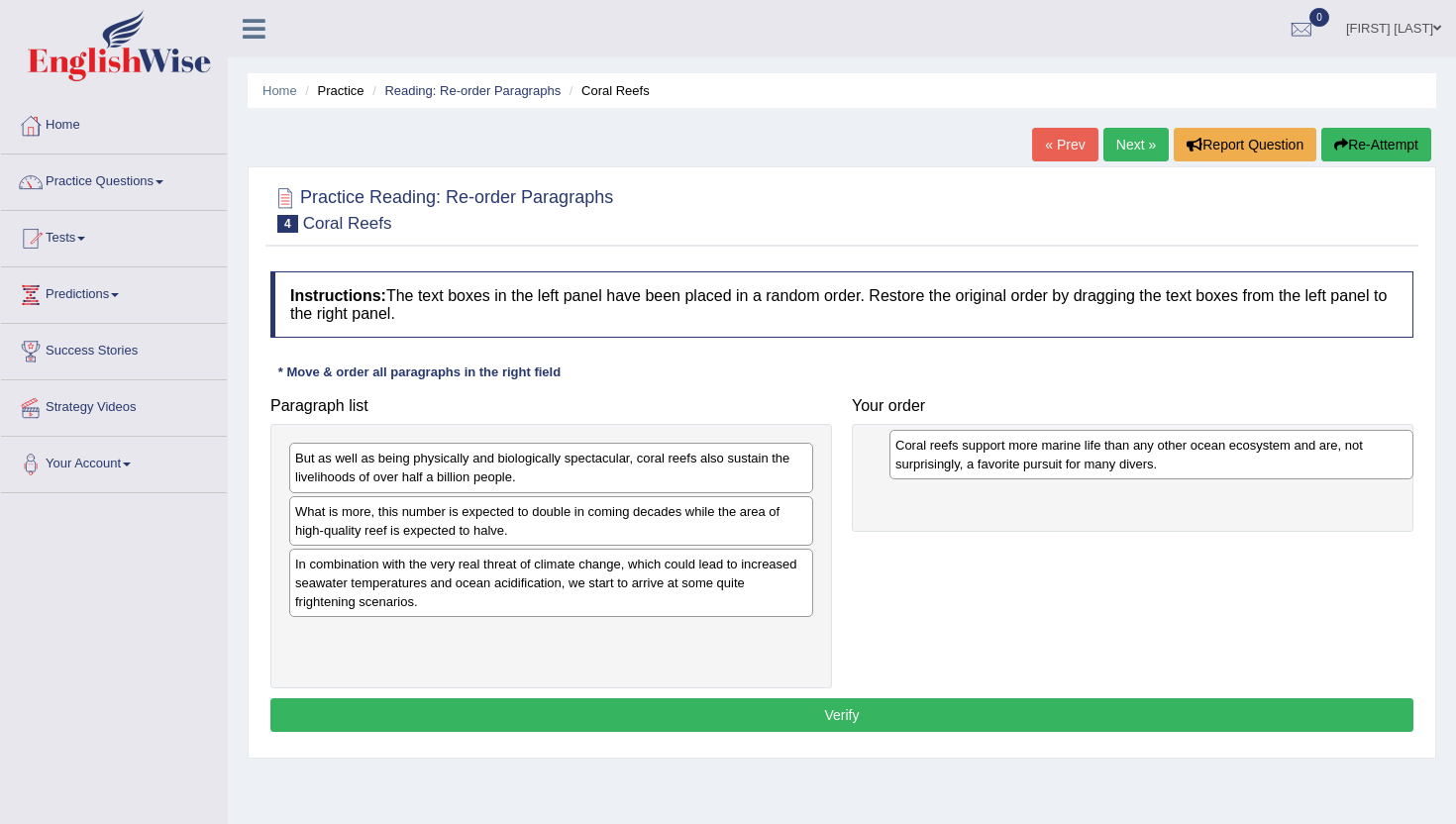 drag, startPoint x: 448, startPoint y: 581, endPoint x: 1044, endPoint y: 464, distance: 607.3755 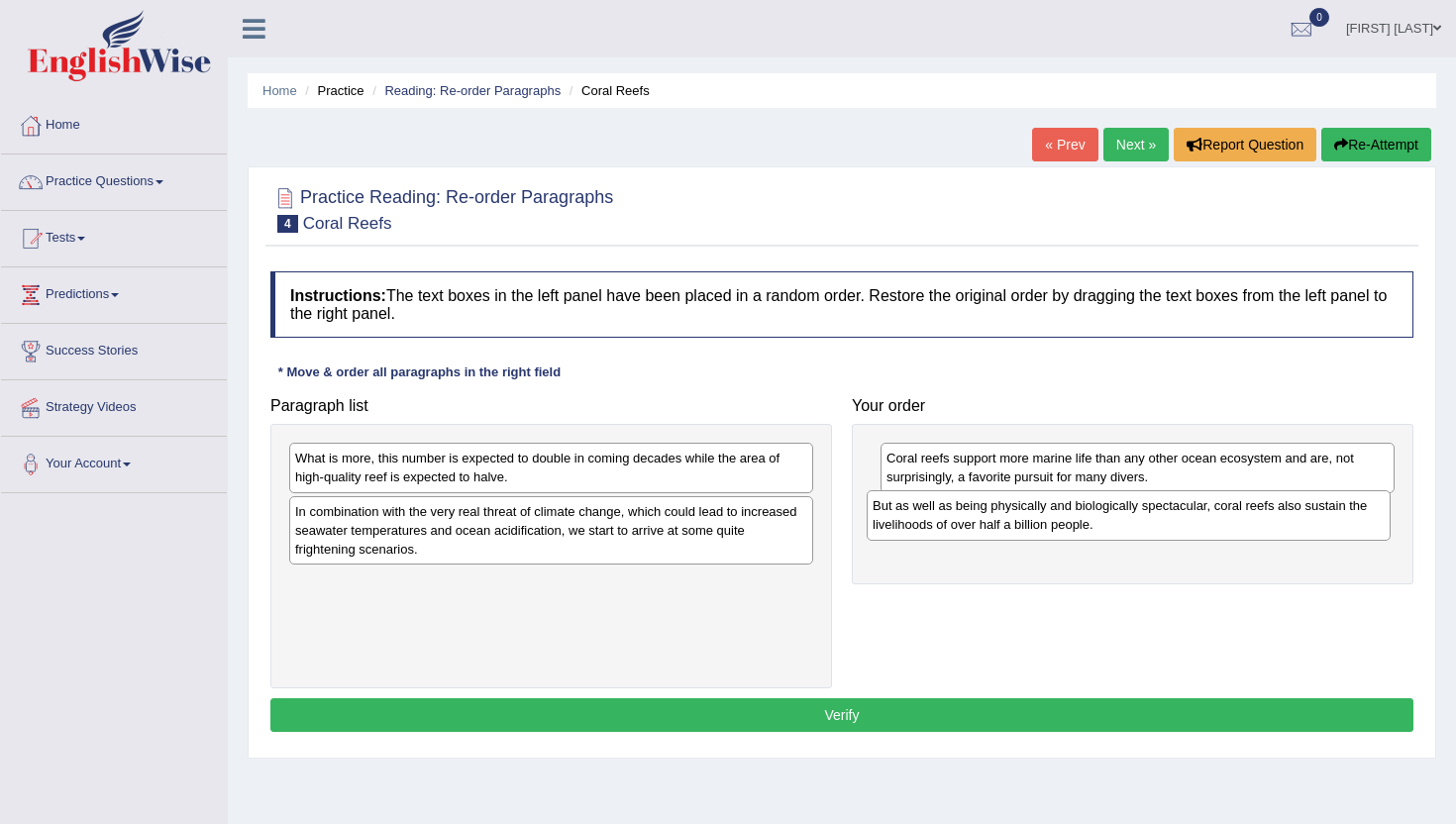 drag, startPoint x: 580, startPoint y: 471, endPoint x: 1158, endPoint y: 518, distance: 579.9078 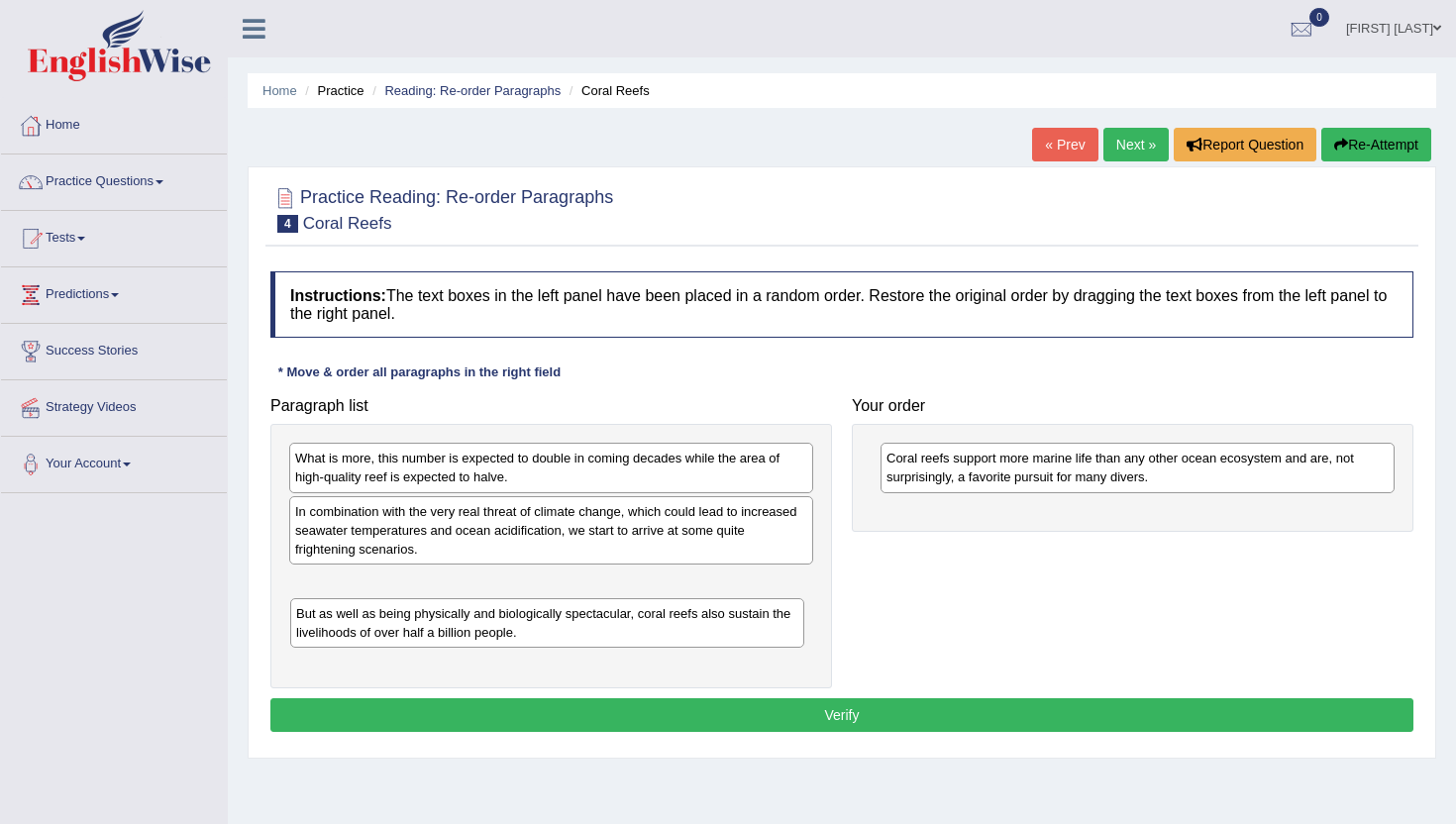 drag, startPoint x: 1025, startPoint y: 516, endPoint x: 435, endPoint y: 618, distance: 598.752 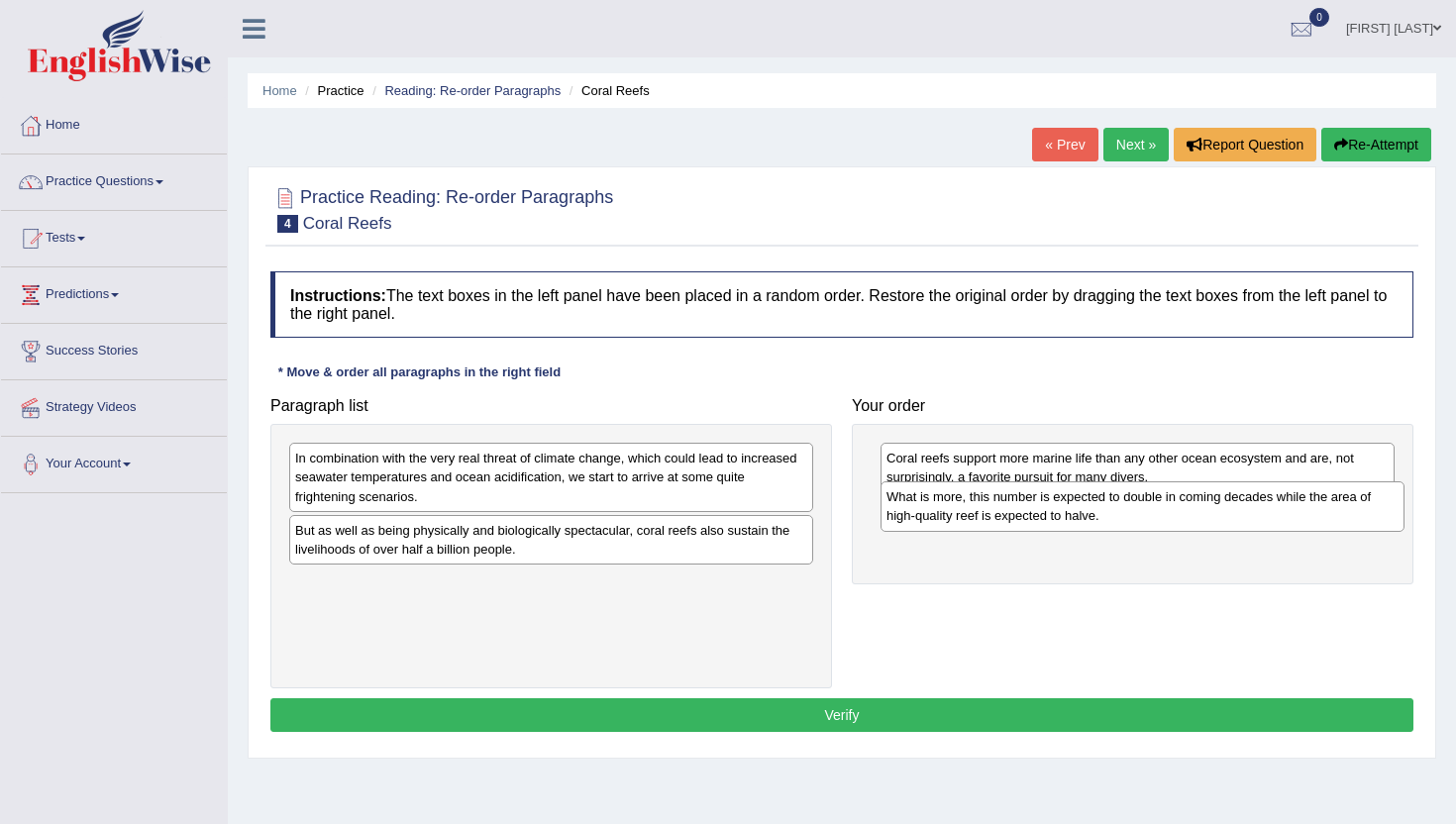 drag, startPoint x: 364, startPoint y: 464, endPoint x: 955, endPoint y: 501, distance: 592.15707 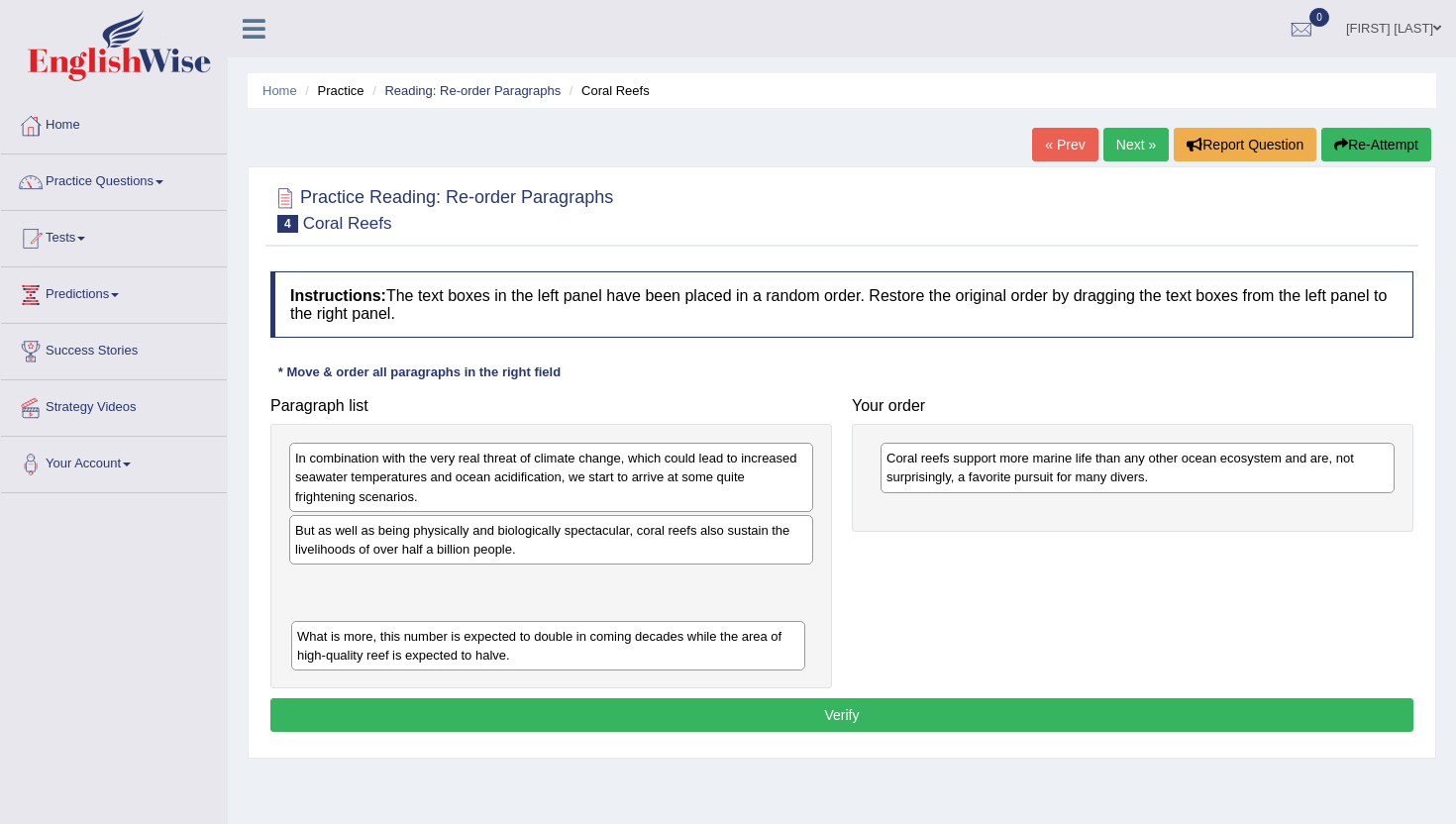 drag, startPoint x: 1057, startPoint y: 520, endPoint x: 461, endPoint y: 651, distance: 610.227 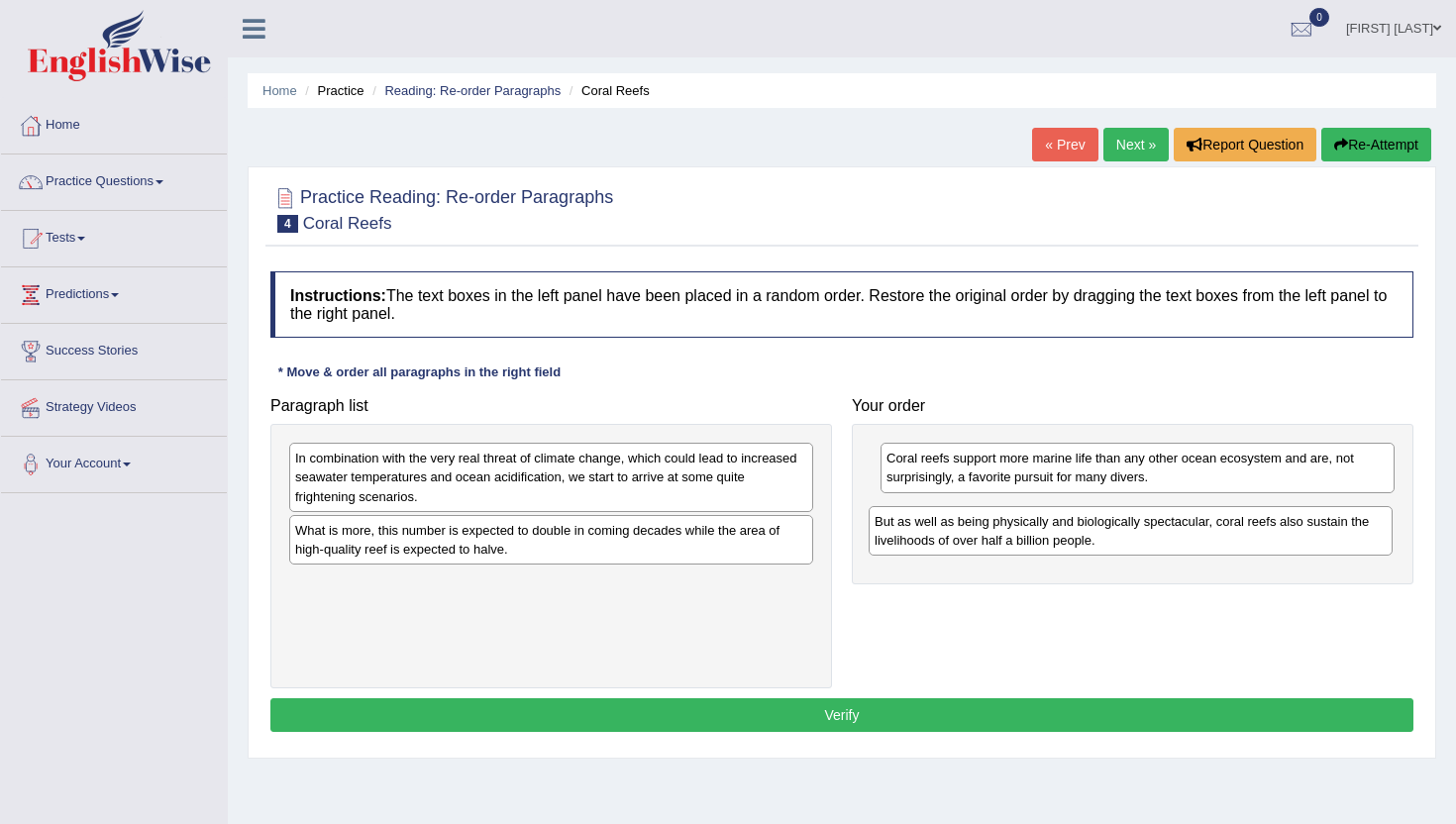 drag, startPoint x: 424, startPoint y: 545, endPoint x: 1003, endPoint y: 536, distance: 579.0699 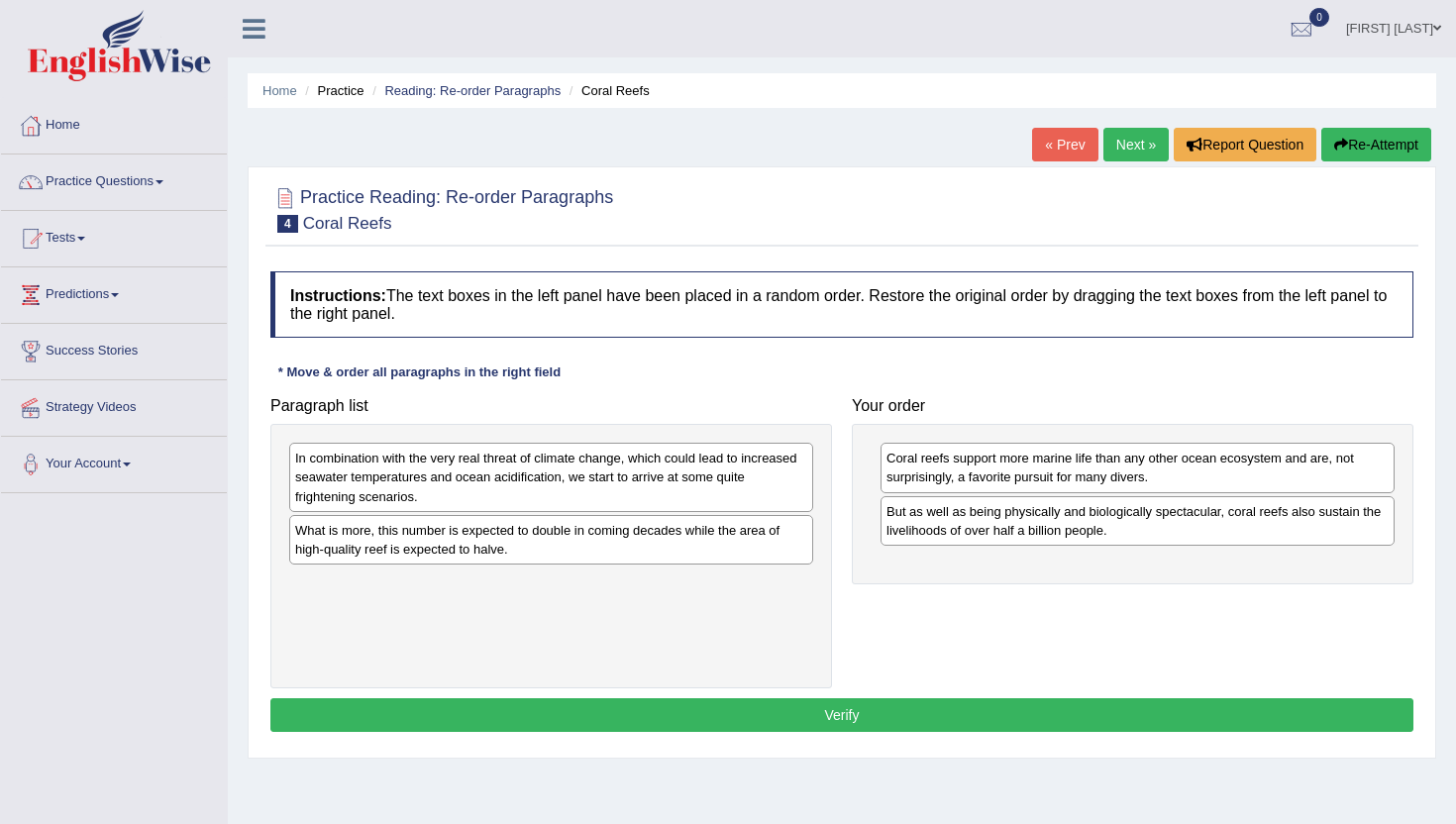 click on "In combination with the very real threat of climate change, which could lead to increased seawater temperatures and
ocean acidification, we start to arrive at some quite frightening scenarios." at bounding box center [551, 476] 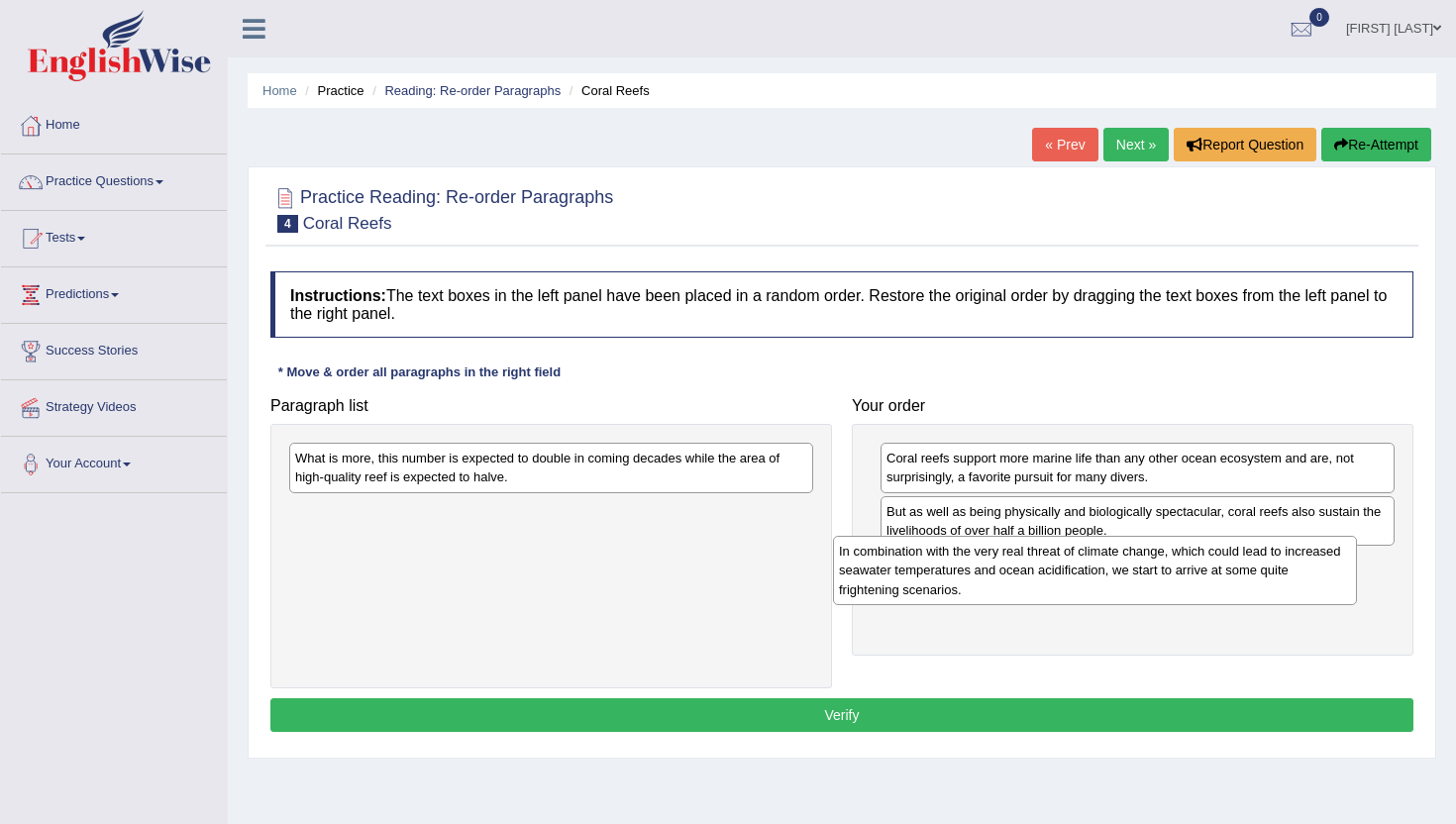 drag, startPoint x: 478, startPoint y: 475, endPoint x: 1023, endPoint y: 566, distance: 552.545 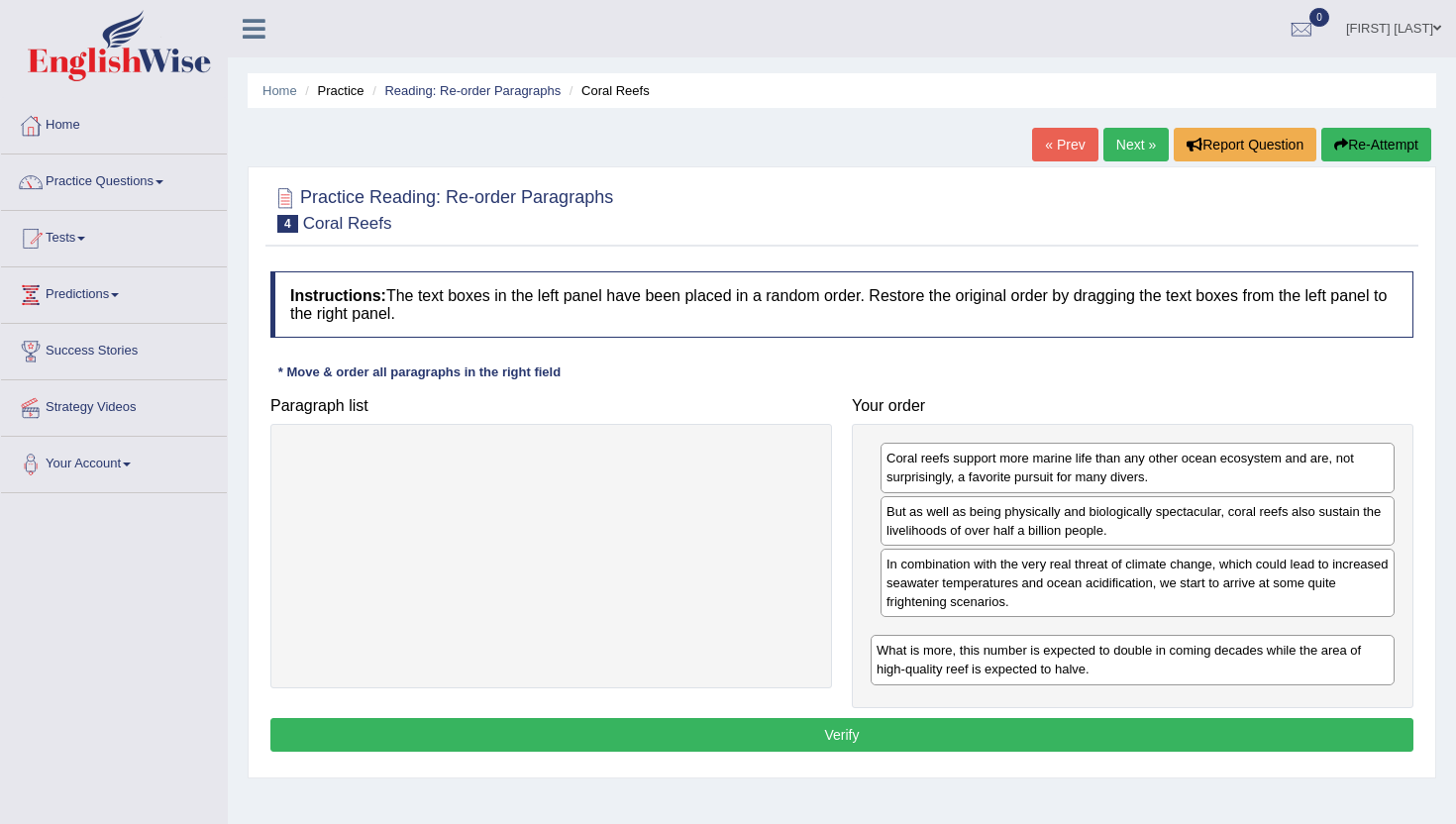 drag, startPoint x: 519, startPoint y: 478, endPoint x: 1100, endPoint y: 670, distance: 611.9028 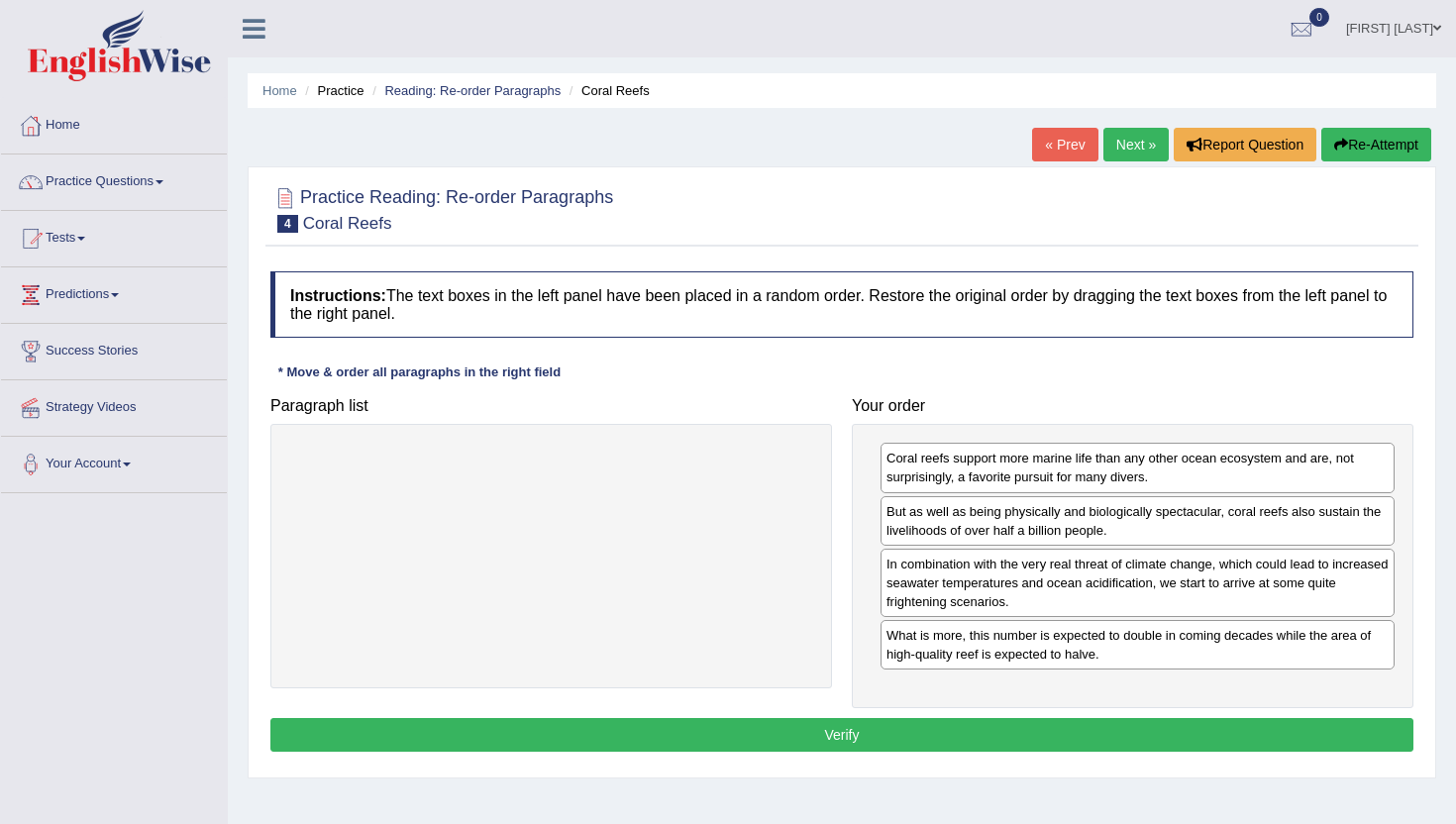 click on "Verify" at bounding box center [842, 735] 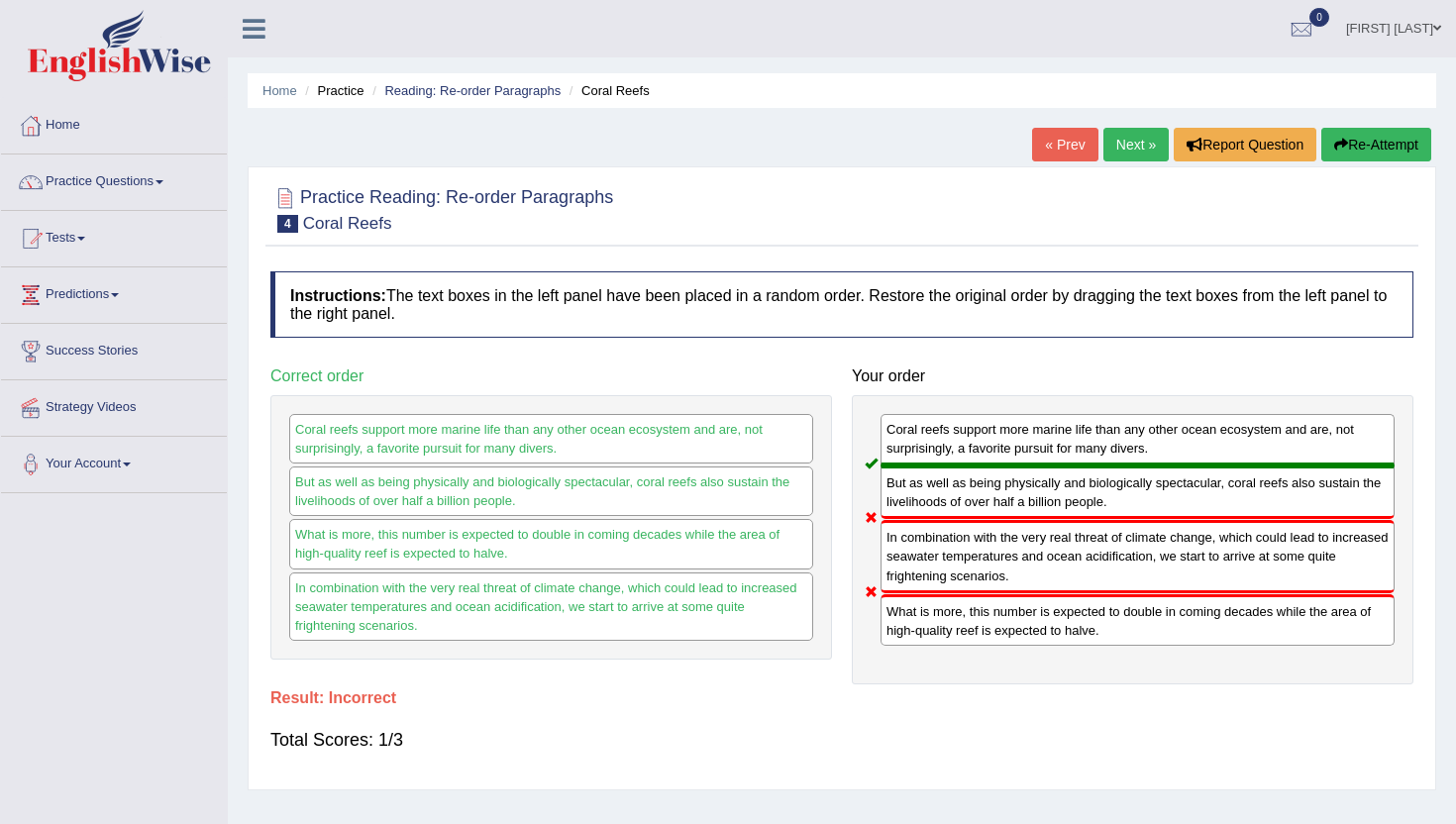 click on "Re-Attempt" at bounding box center (1376, 145) 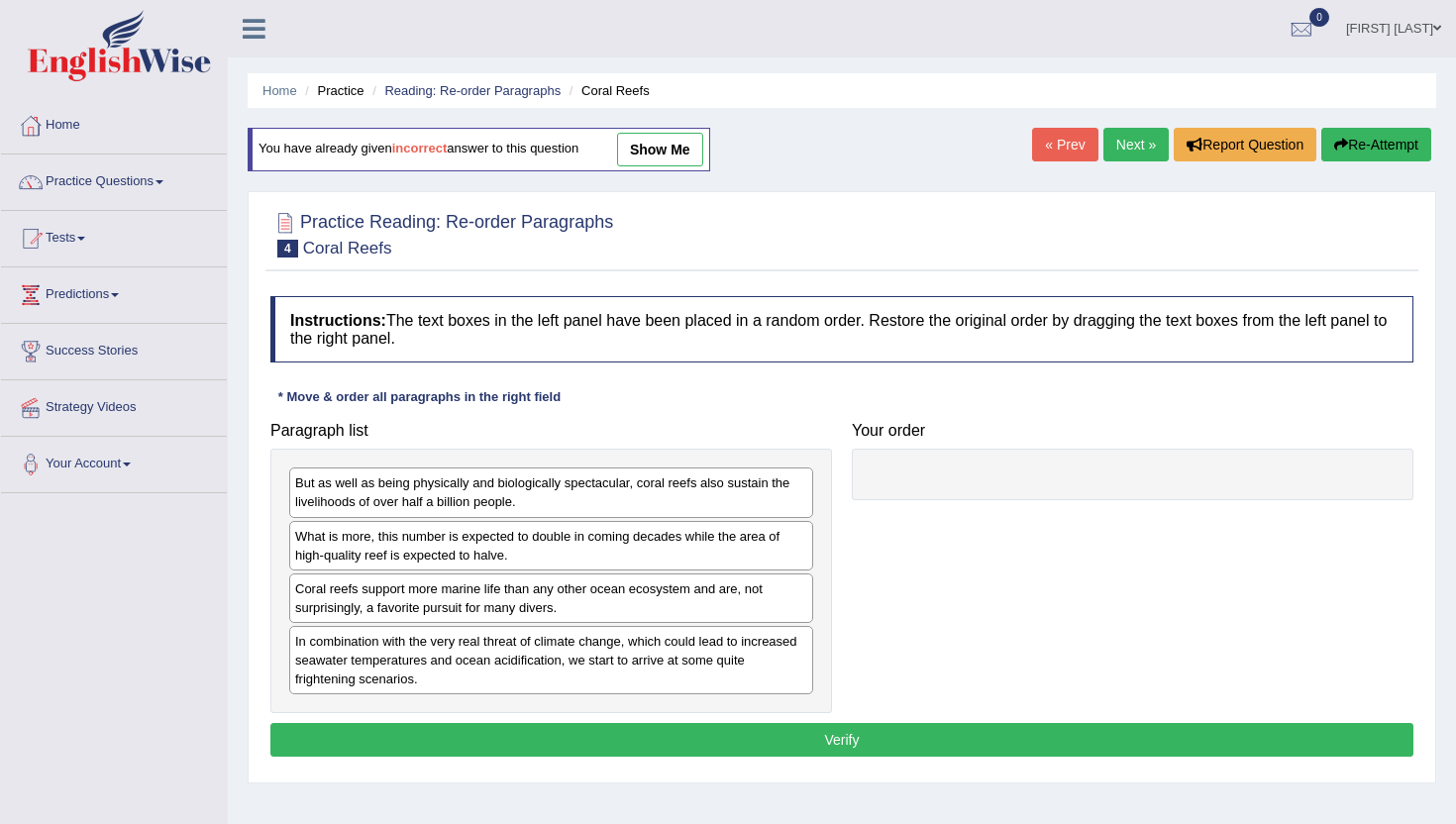 scroll, scrollTop: 0, scrollLeft: 0, axis: both 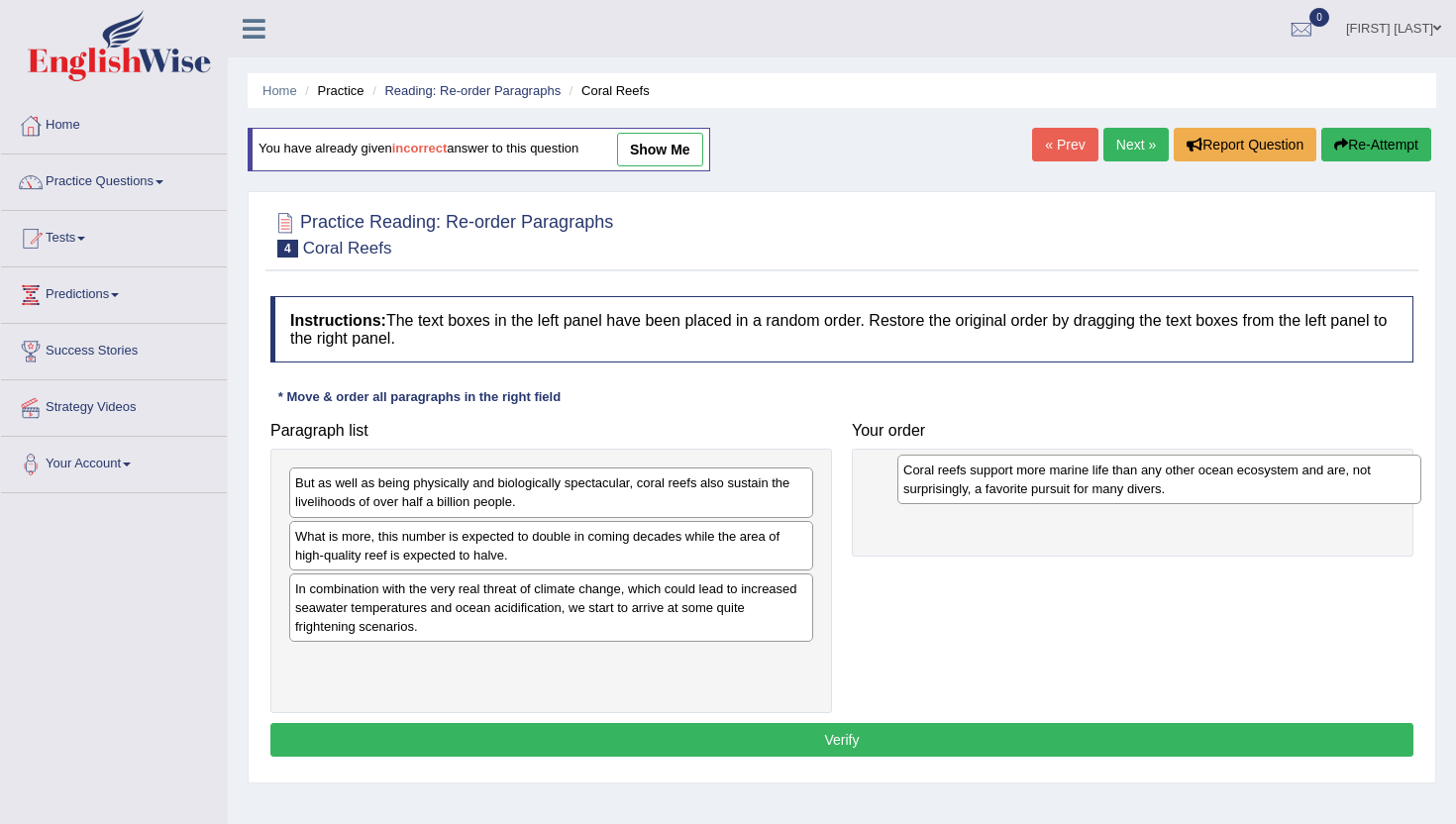 drag, startPoint x: 321, startPoint y: 599, endPoint x: 917, endPoint y: 470, distance: 609.8008 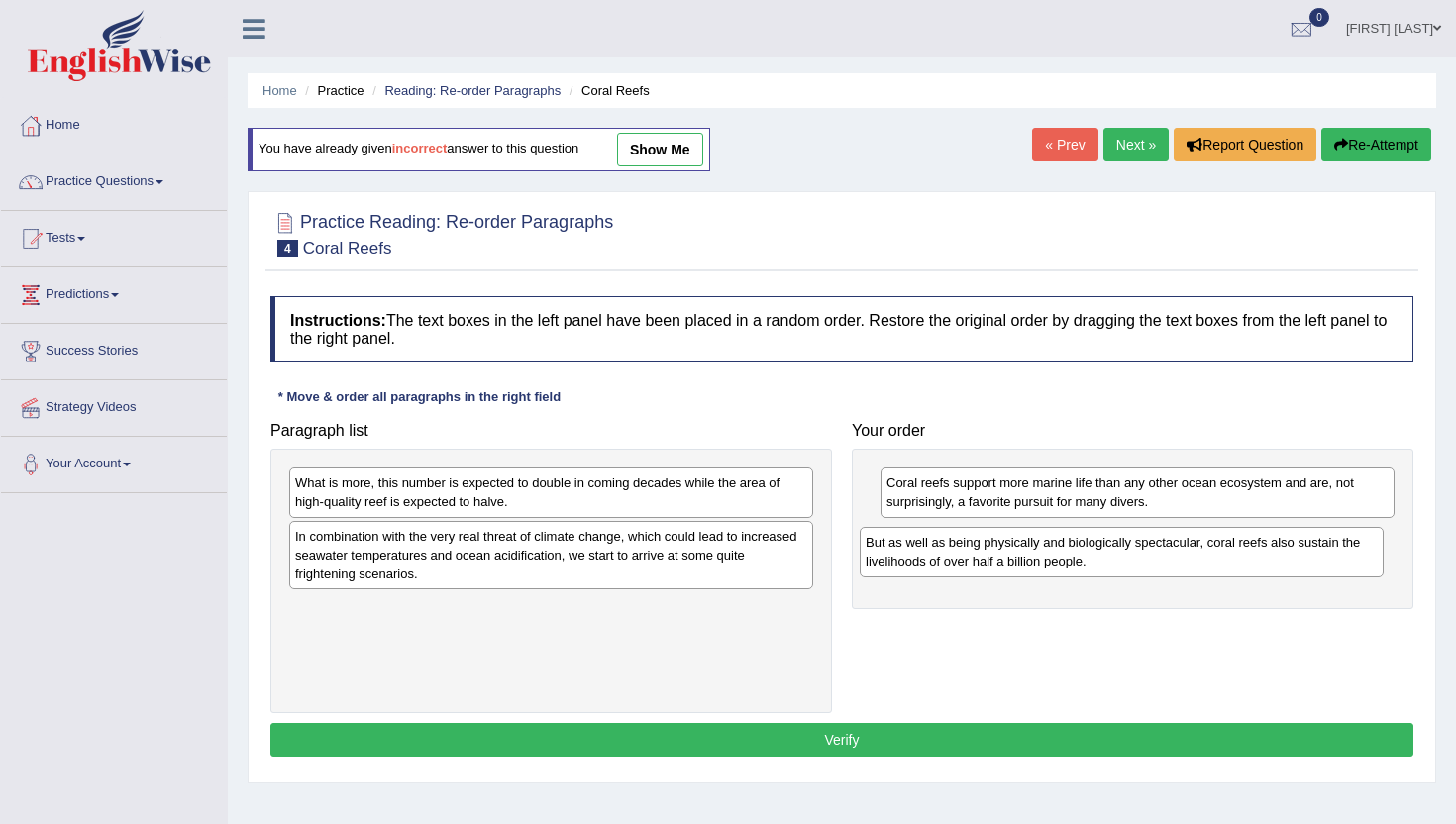 drag, startPoint x: 322, startPoint y: 489, endPoint x: 892, endPoint y: 550, distance: 573.255 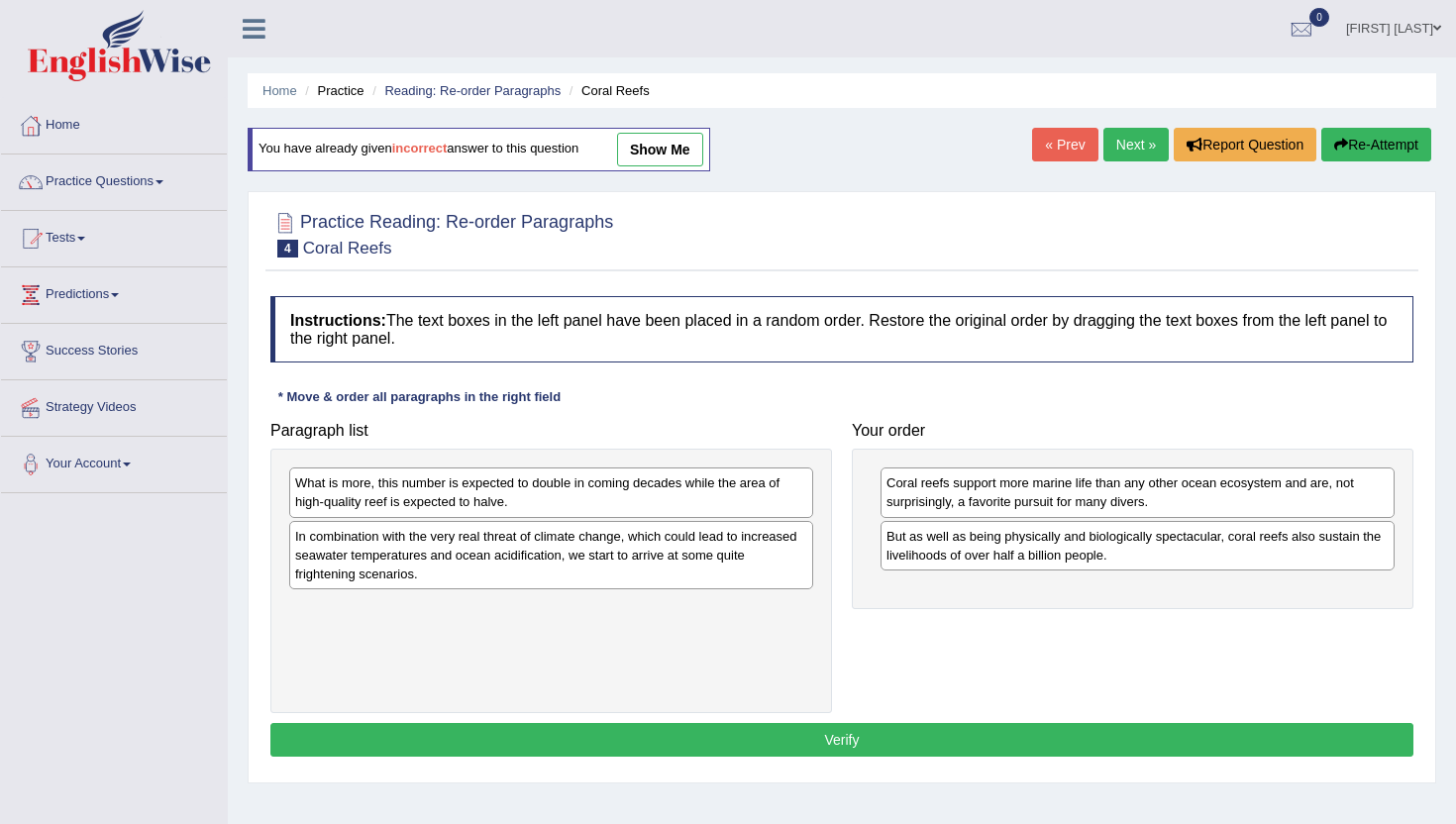 click on "show me" at bounding box center [660, 150] 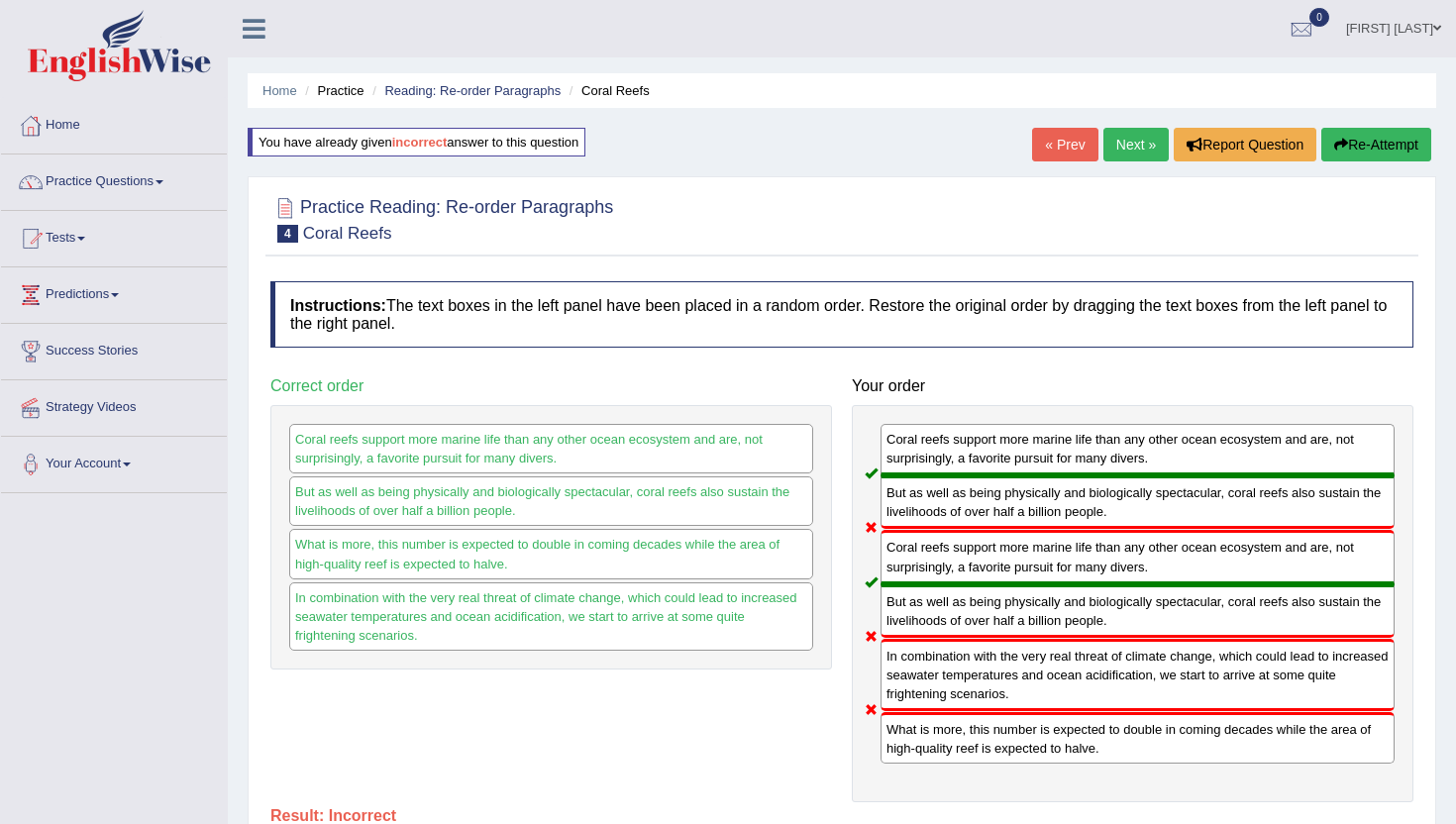 click on "Re-Attempt" at bounding box center (1376, 145) 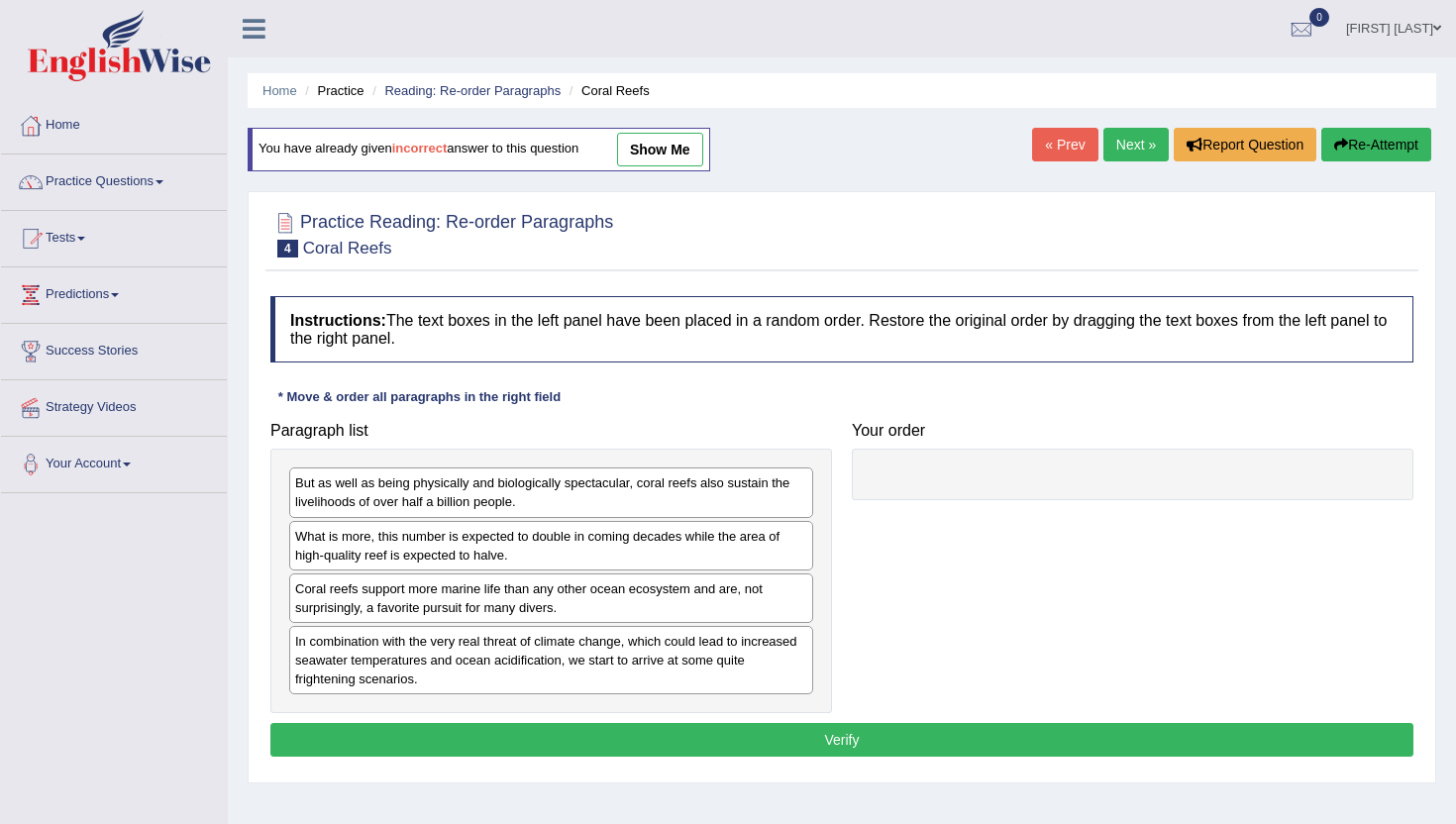 scroll, scrollTop: 0, scrollLeft: 0, axis: both 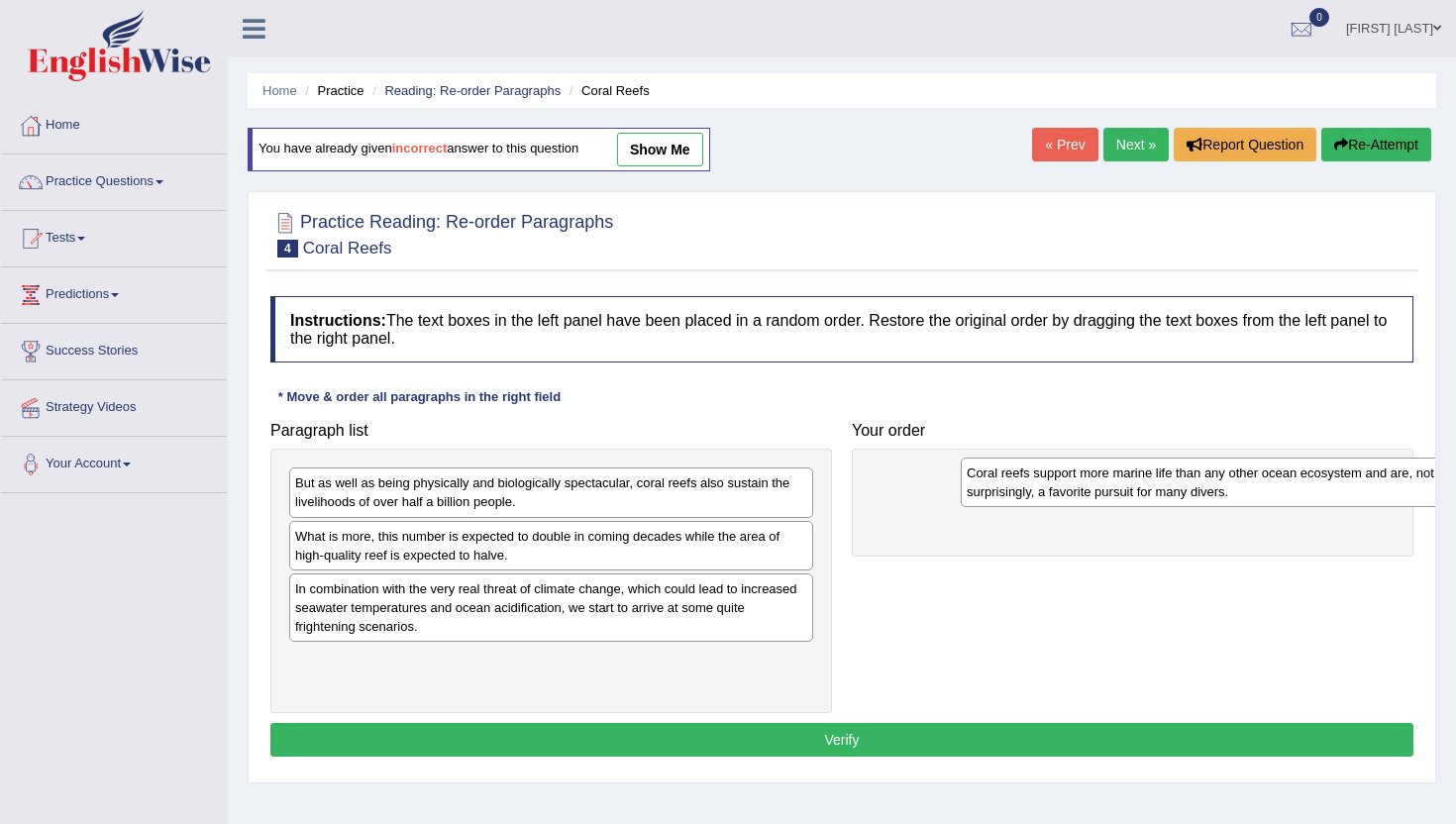 drag, startPoint x: 375, startPoint y: 606, endPoint x: 1046, endPoint y: 489, distance: 681.12407 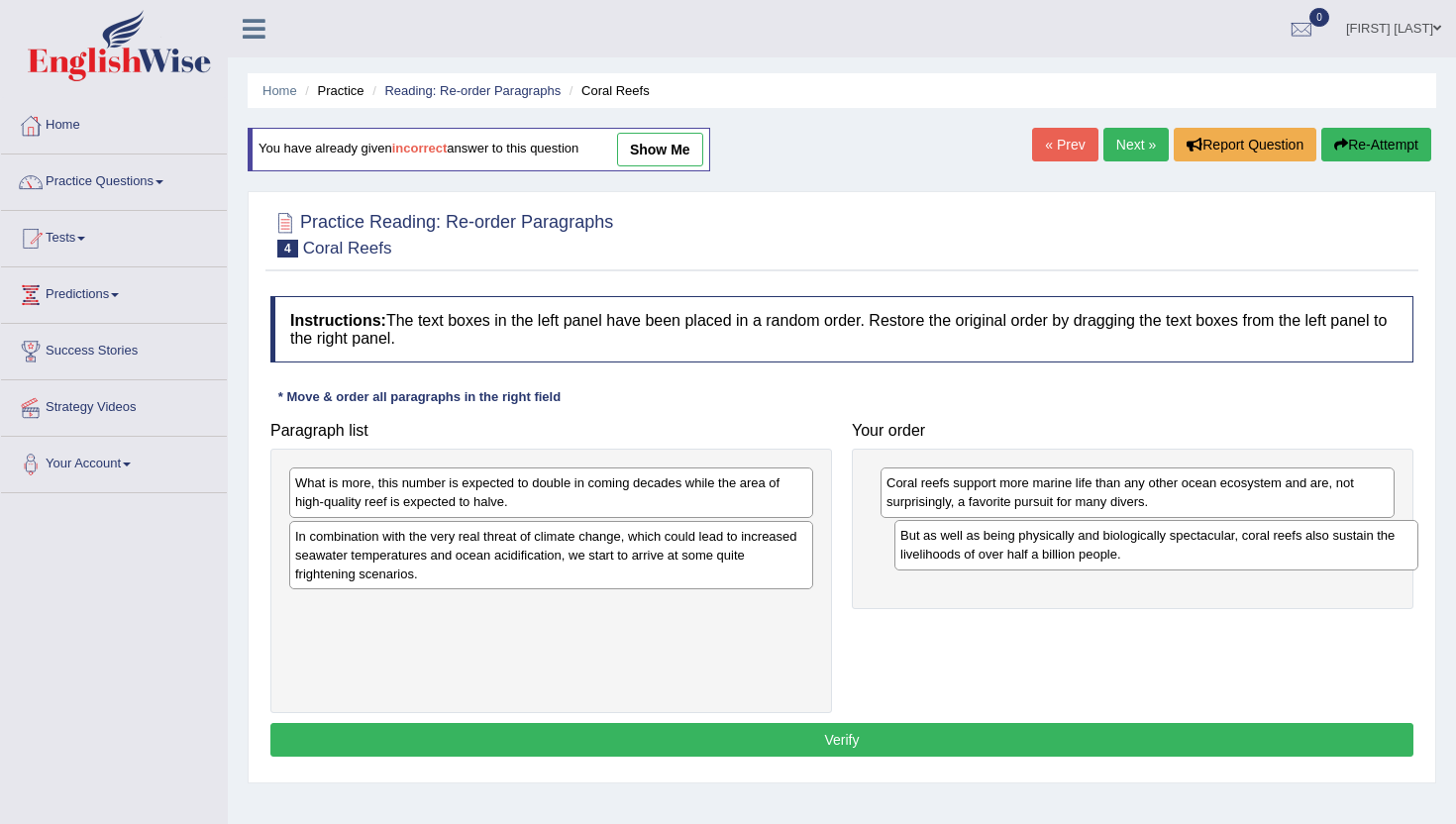 drag, startPoint x: 366, startPoint y: 492, endPoint x: 973, endPoint y: 545, distance: 609.30945 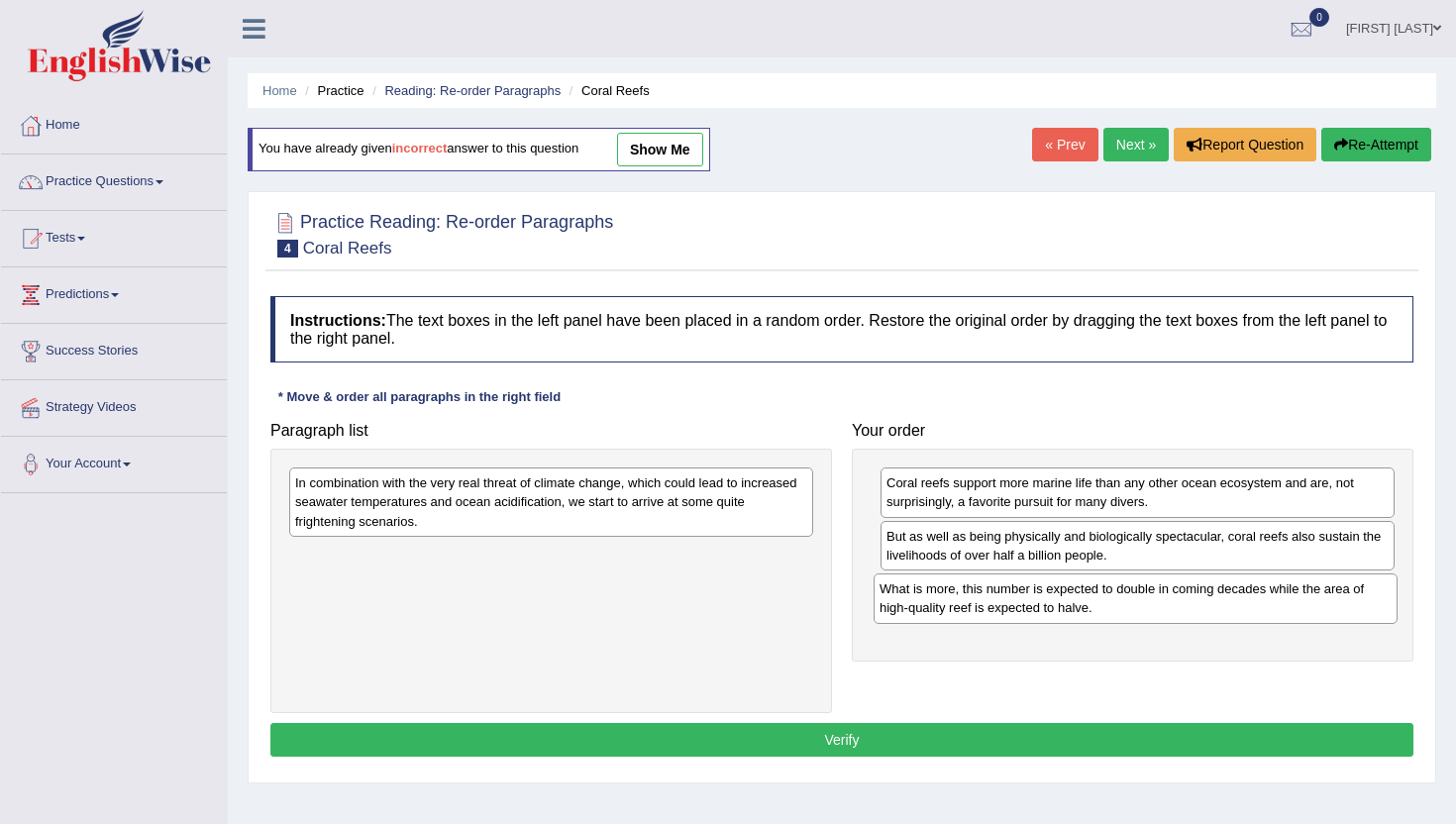 drag, startPoint x: 446, startPoint y: 492, endPoint x: 1028, endPoint y: 596, distance: 591.21908 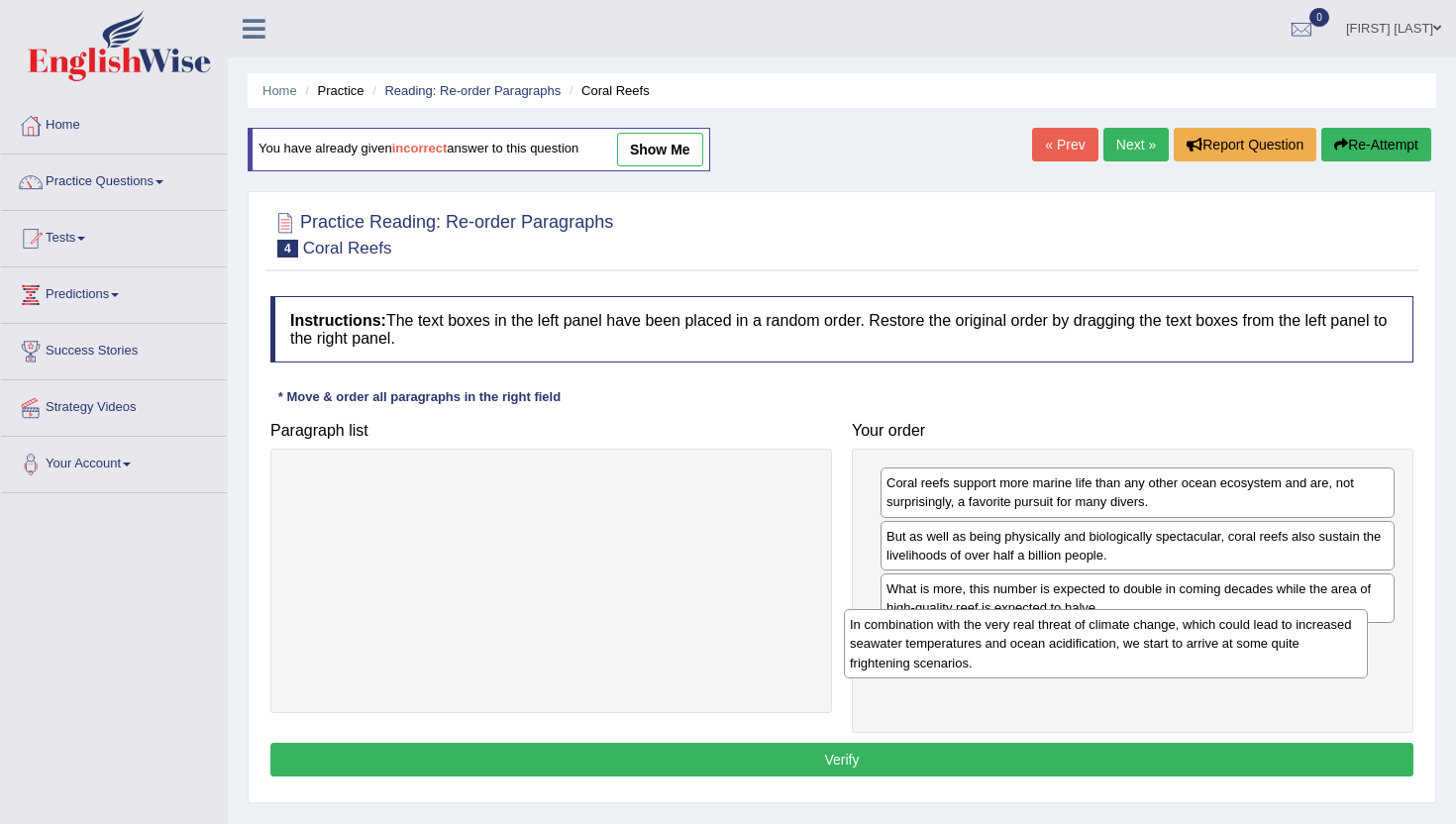 drag, startPoint x: 644, startPoint y: 494, endPoint x: 1198, endPoint y: 634, distance: 571.41579 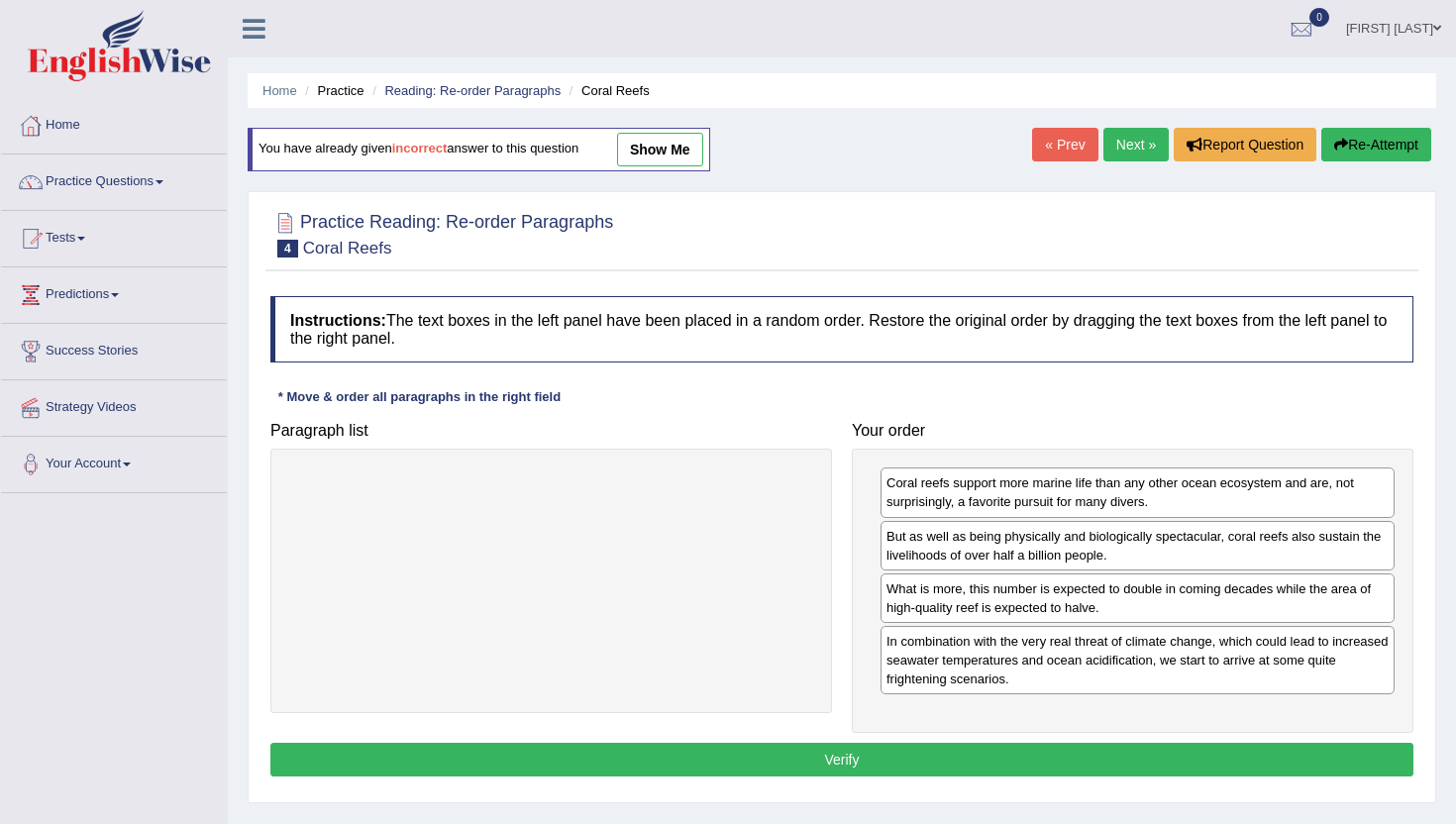 click on "Verify" at bounding box center [842, 760] 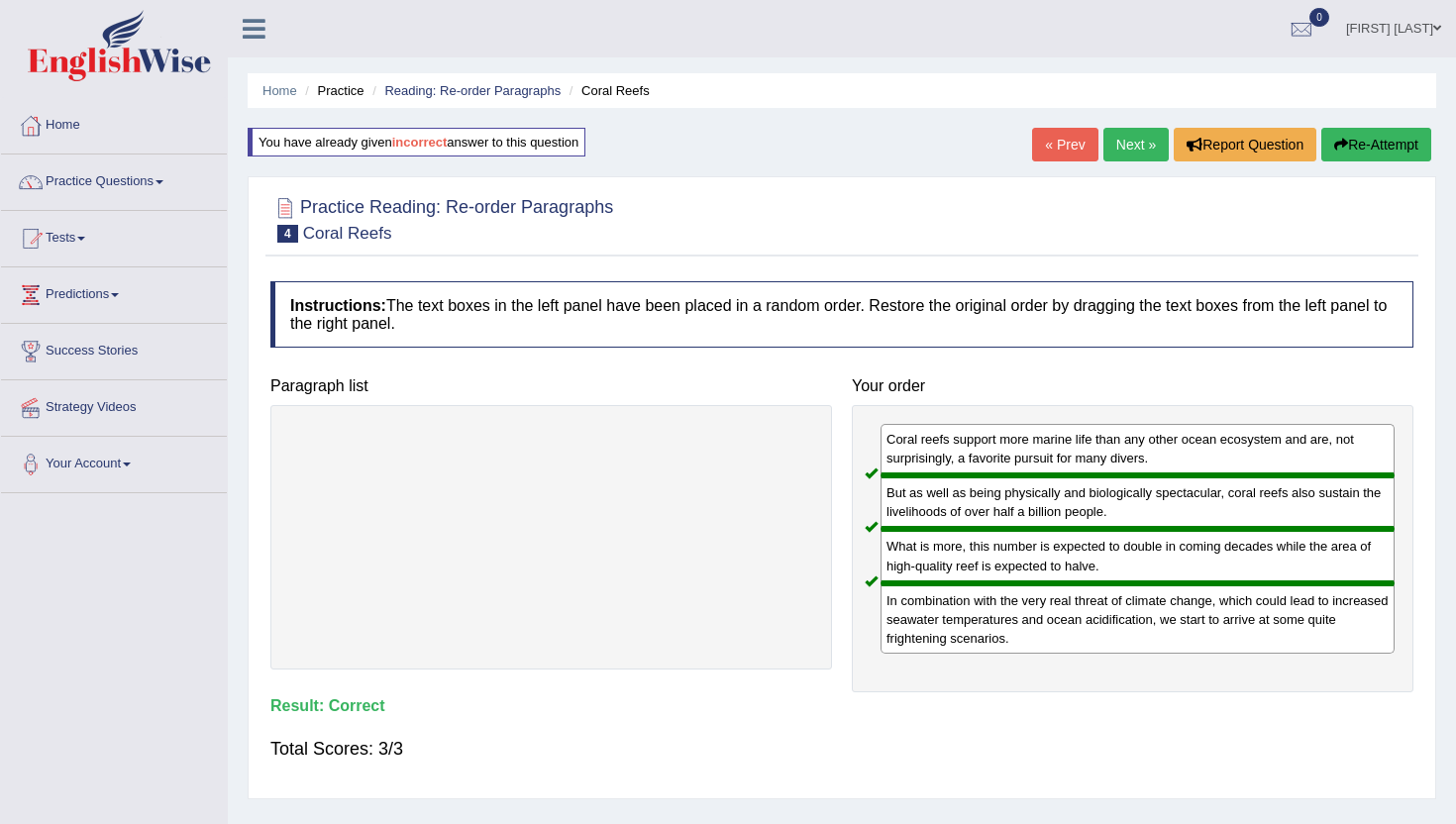 click on "Re-Attempt" at bounding box center [1376, 145] 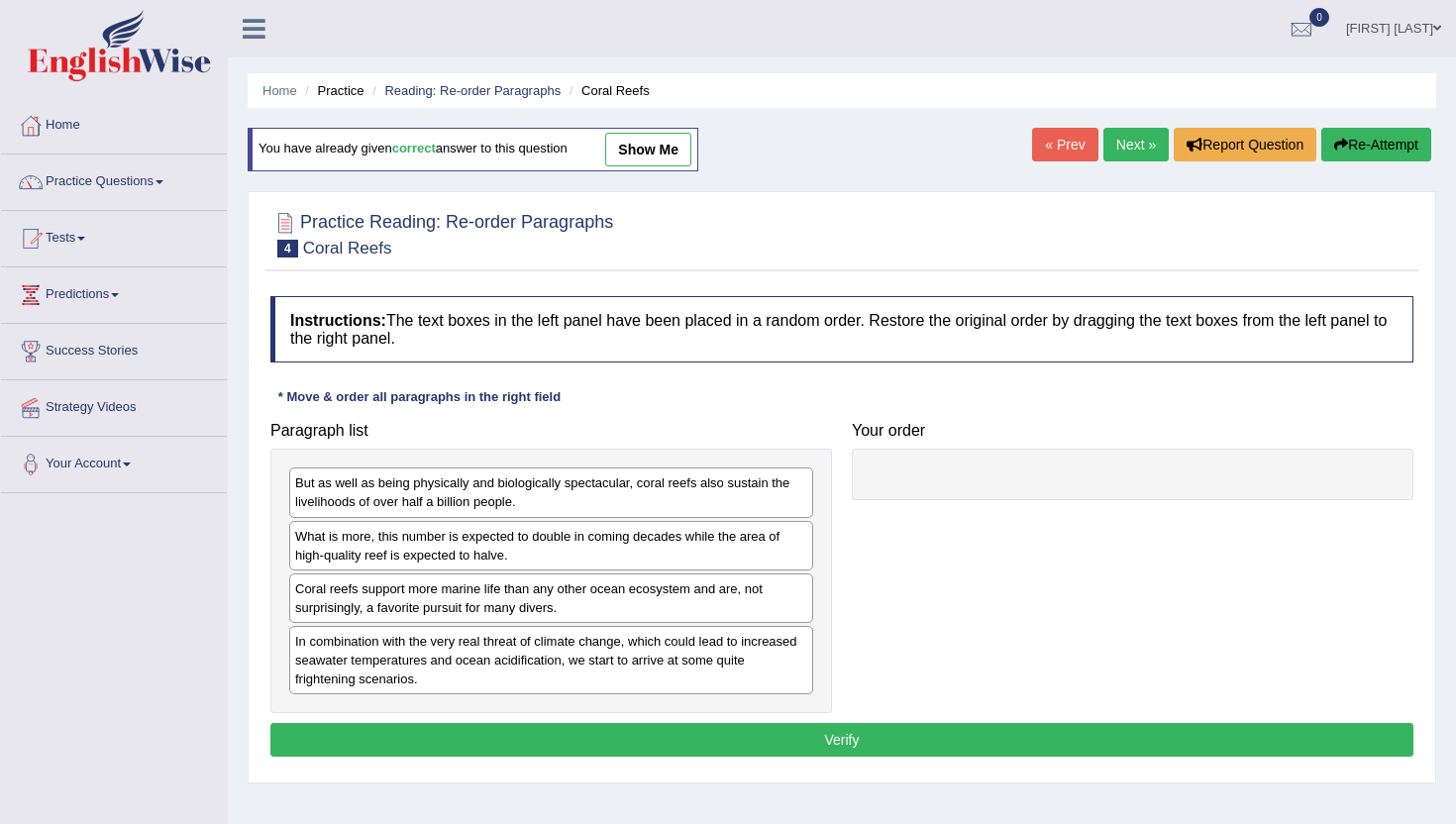 scroll, scrollTop: 0, scrollLeft: 0, axis: both 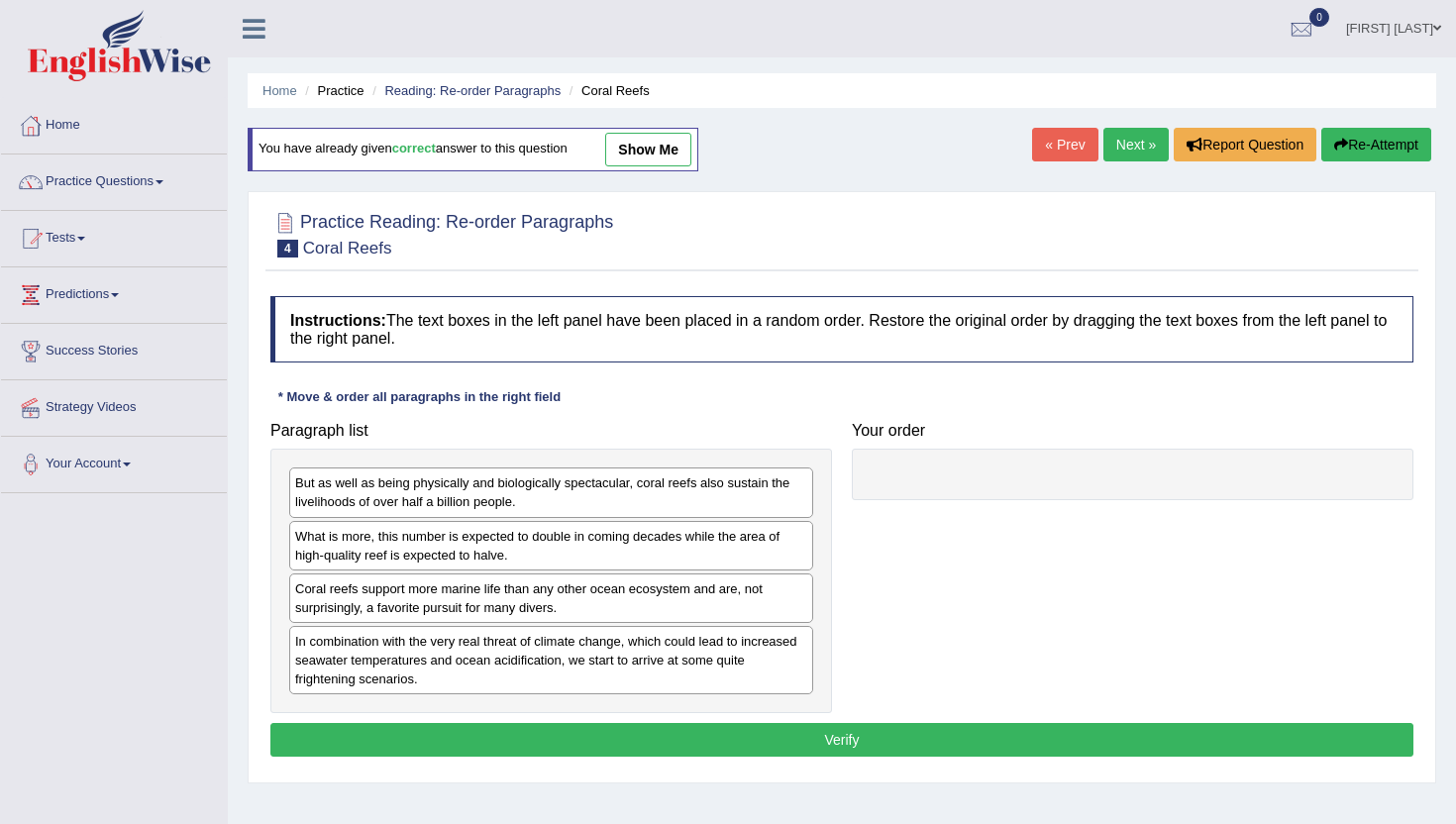 click on "Next »" at bounding box center [1136, 145] 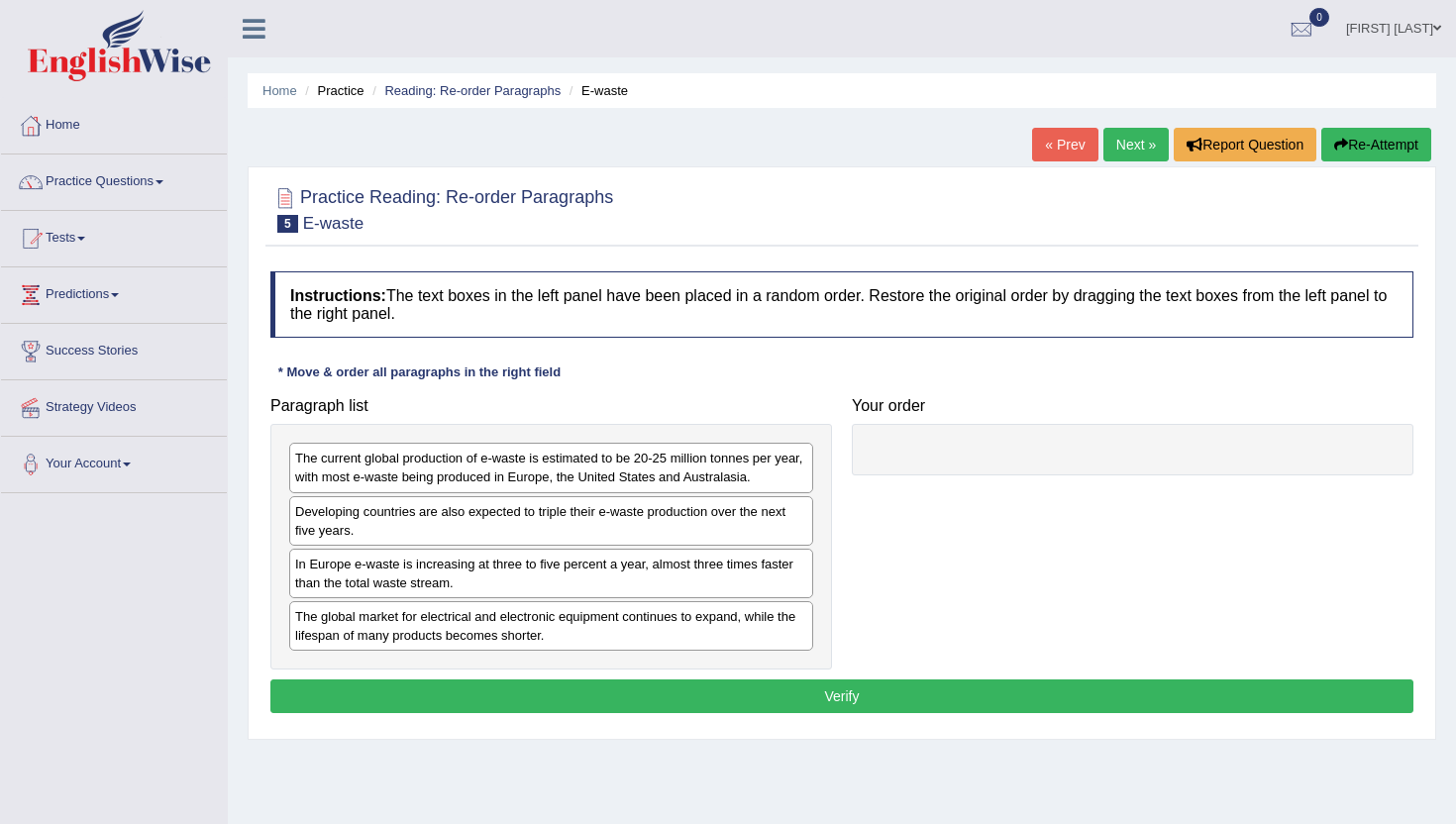 scroll, scrollTop: 0, scrollLeft: 0, axis: both 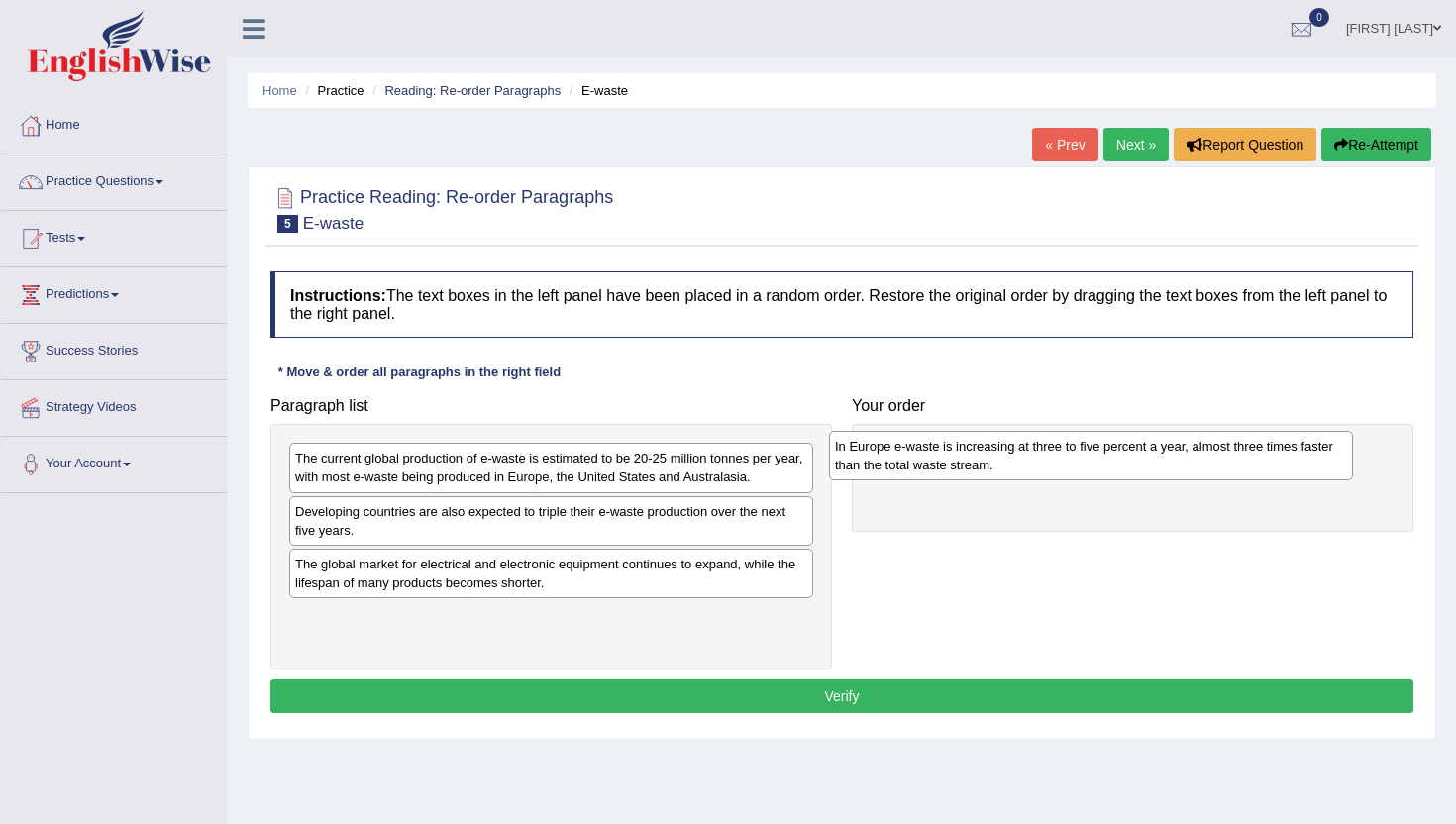 drag, startPoint x: 420, startPoint y: 576, endPoint x: 960, endPoint y: 459, distance: 552.52964 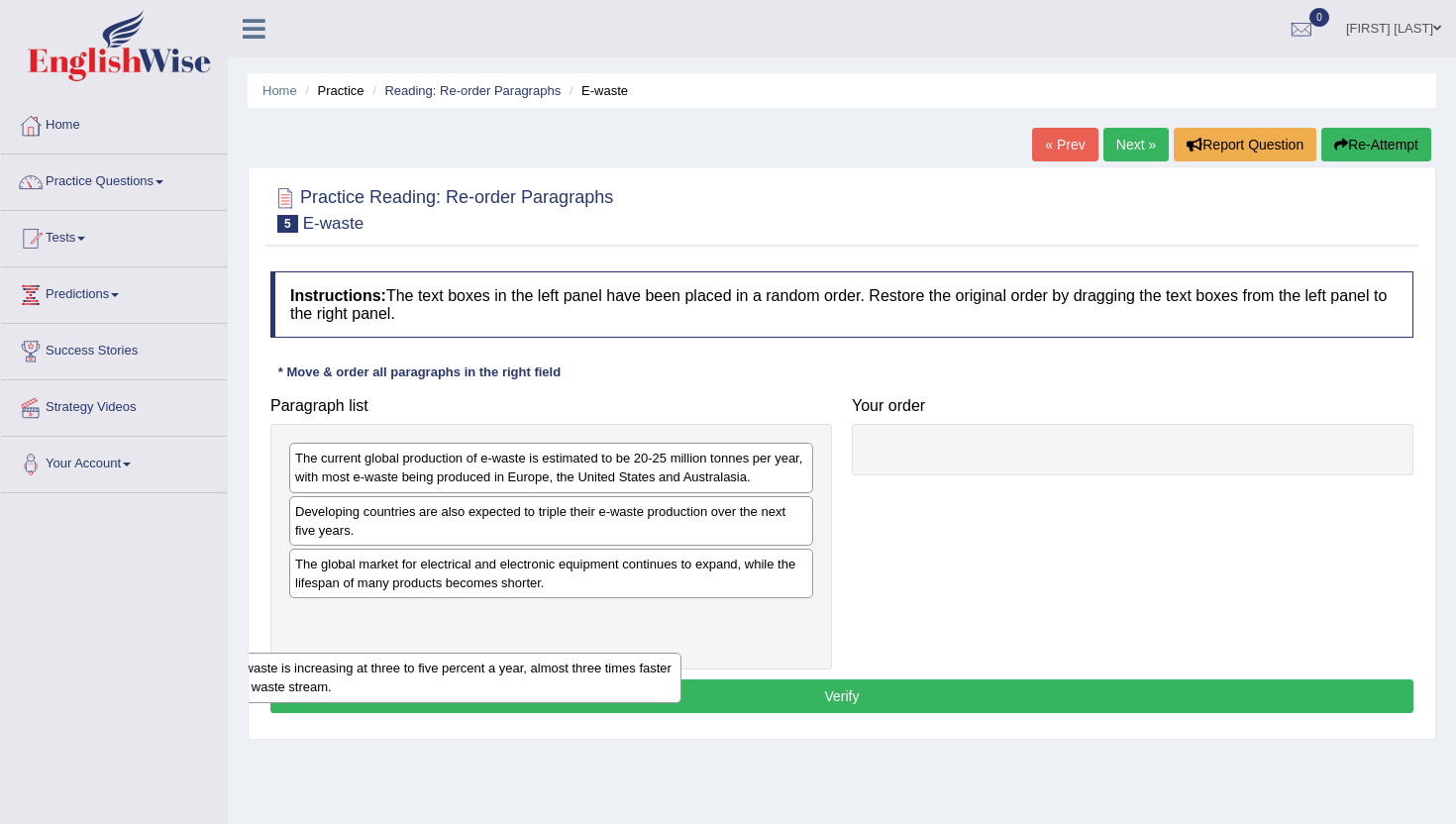 drag, startPoint x: 974, startPoint y: 475, endPoint x: 241, endPoint y: 695, distance: 765.3032 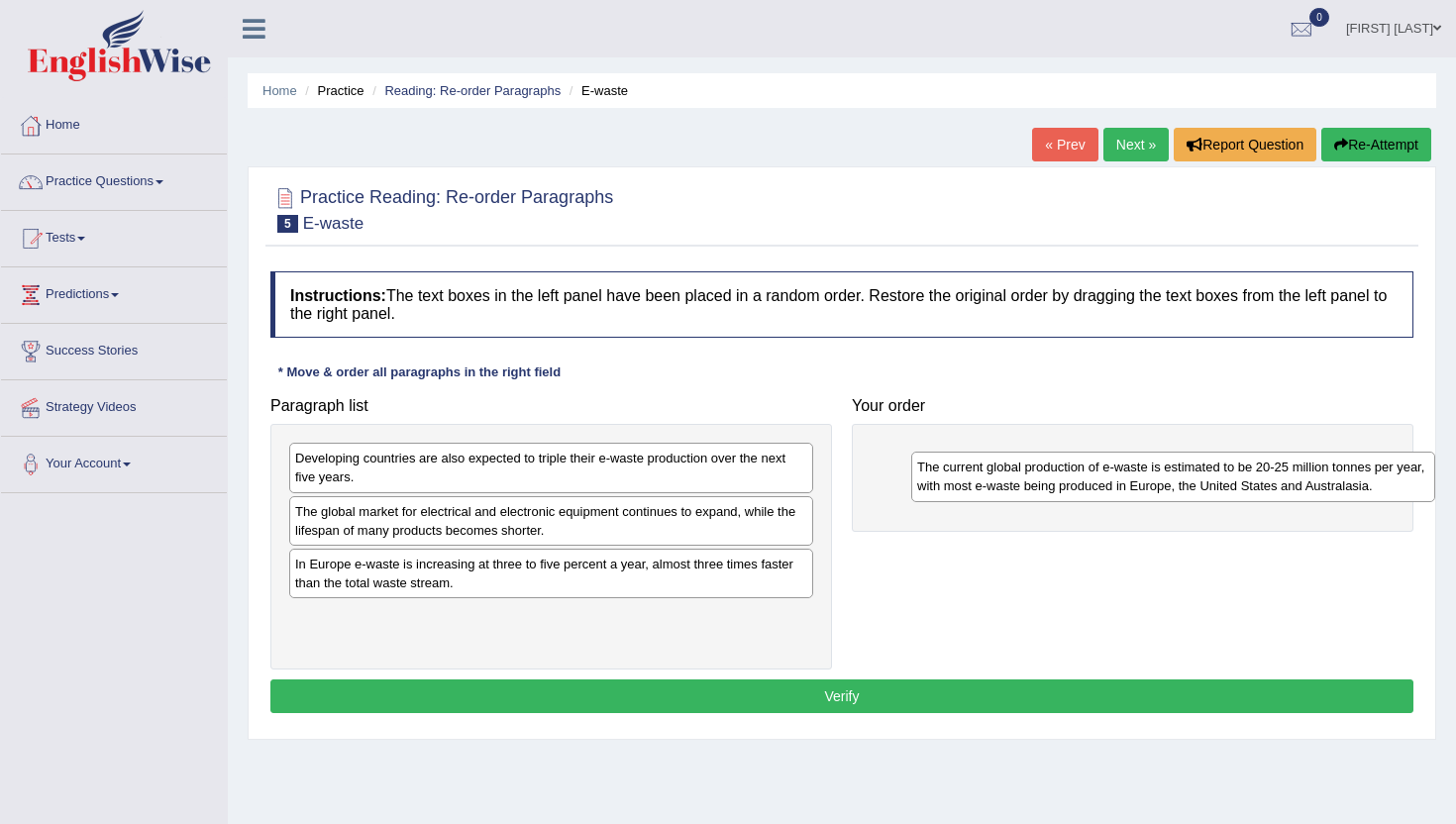 drag, startPoint x: 339, startPoint y: 466, endPoint x: 965, endPoint y: 470, distance: 626.01278 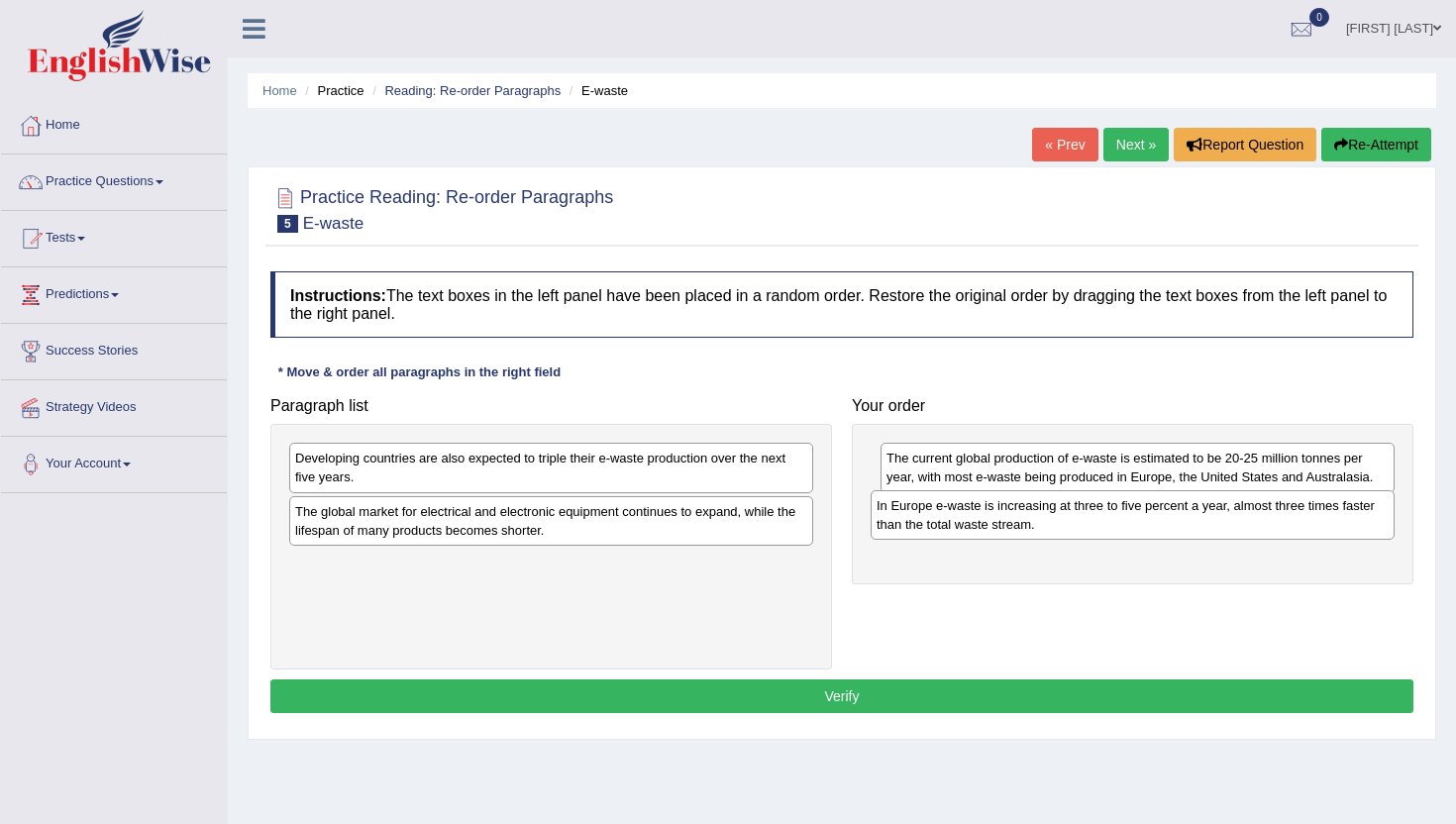 drag, startPoint x: 382, startPoint y: 577, endPoint x: 964, endPoint y: 519, distance: 584.88289 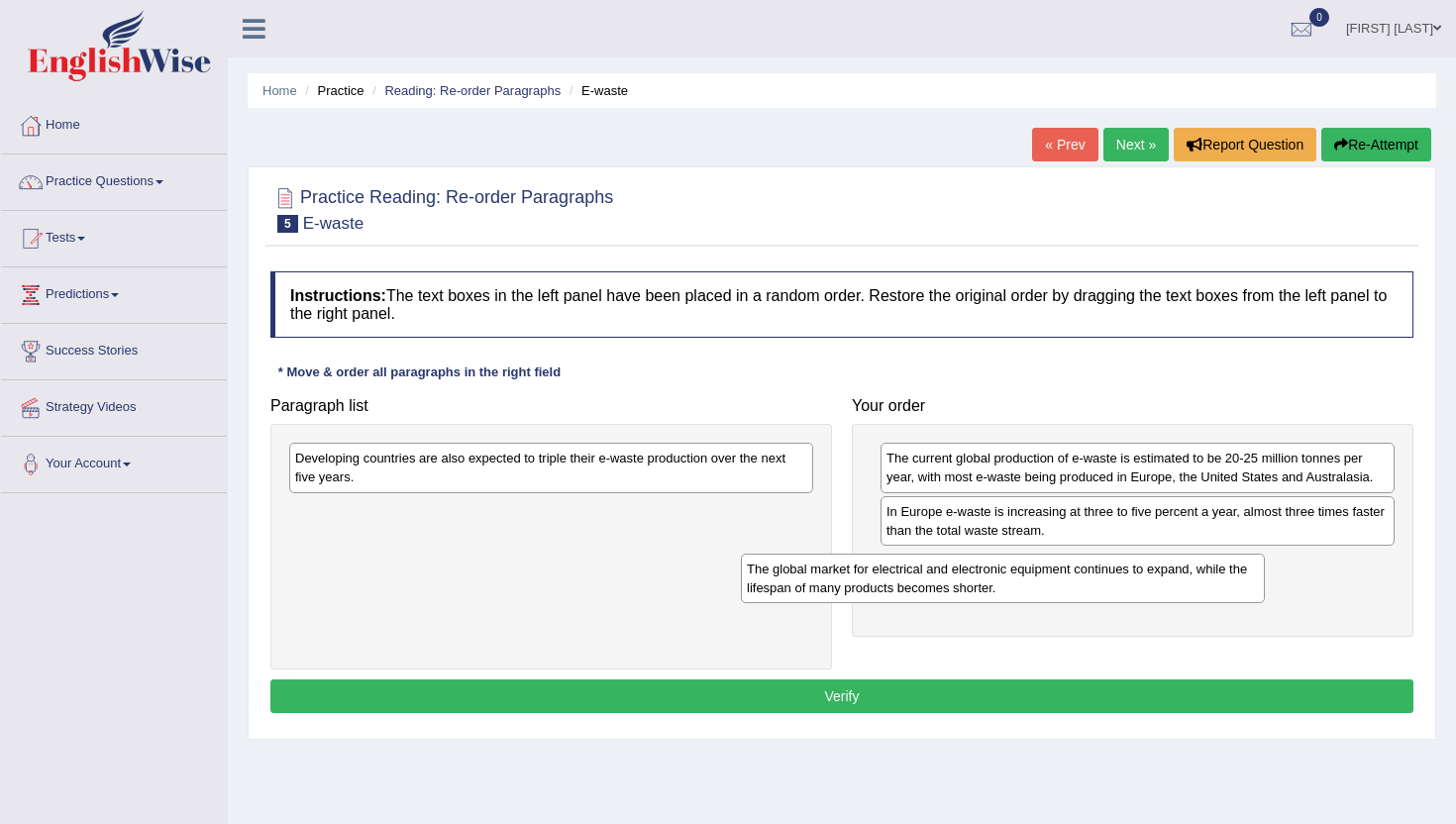 drag, startPoint x: 377, startPoint y: 520, endPoint x: 828, endPoint y: 577, distance: 454.5877 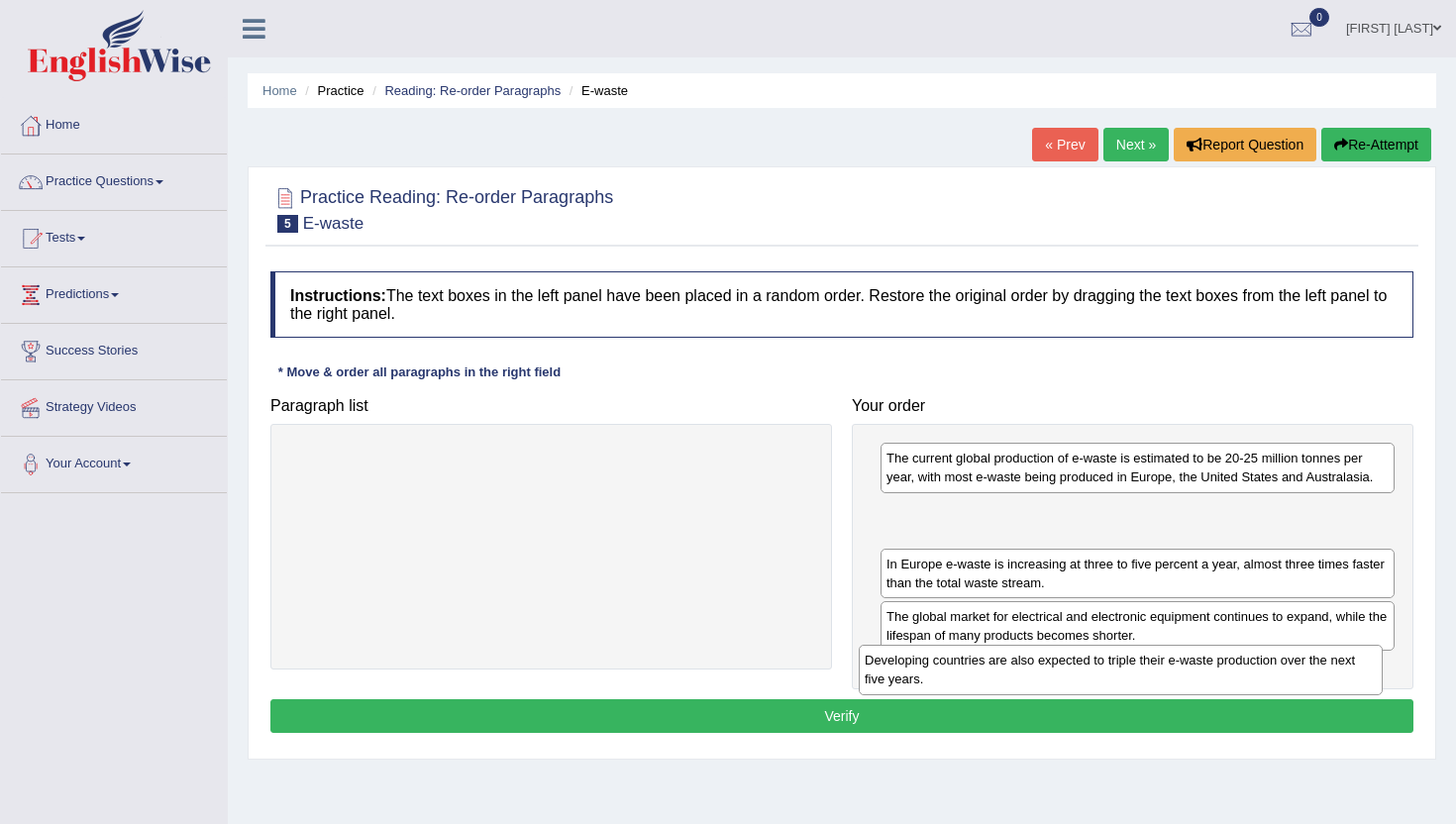drag, startPoint x: 344, startPoint y: 474, endPoint x: 914, endPoint y: 676, distance: 604.7347 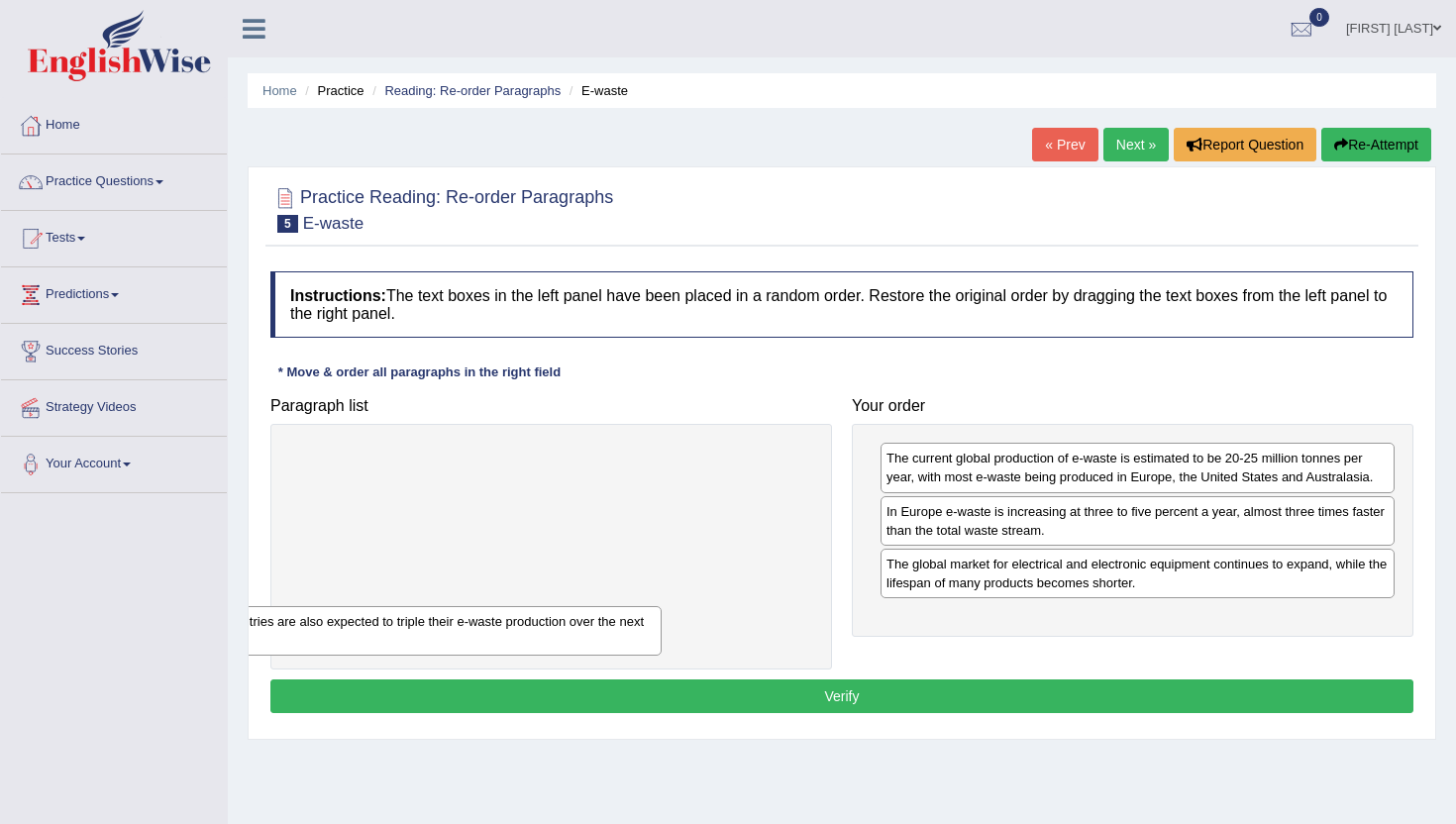 drag, startPoint x: 919, startPoint y: 522, endPoint x: 103, endPoint y: 597, distance: 819.43944 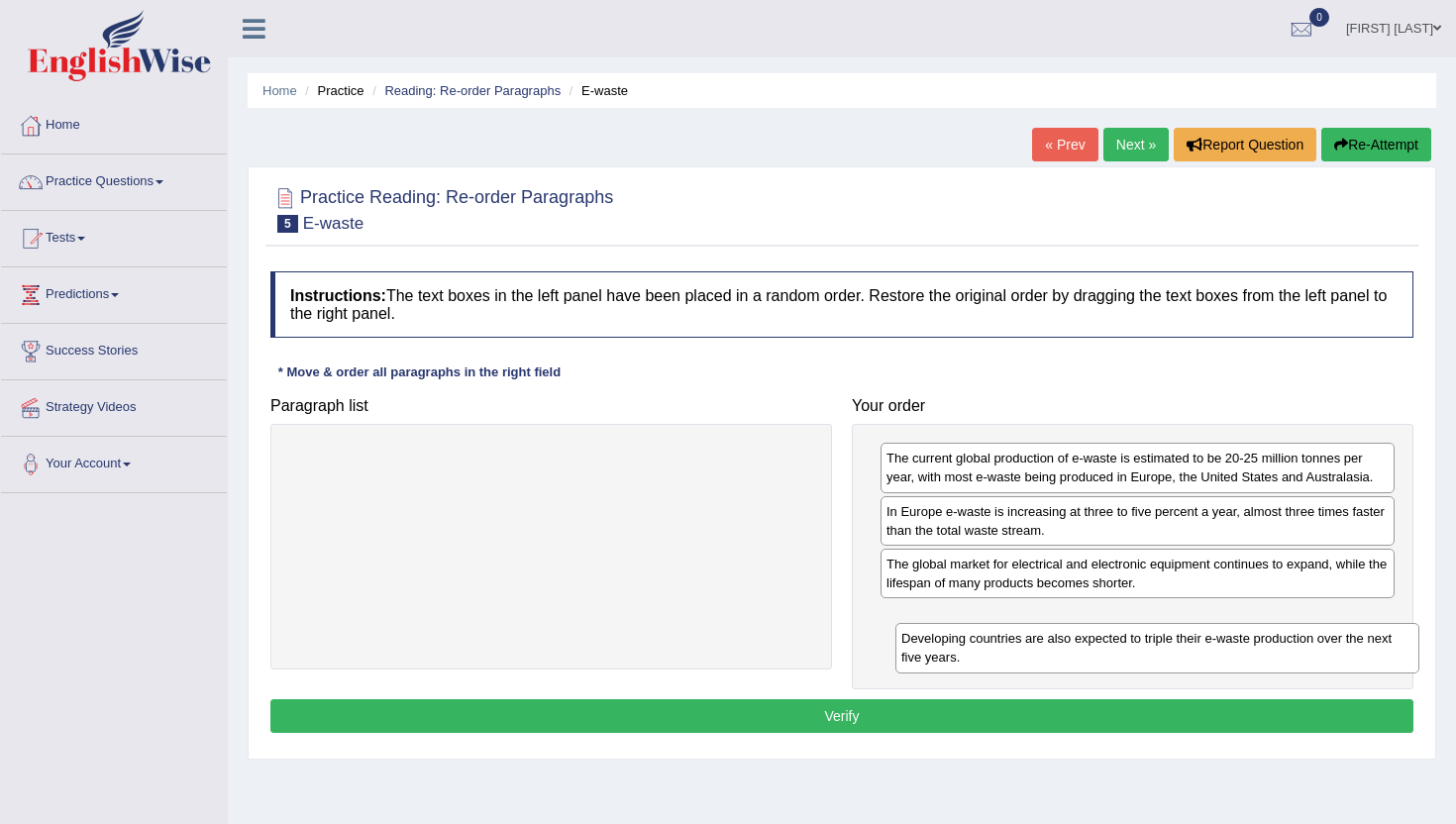 drag, startPoint x: 411, startPoint y: 461, endPoint x: 1012, endPoint y: 633, distance: 625.128 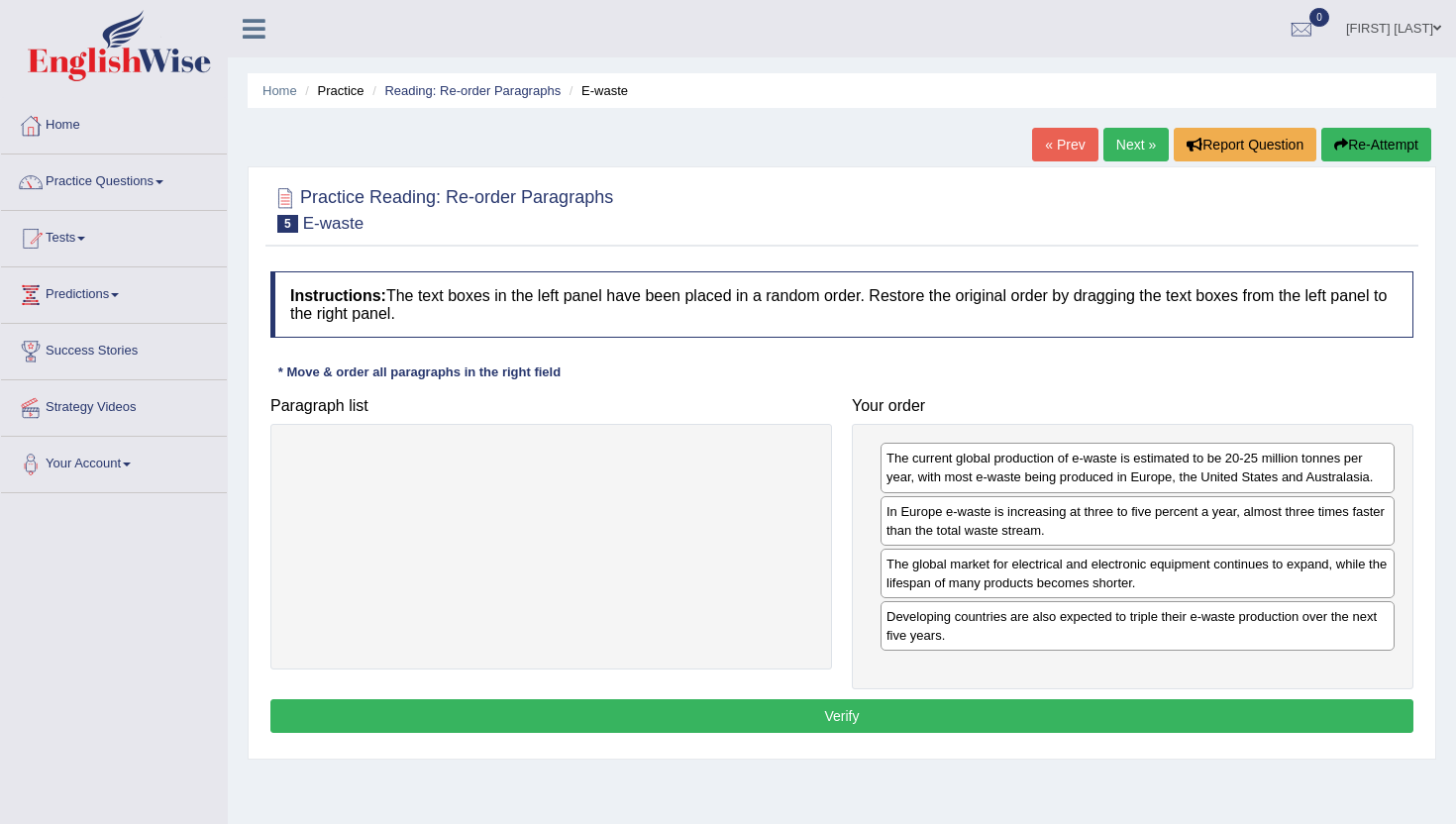 click on "Verify" at bounding box center [842, 716] 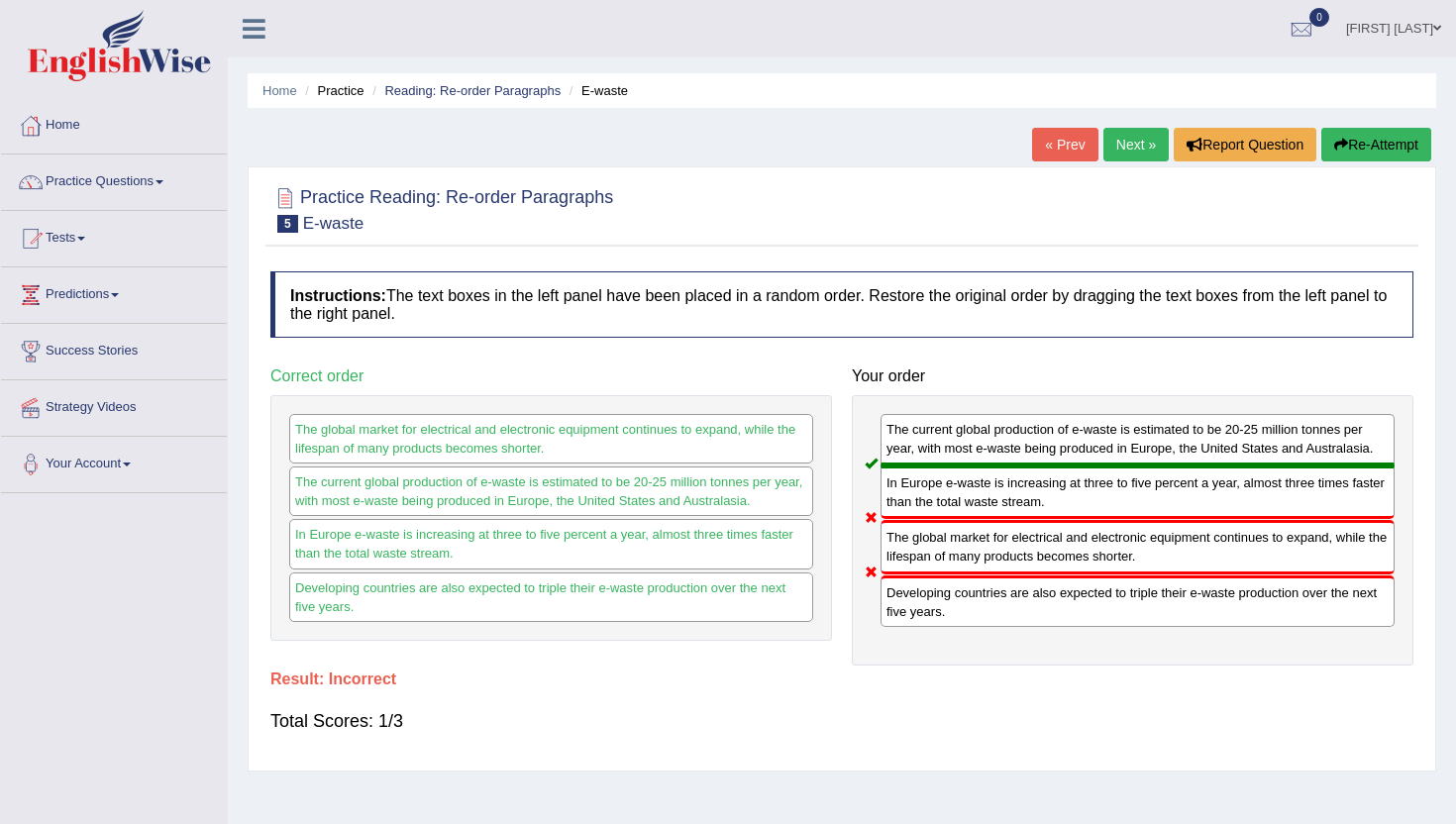 click on "Re-Attempt" at bounding box center [1376, 145] 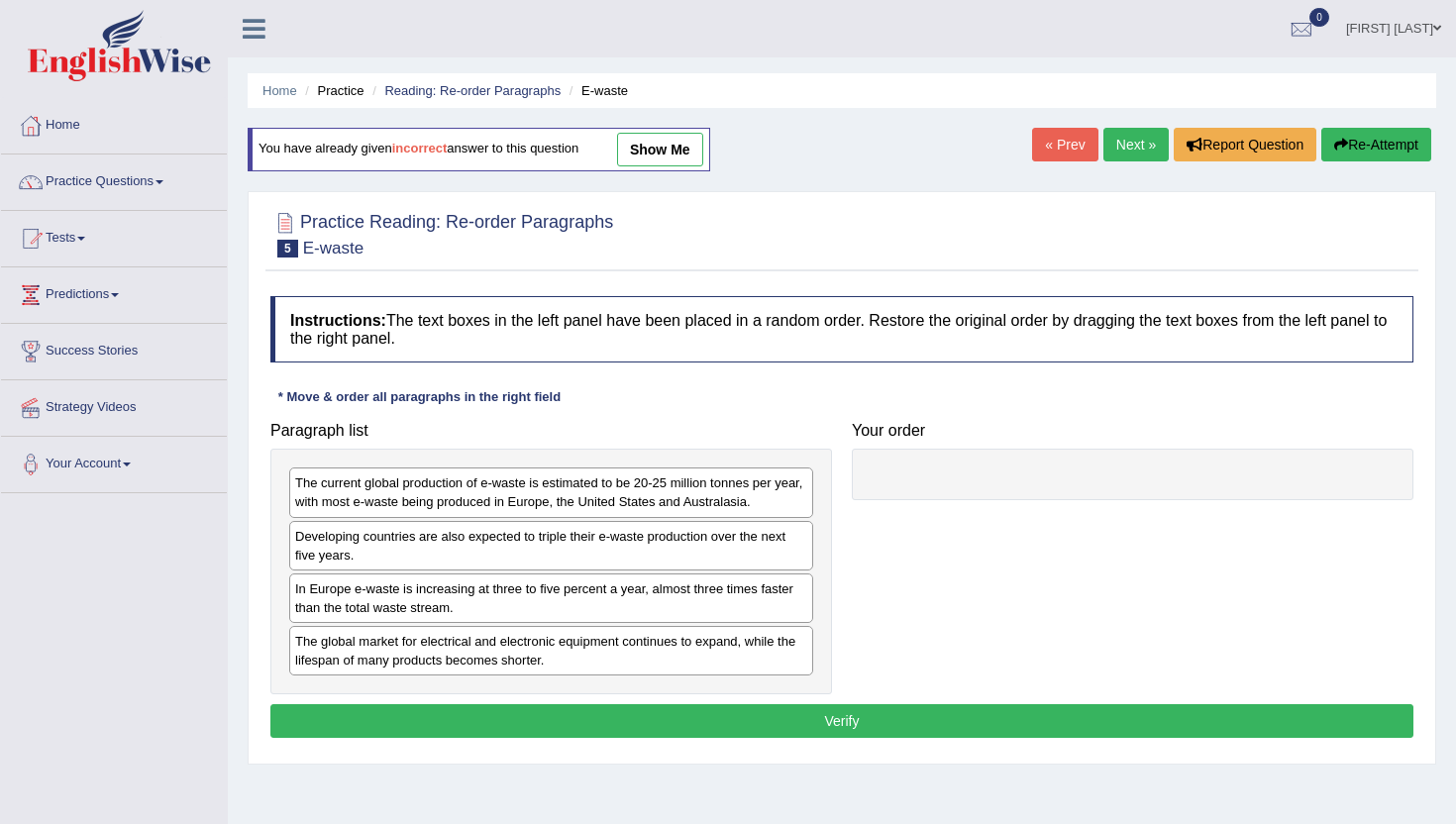 scroll, scrollTop: 0, scrollLeft: 0, axis: both 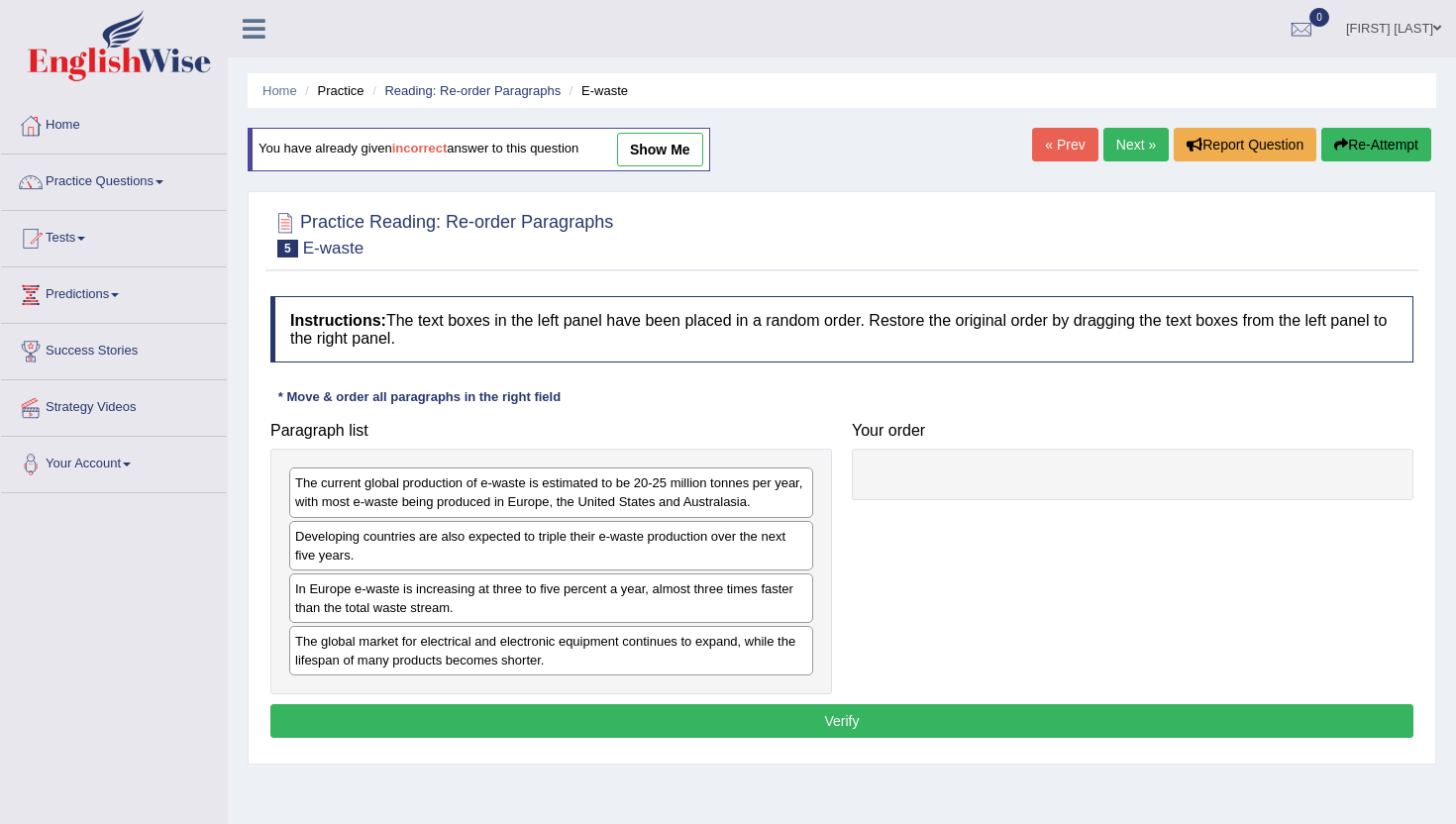 click on "show me" at bounding box center [660, 150] 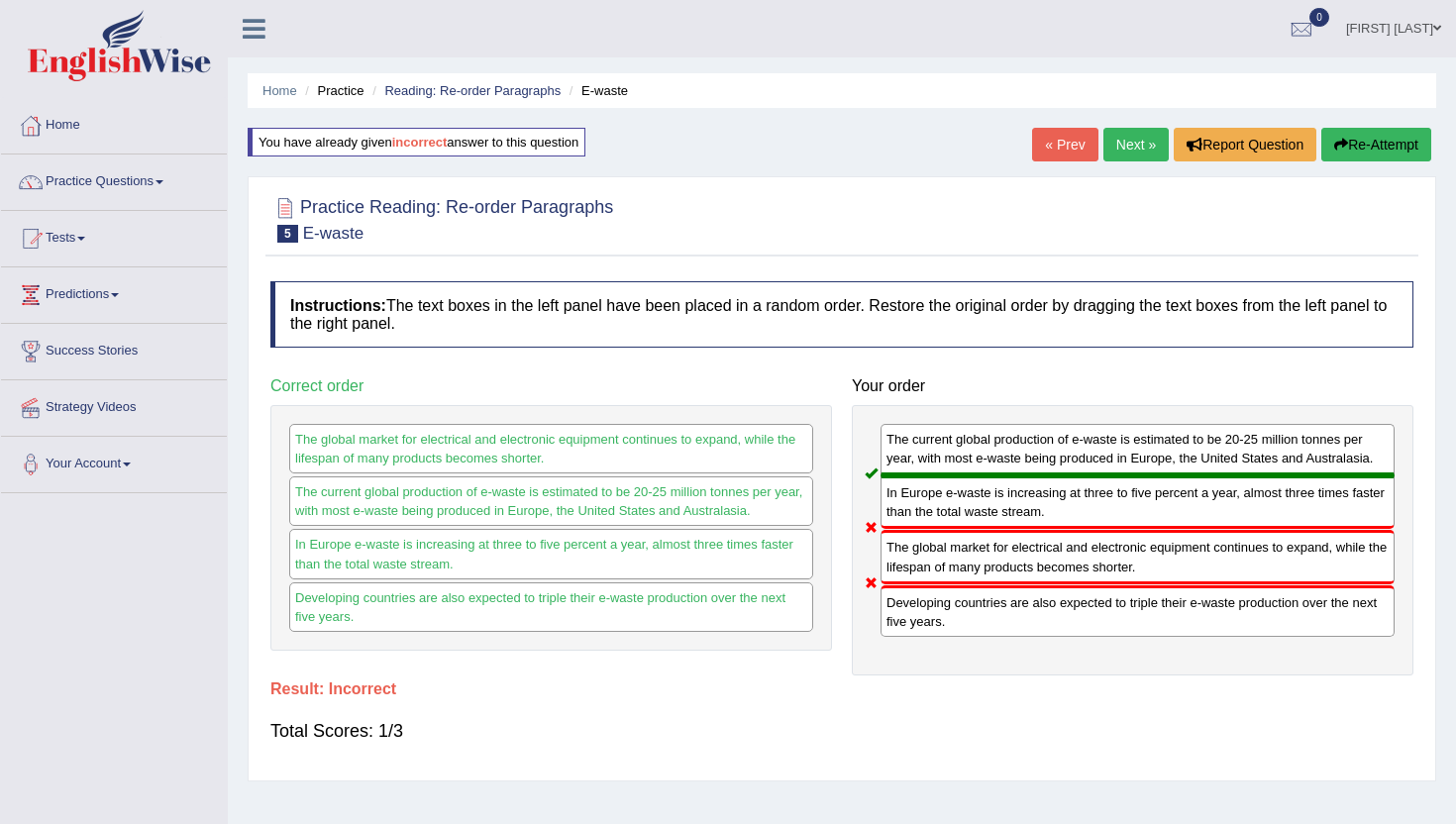 click on "Re-Attempt" at bounding box center (1376, 145) 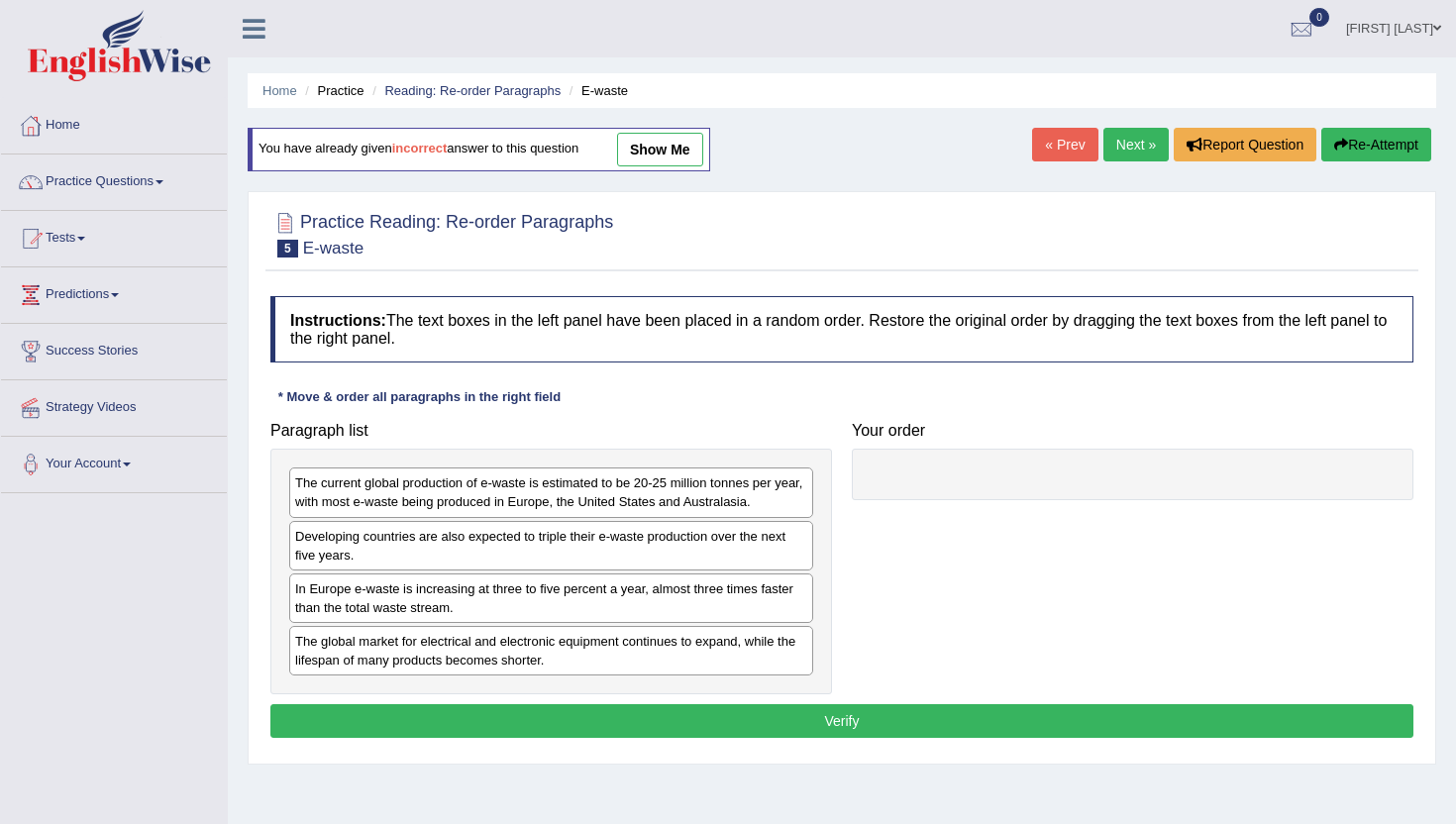 scroll, scrollTop: 0, scrollLeft: 0, axis: both 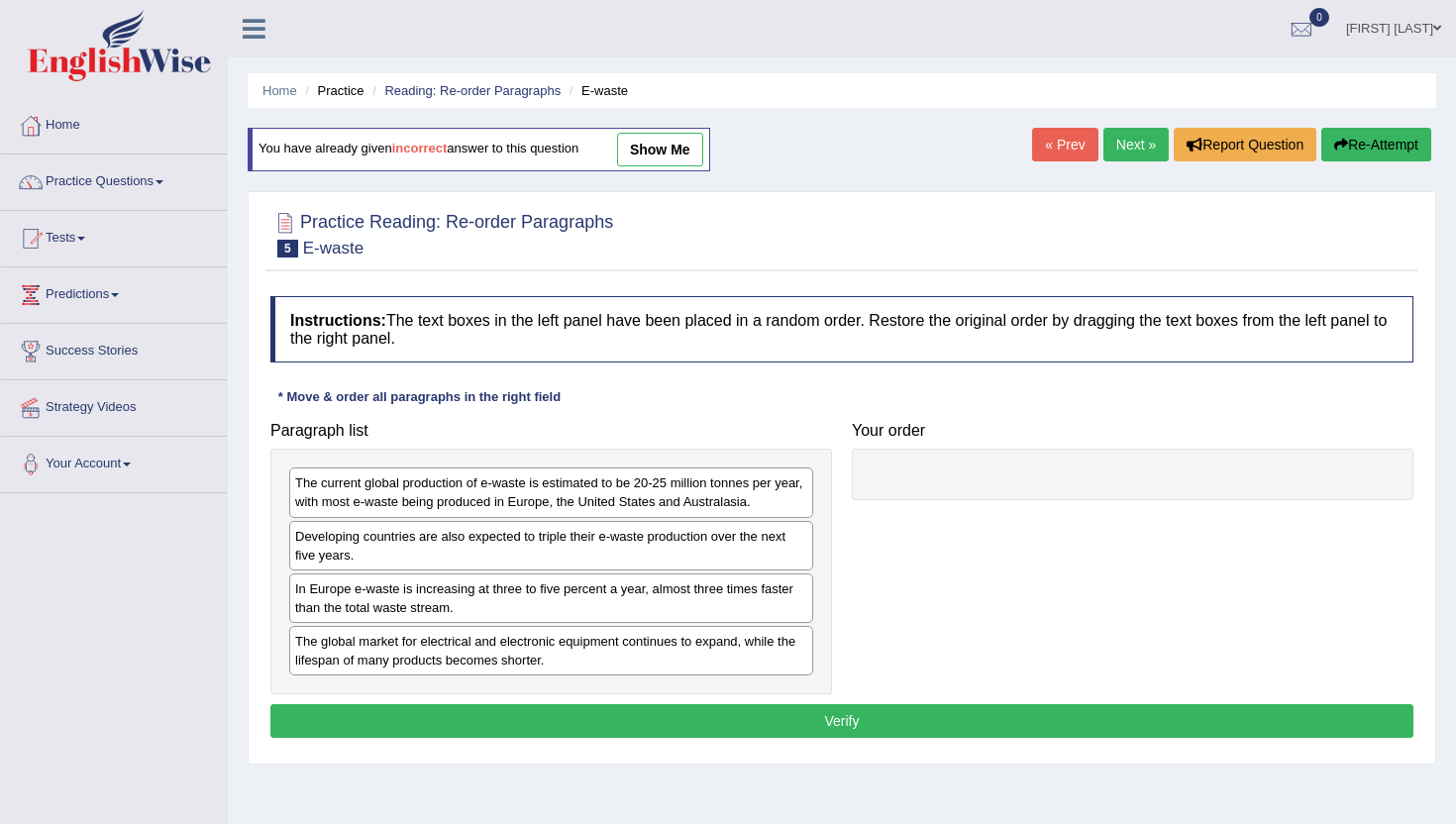click on "Next »" at bounding box center [1136, 145] 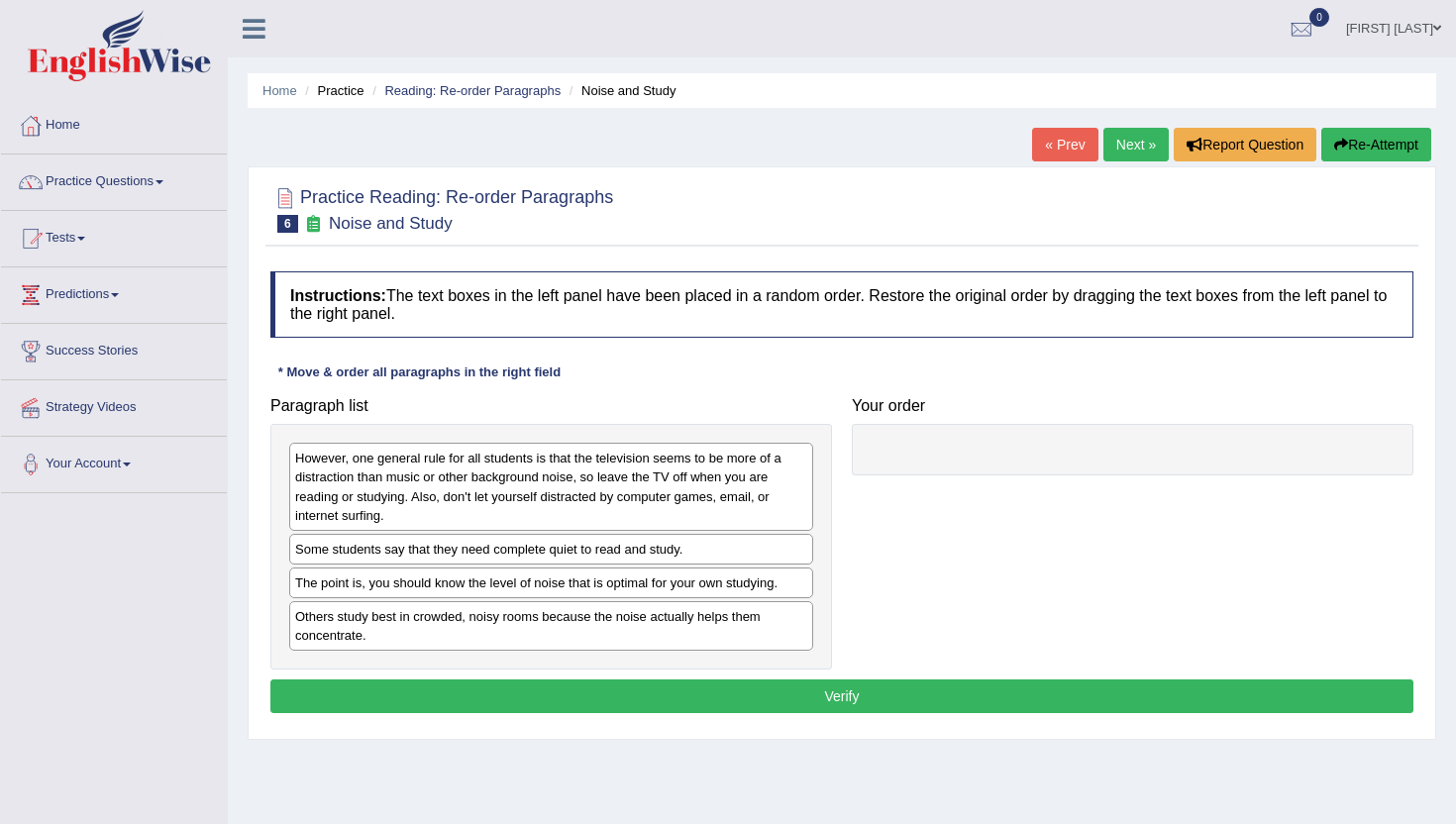 scroll, scrollTop: 0, scrollLeft: 0, axis: both 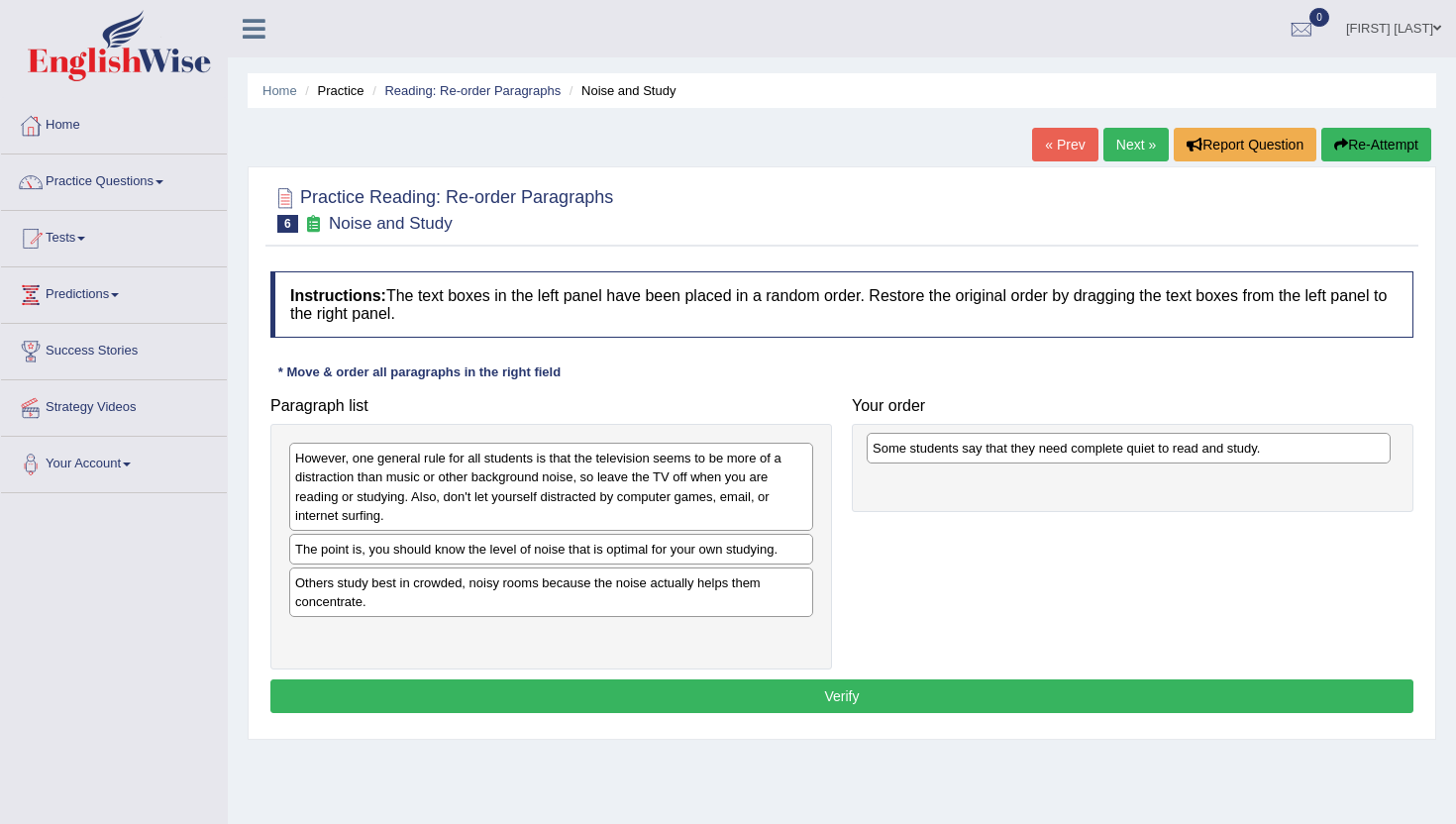 drag, startPoint x: 423, startPoint y: 560, endPoint x: 1000, endPoint y: 459, distance: 585.773 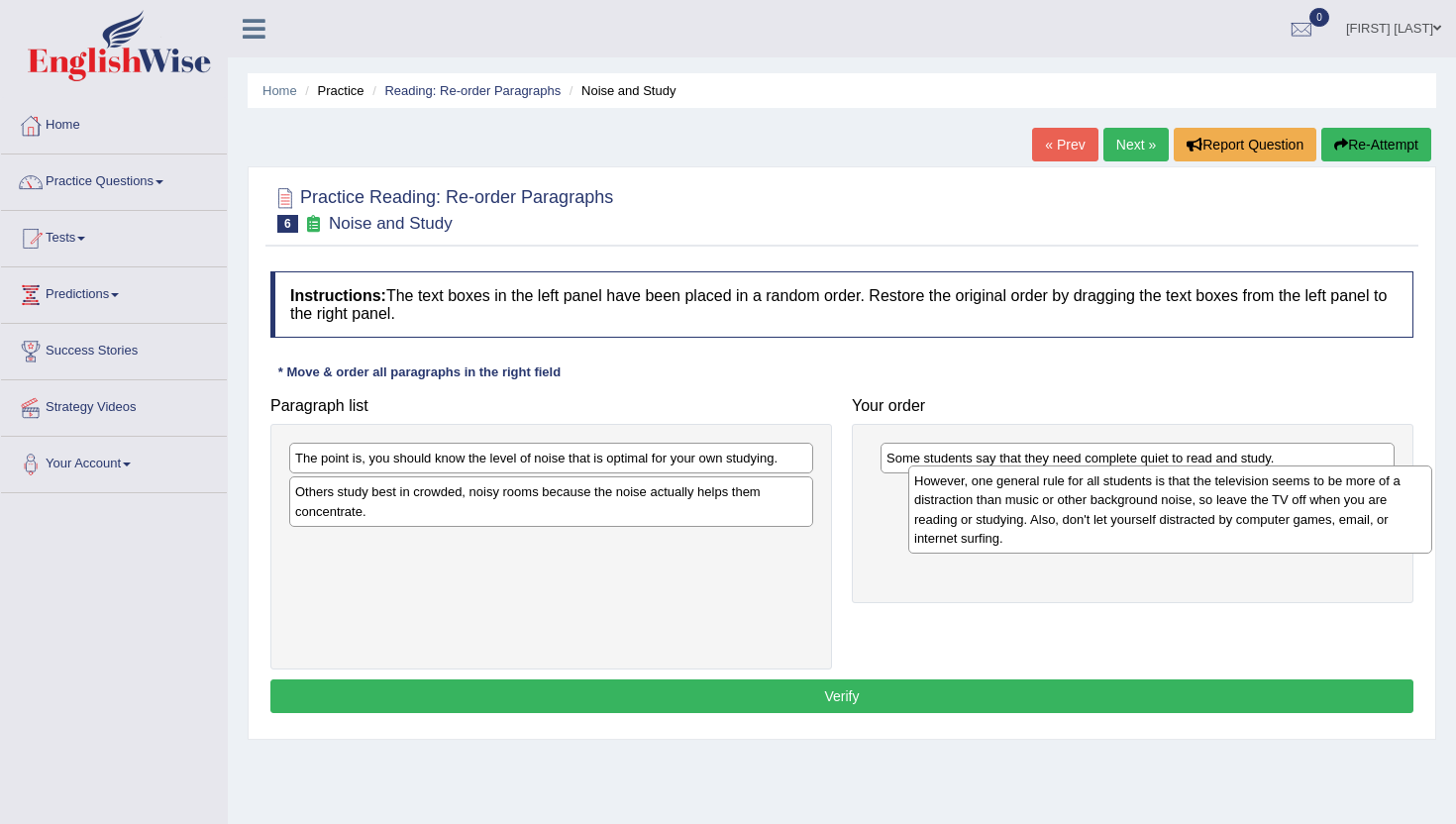 drag, startPoint x: 472, startPoint y: 492, endPoint x: 1092, endPoint y: 515, distance: 620.42647 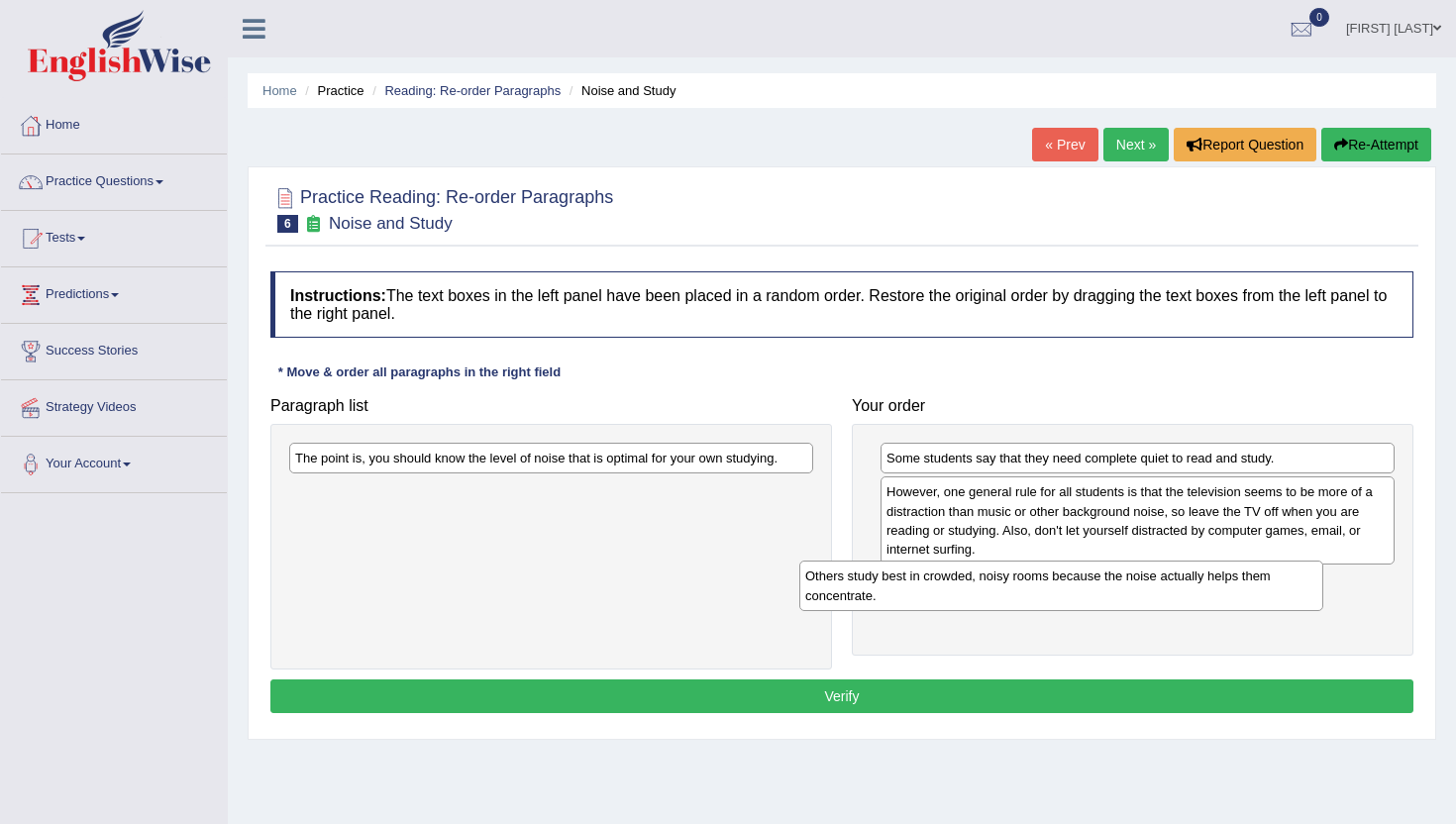 drag, startPoint x: 542, startPoint y: 506, endPoint x: 1053, endPoint y: 591, distance: 518.02124 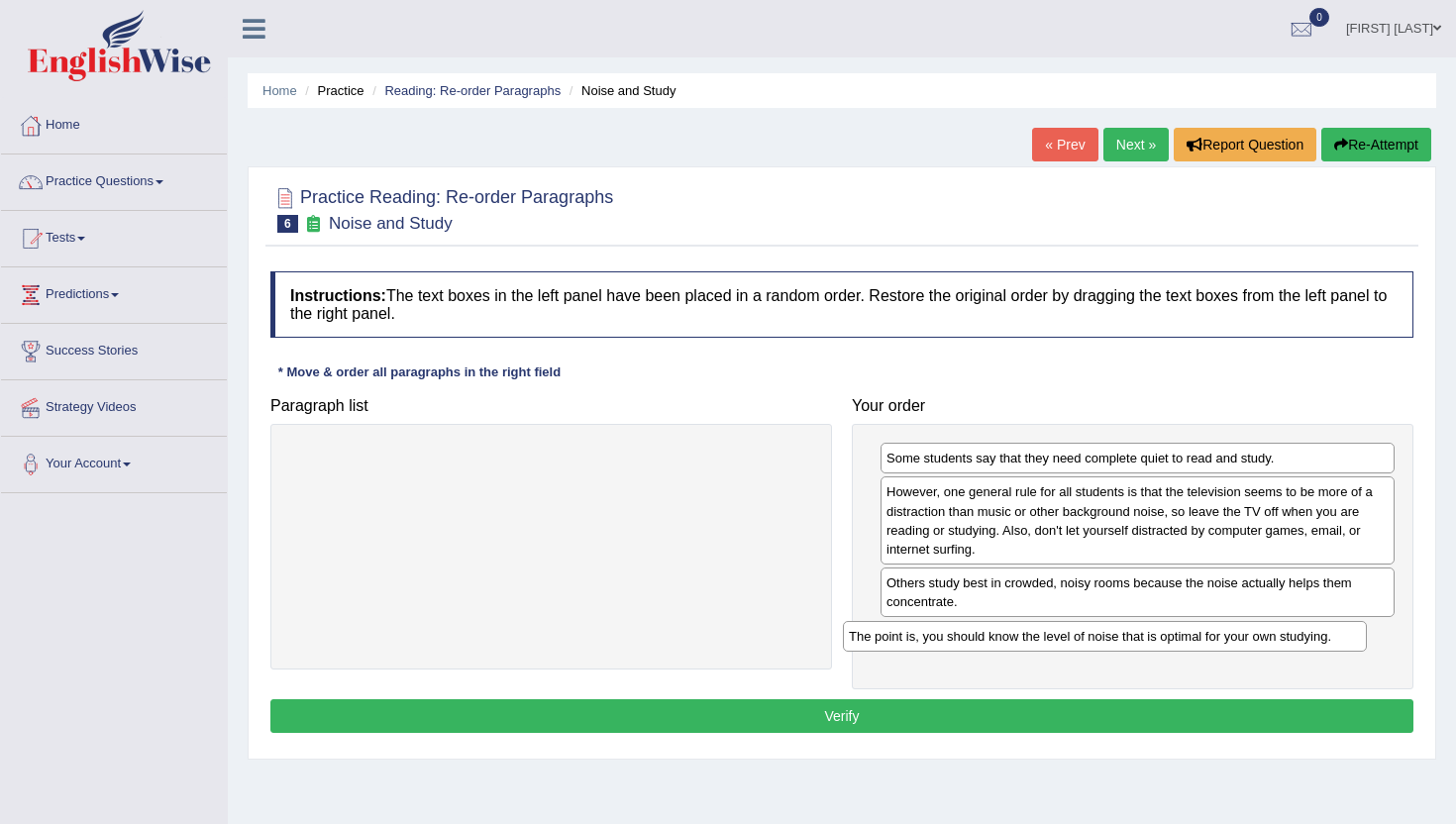 drag, startPoint x: 527, startPoint y: 466, endPoint x: 1081, endPoint y: 645, distance: 582.2001 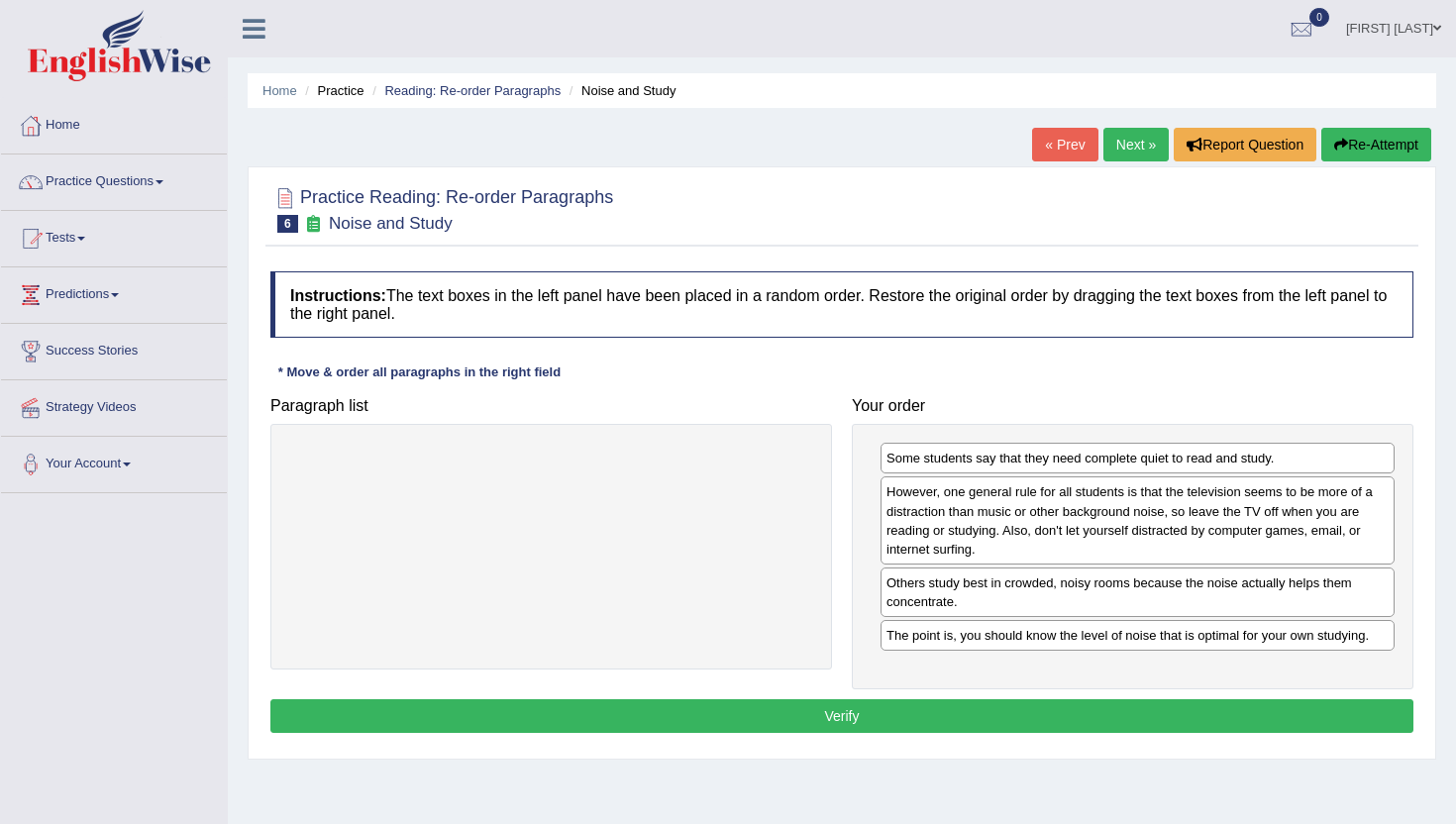 click on "Verify" at bounding box center (842, 716) 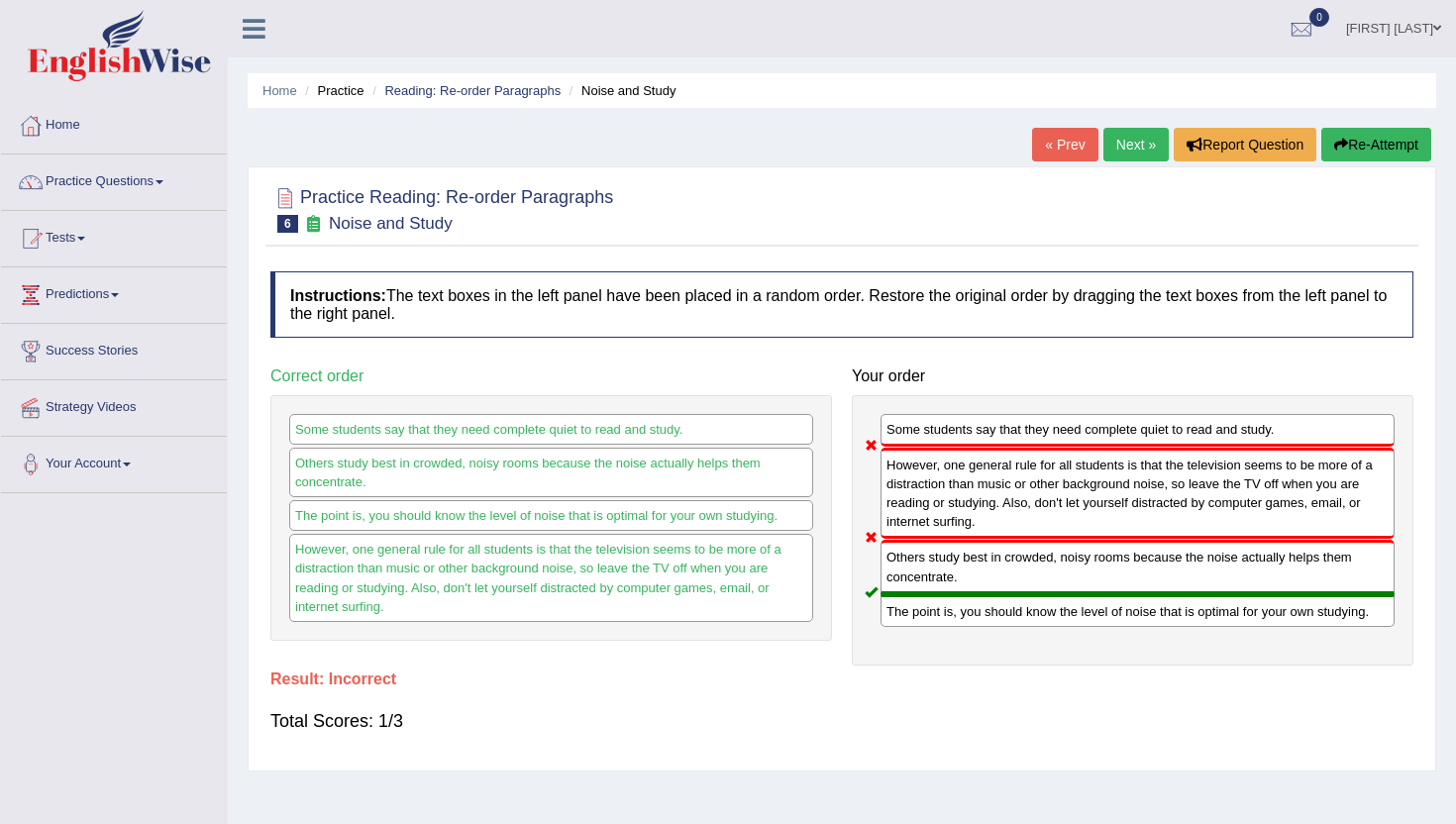 click on "Re-Attempt" at bounding box center [1376, 145] 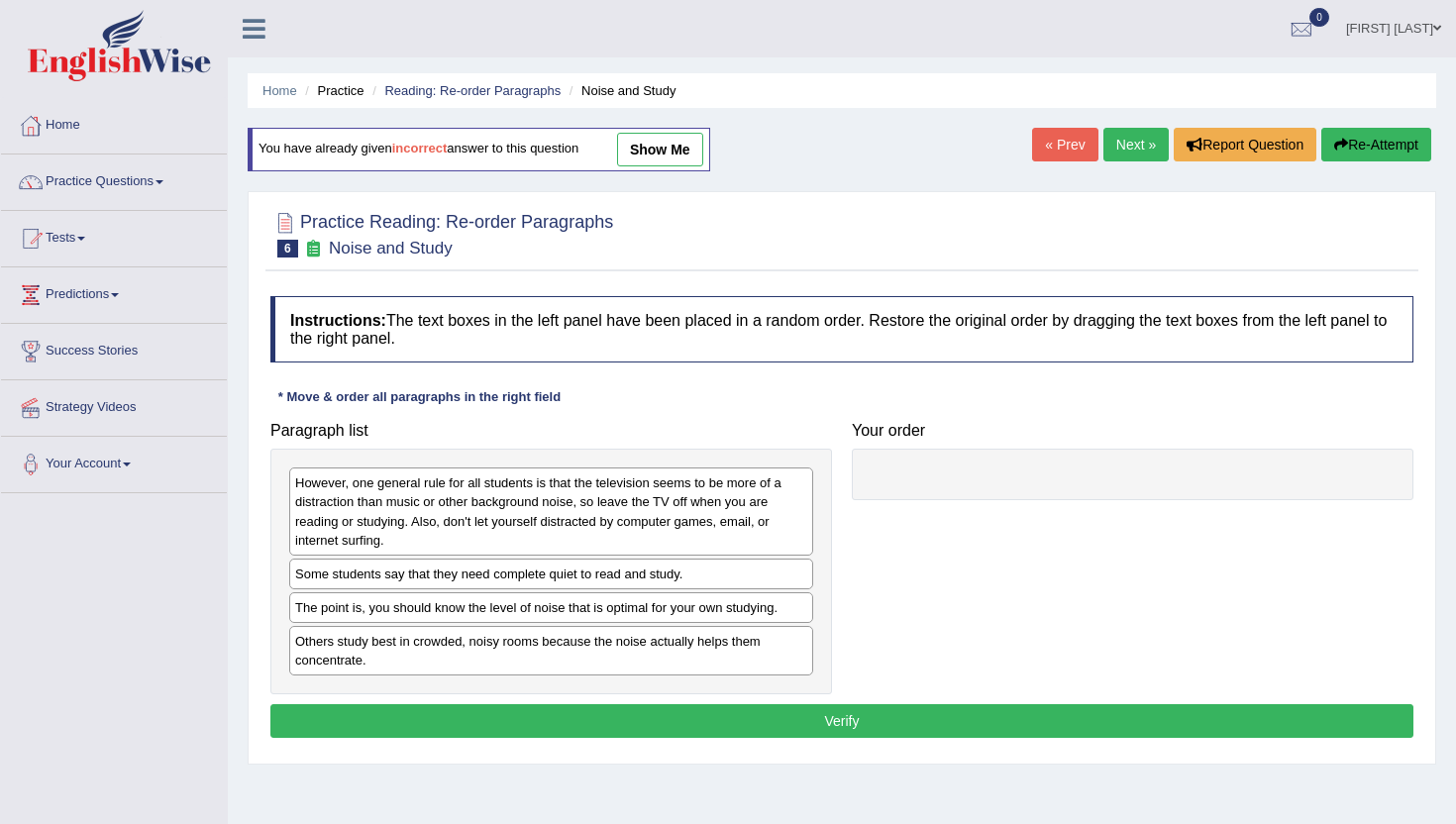 scroll, scrollTop: 0, scrollLeft: 0, axis: both 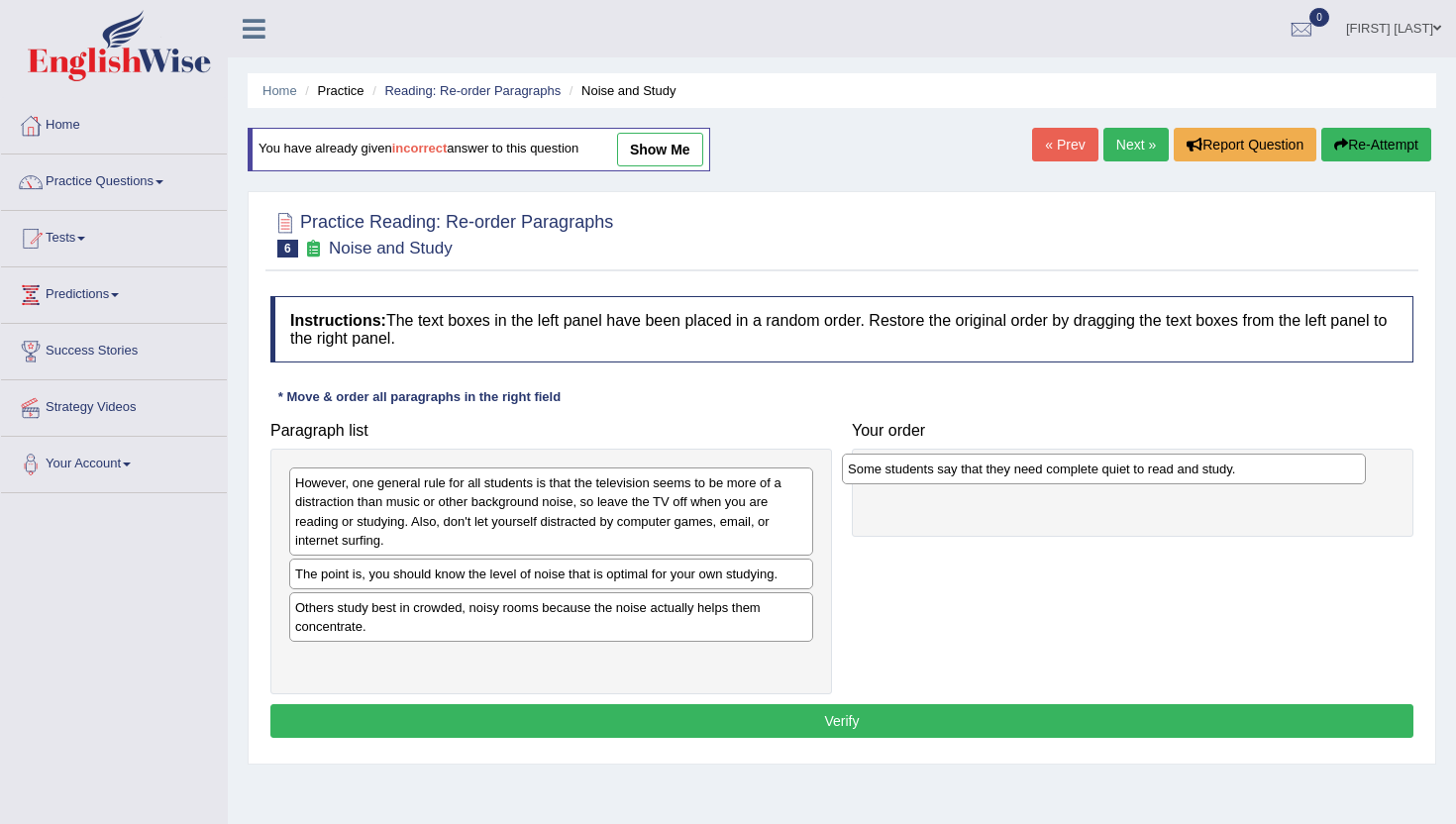 drag, startPoint x: 371, startPoint y: 571, endPoint x: 925, endPoint y: 464, distance: 564.2384 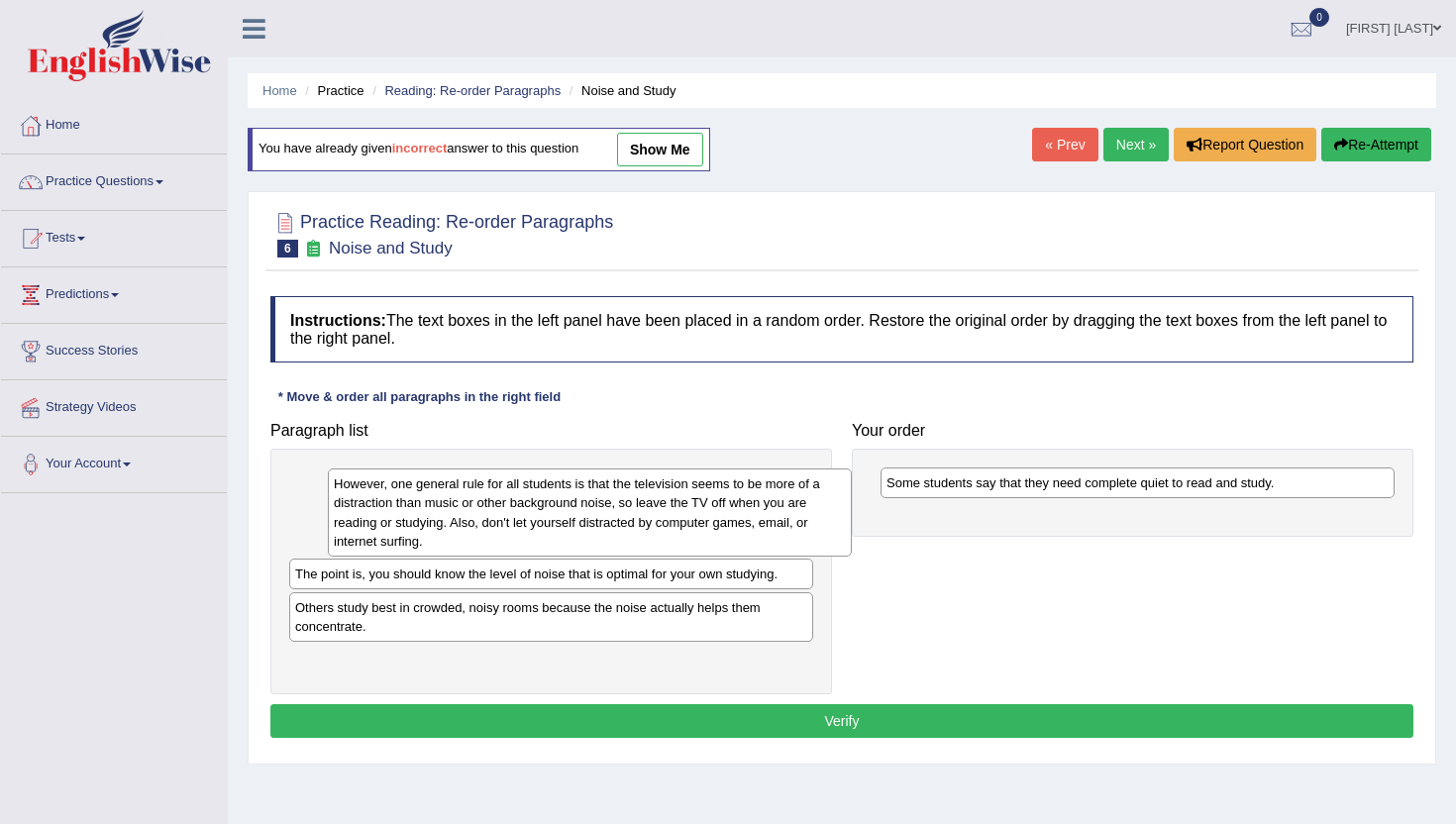 drag, startPoint x: 512, startPoint y: 499, endPoint x: 549, endPoint y: 498, distance: 37.01351 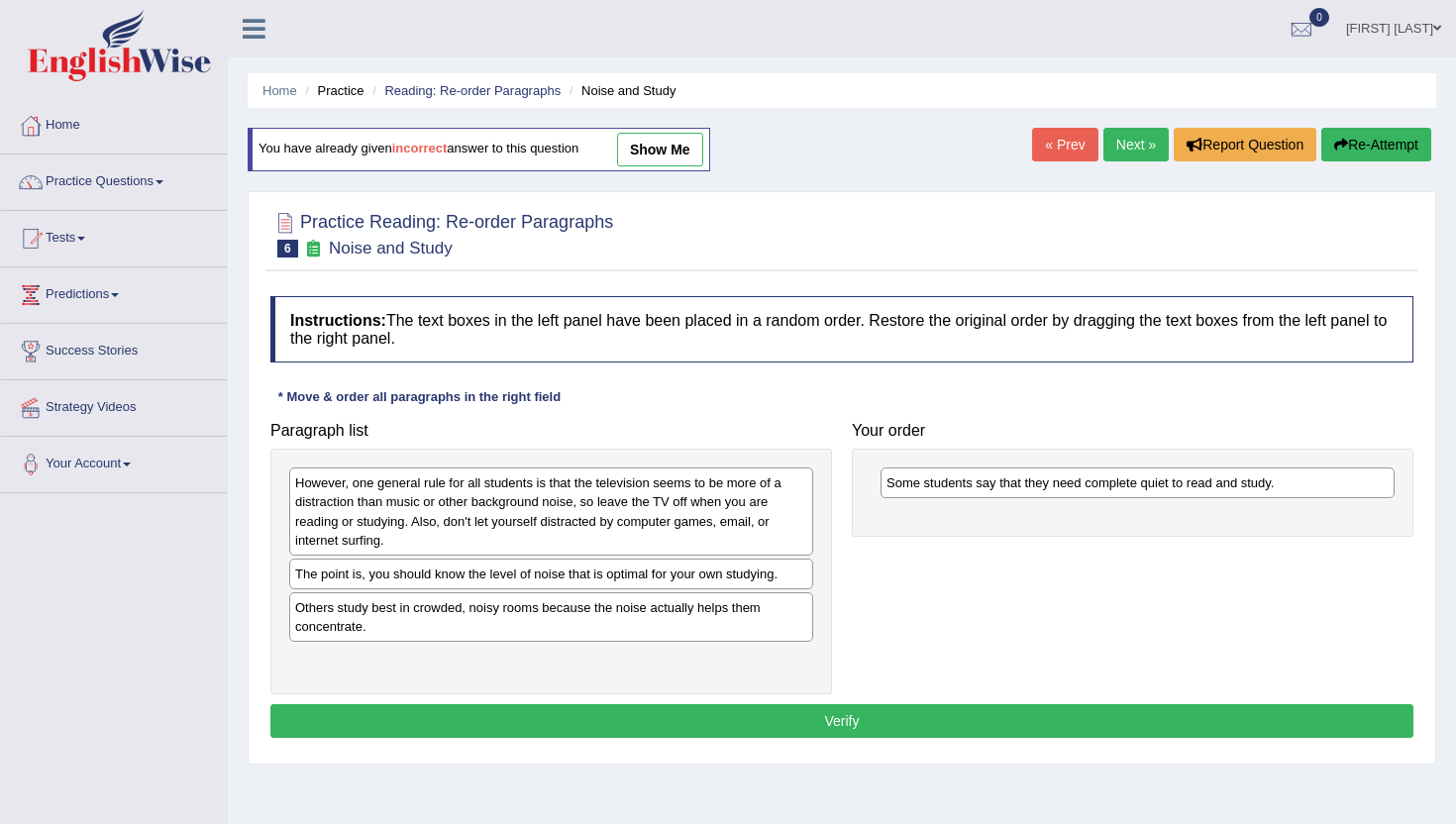 click on "show me" at bounding box center [660, 150] 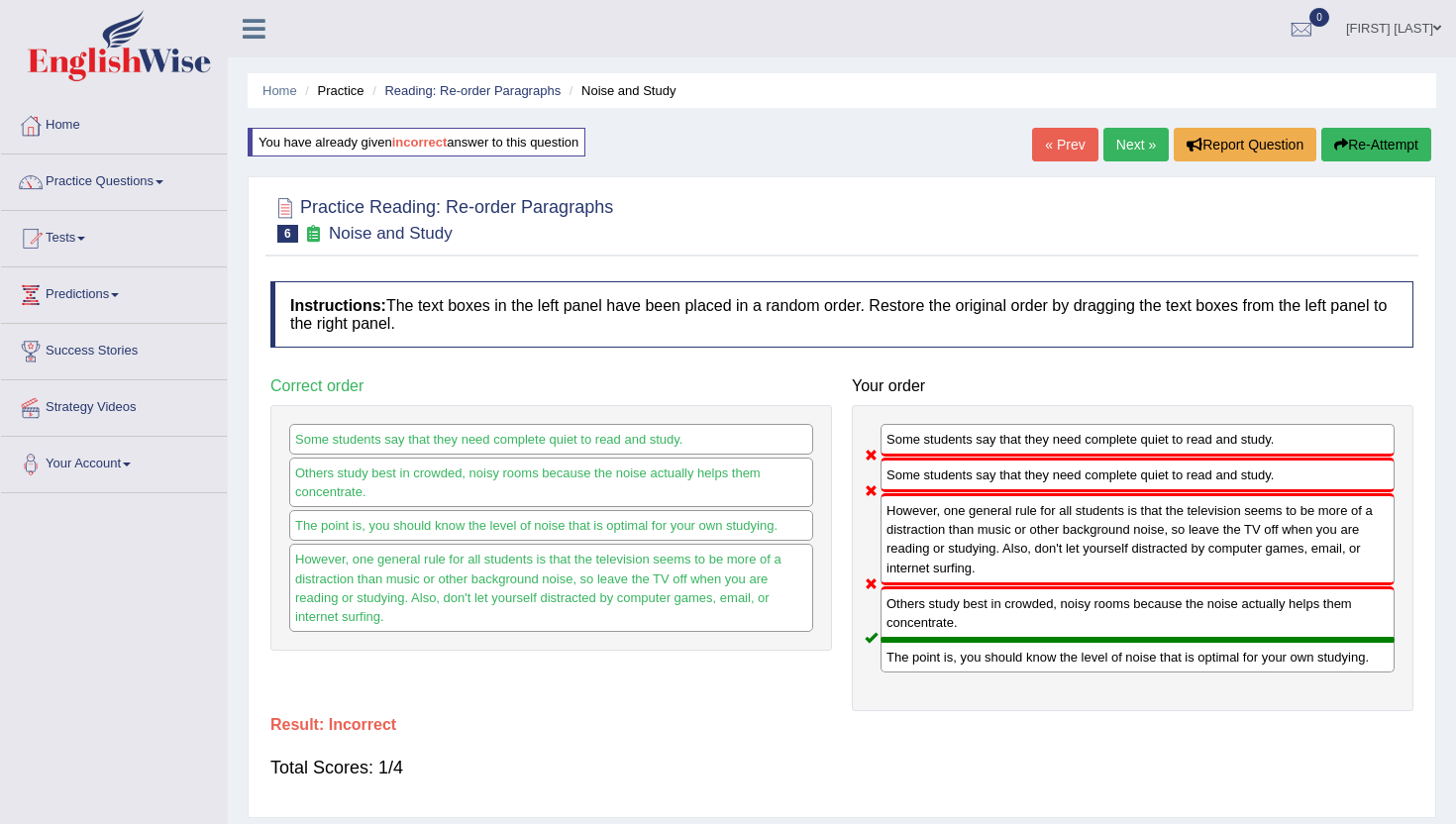 click on "Re-Attempt" at bounding box center (1376, 145) 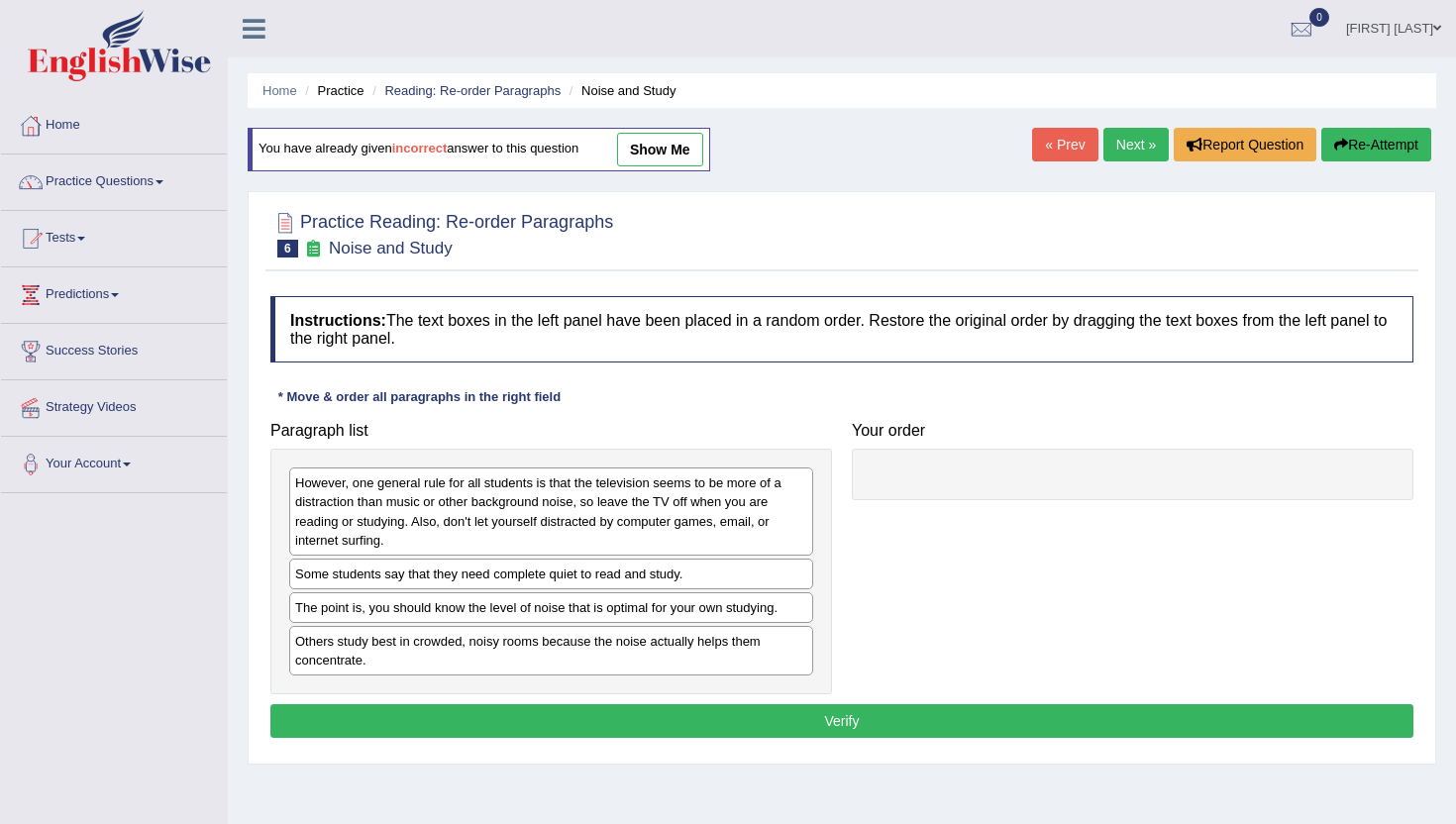 scroll, scrollTop: 0, scrollLeft: 0, axis: both 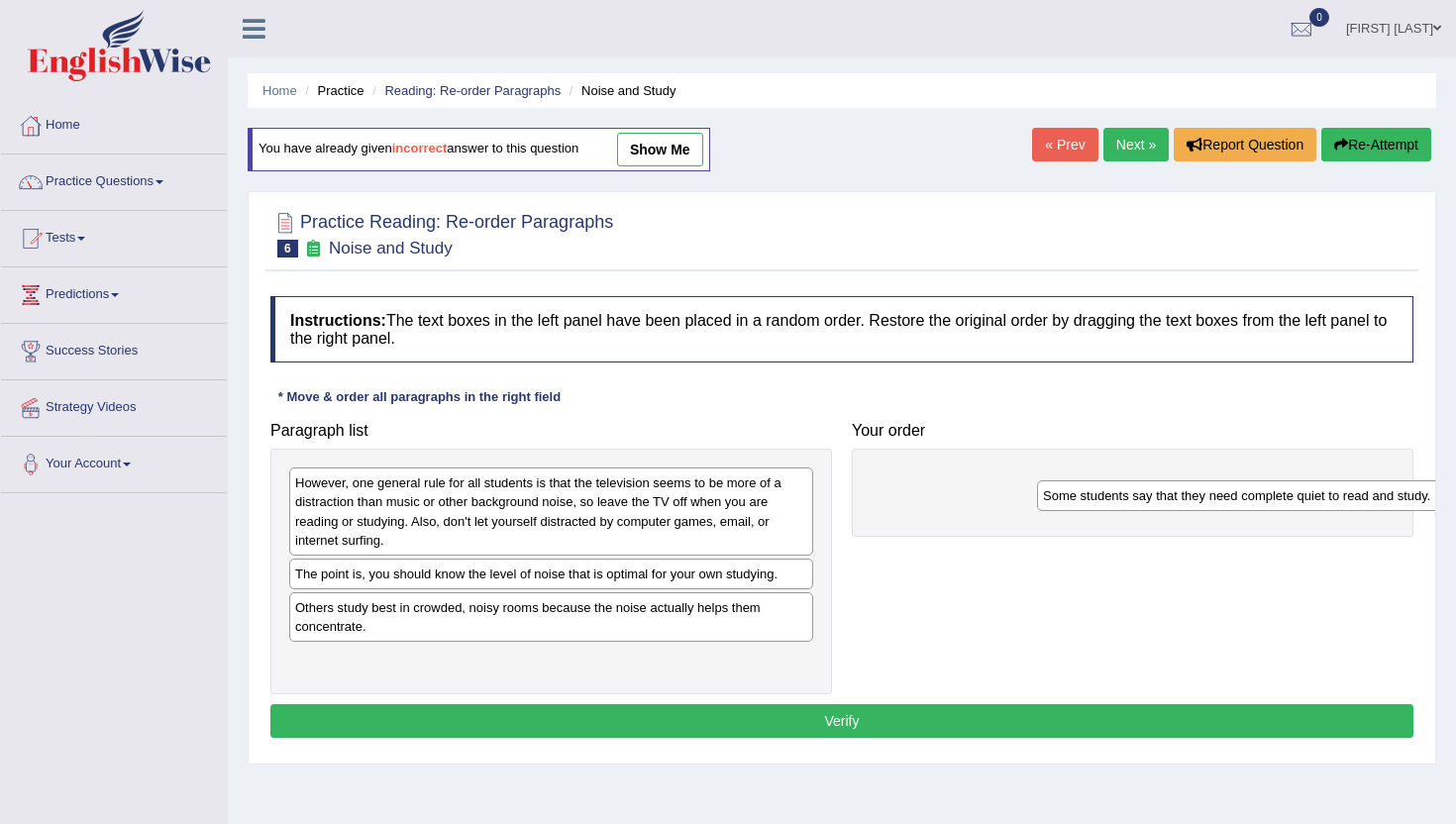 drag, startPoint x: 525, startPoint y: 580, endPoint x: 1273, endPoint y: 502, distance: 752.0558 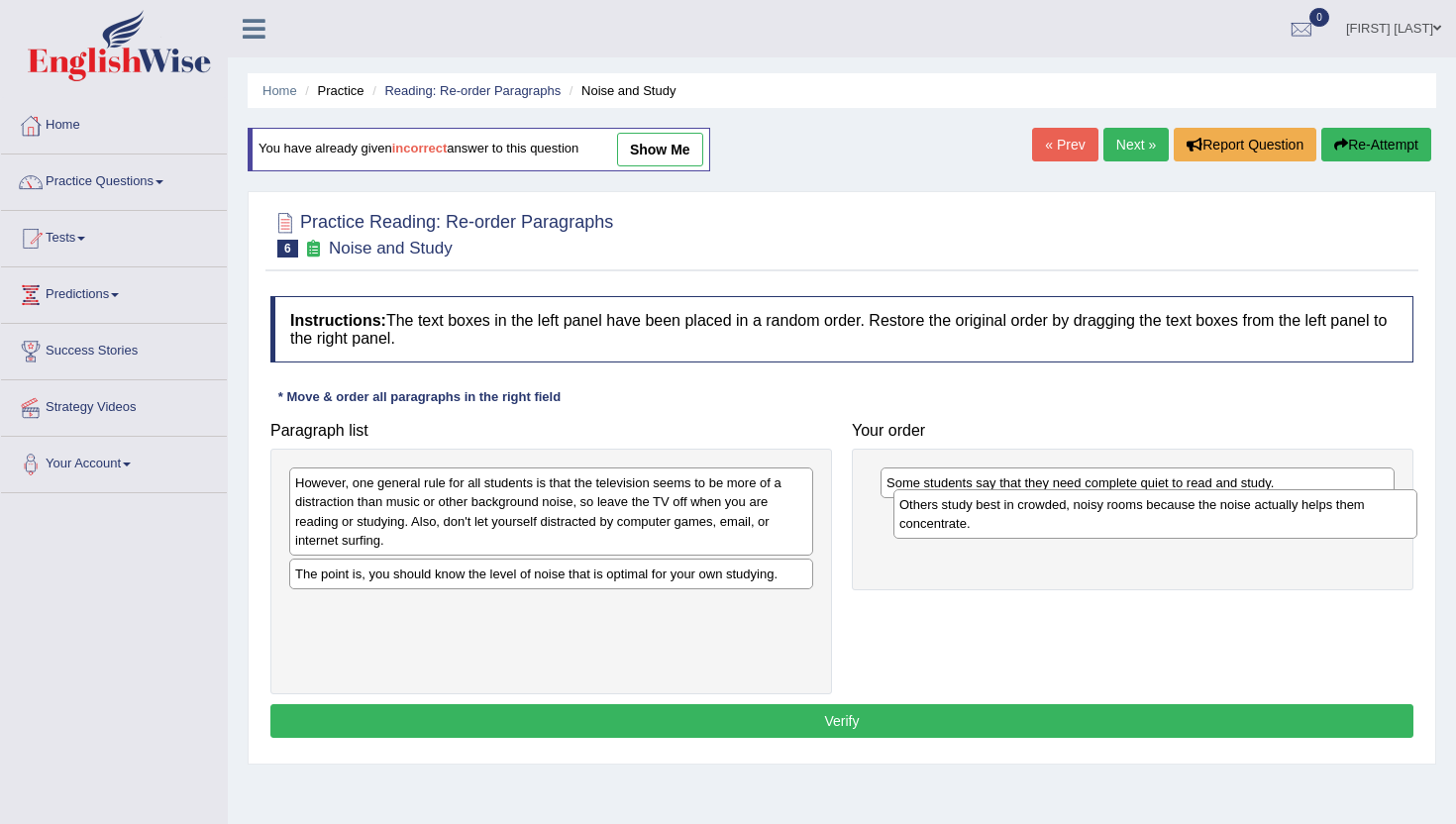 drag, startPoint x: 329, startPoint y: 615, endPoint x: 920, endPoint y: 512, distance: 599.9083 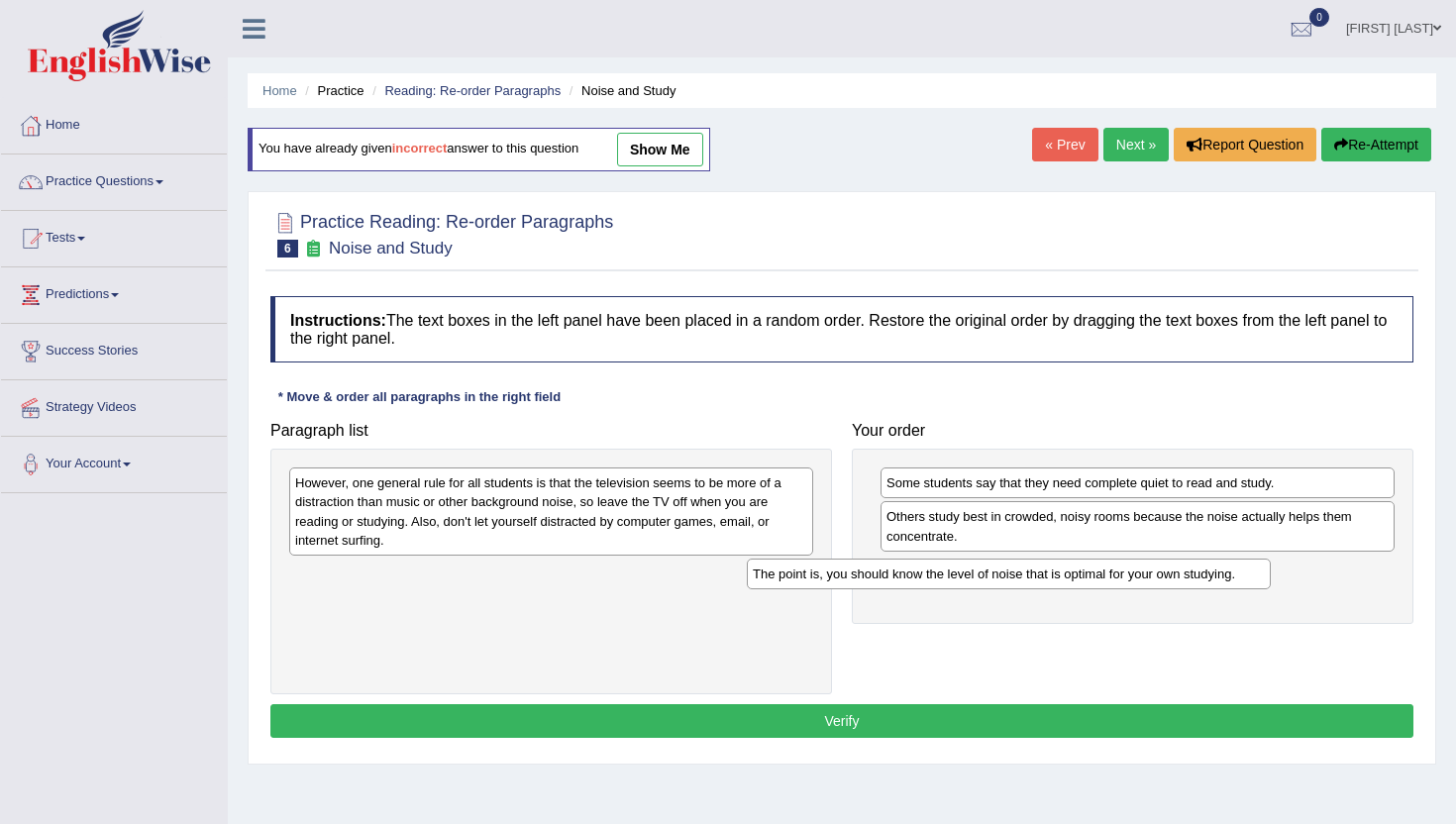 drag, startPoint x: 566, startPoint y: 580, endPoint x: 1024, endPoint y: 579, distance: 458.00109 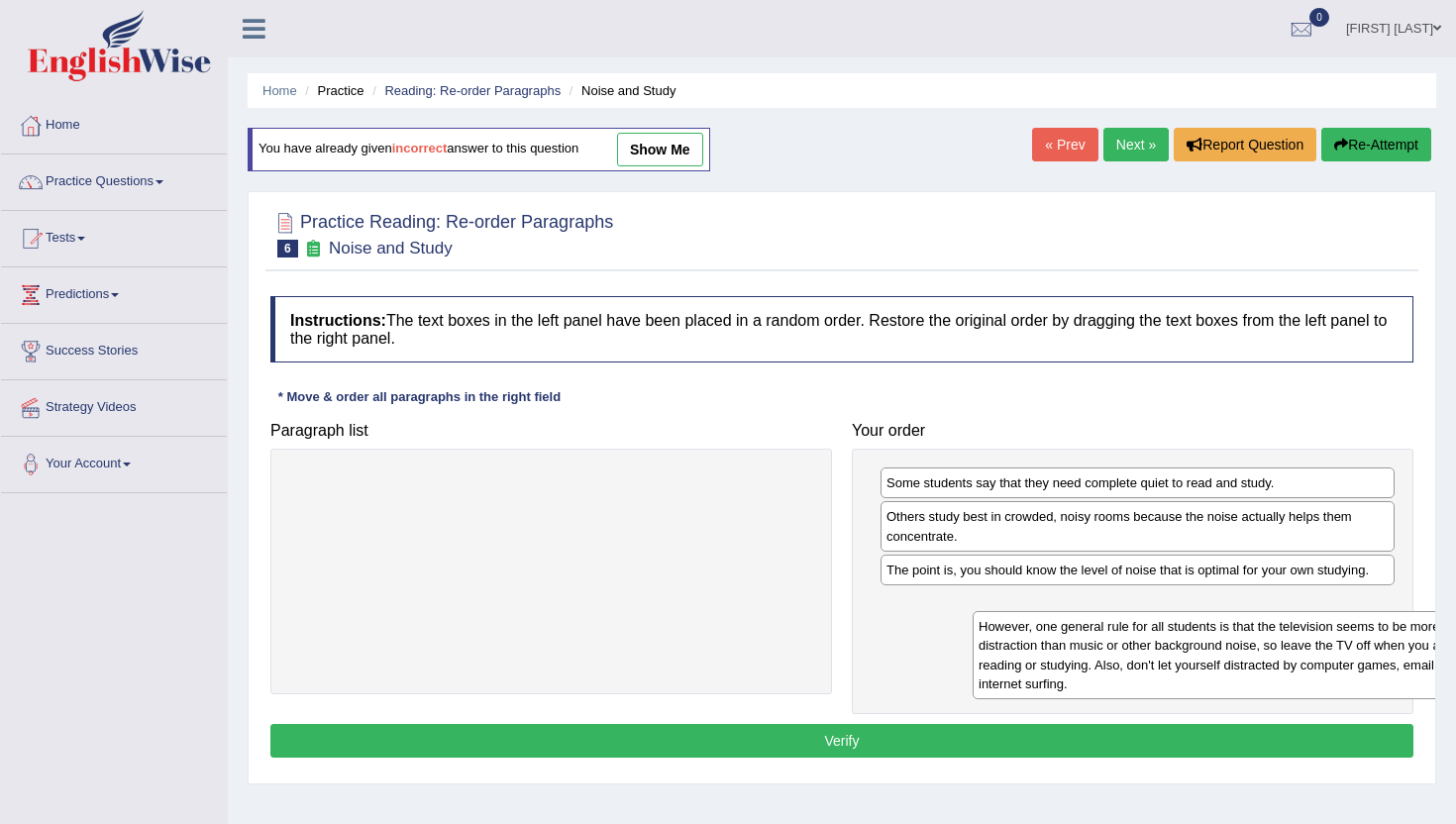 drag, startPoint x: 581, startPoint y: 524, endPoint x: 1223, endPoint y: 663, distance: 656.875 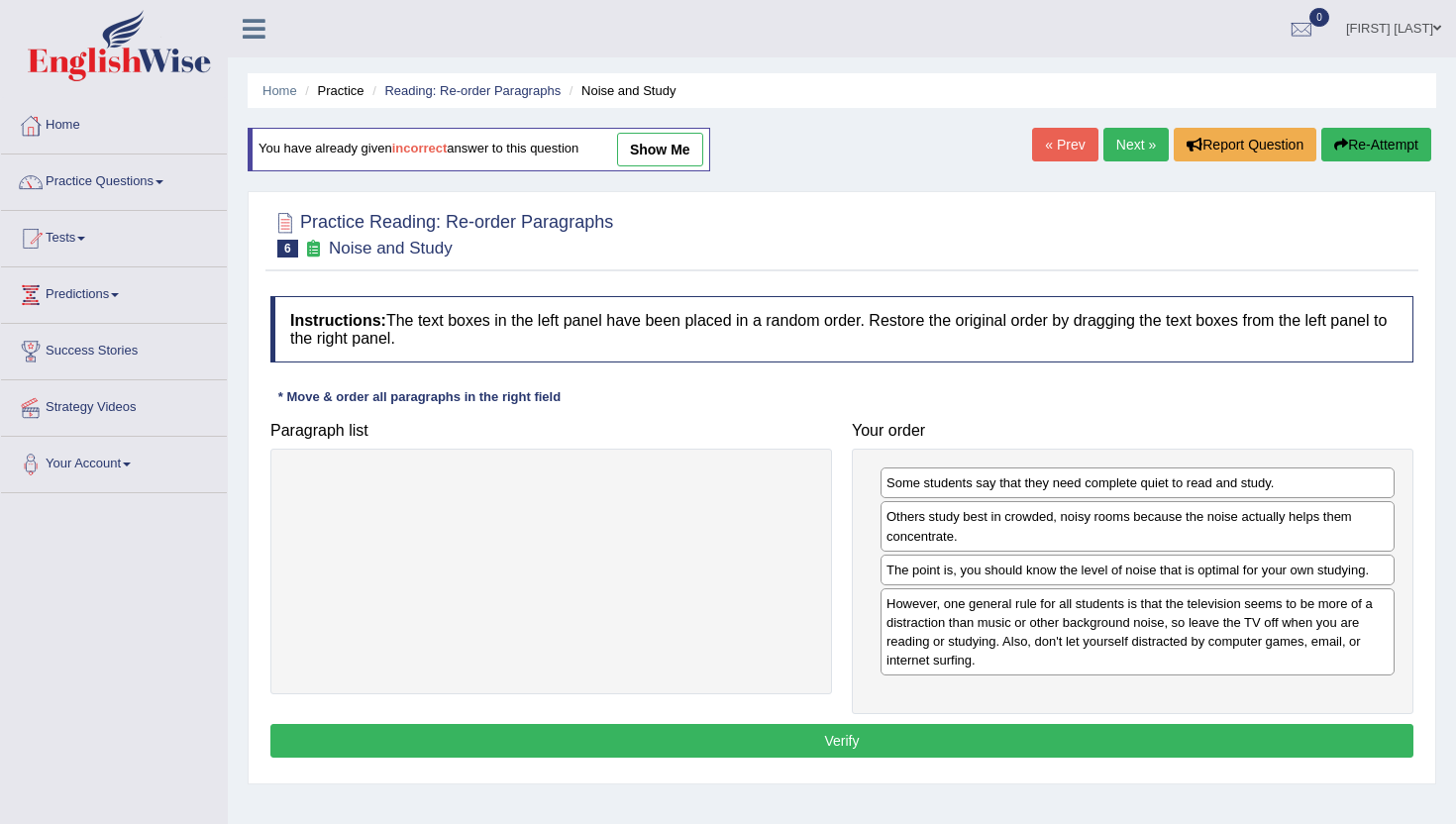 click on "Verify" at bounding box center [842, 741] 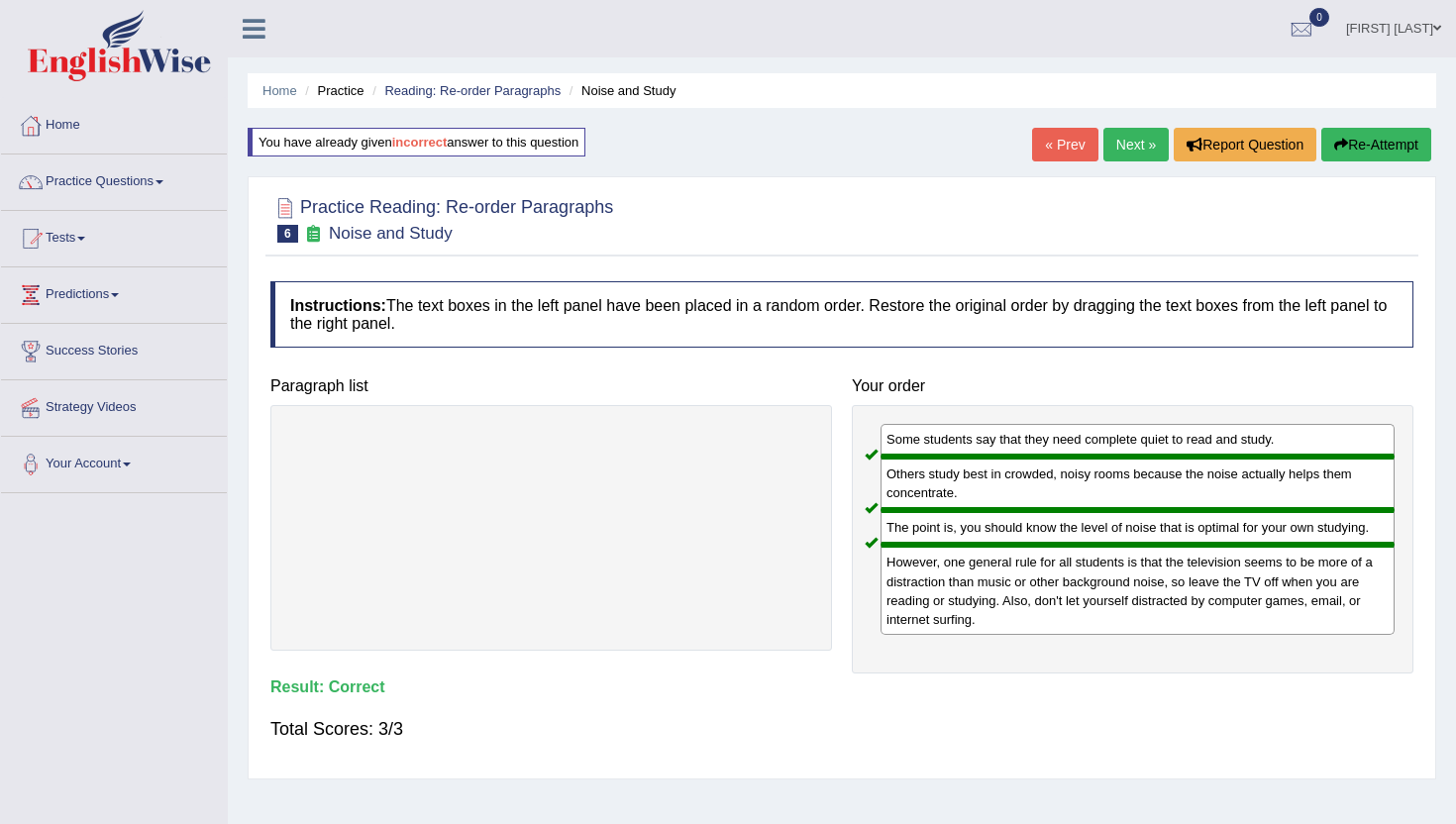 click on "Re-Attempt" at bounding box center [1376, 145] 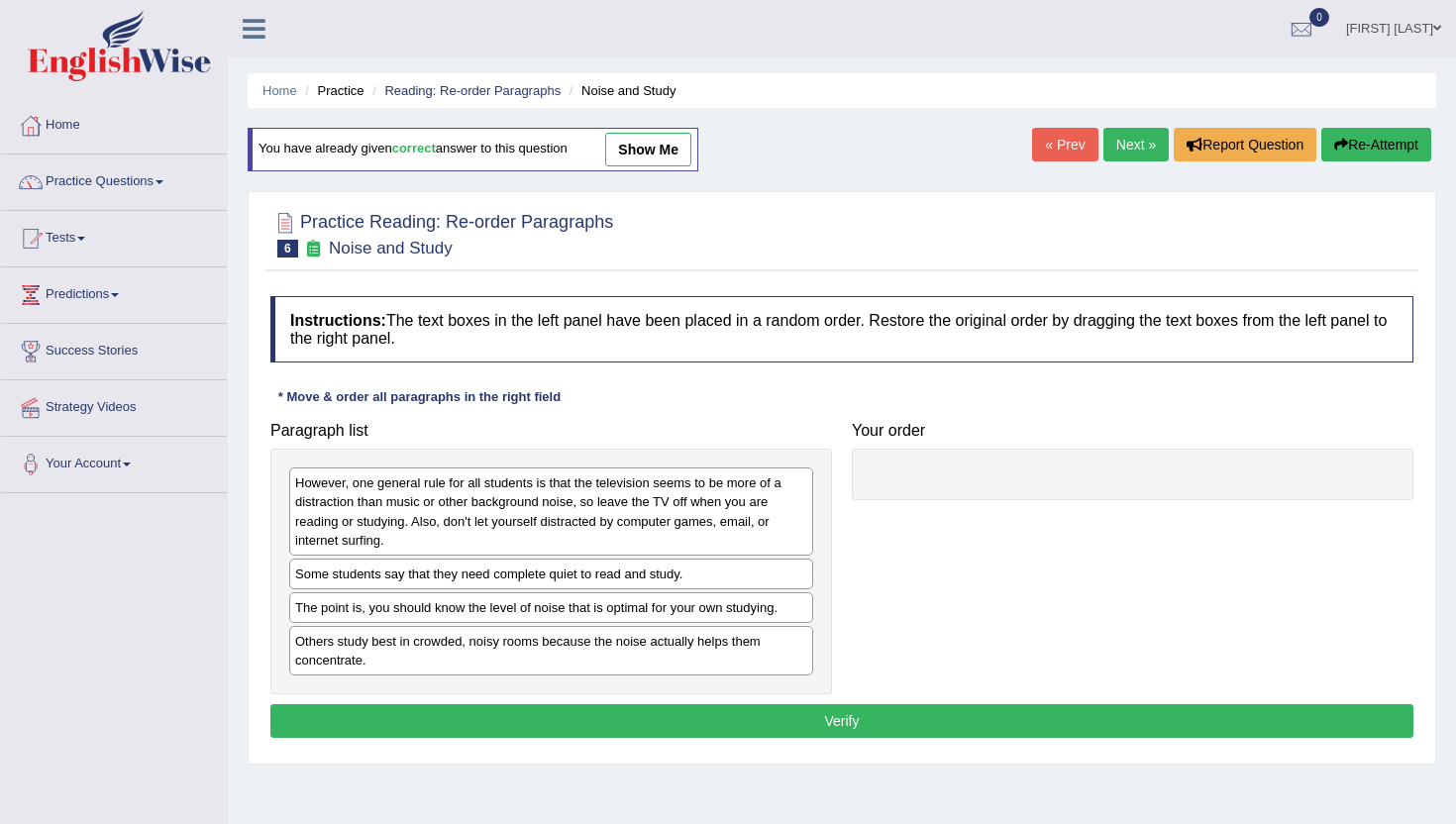 scroll, scrollTop: 0, scrollLeft: 0, axis: both 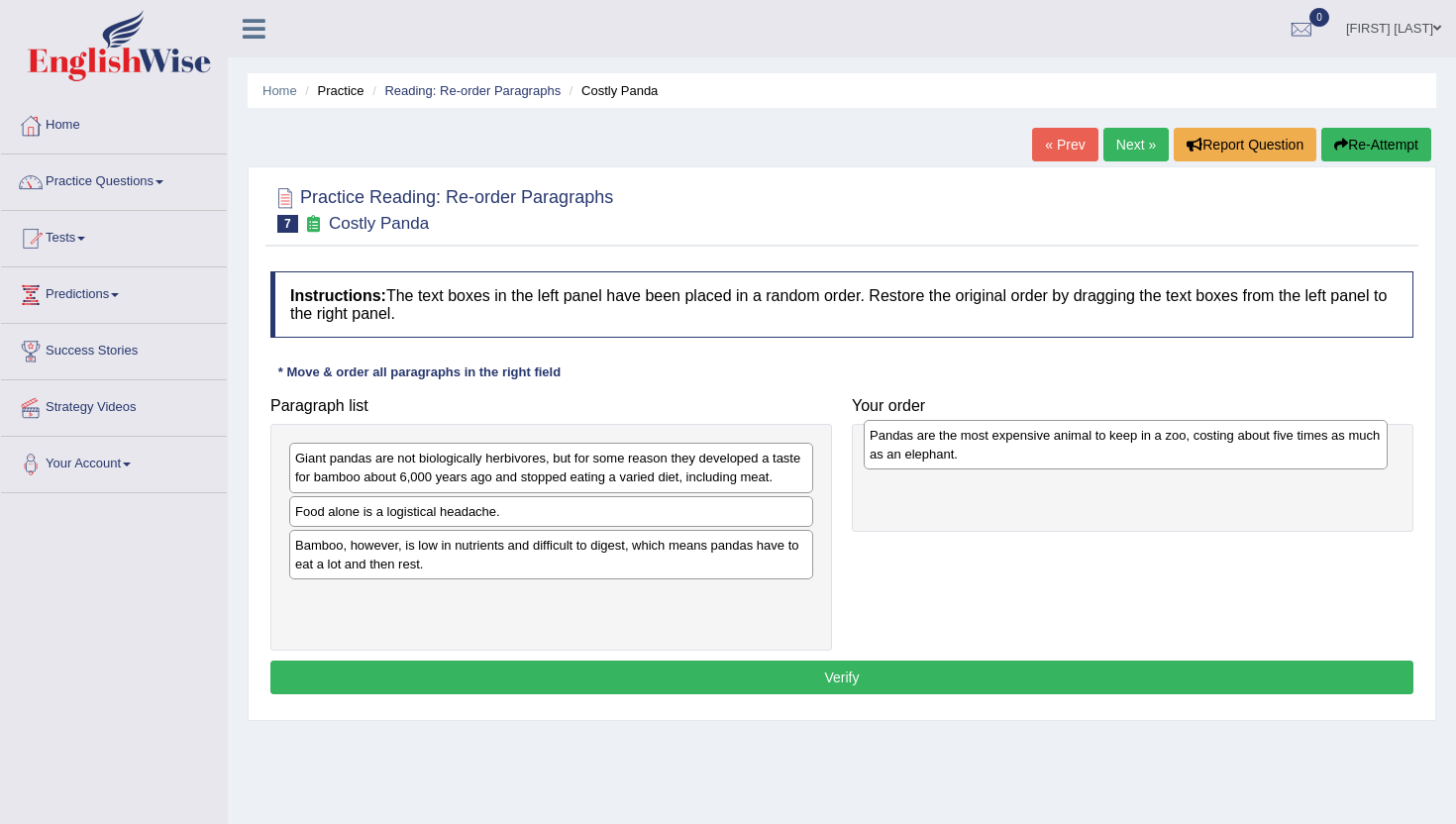 drag, startPoint x: 331, startPoint y: 526, endPoint x: 905, endPoint y: 450, distance: 579.0095 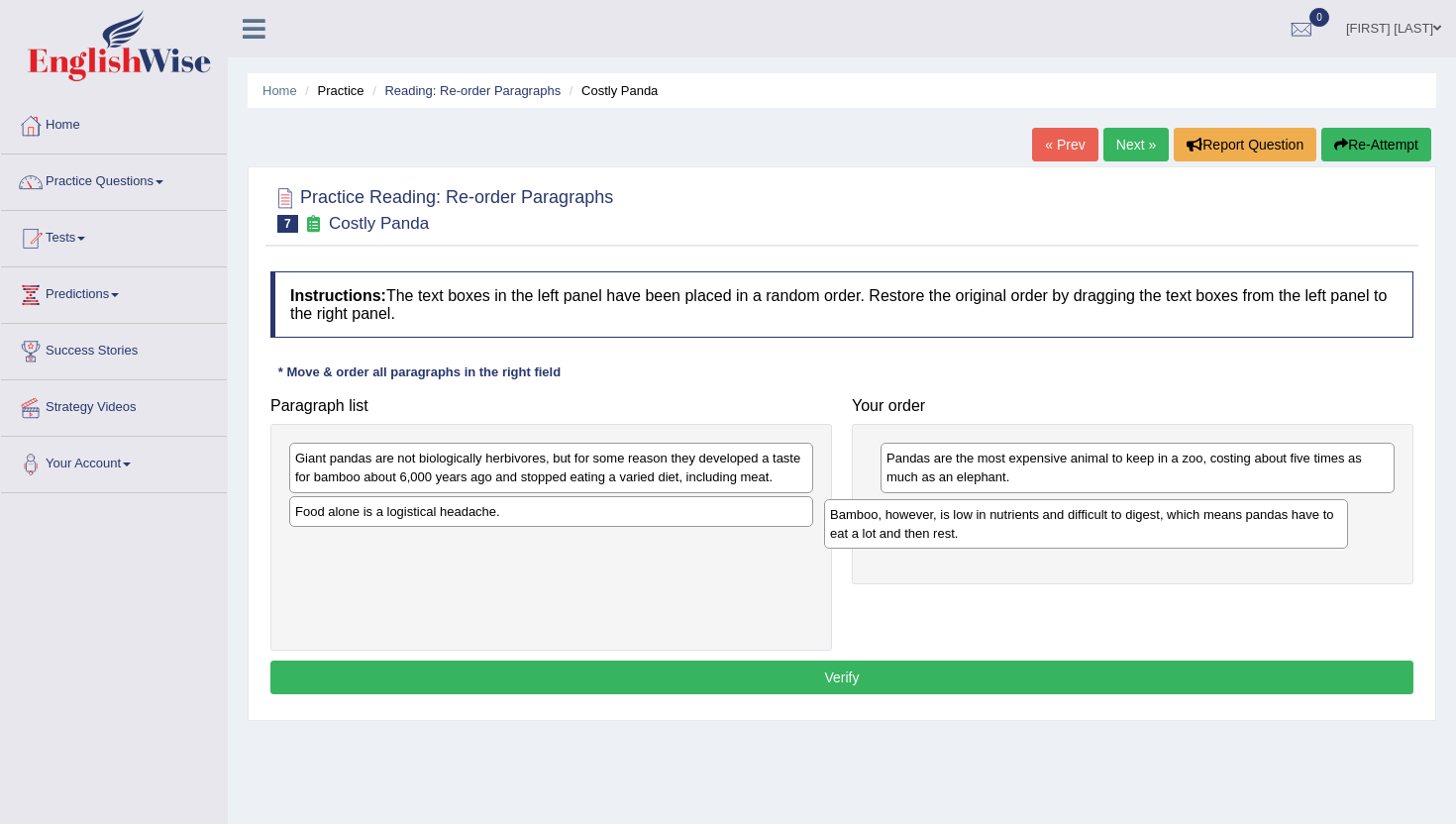 drag, startPoint x: 397, startPoint y: 559, endPoint x: 934, endPoint y: 523, distance: 538.2054 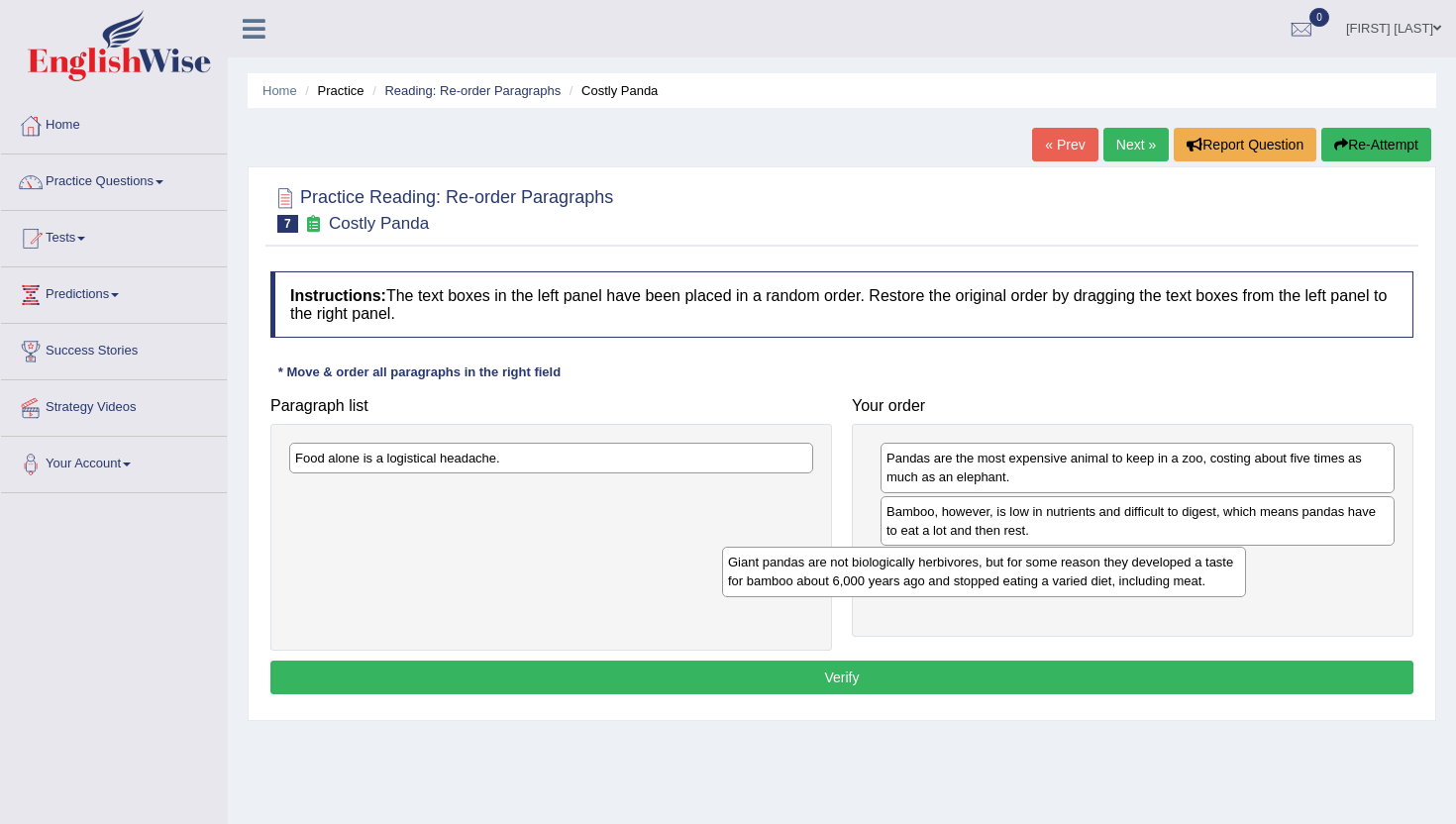 drag, startPoint x: 426, startPoint y: 469, endPoint x: 861, endPoint y: 572, distance: 447.02796 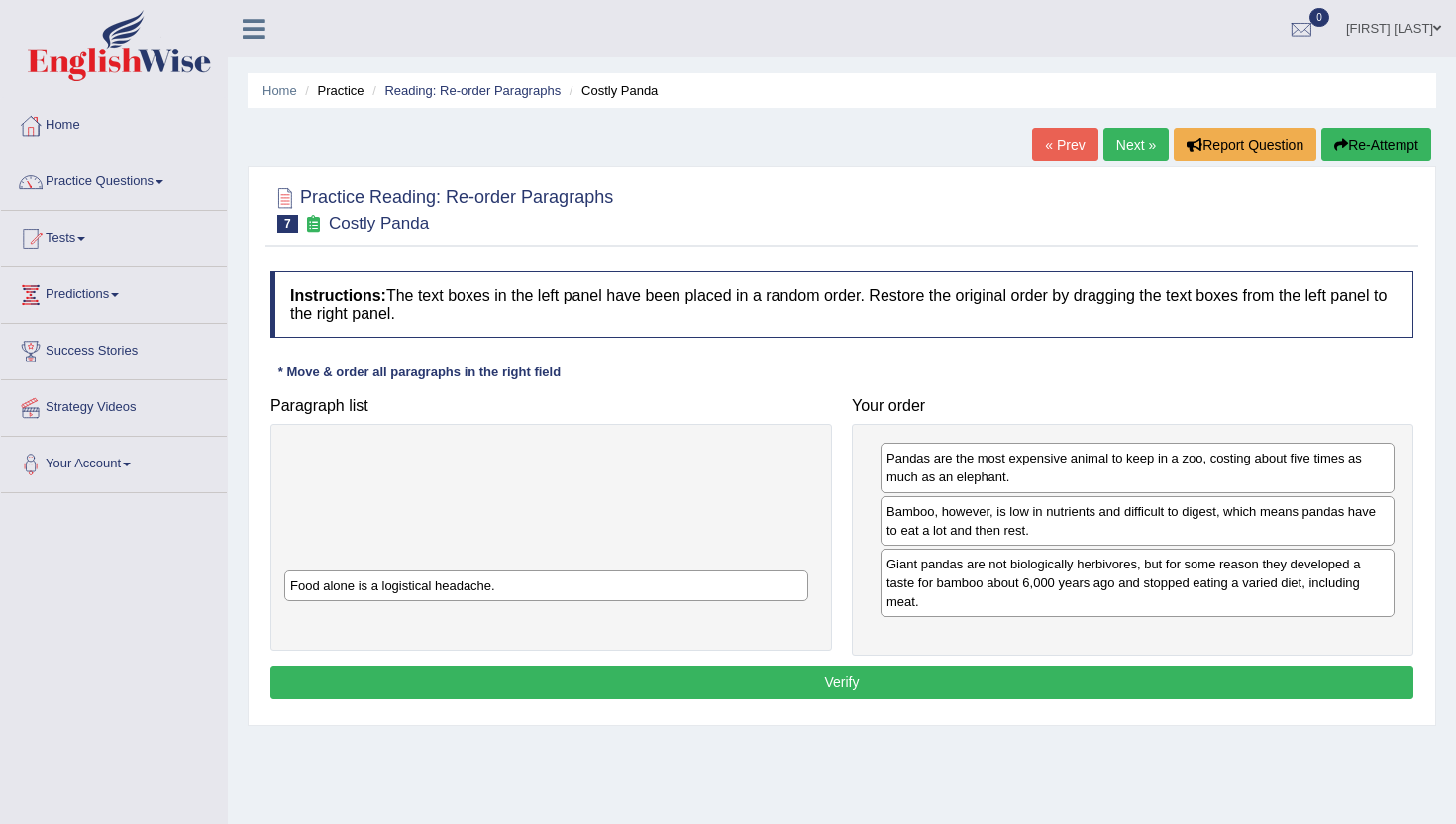 drag, startPoint x: 416, startPoint y: 456, endPoint x: 411, endPoint y: 583, distance: 127.09839 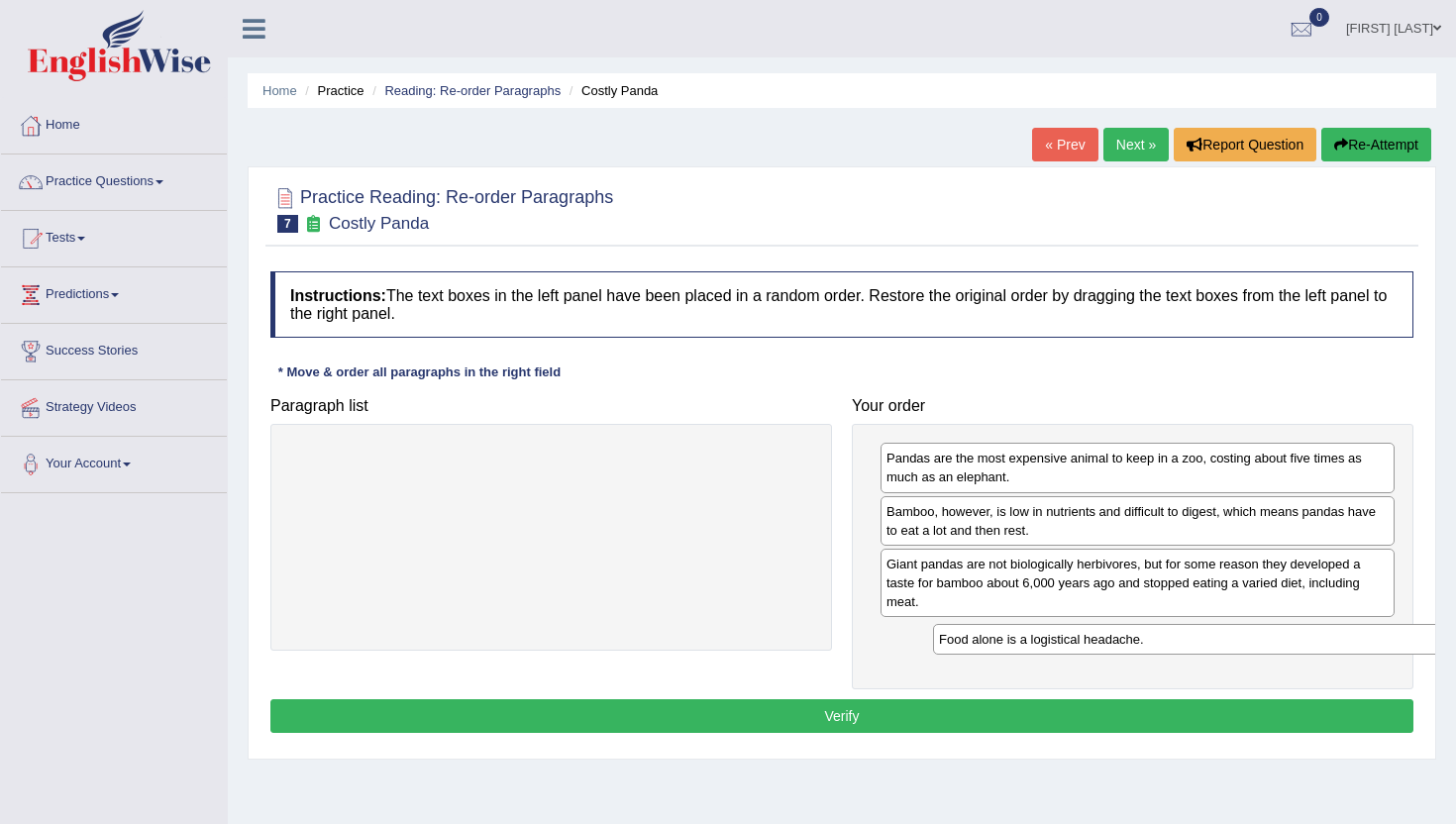 drag, startPoint x: 357, startPoint y: 457, endPoint x: 985, endPoint y: 641, distance: 654.4005 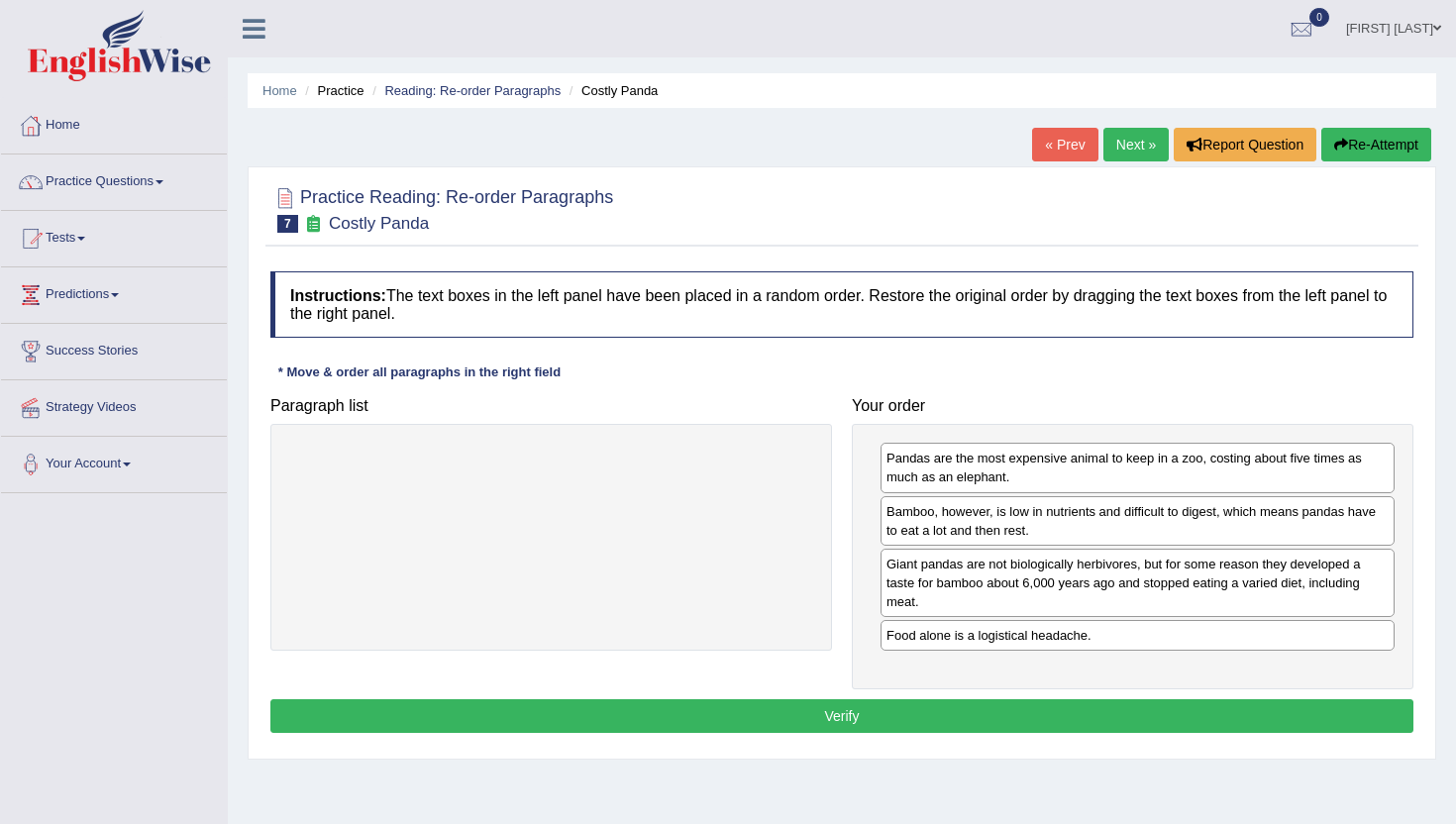 click on "Verify" at bounding box center (842, 716) 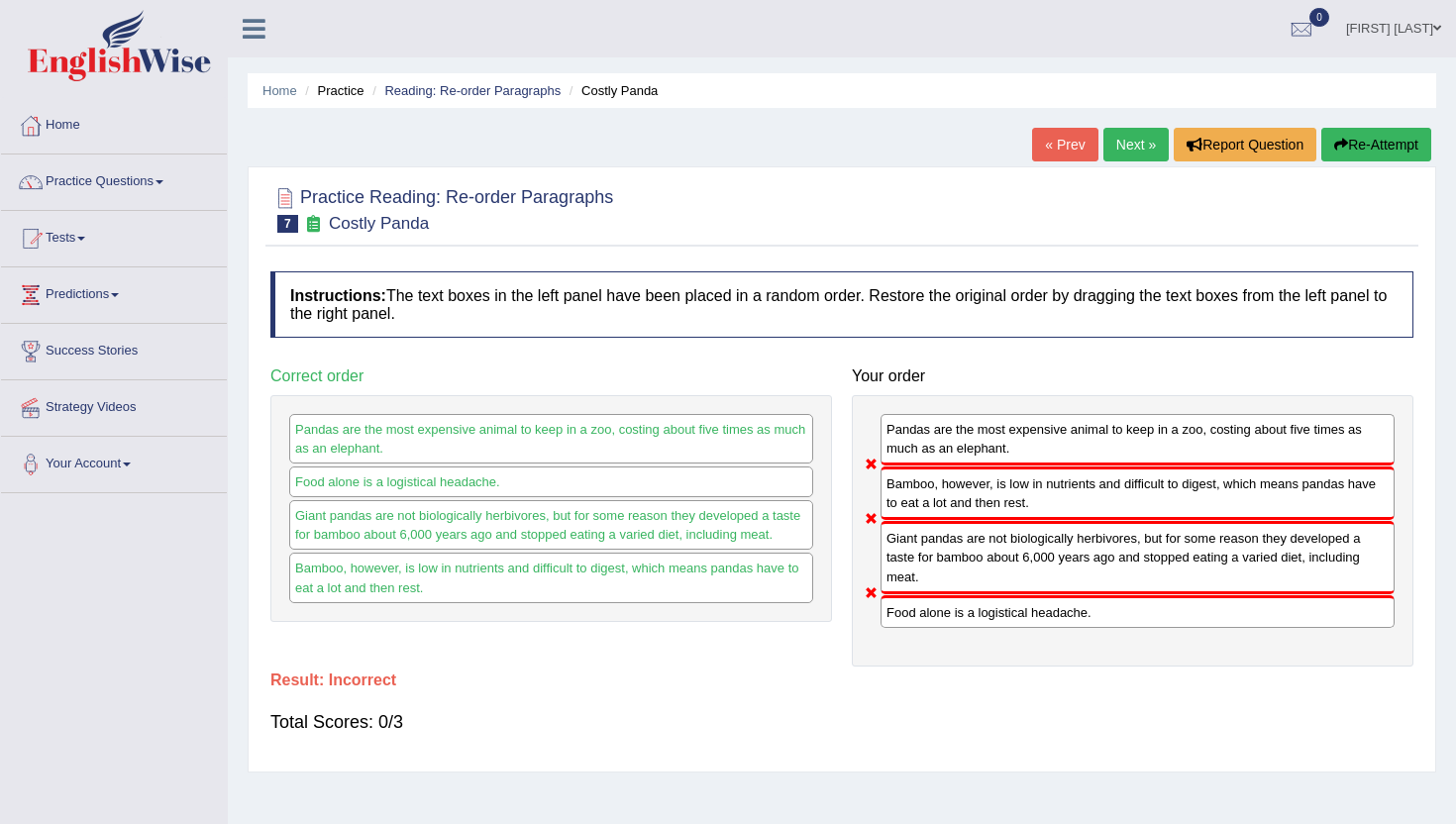 click on "Re-Attempt" at bounding box center [1376, 145] 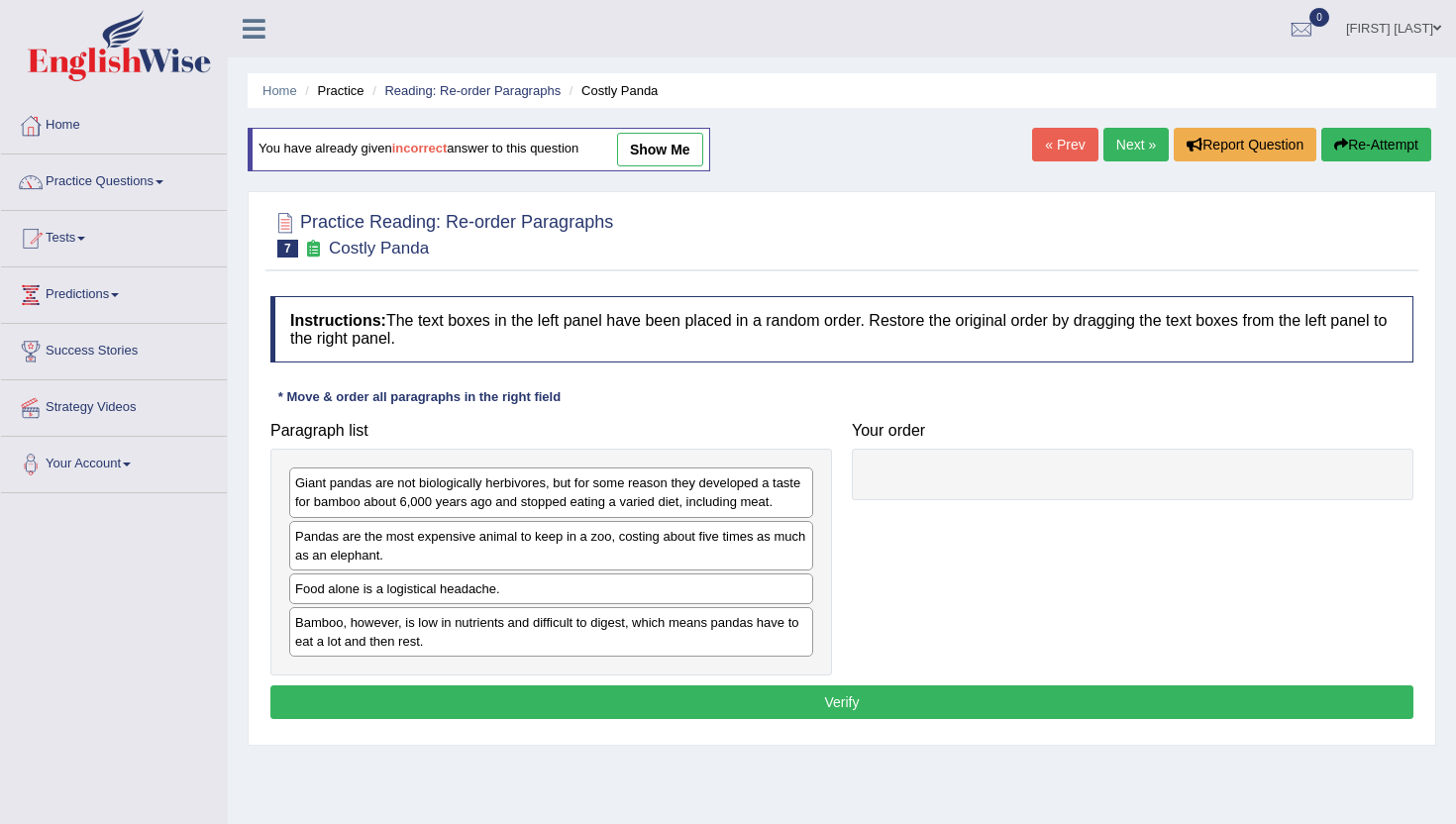 scroll, scrollTop: 0, scrollLeft: 0, axis: both 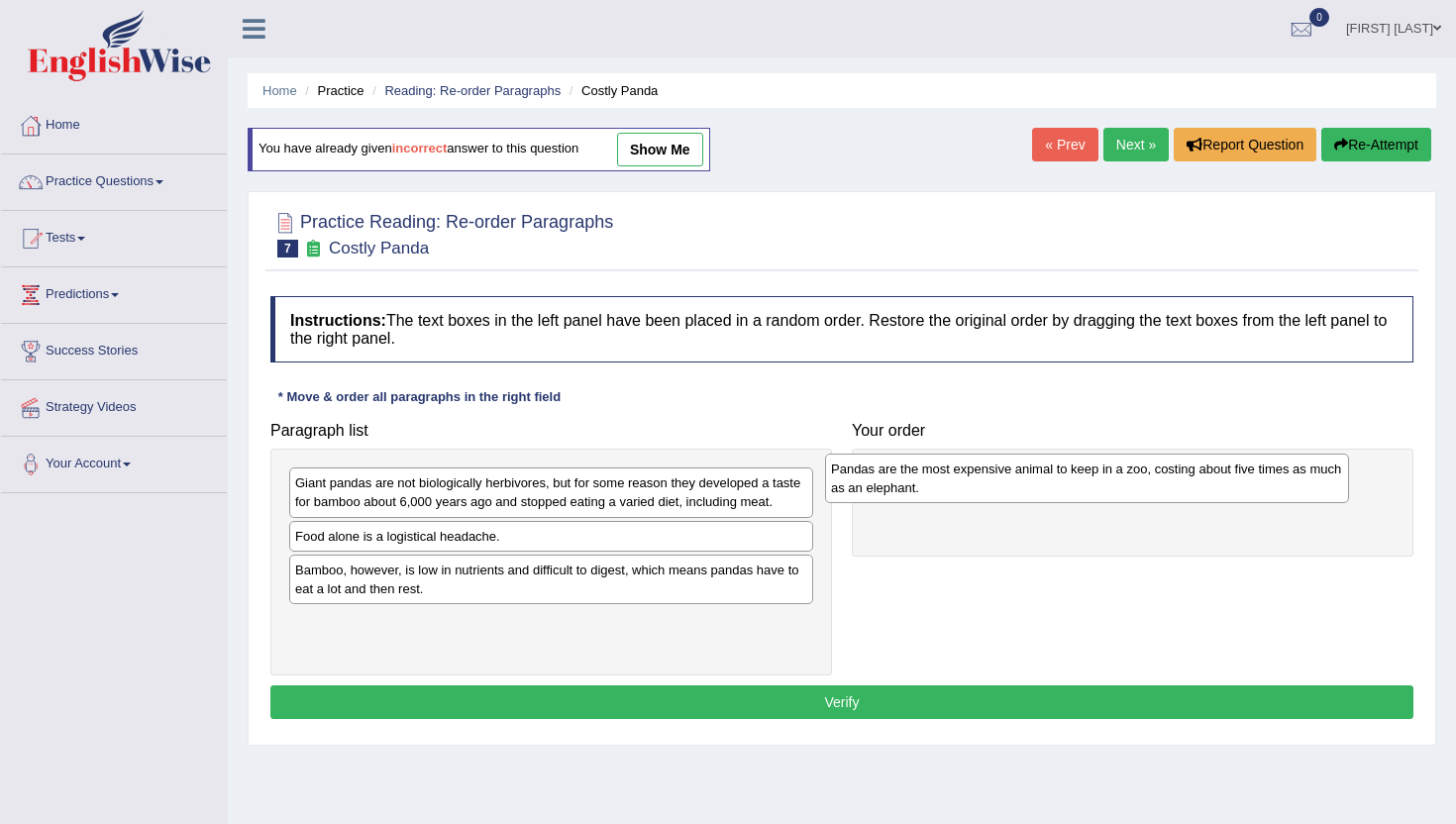 drag, startPoint x: 349, startPoint y: 547, endPoint x: 884, endPoint y: 479, distance: 539.30418 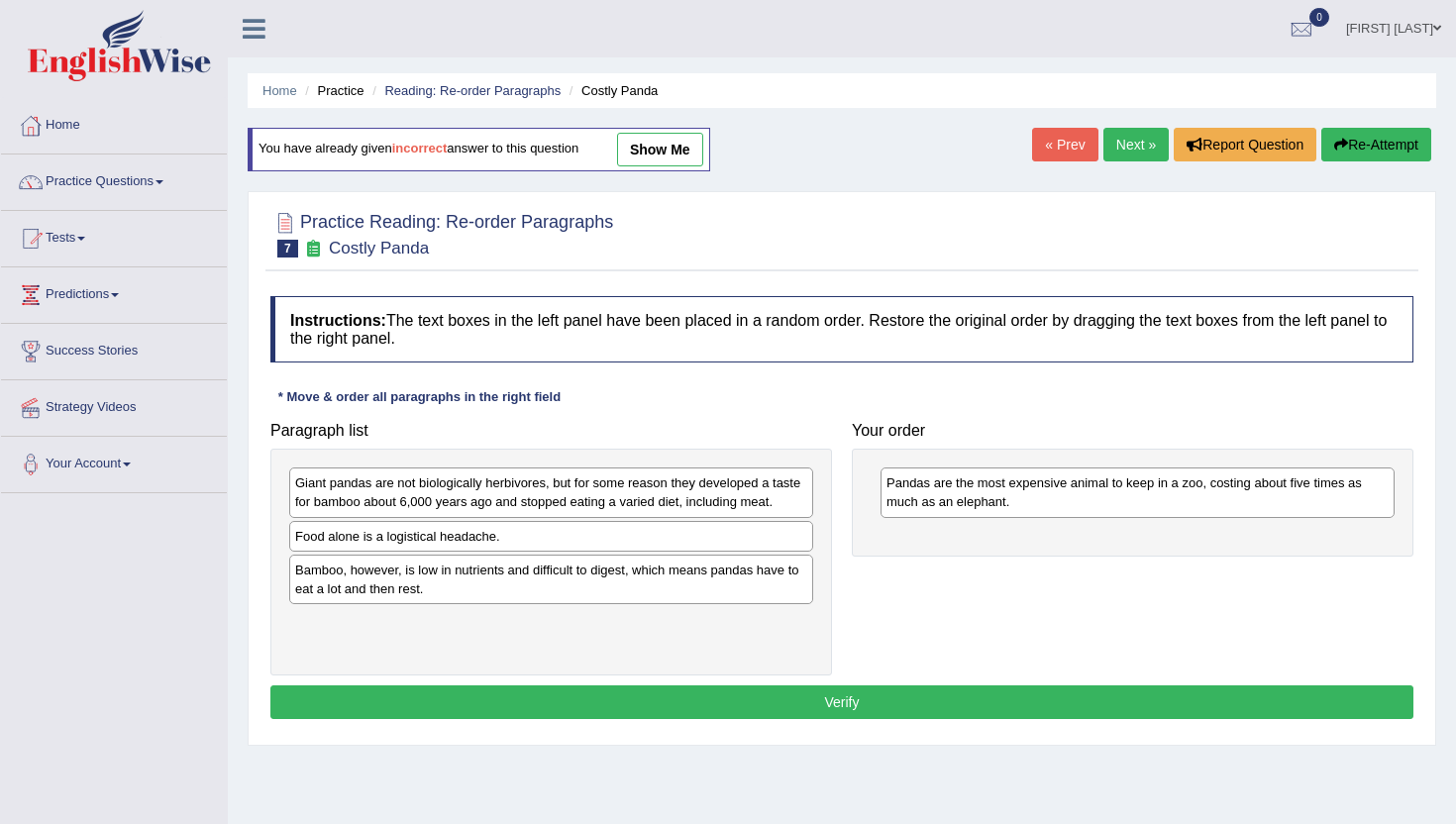 click on "show me" at bounding box center [660, 150] 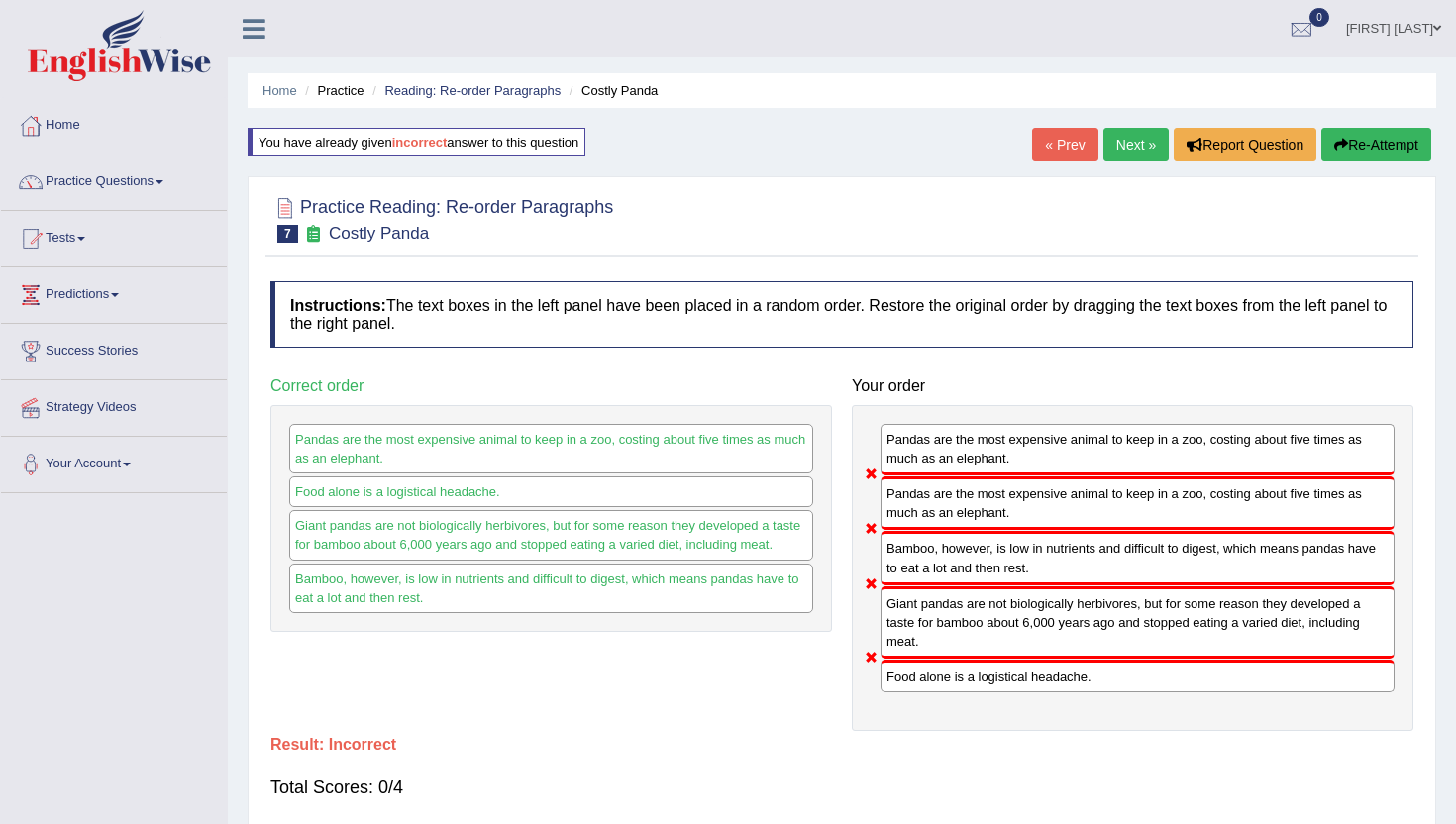 click on "Re-Attempt" at bounding box center (1376, 145) 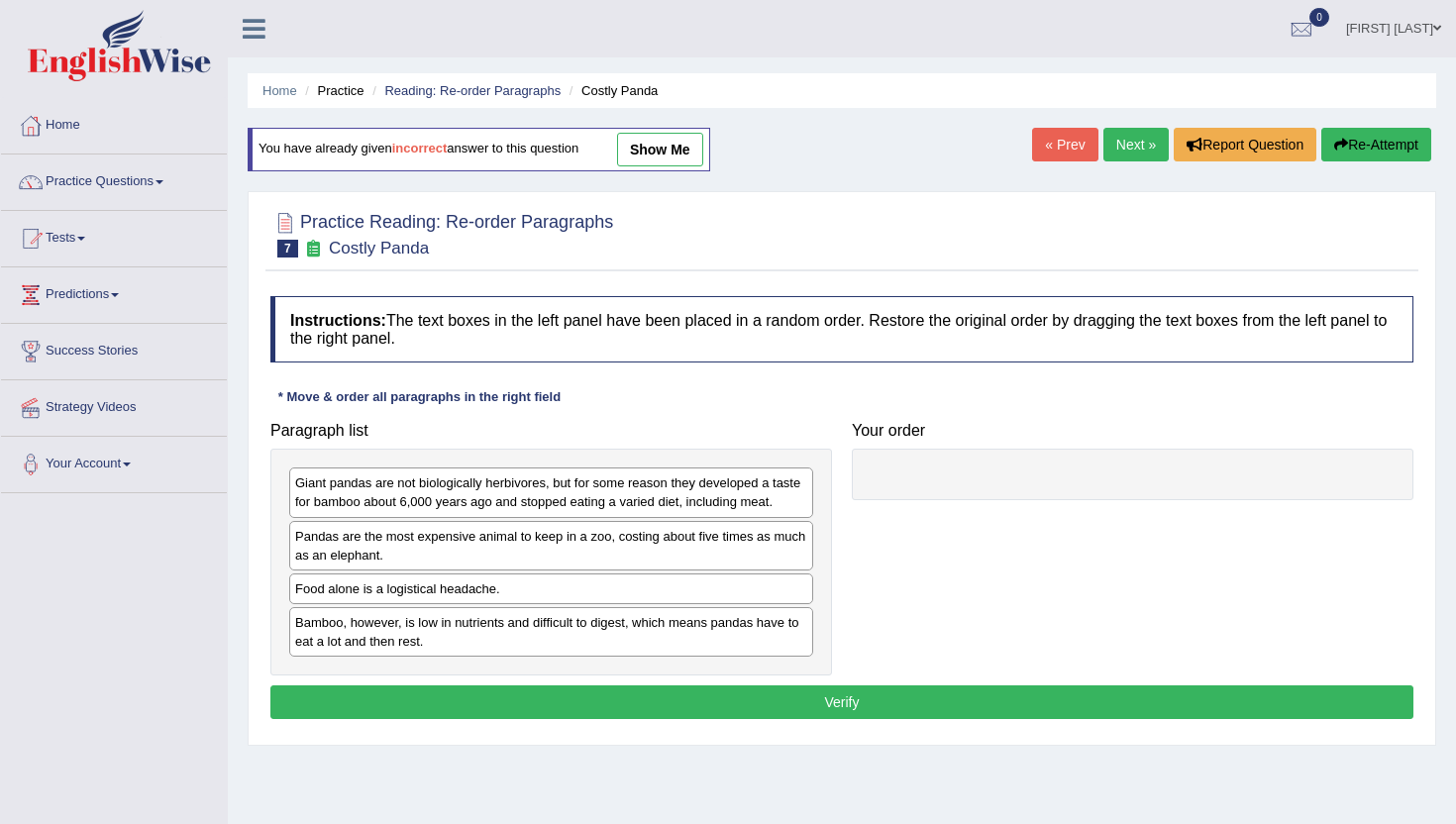 scroll, scrollTop: 0, scrollLeft: 0, axis: both 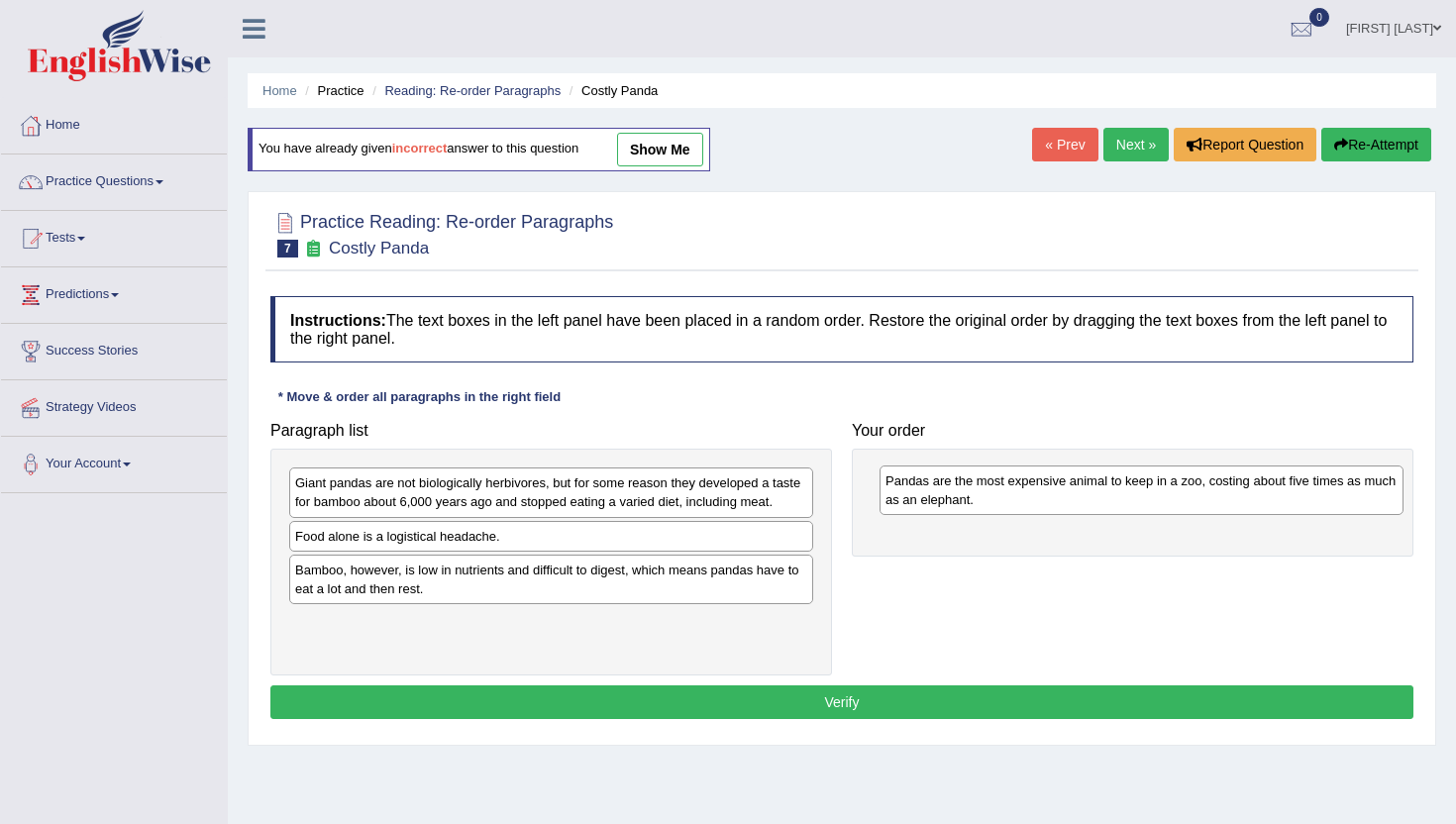 drag, startPoint x: 330, startPoint y: 553, endPoint x: 921, endPoint y: 492, distance: 594.13971 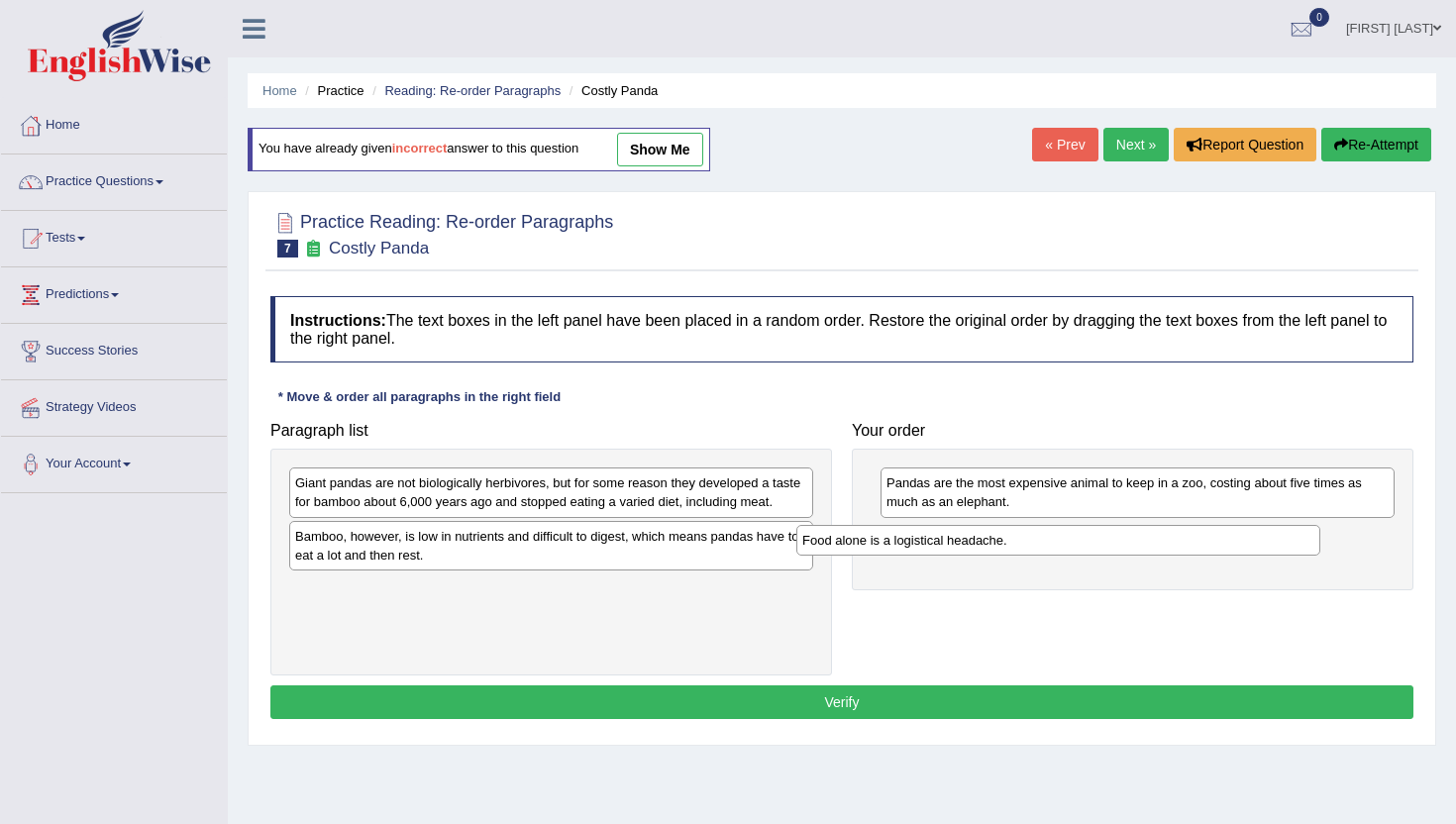drag, startPoint x: 596, startPoint y: 536, endPoint x: 1112, endPoint y: 538, distance: 516.00388 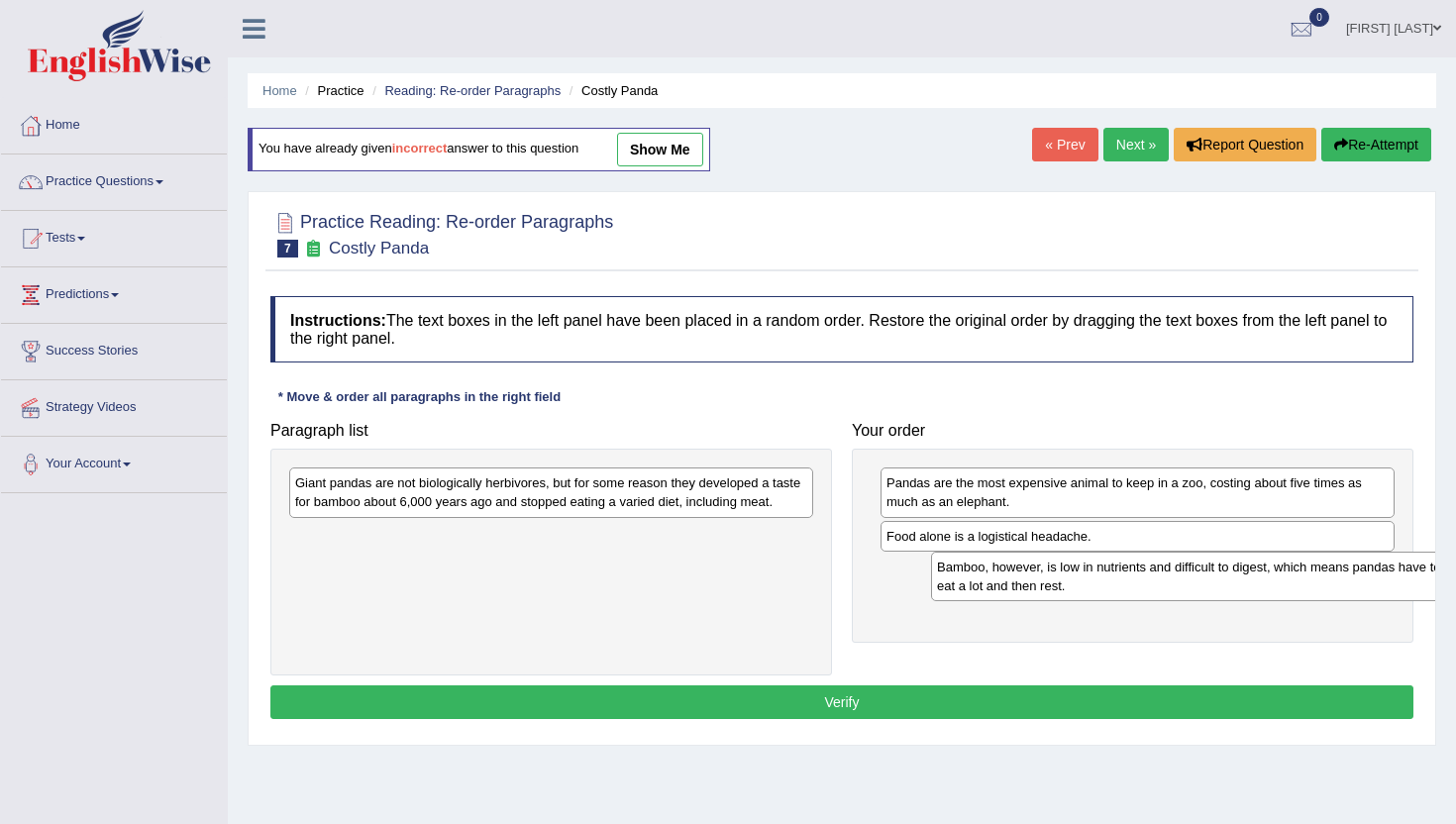 drag, startPoint x: 417, startPoint y: 552, endPoint x: 1059, endPoint y: 581, distance: 642.6547 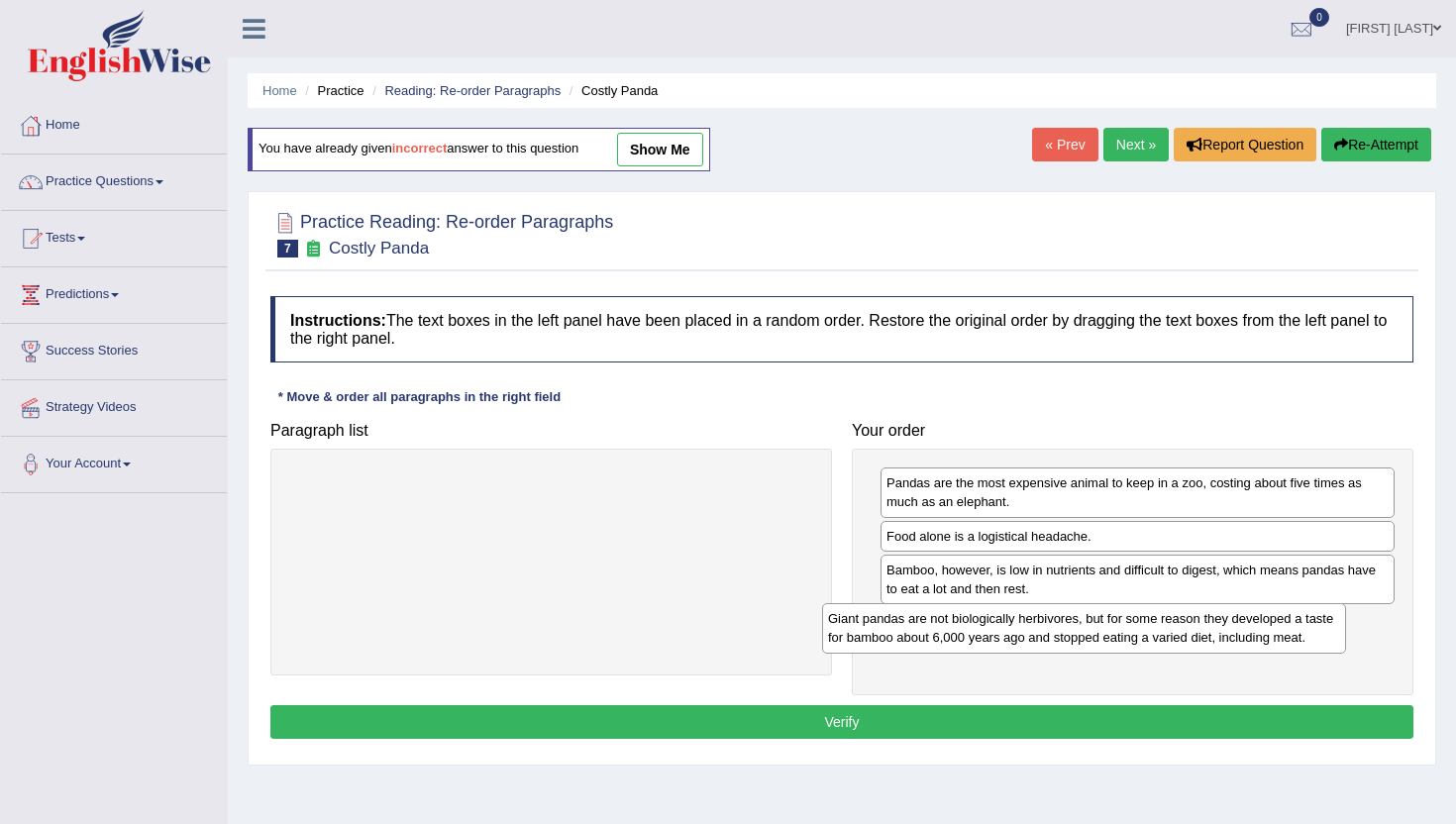 drag, startPoint x: 630, startPoint y: 500, endPoint x: 1161, endPoint y: 633, distance: 547.40296 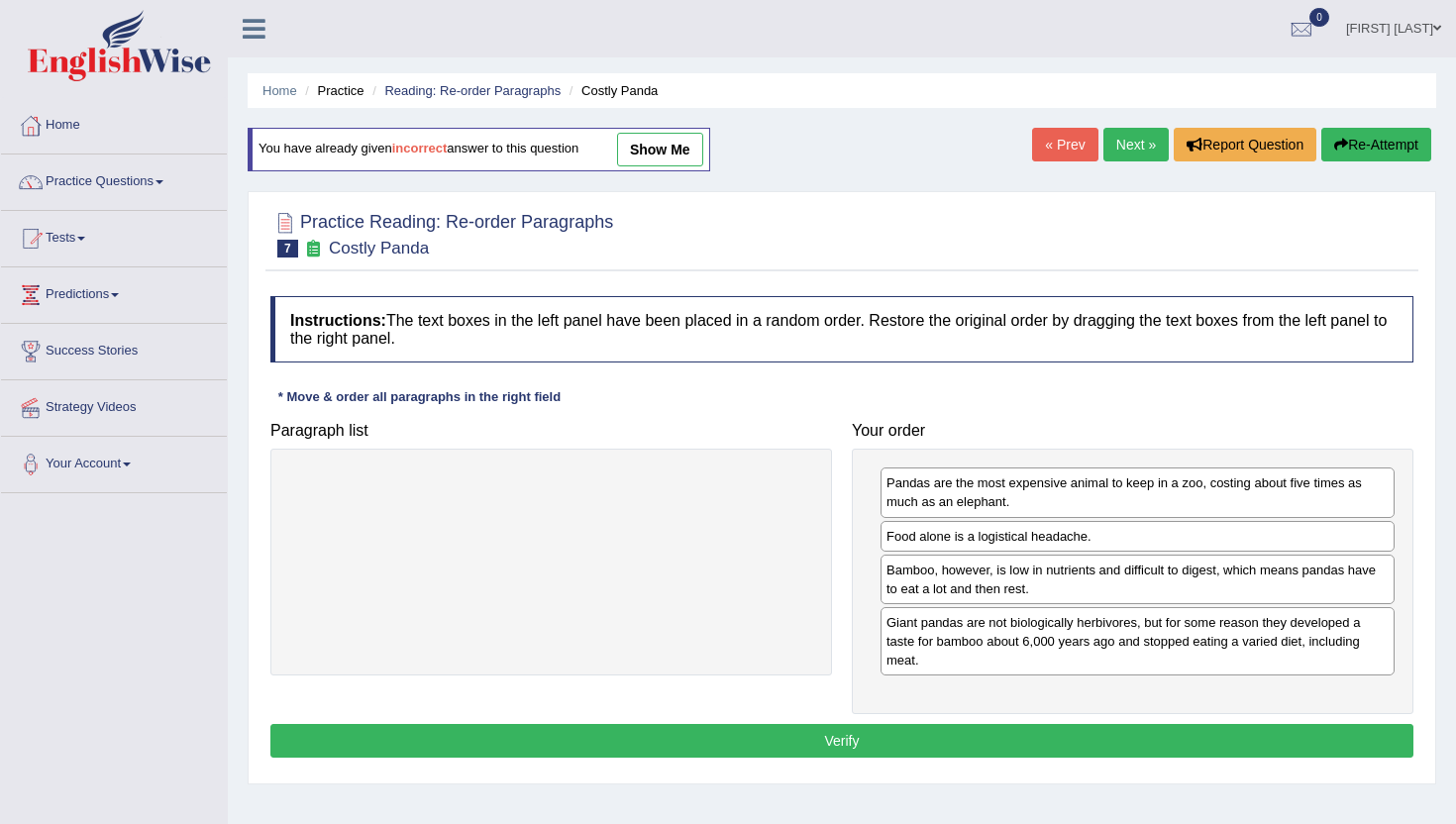 click on "Verify" at bounding box center (842, 741) 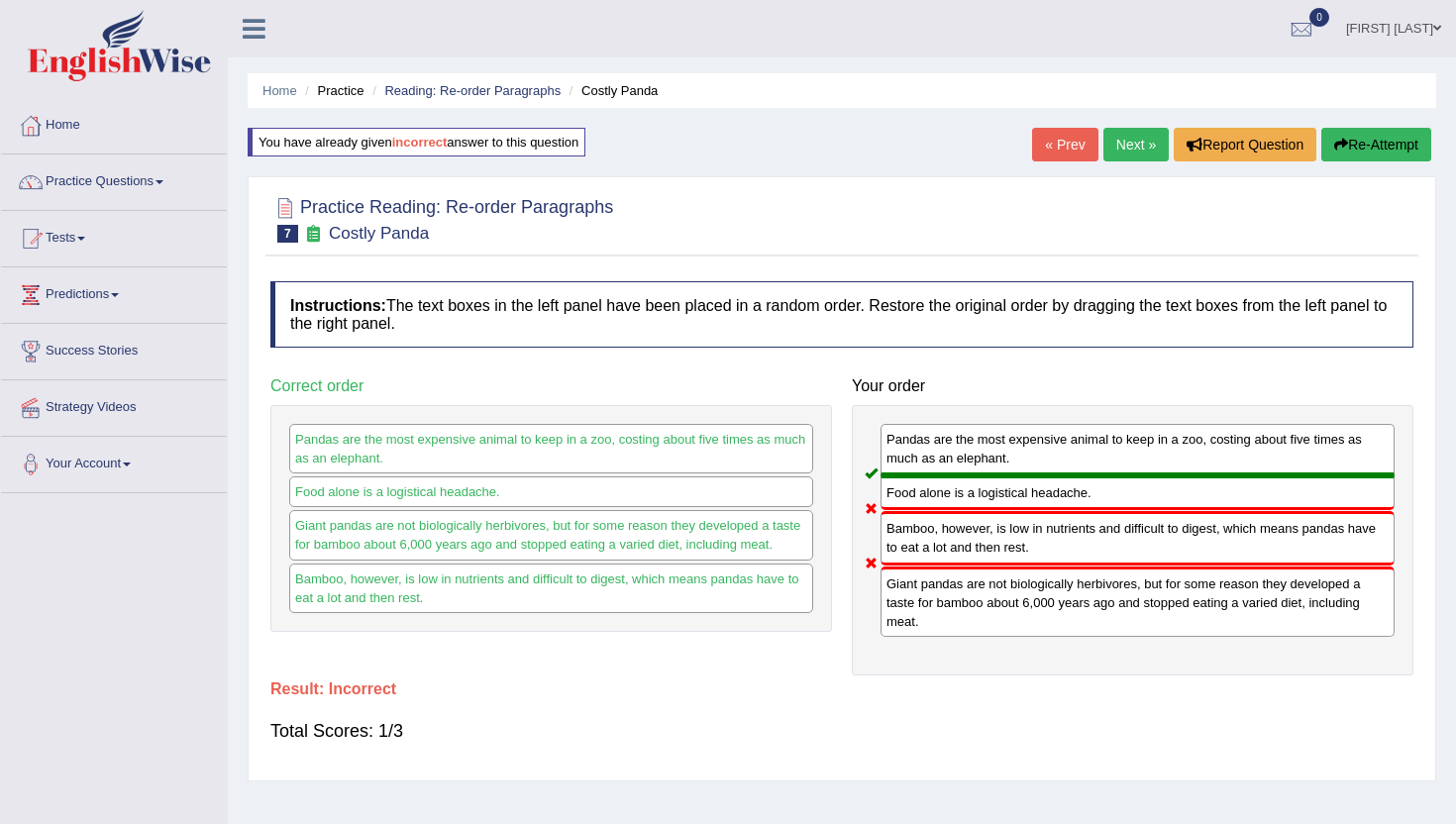 click on "Re-Attempt" at bounding box center (1376, 145) 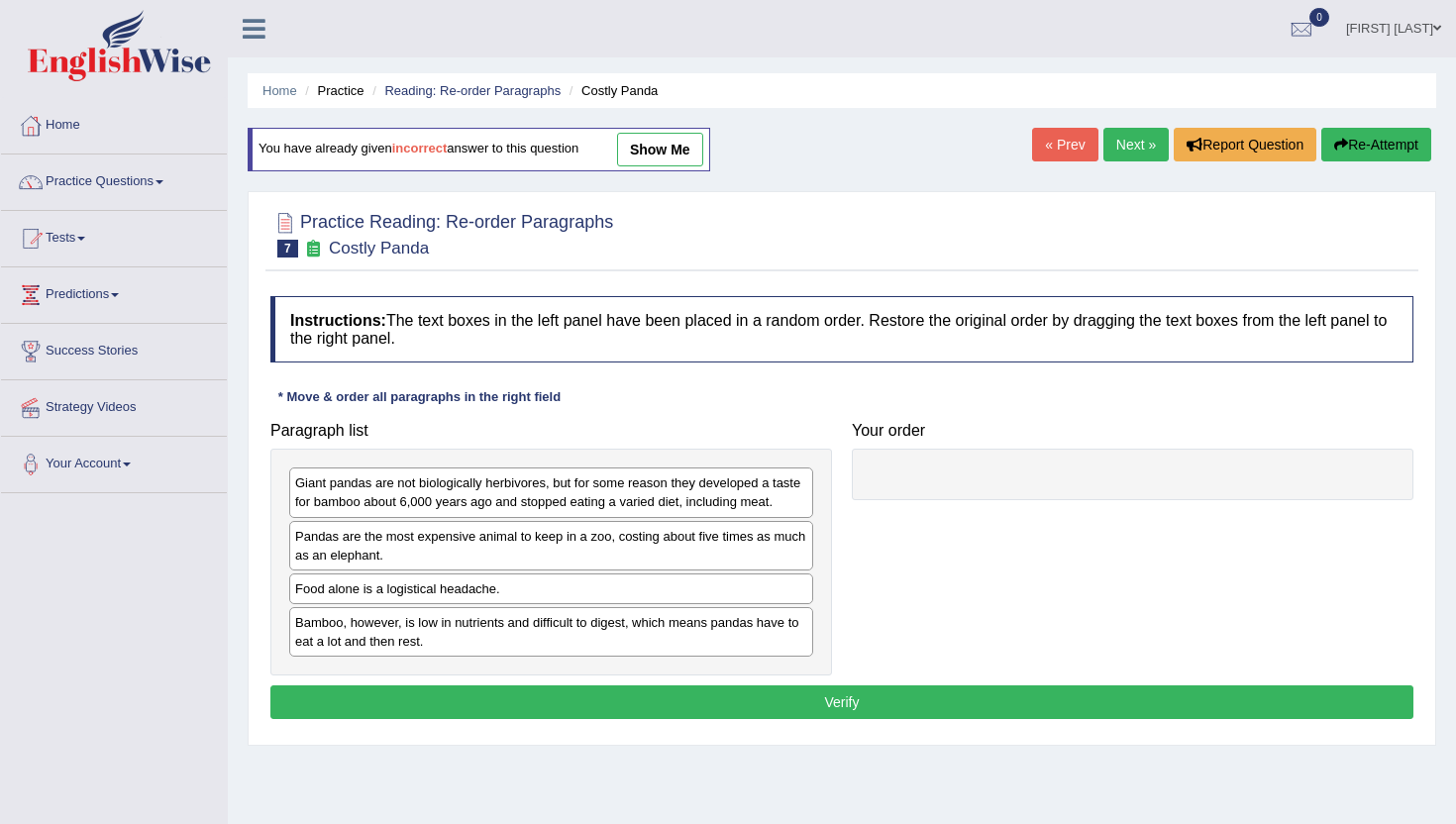 scroll, scrollTop: 0, scrollLeft: 0, axis: both 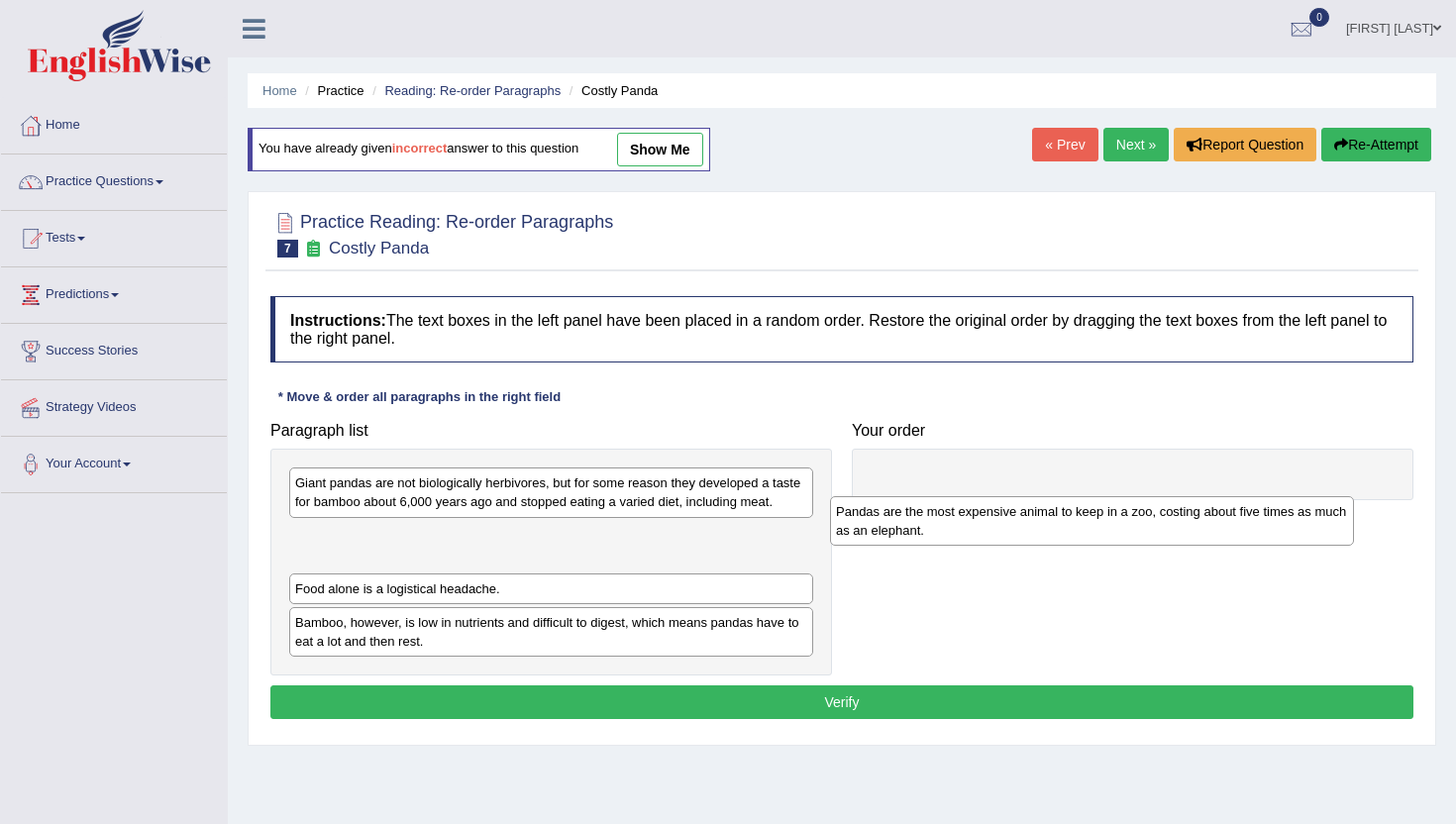 drag, startPoint x: 352, startPoint y: 543, endPoint x: 892, endPoint y: 518, distance: 540.578 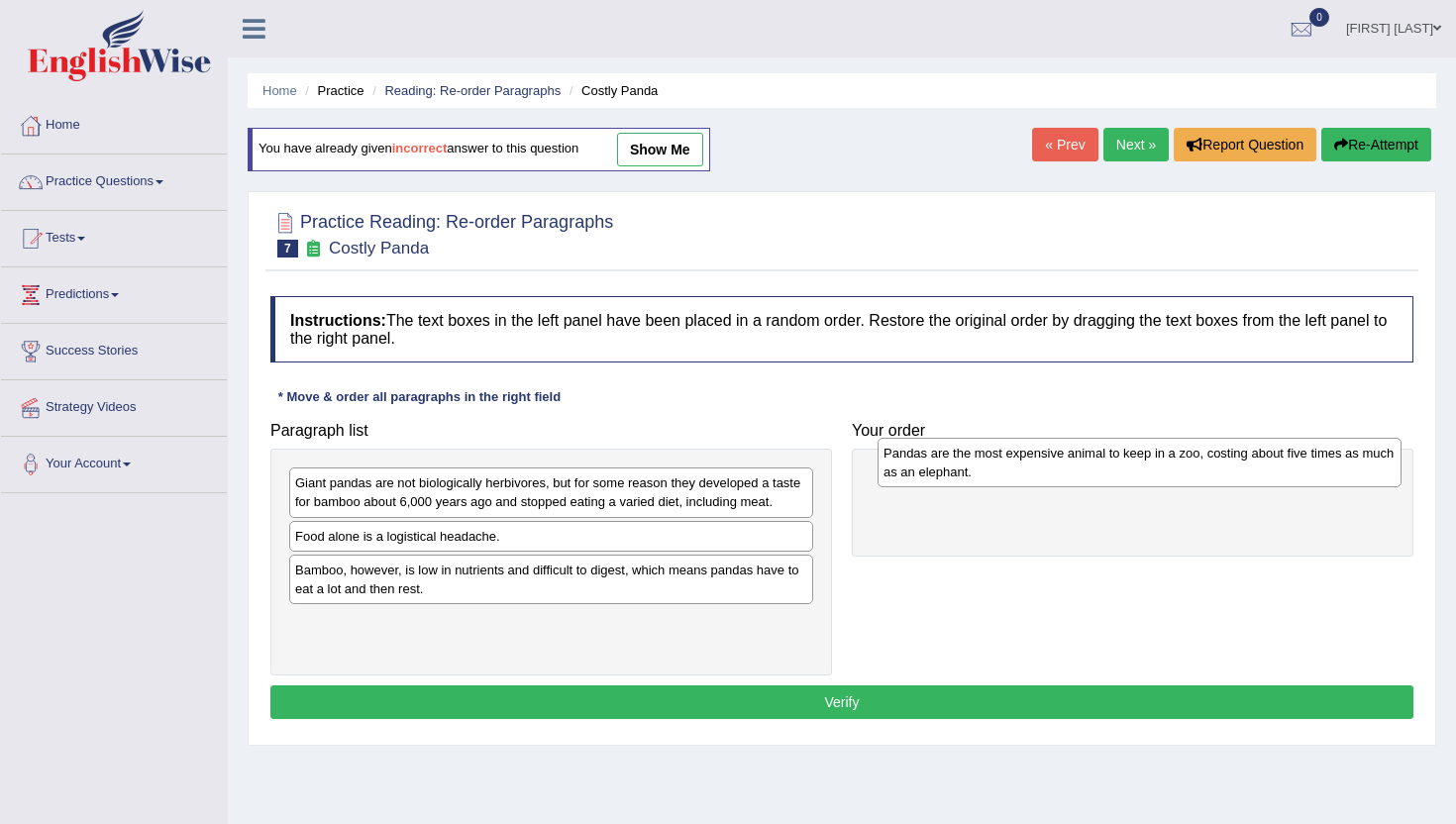 drag, startPoint x: 523, startPoint y: 552, endPoint x: 1102, endPoint y: 464, distance: 585.6492 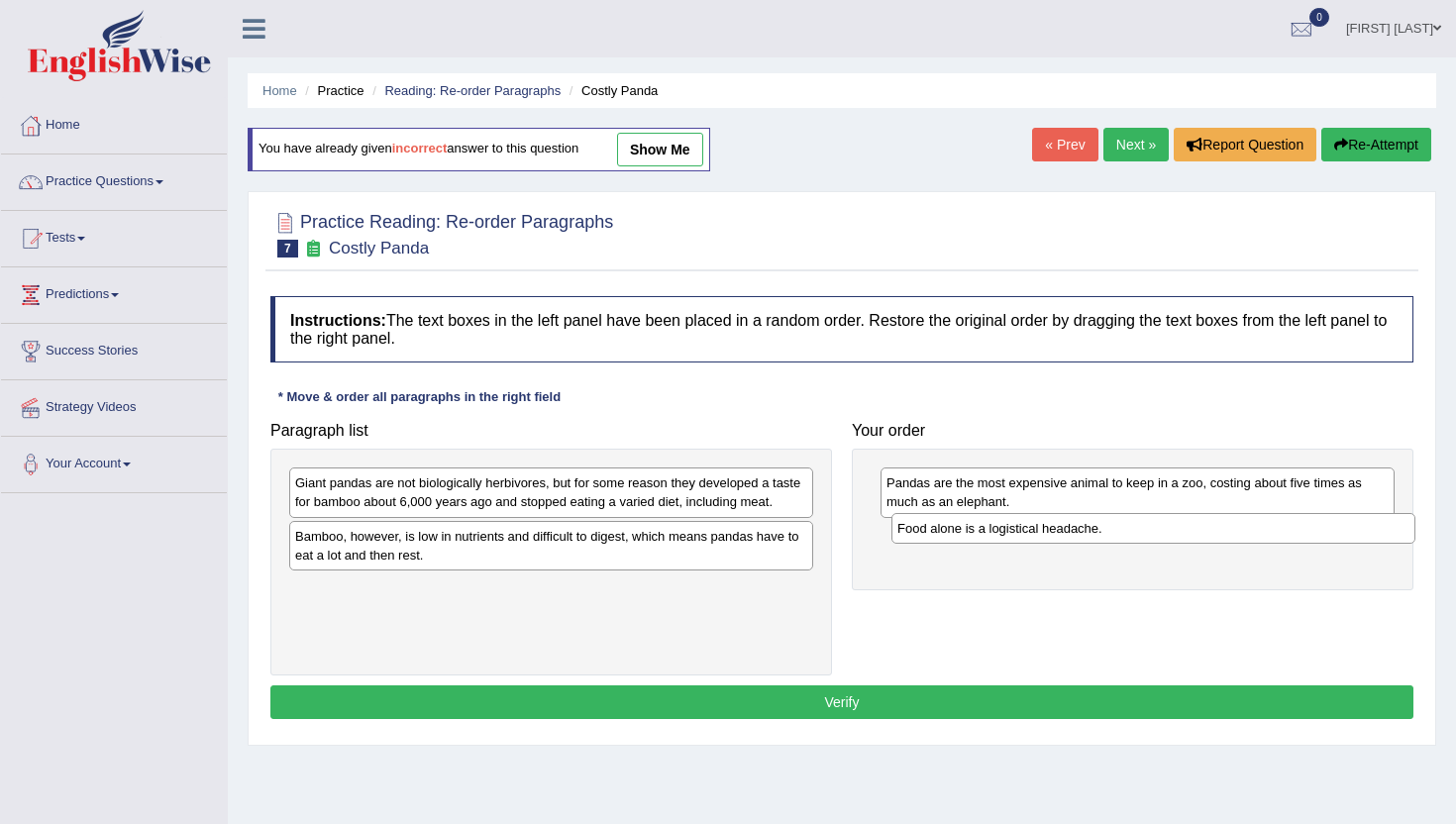 drag, startPoint x: 382, startPoint y: 544, endPoint x: 985, endPoint y: 536, distance: 603.0531 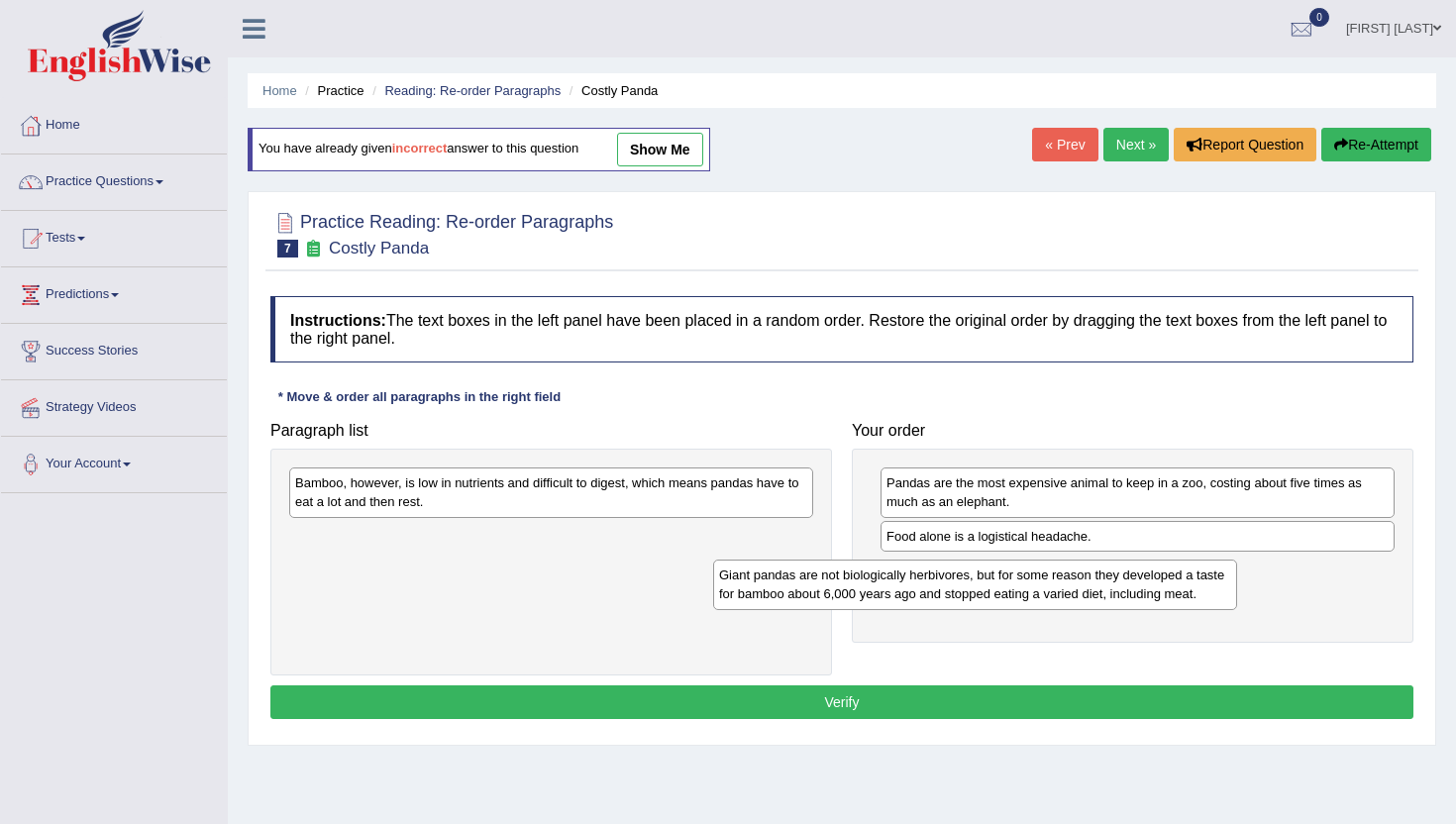 drag, startPoint x: 525, startPoint y: 497, endPoint x: 961, endPoint y: 587, distance: 445.1921 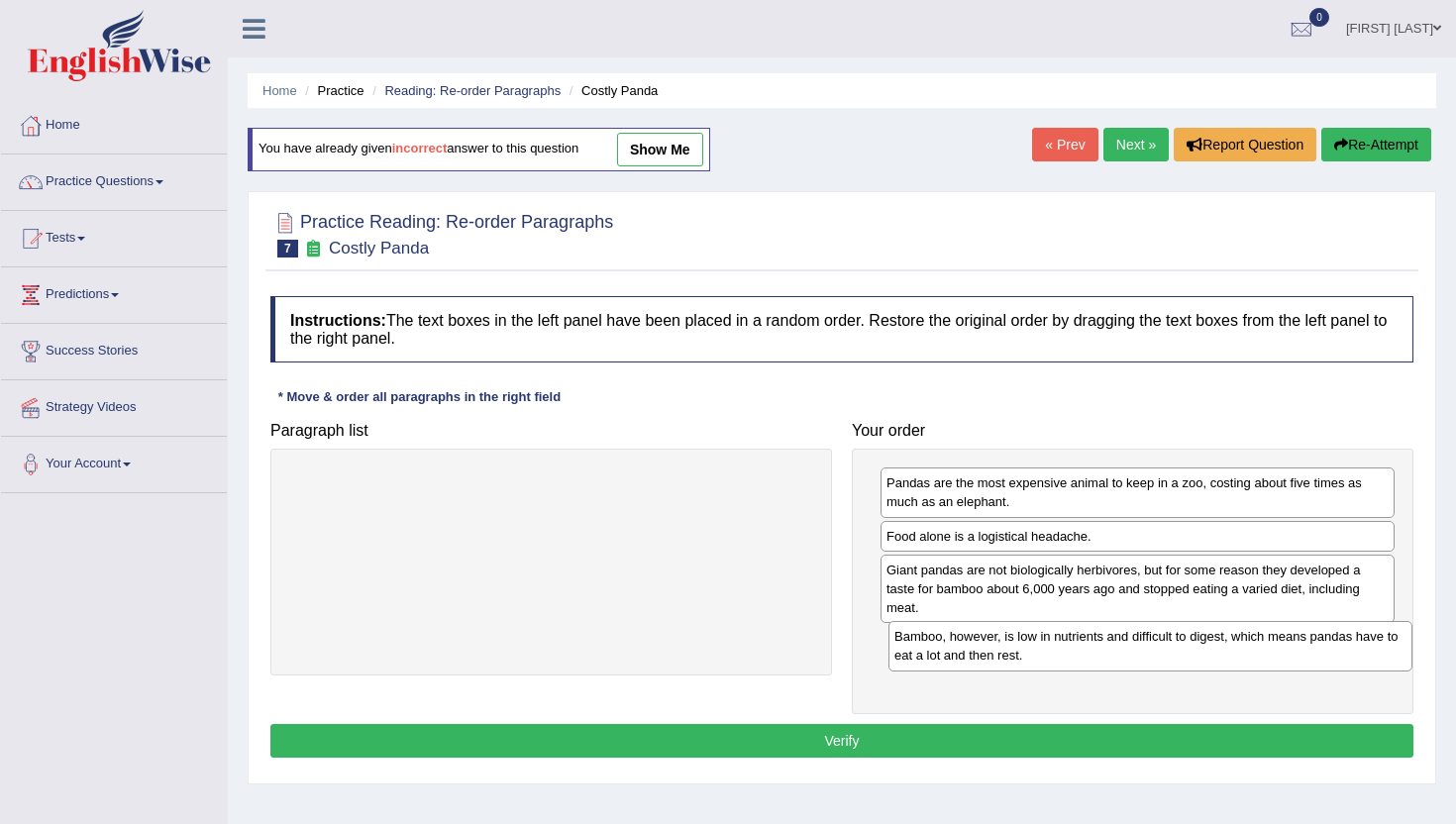 drag, startPoint x: 428, startPoint y: 485, endPoint x: 1027, endPoint y: 638, distance: 618.2313 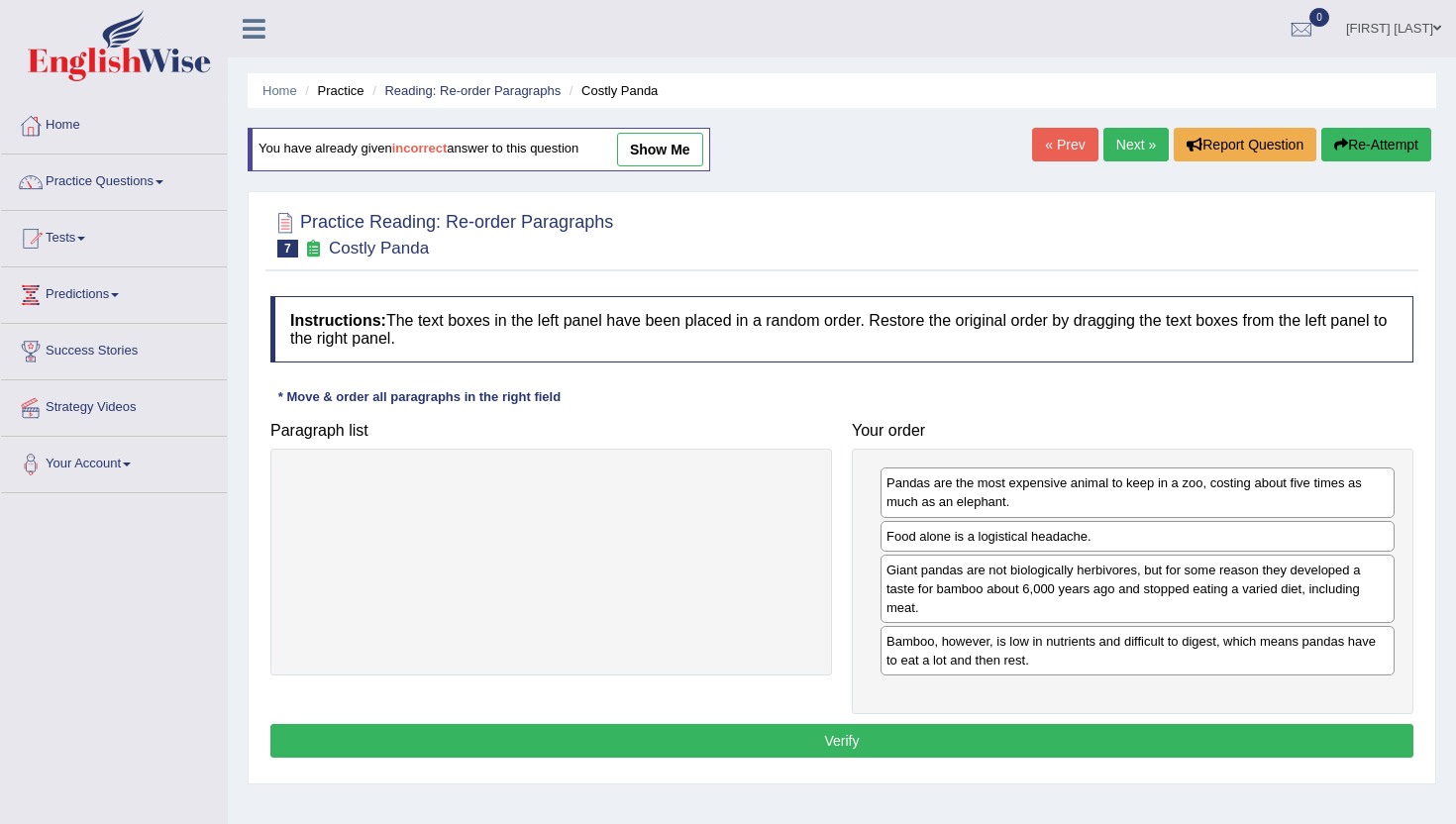 click on "Verify" at bounding box center (842, 741) 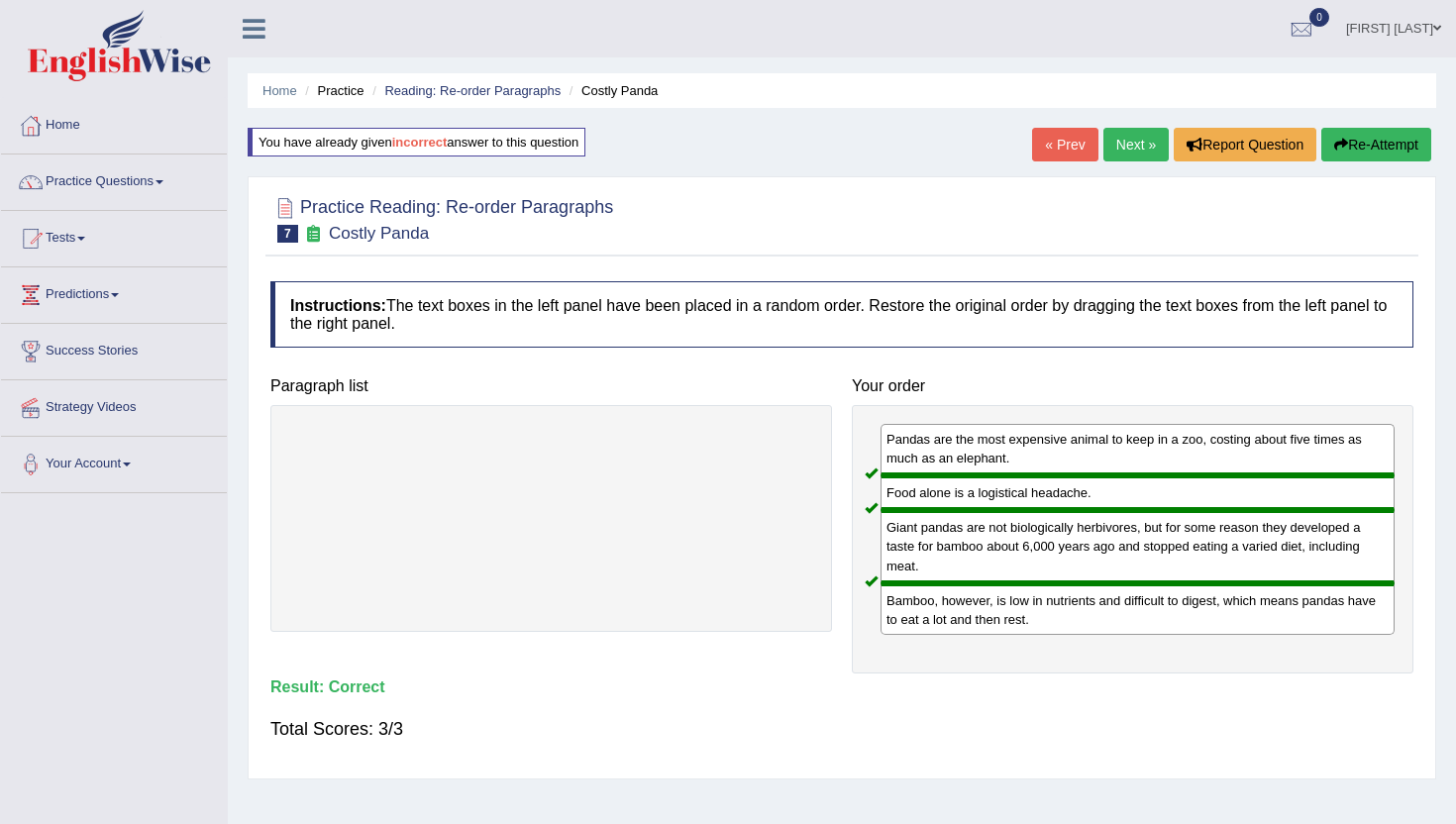 click on "Re-Attempt" at bounding box center (1376, 145) 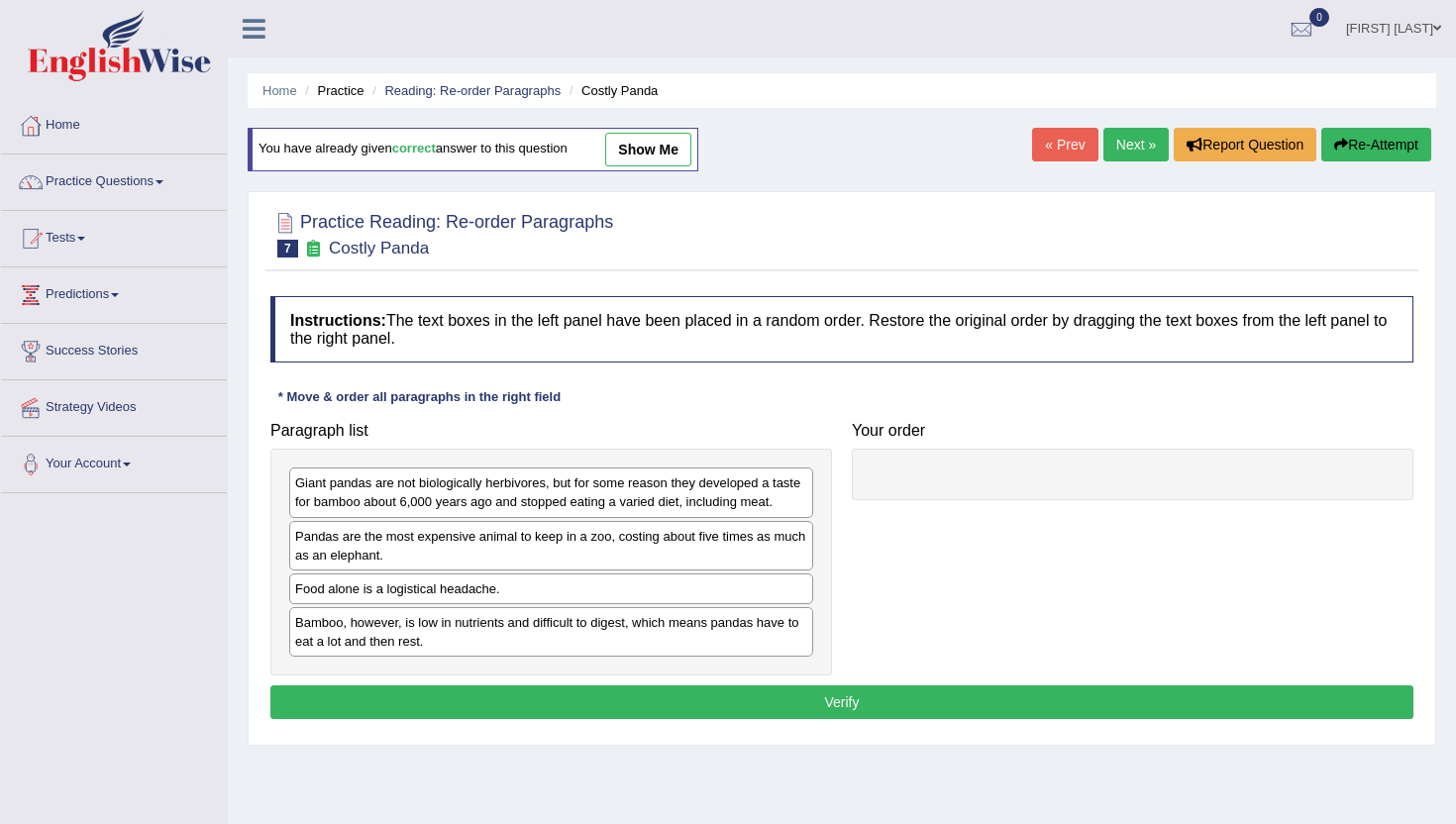 scroll, scrollTop: 0, scrollLeft: 0, axis: both 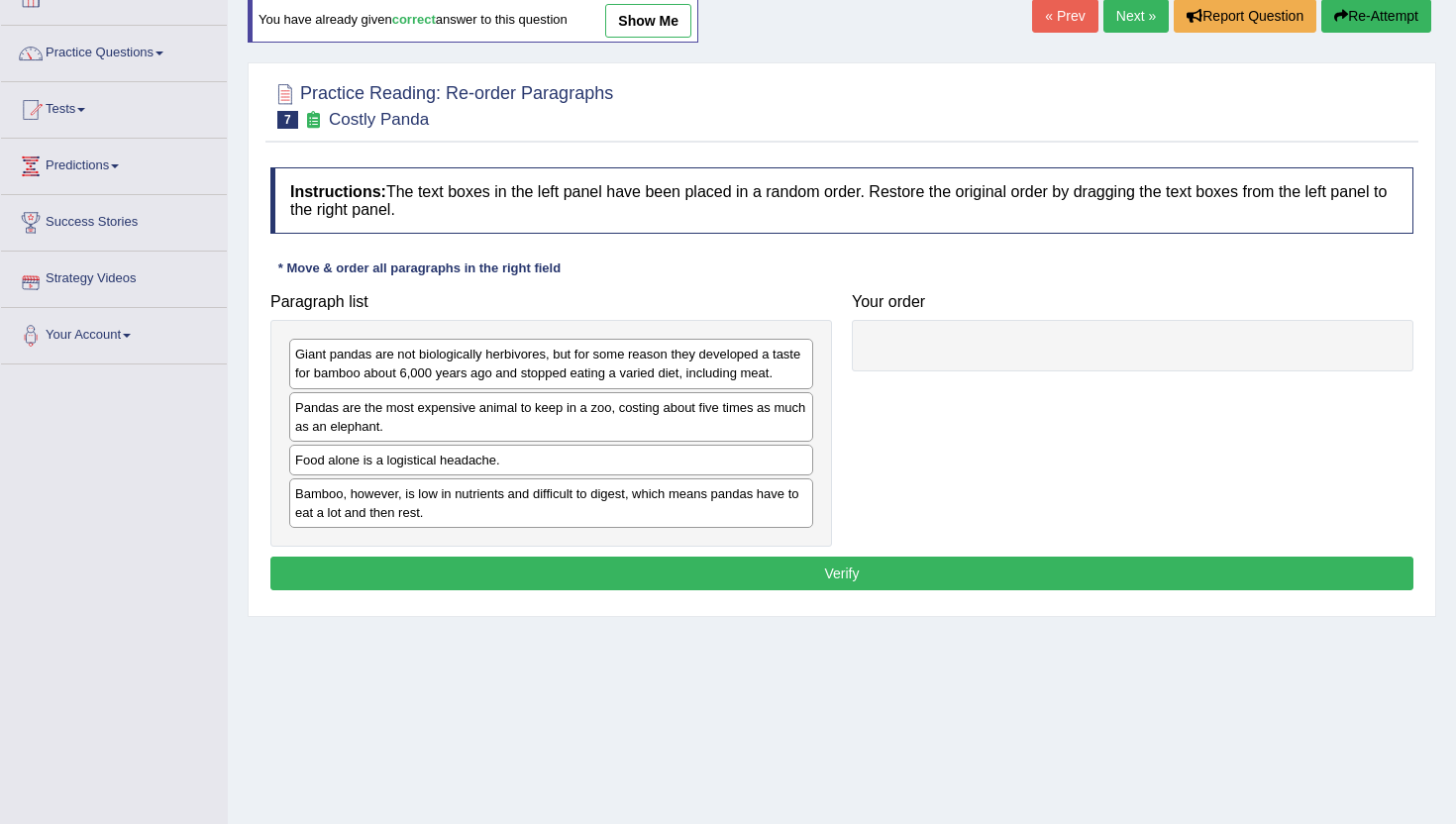 click on "Next »" at bounding box center [1136, 16] 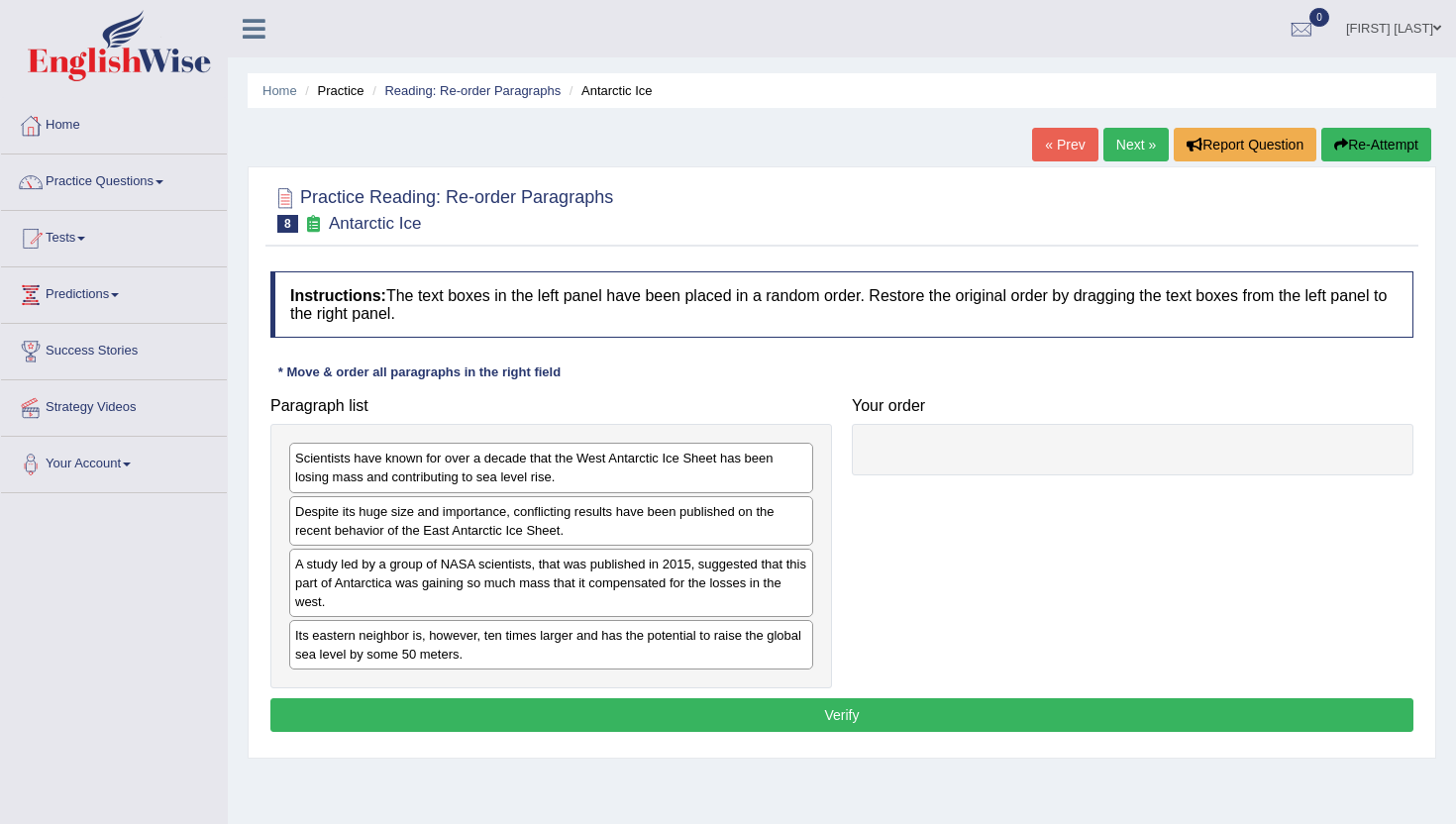 scroll, scrollTop: 0, scrollLeft: 0, axis: both 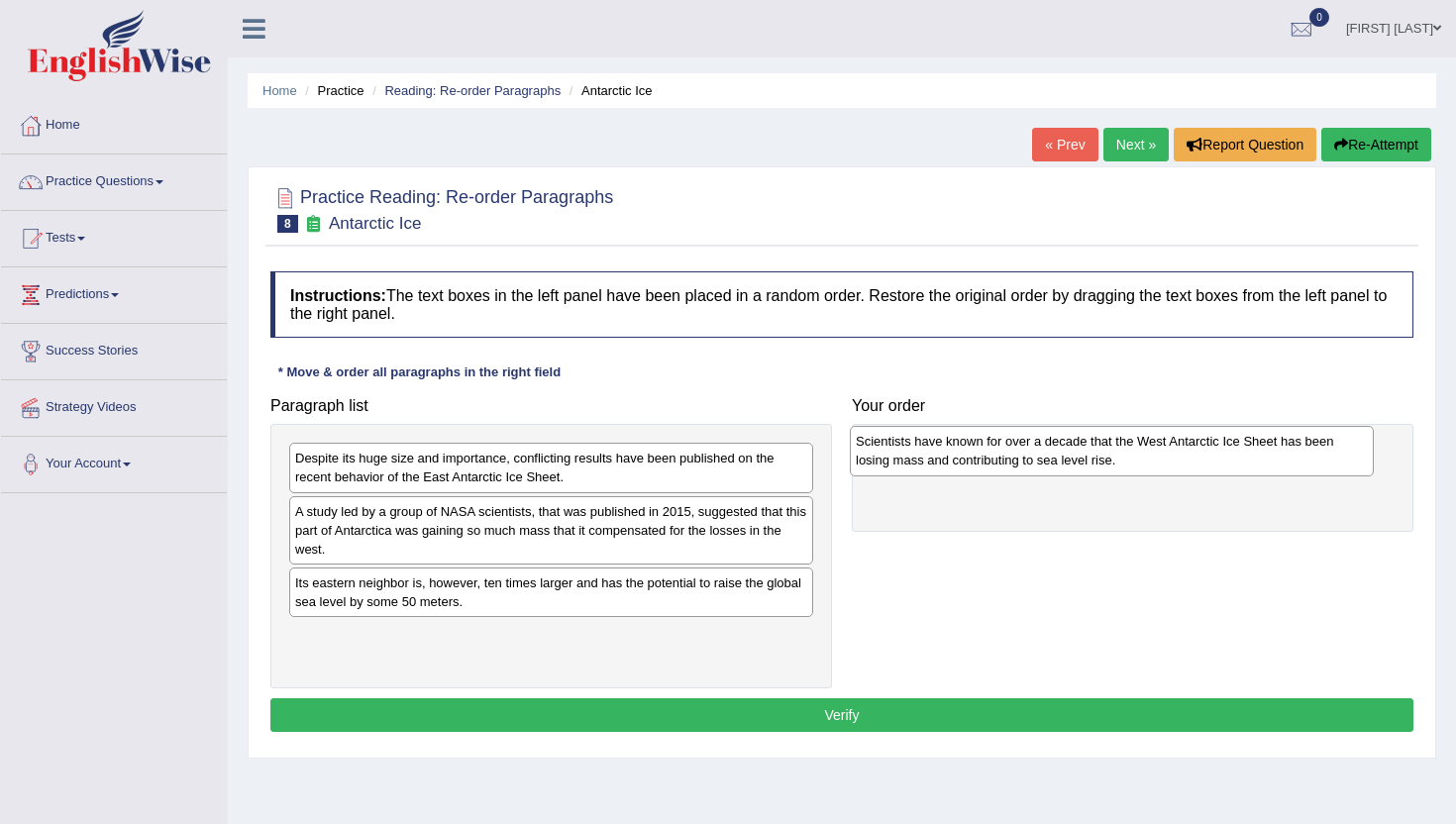 drag, startPoint x: 359, startPoint y: 473, endPoint x: 919, endPoint y: 455, distance: 560.2892 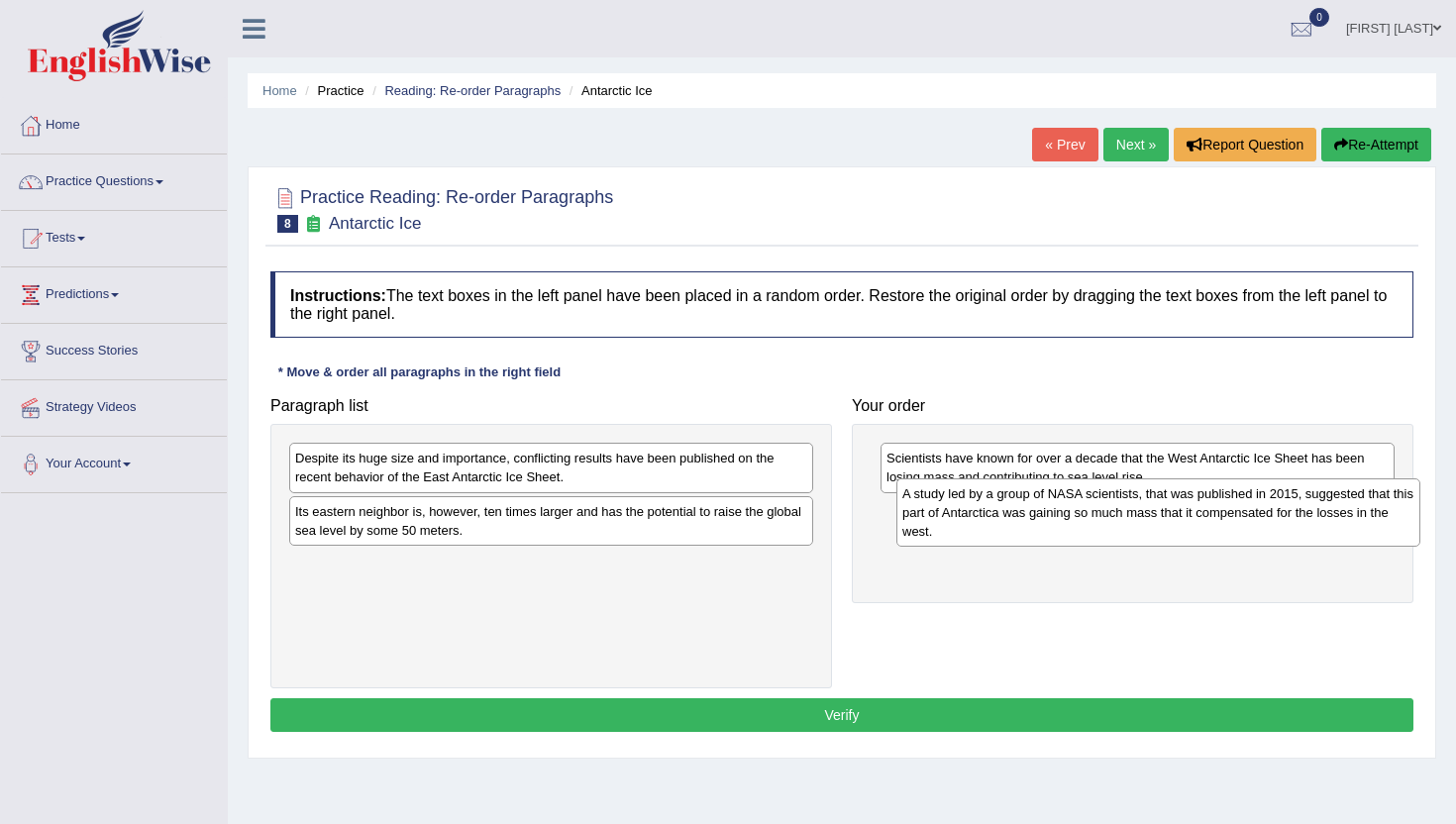 drag, startPoint x: 366, startPoint y: 536, endPoint x: 964, endPoint y: 515, distance: 598.36862 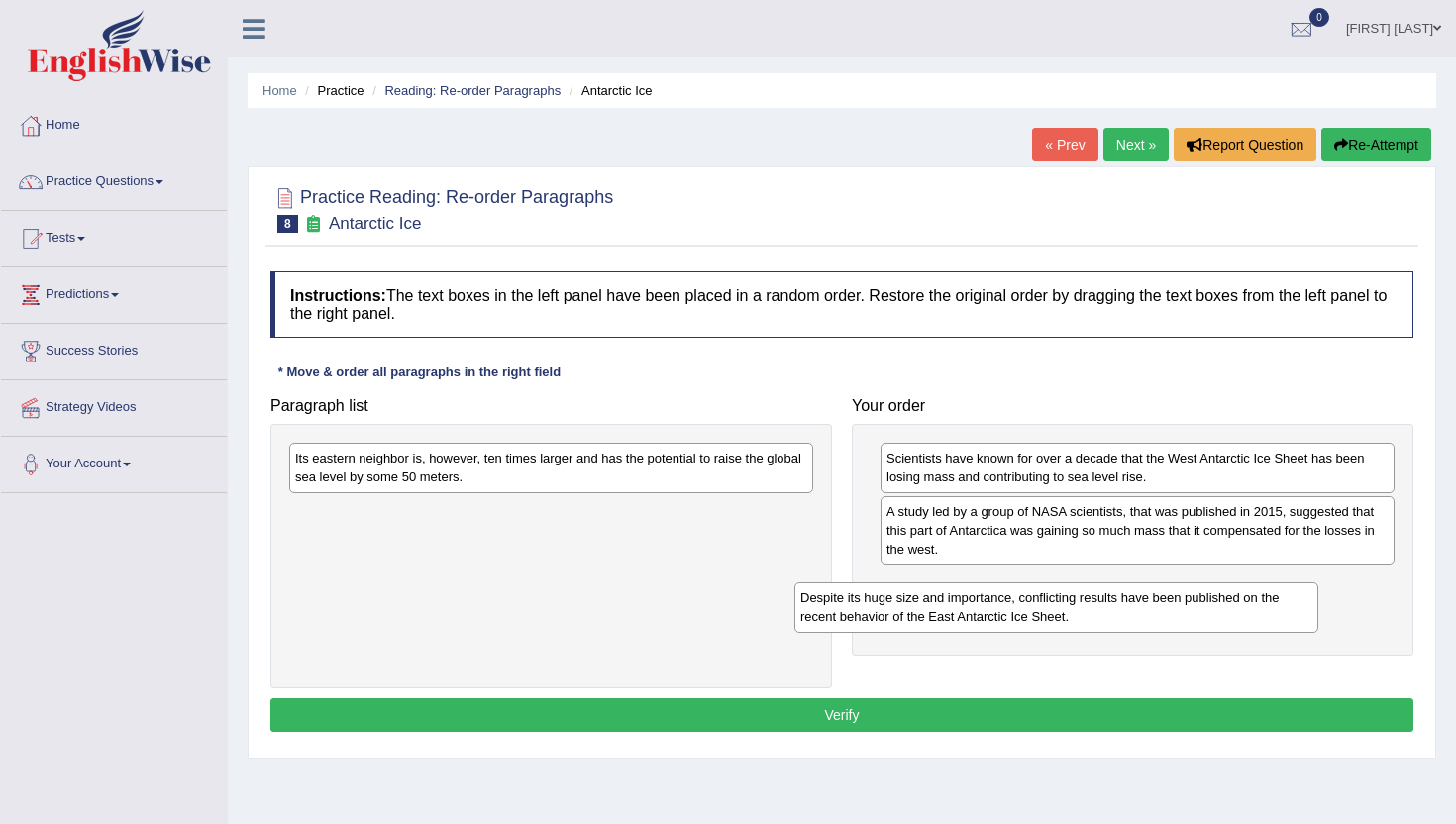 drag, startPoint x: 604, startPoint y: 472, endPoint x: 1112, endPoint y: 609, distance: 526.14922 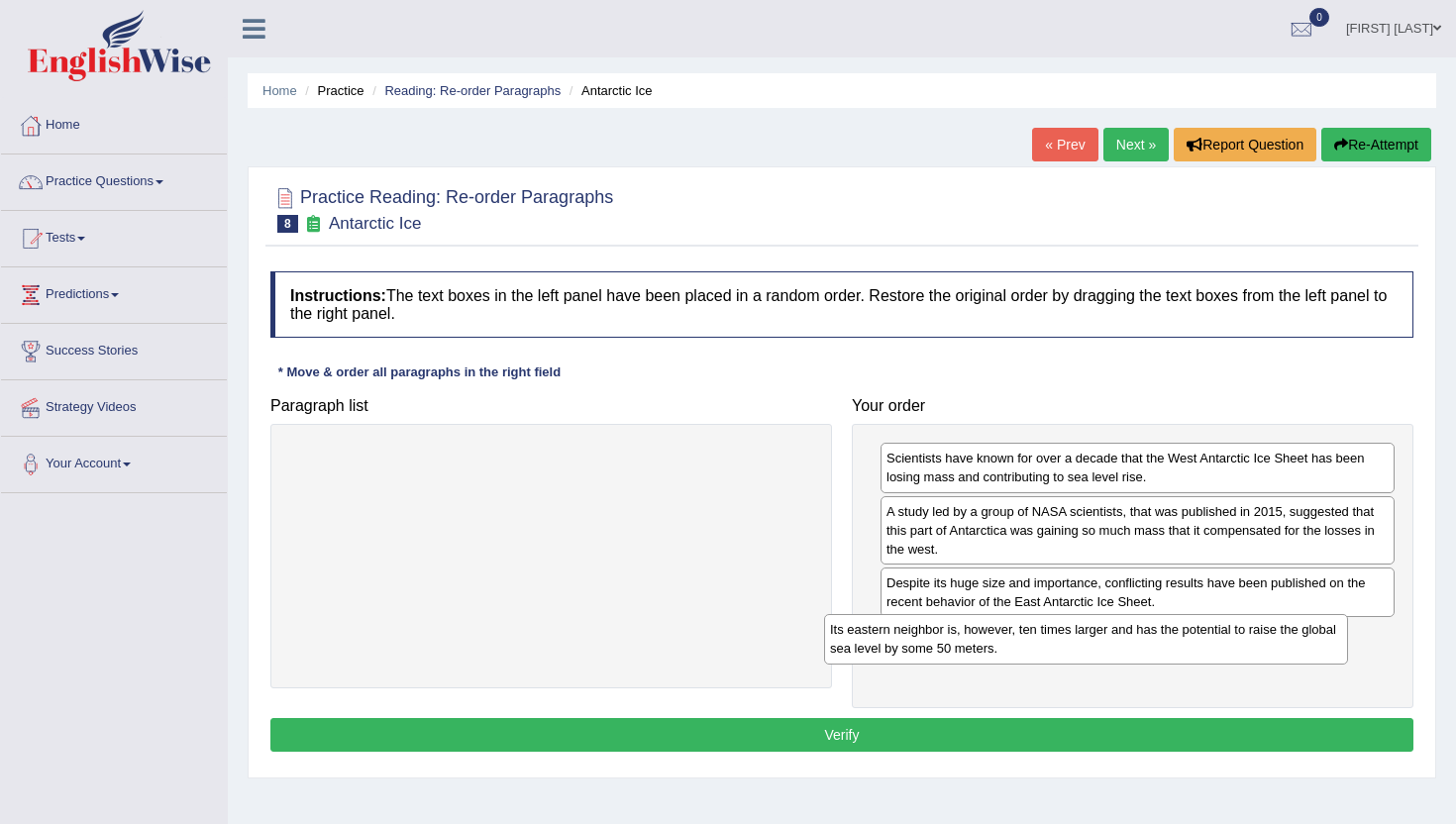 drag, startPoint x: 493, startPoint y: 469, endPoint x: 1035, endPoint y: 646, distance: 570.169 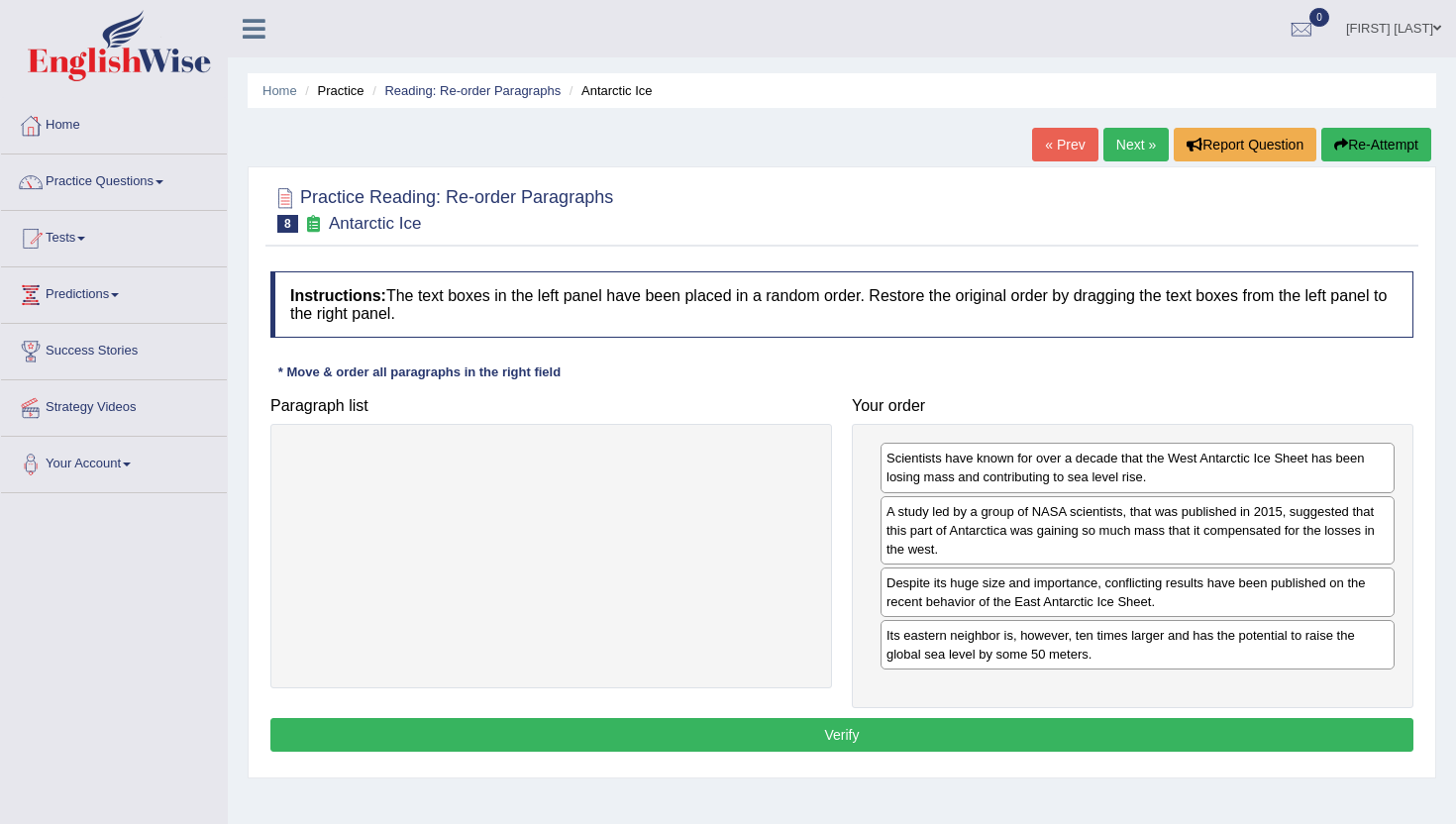 click on "Verify" at bounding box center [842, 735] 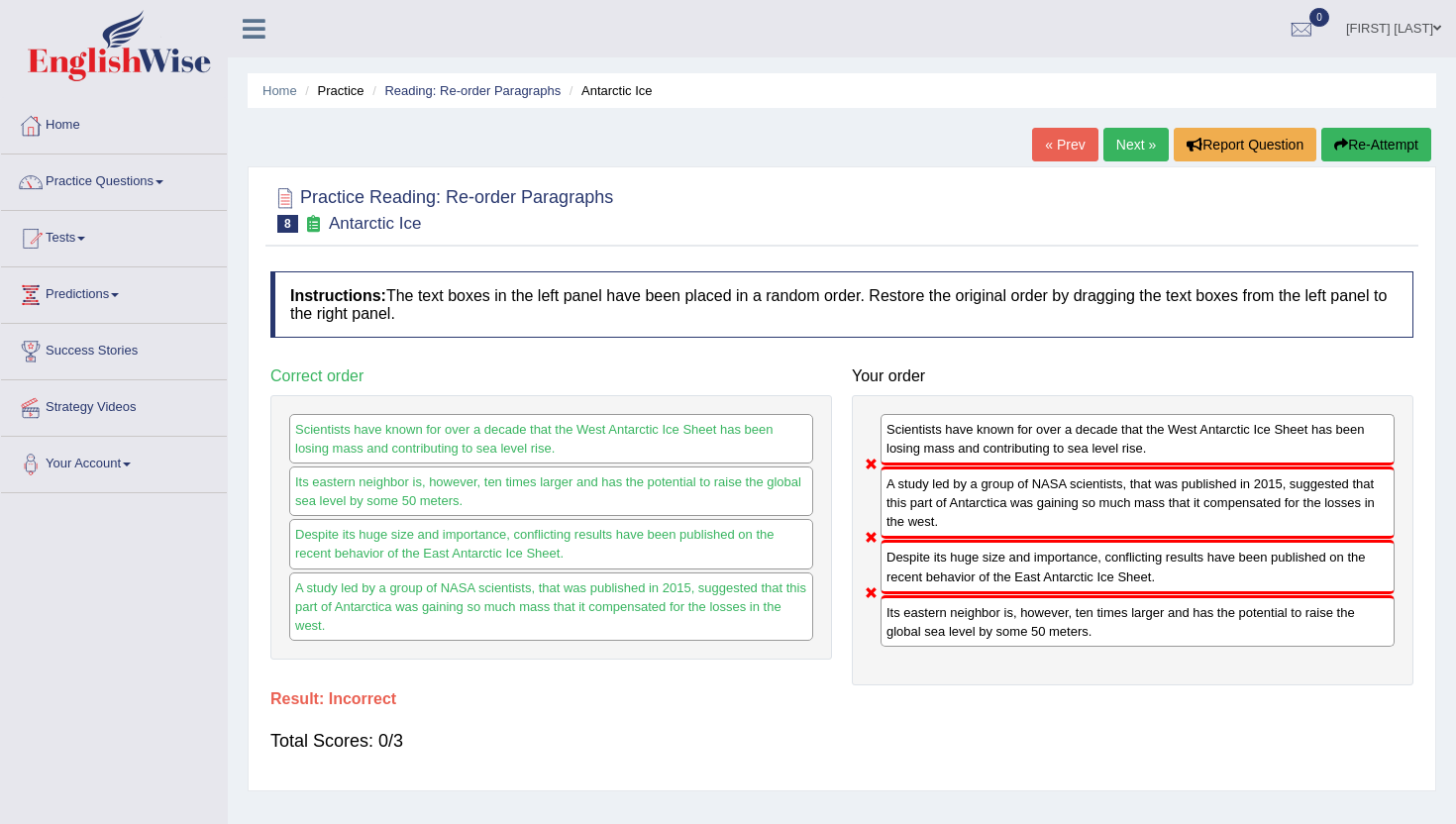 click on "Re-Attempt" at bounding box center [1376, 145] 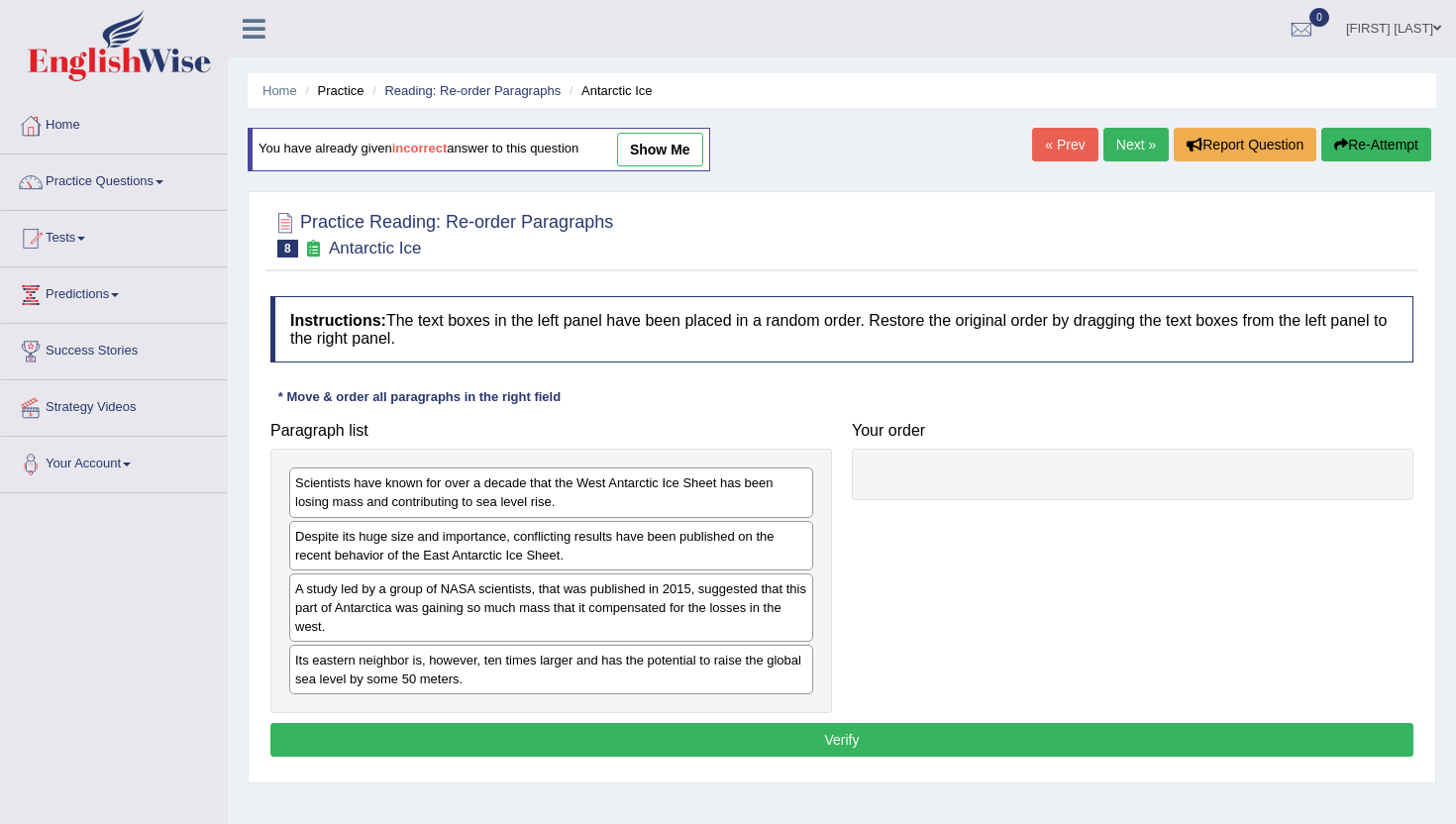 scroll, scrollTop: 0, scrollLeft: 0, axis: both 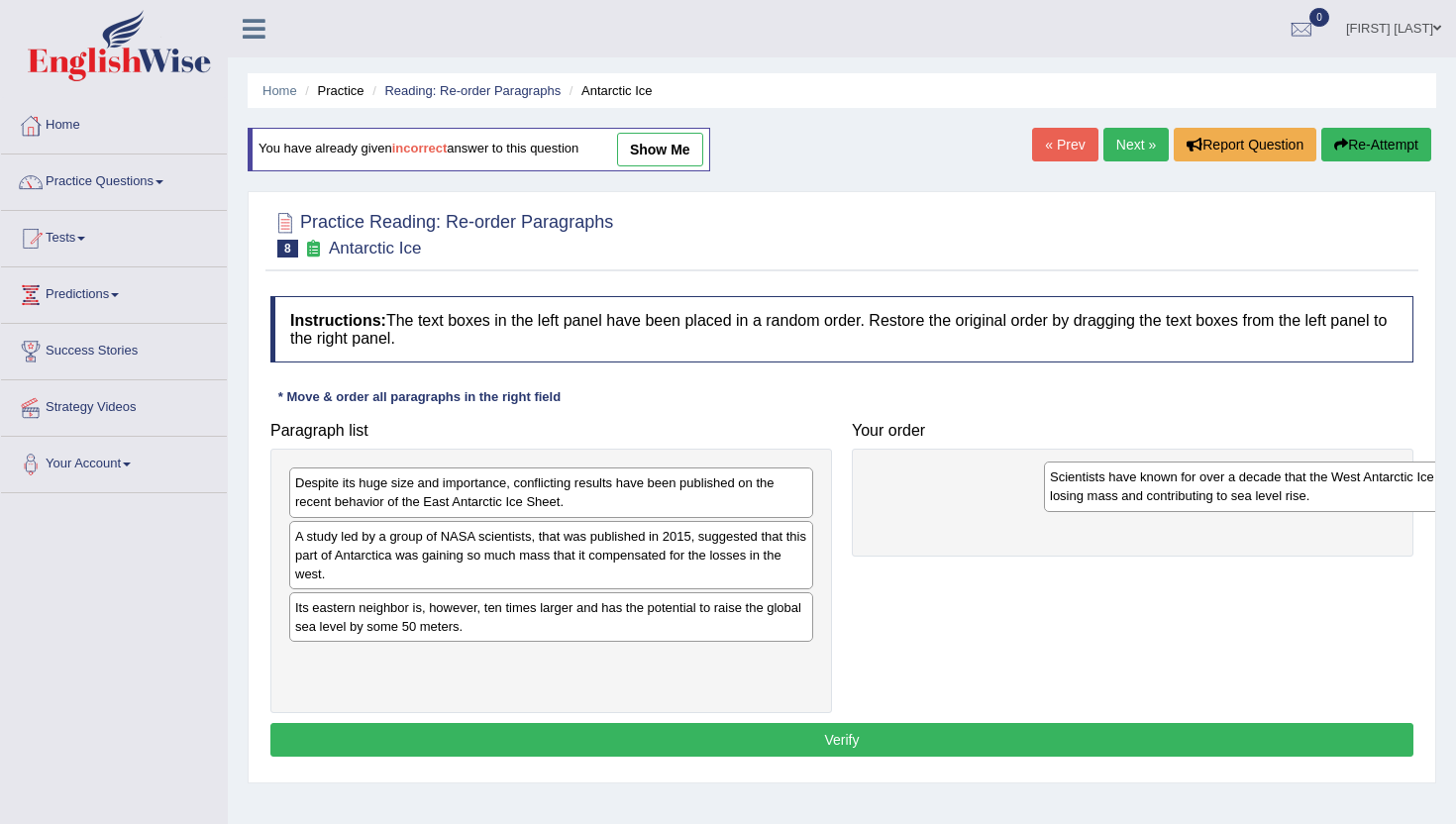 drag, startPoint x: 340, startPoint y: 500, endPoint x: 1040, endPoint y: 473, distance: 700.5205 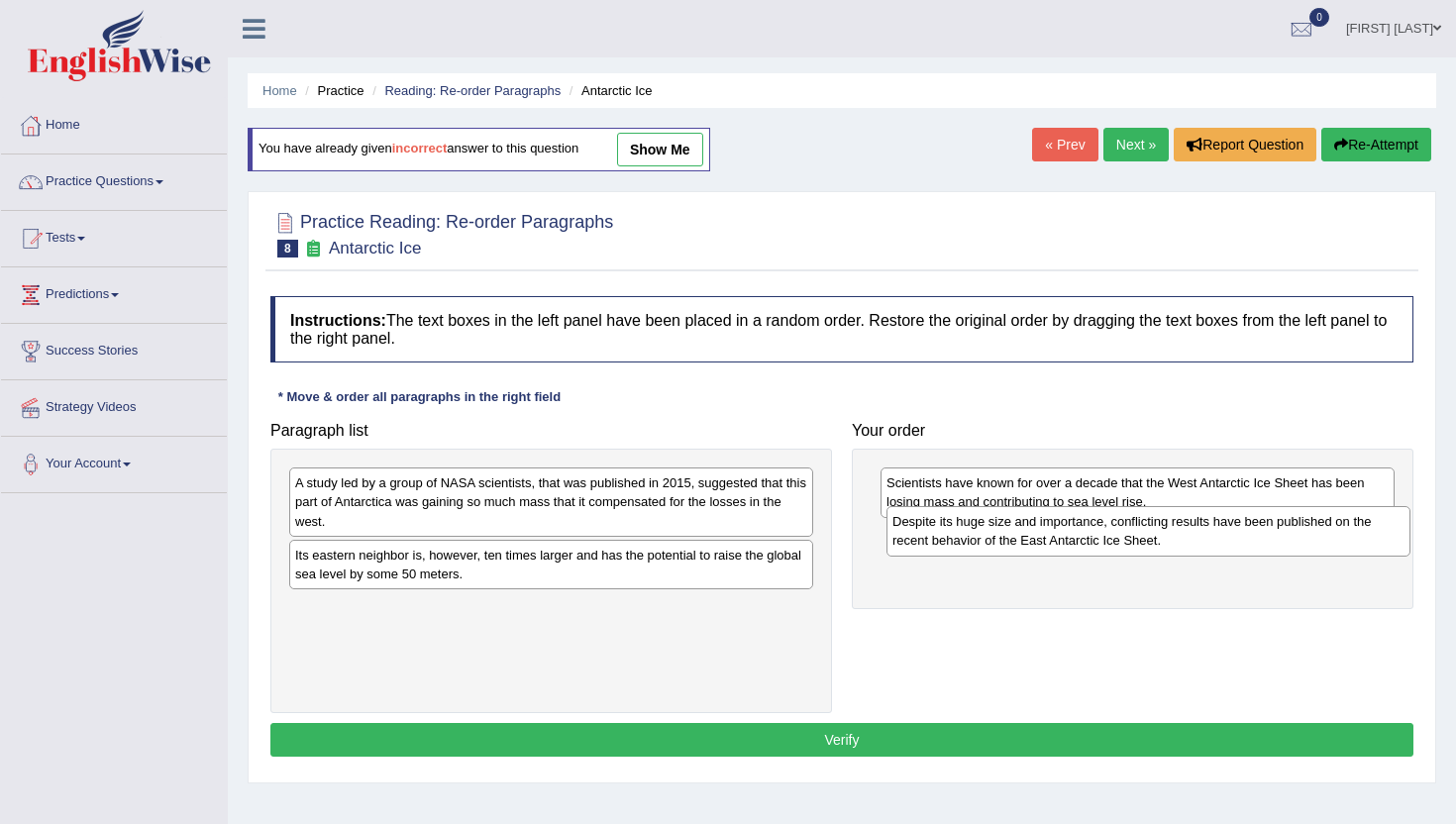 drag, startPoint x: 445, startPoint y: 496, endPoint x: 1042, endPoint y: 535, distance: 598.2725 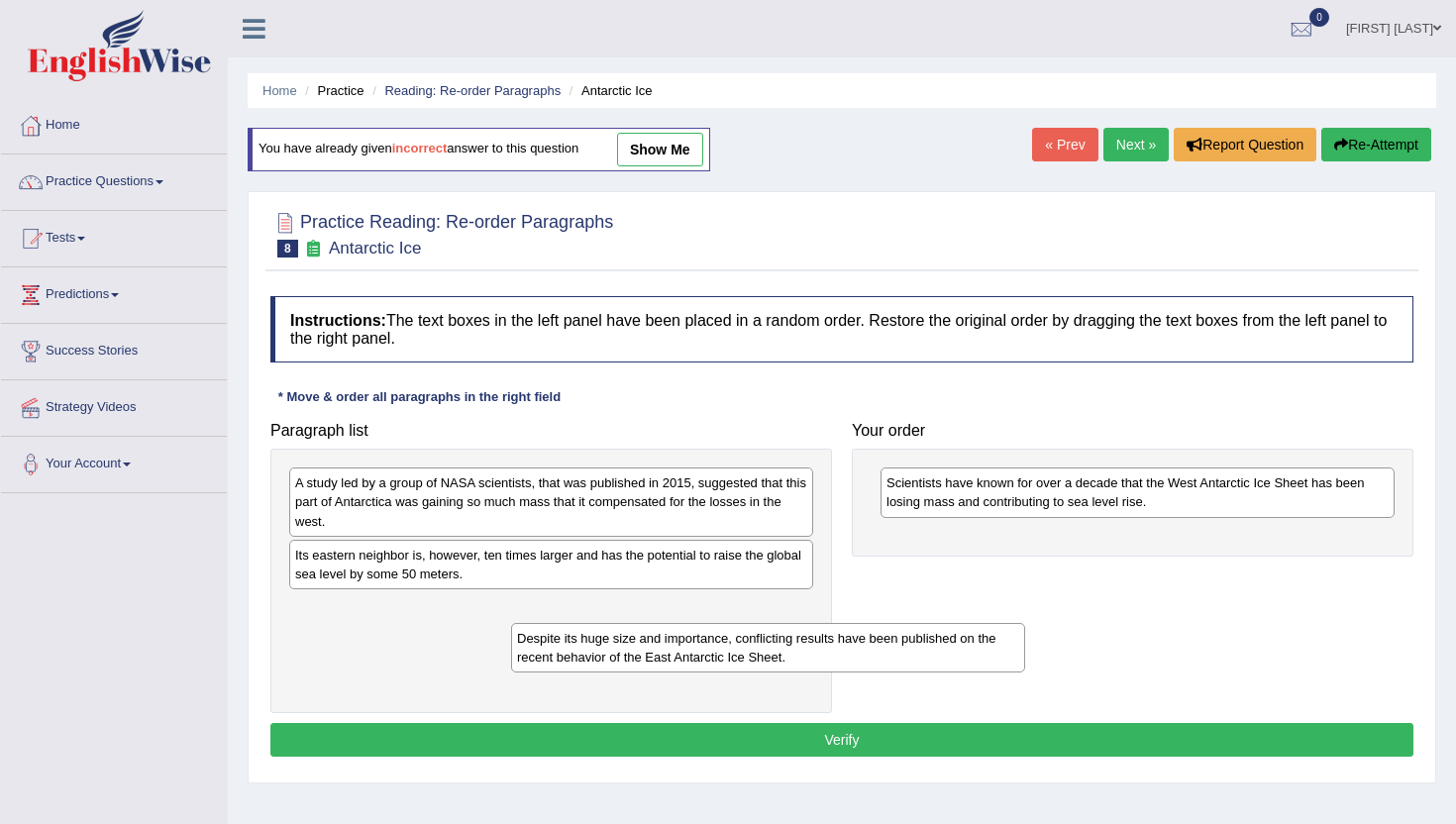 drag, startPoint x: 1038, startPoint y: 544, endPoint x: 667, endPoint y: 649, distance: 385.5723 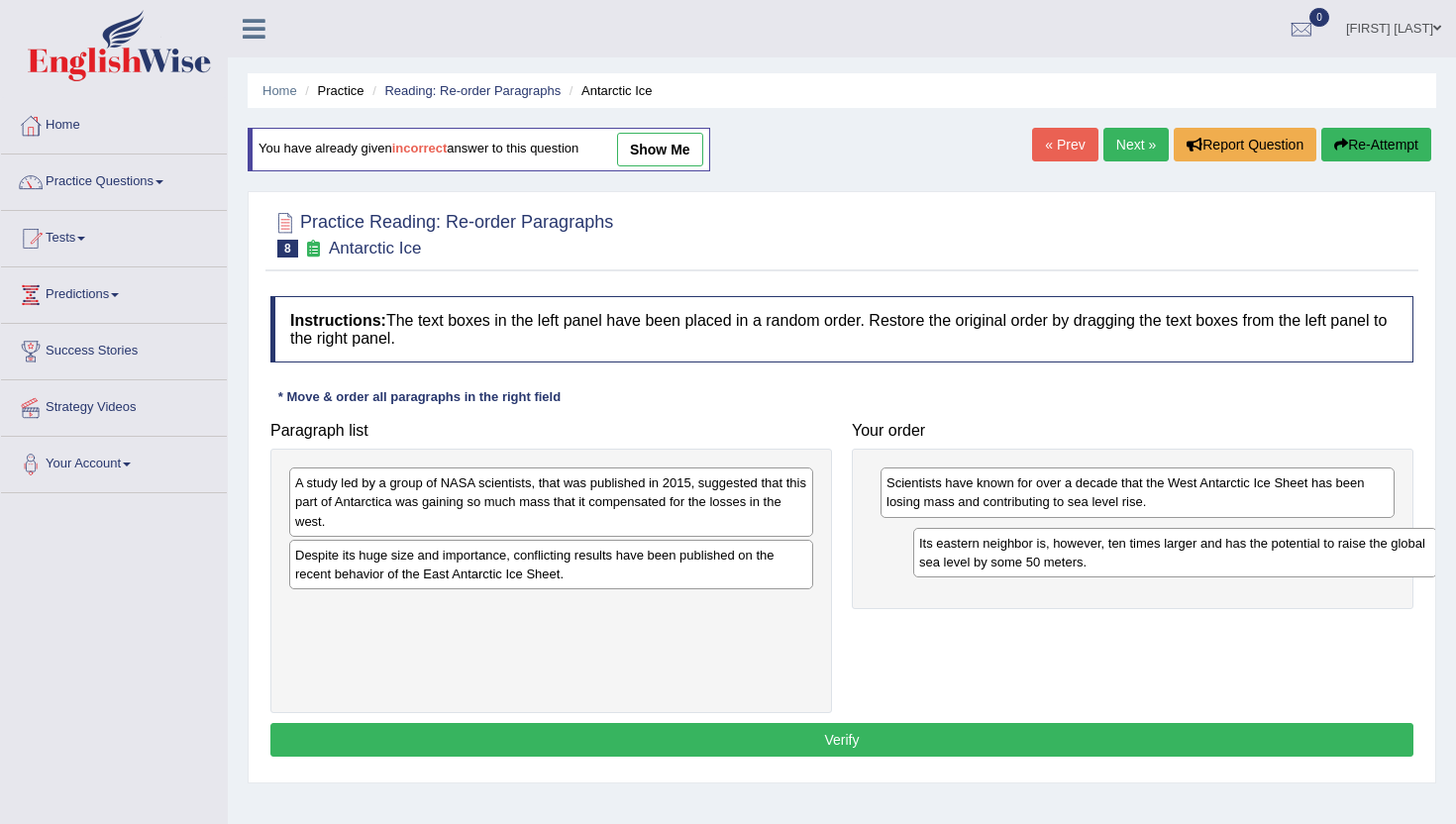 drag, startPoint x: 380, startPoint y: 562, endPoint x: 999, endPoint y: 538, distance: 619.46509 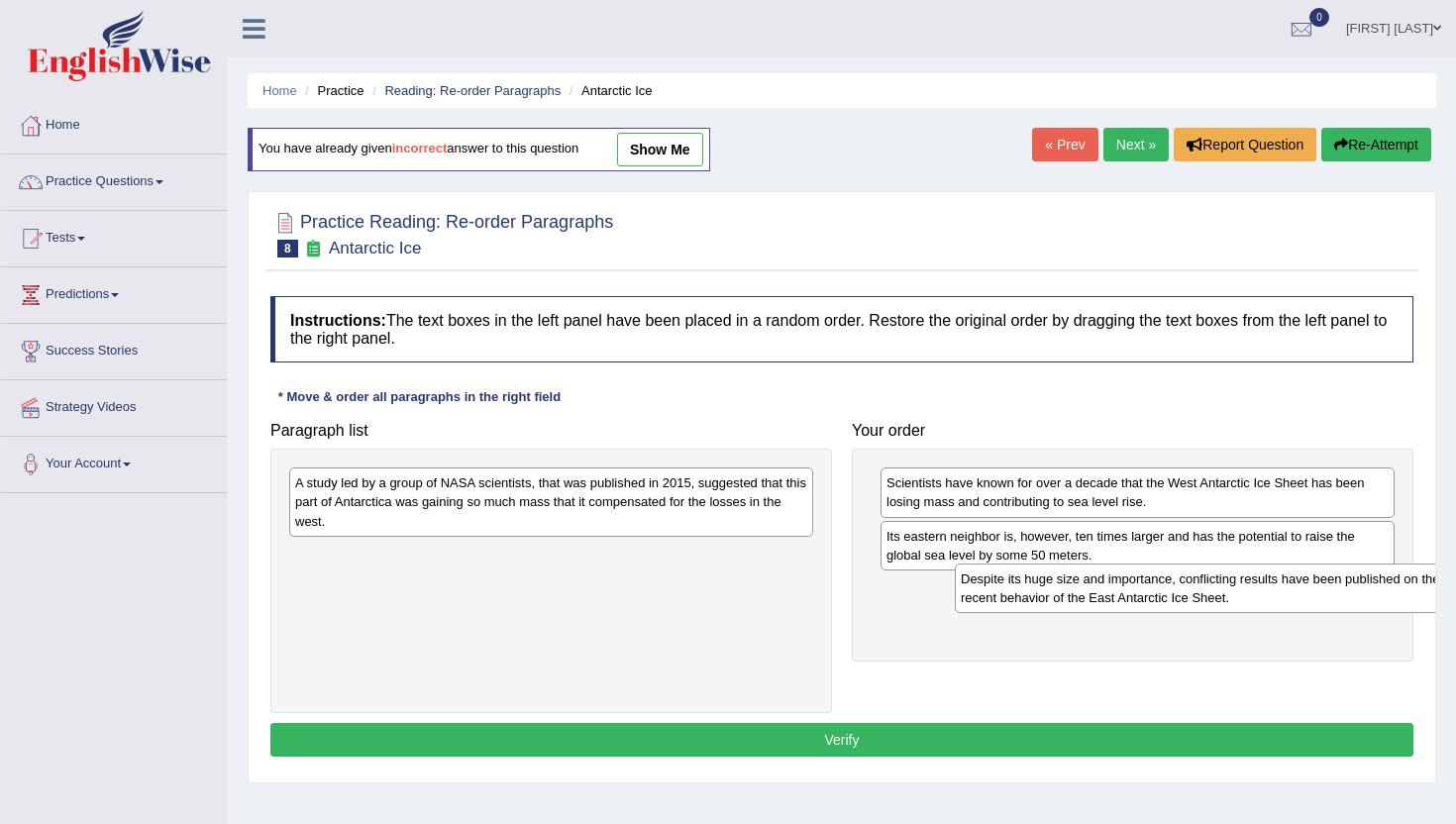 drag, startPoint x: 384, startPoint y: 580, endPoint x: 1068, endPoint y: 598, distance: 684.2368 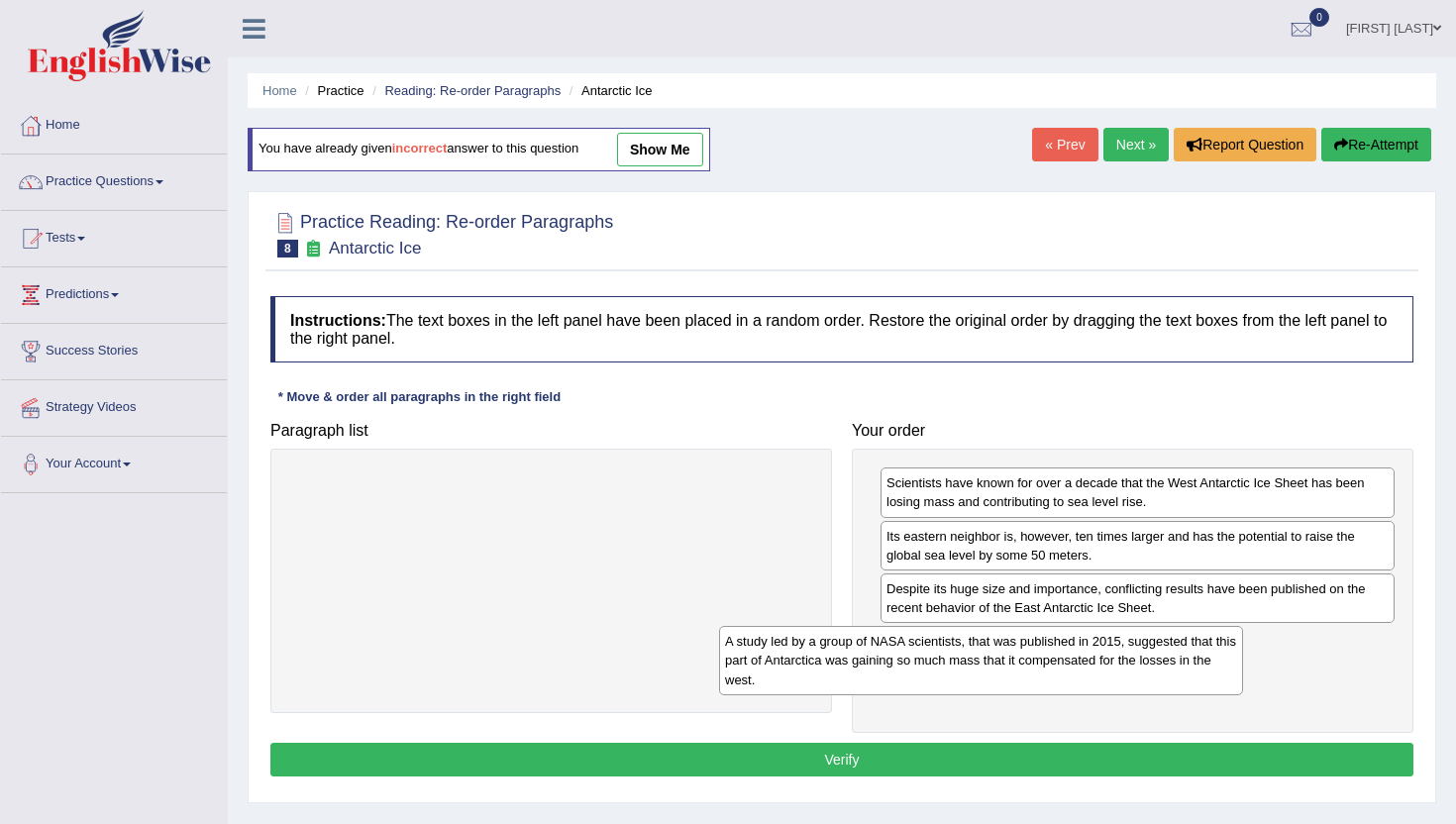 drag, startPoint x: 708, startPoint y: 509, endPoint x: 1156, endPoint y: 658, distance: 472.12816 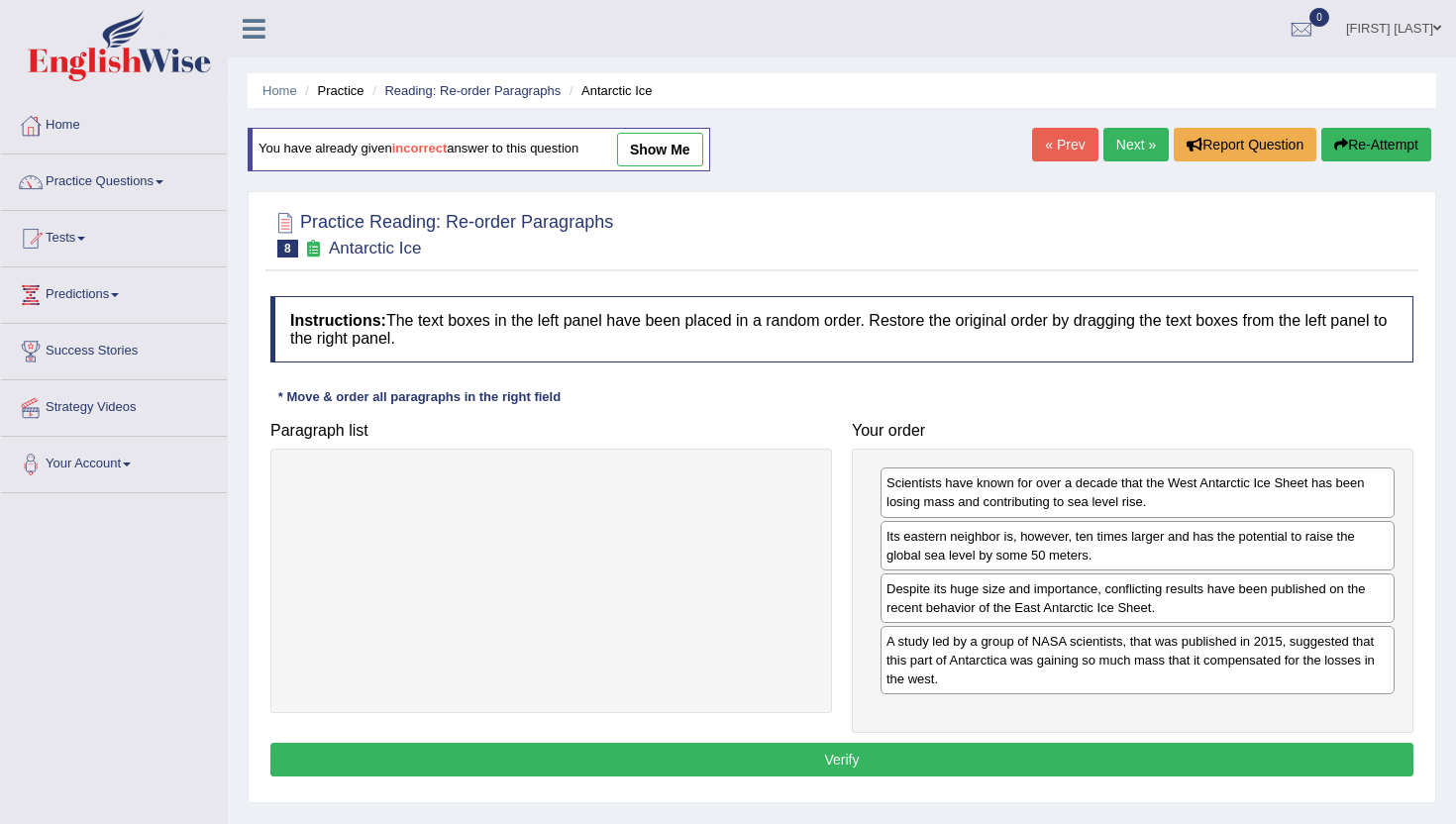 click on "Verify" at bounding box center [842, 760] 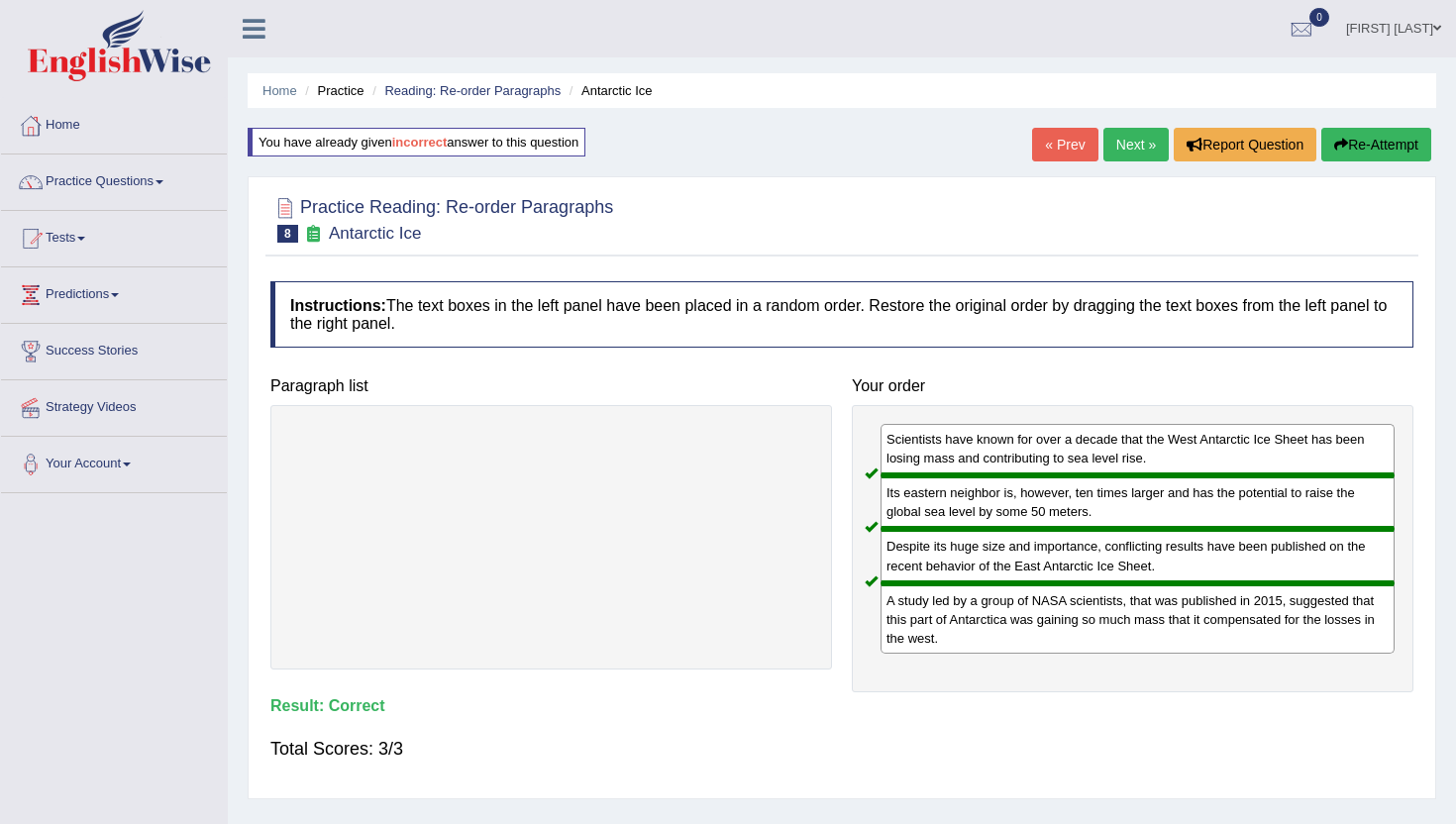 click on "Re-Attempt" at bounding box center [1376, 145] 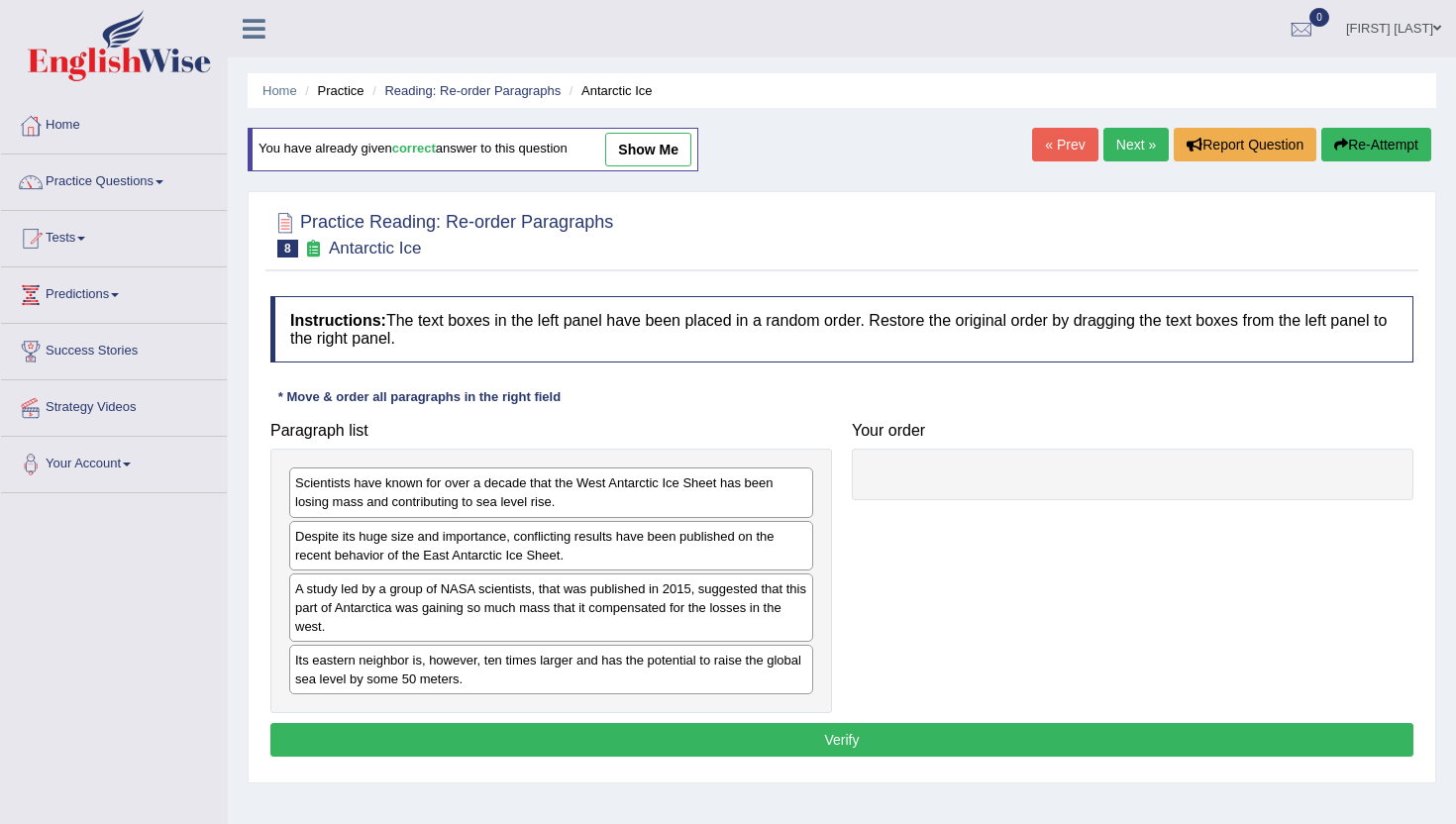 scroll, scrollTop: 0, scrollLeft: 0, axis: both 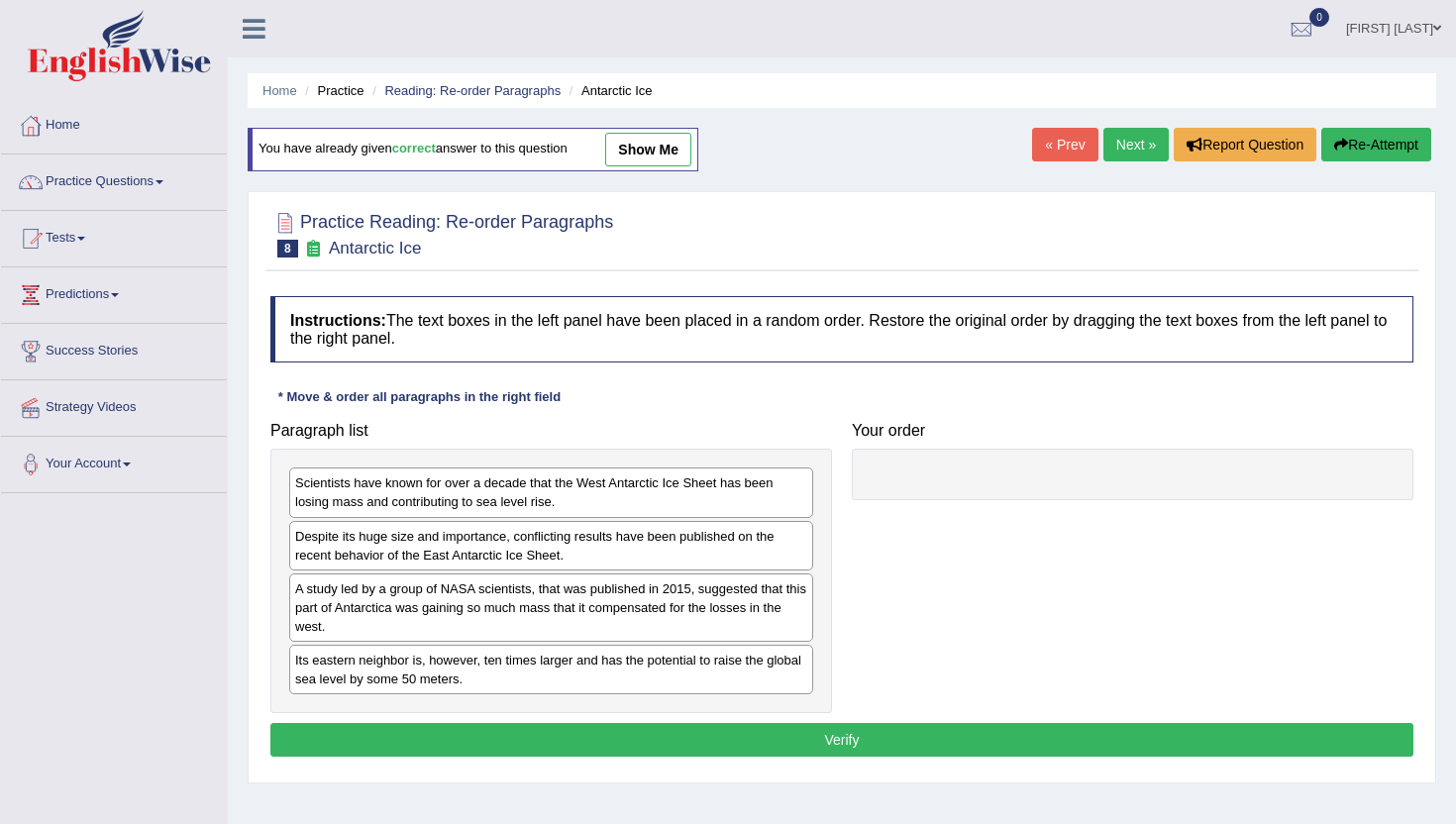 click on "Next »" at bounding box center (1136, 145) 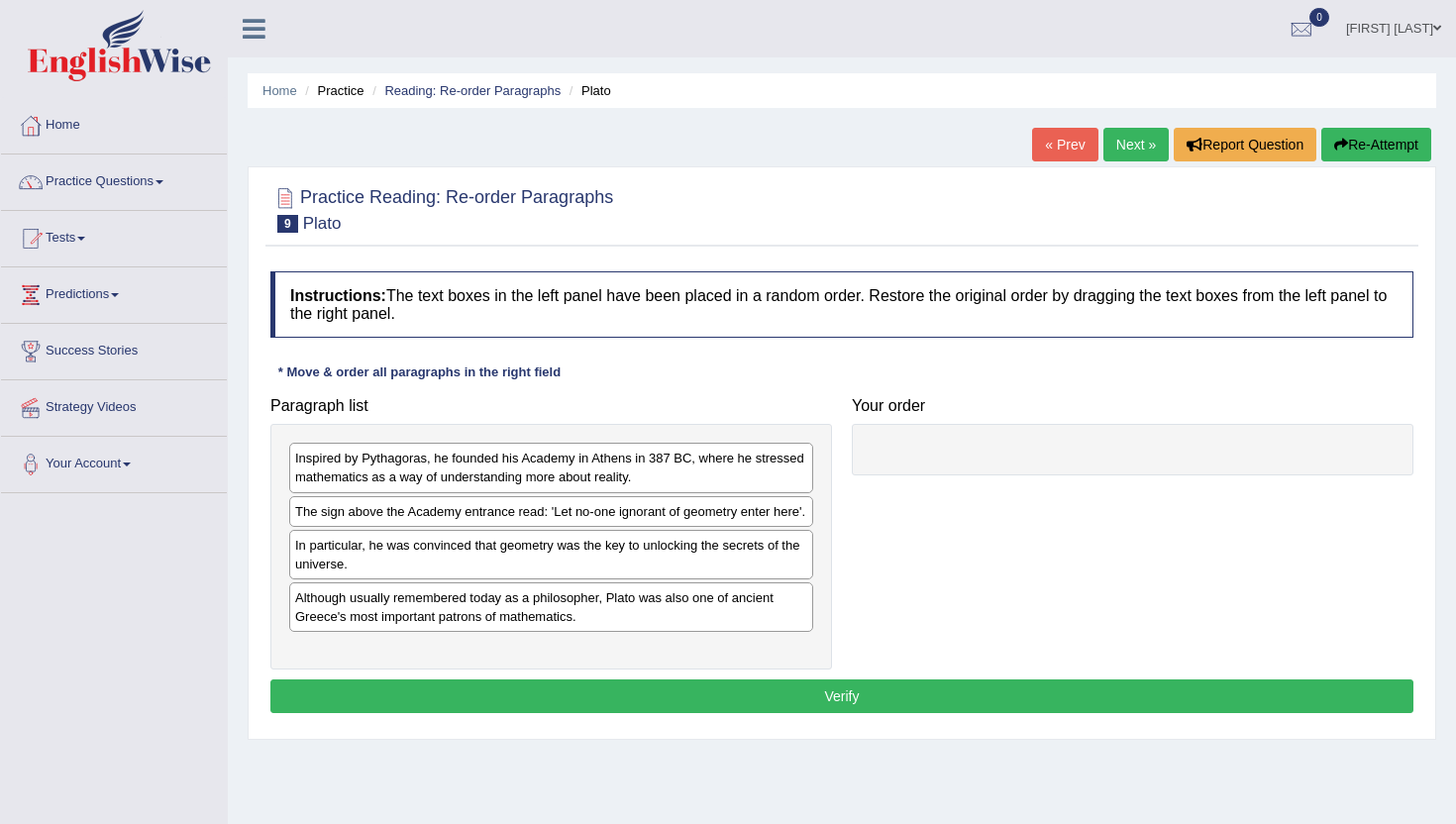 scroll, scrollTop: 0, scrollLeft: 0, axis: both 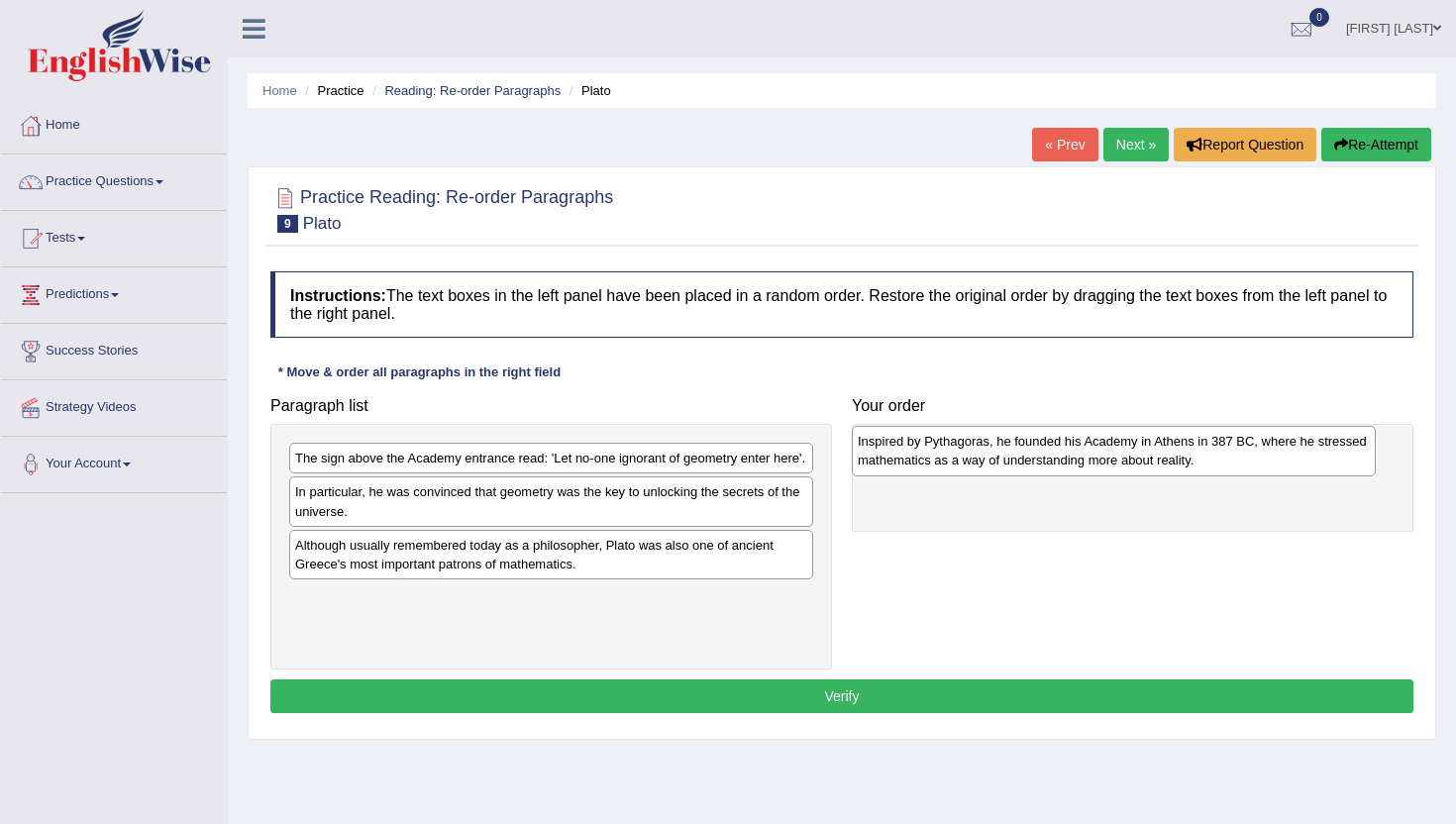 drag, startPoint x: 429, startPoint y: 464, endPoint x: 991, endPoint y: 448, distance: 562.22771 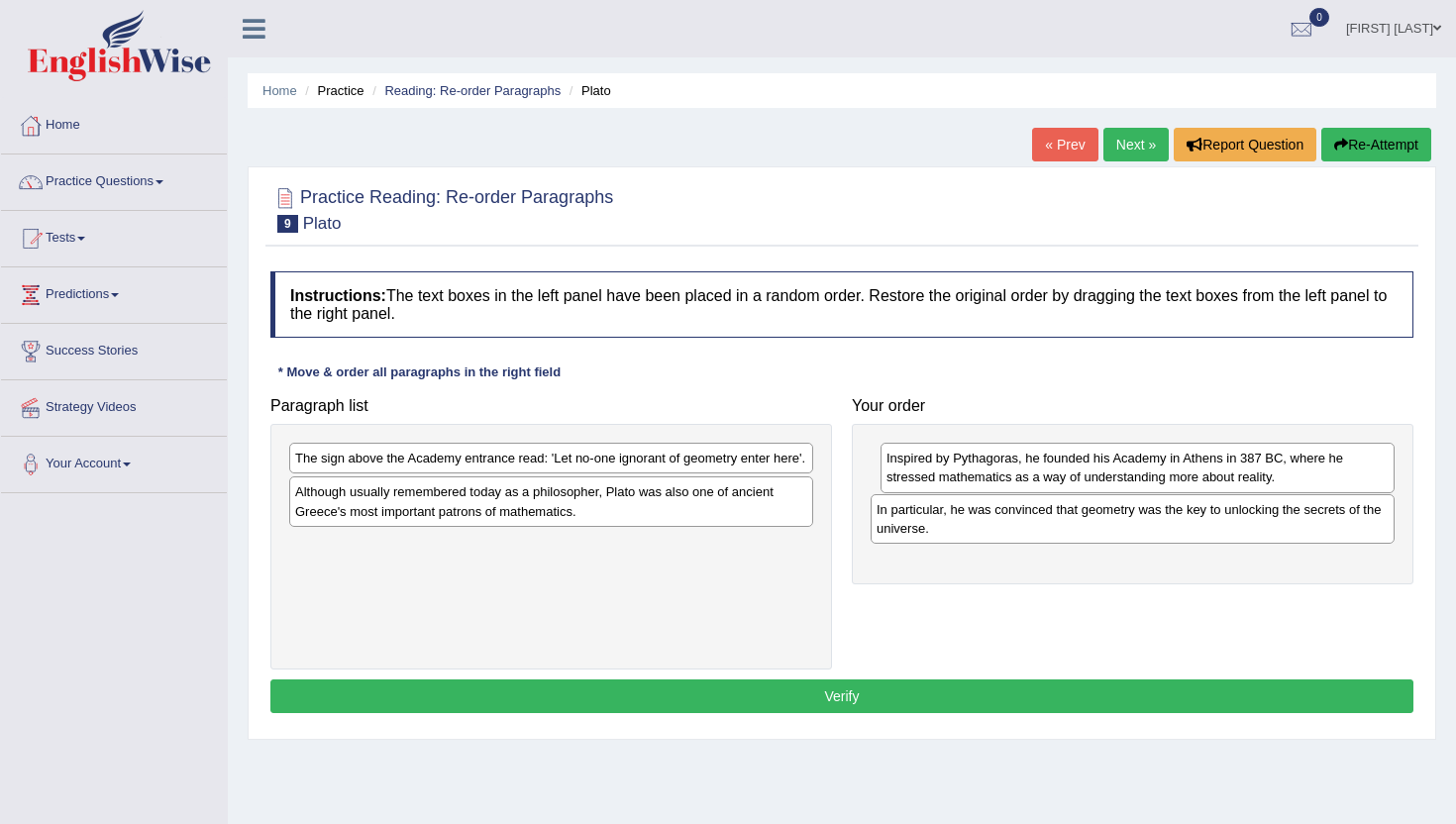 drag, startPoint x: 438, startPoint y: 522, endPoint x: 1019, endPoint y: 519, distance: 581.0077 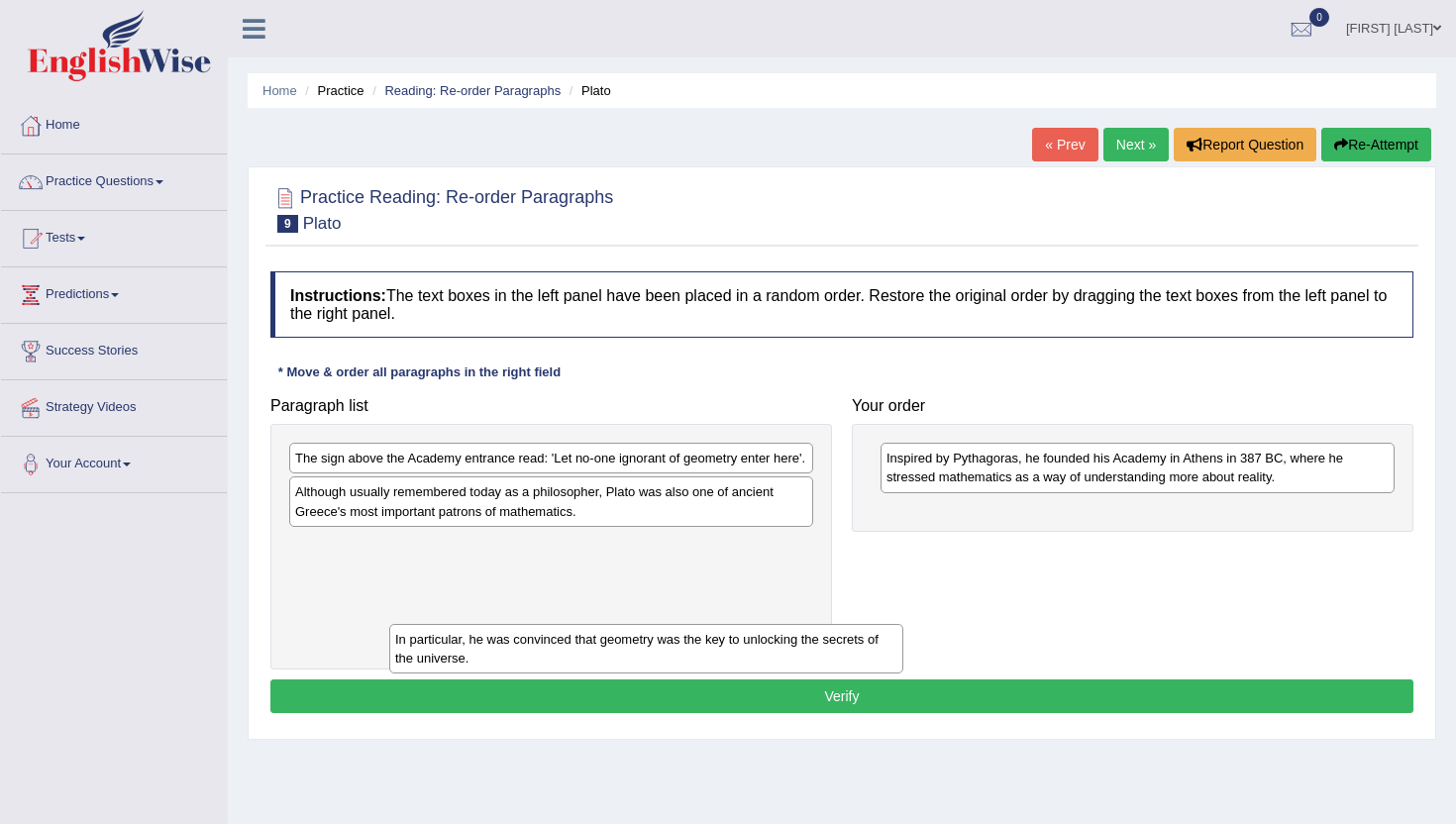 drag, startPoint x: 1015, startPoint y: 529, endPoint x: 506, endPoint y: 666, distance: 527.11479 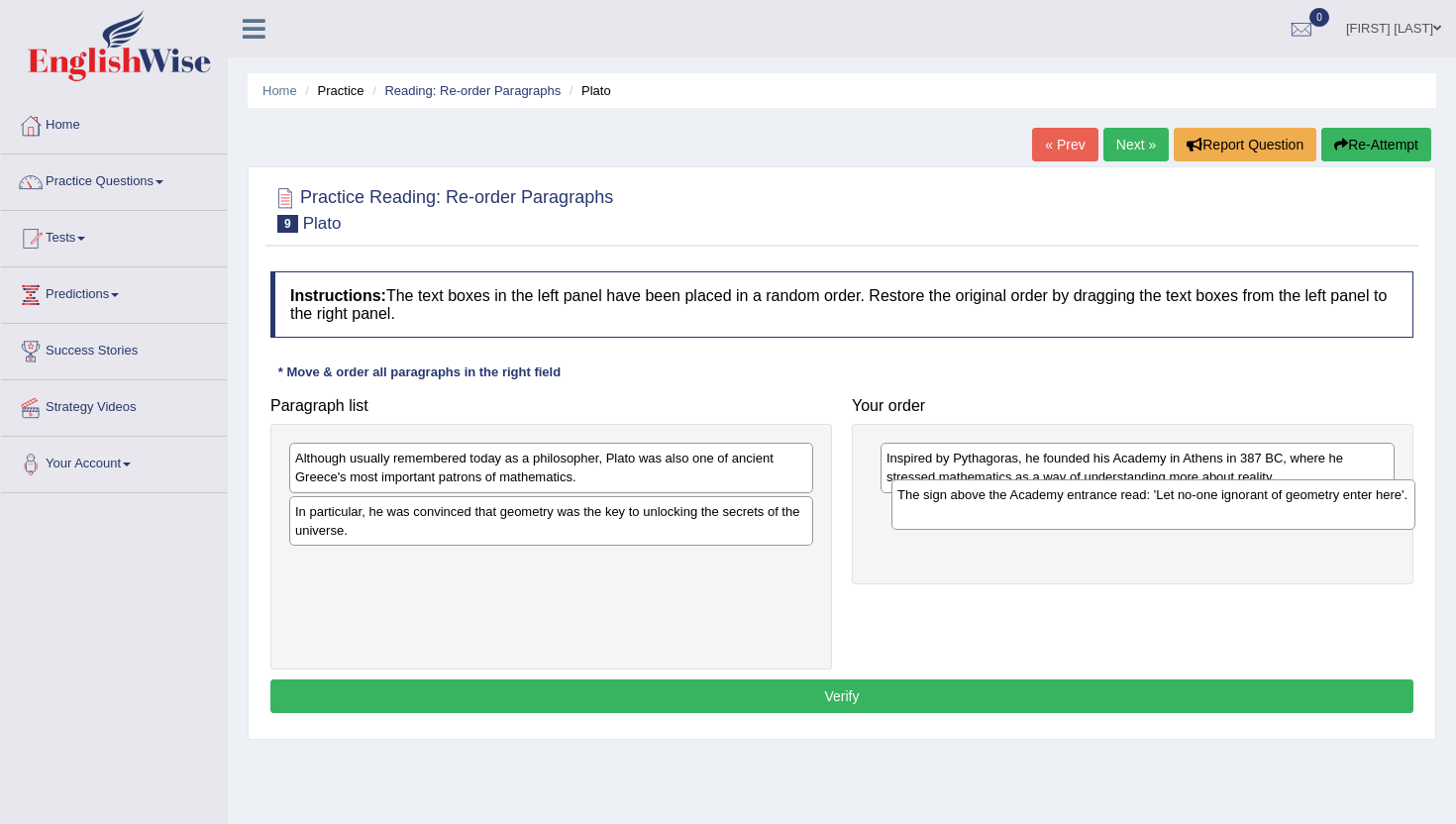 drag, startPoint x: 392, startPoint y: 461, endPoint x: 990, endPoint y: 495, distance: 598.96578 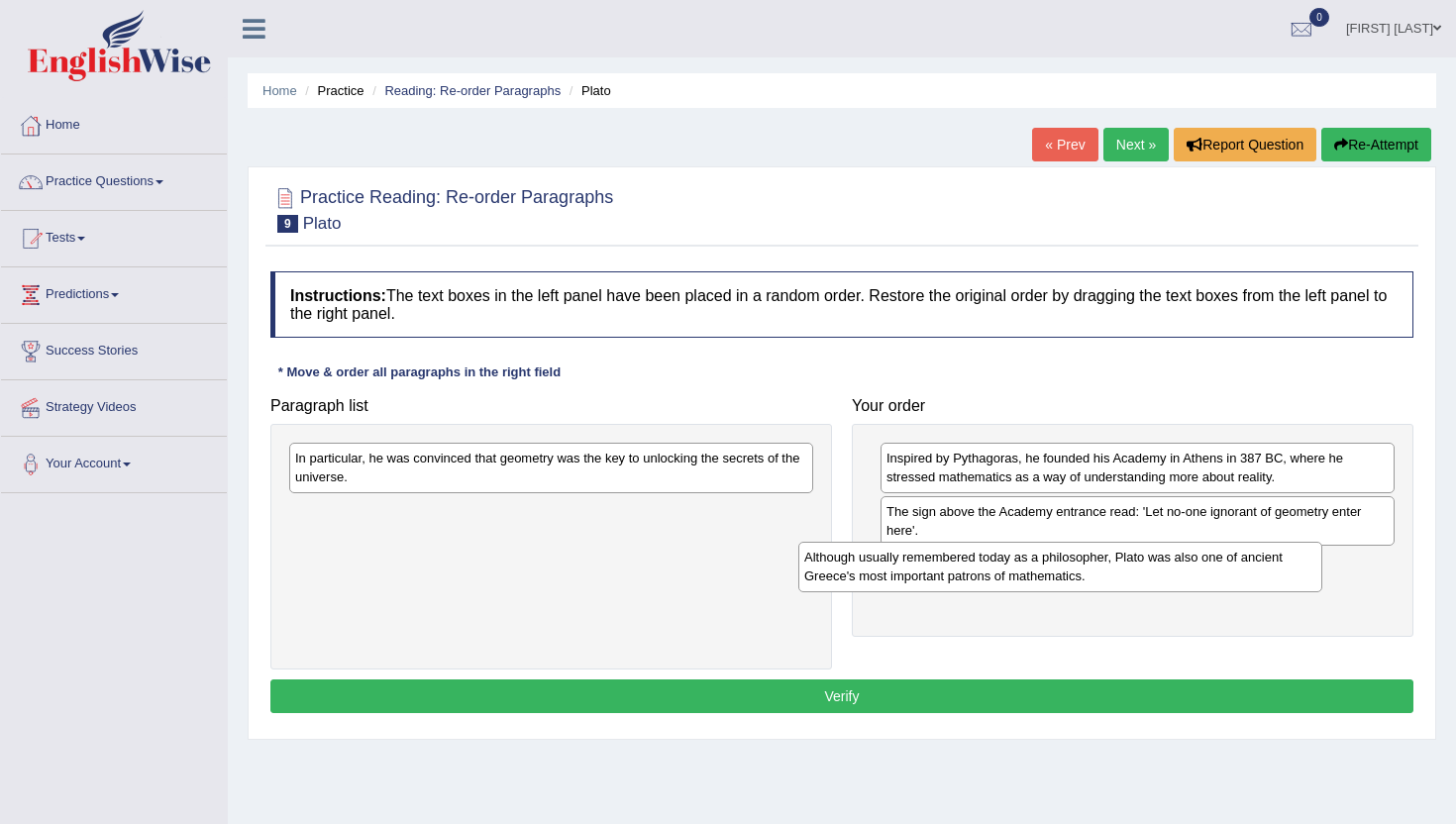 drag, startPoint x: 472, startPoint y: 463, endPoint x: 984, endPoint y: 562, distance: 521.4835 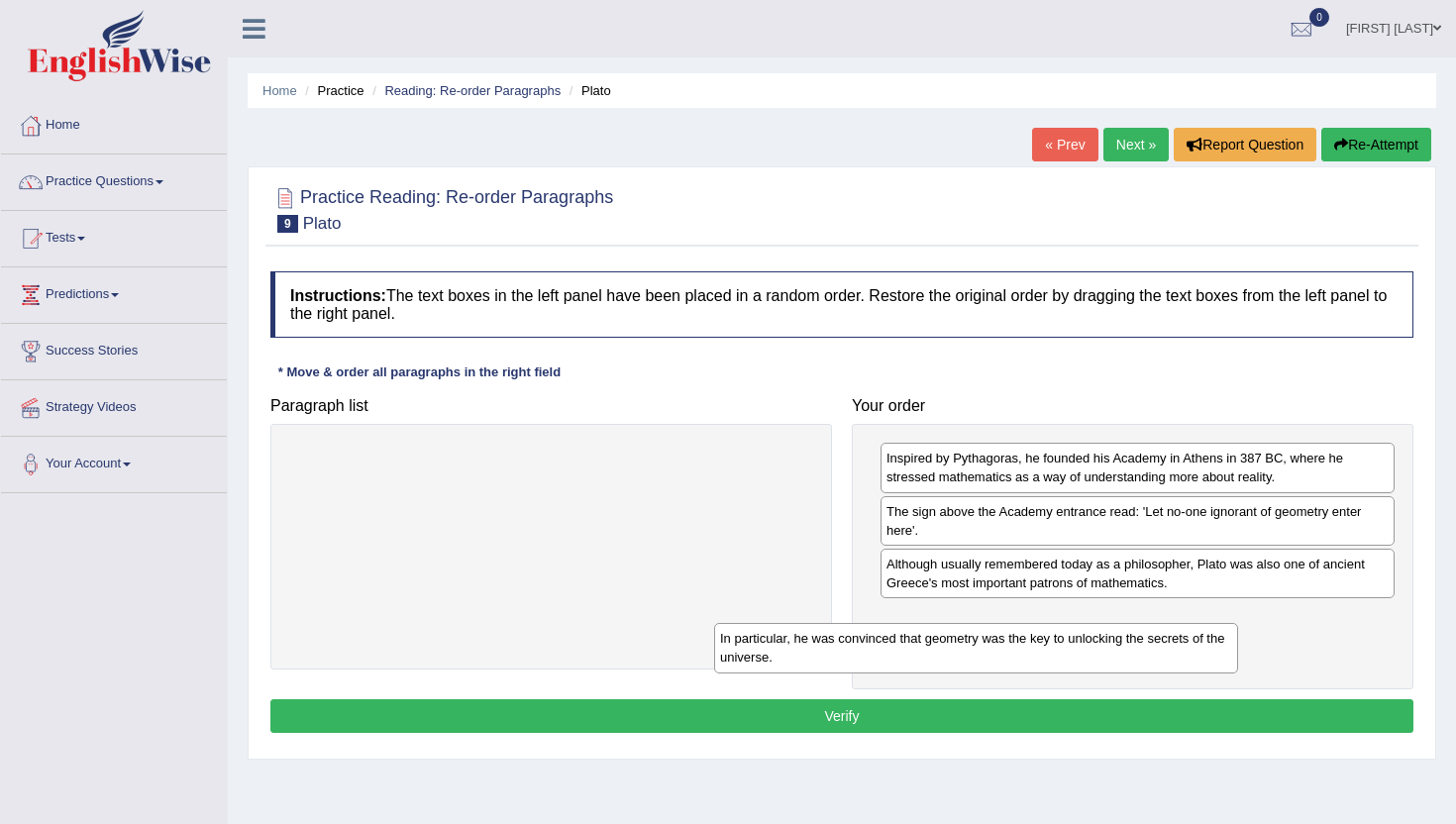drag, startPoint x: 574, startPoint y: 470, endPoint x: 1000, endPoint y: 649, distance: 462.079 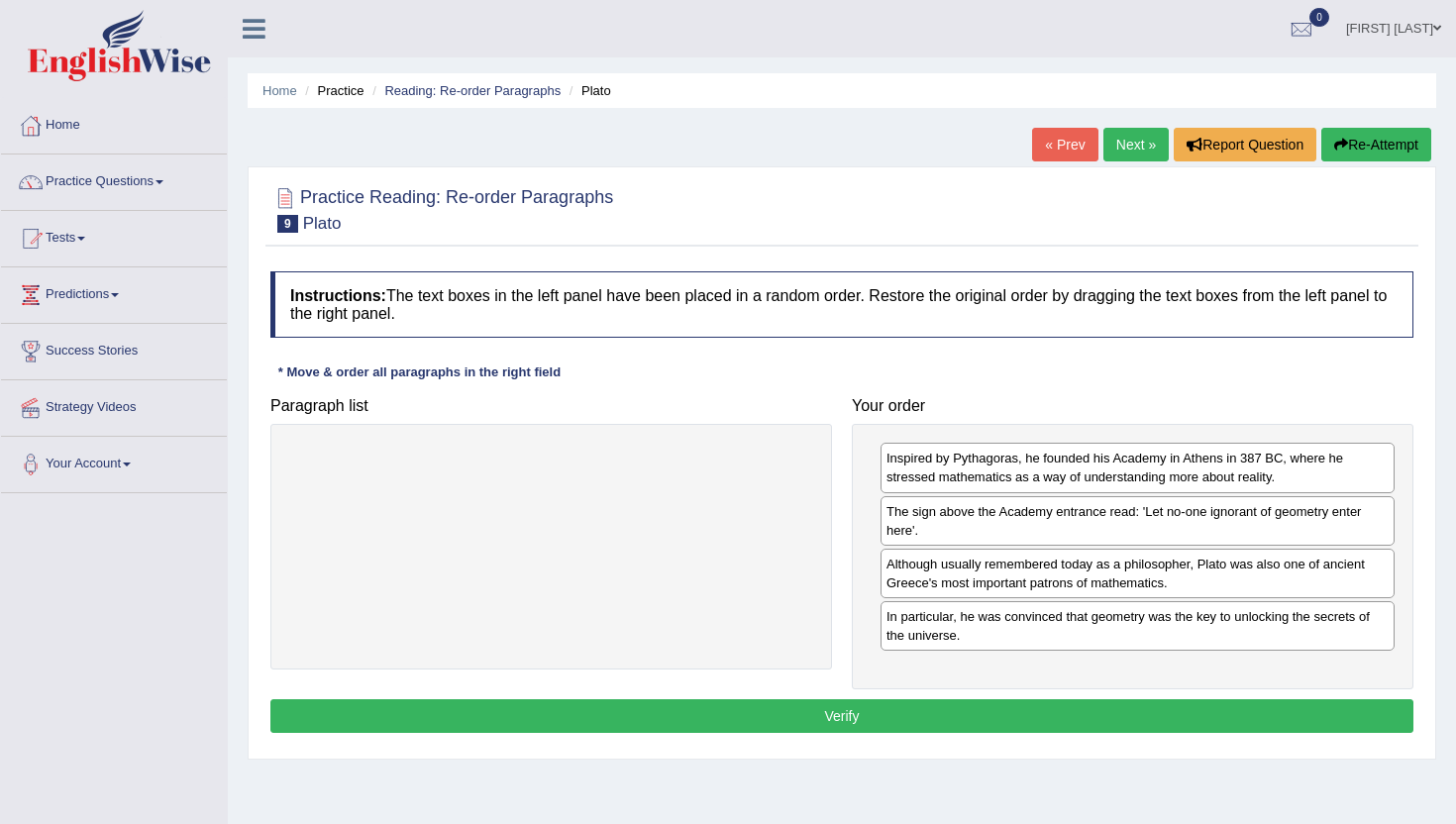 click on "Verify" at bounding box center [842, 716] 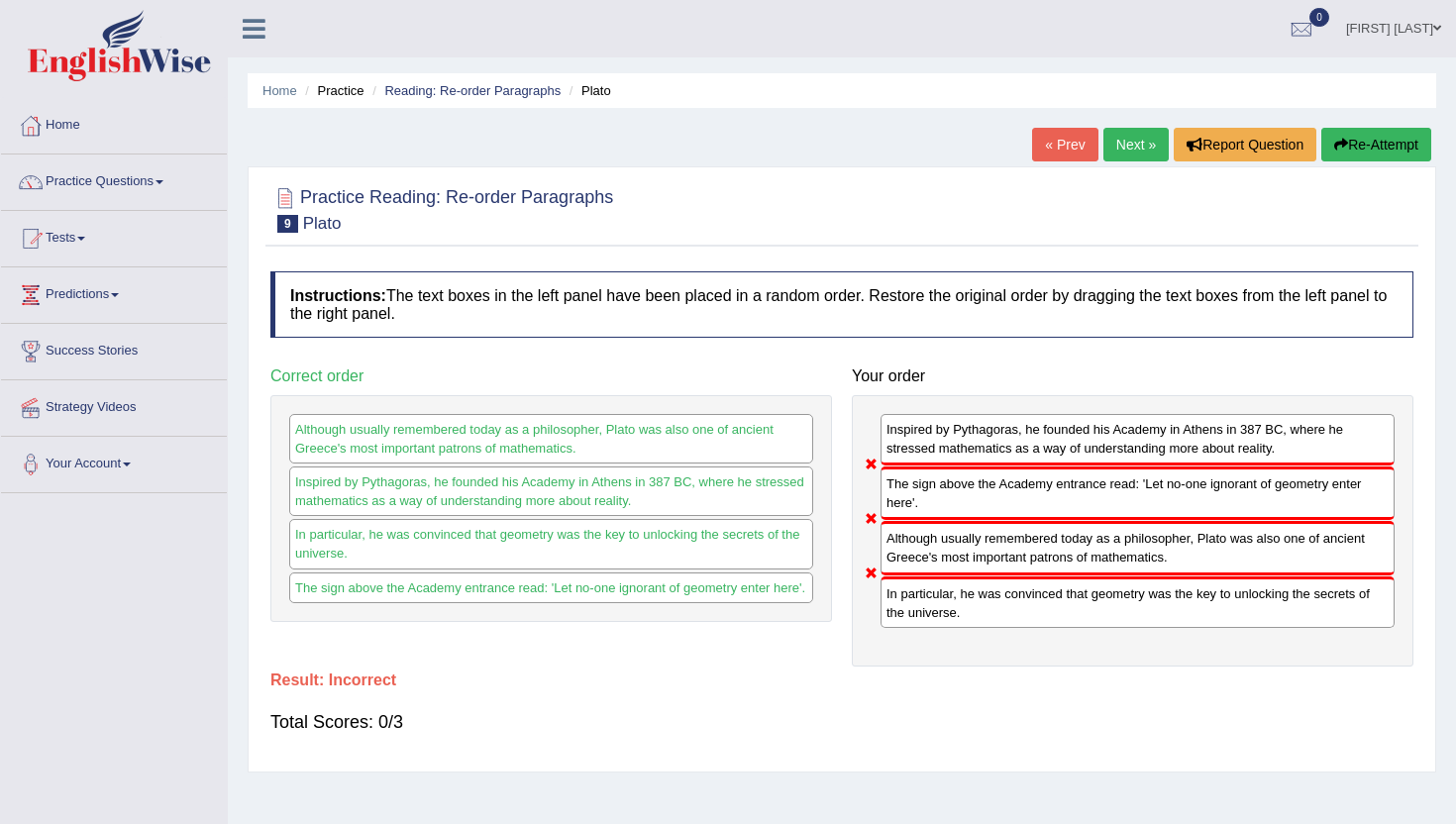 click on "Re-Attempt" at bounding box center (1376, 145) 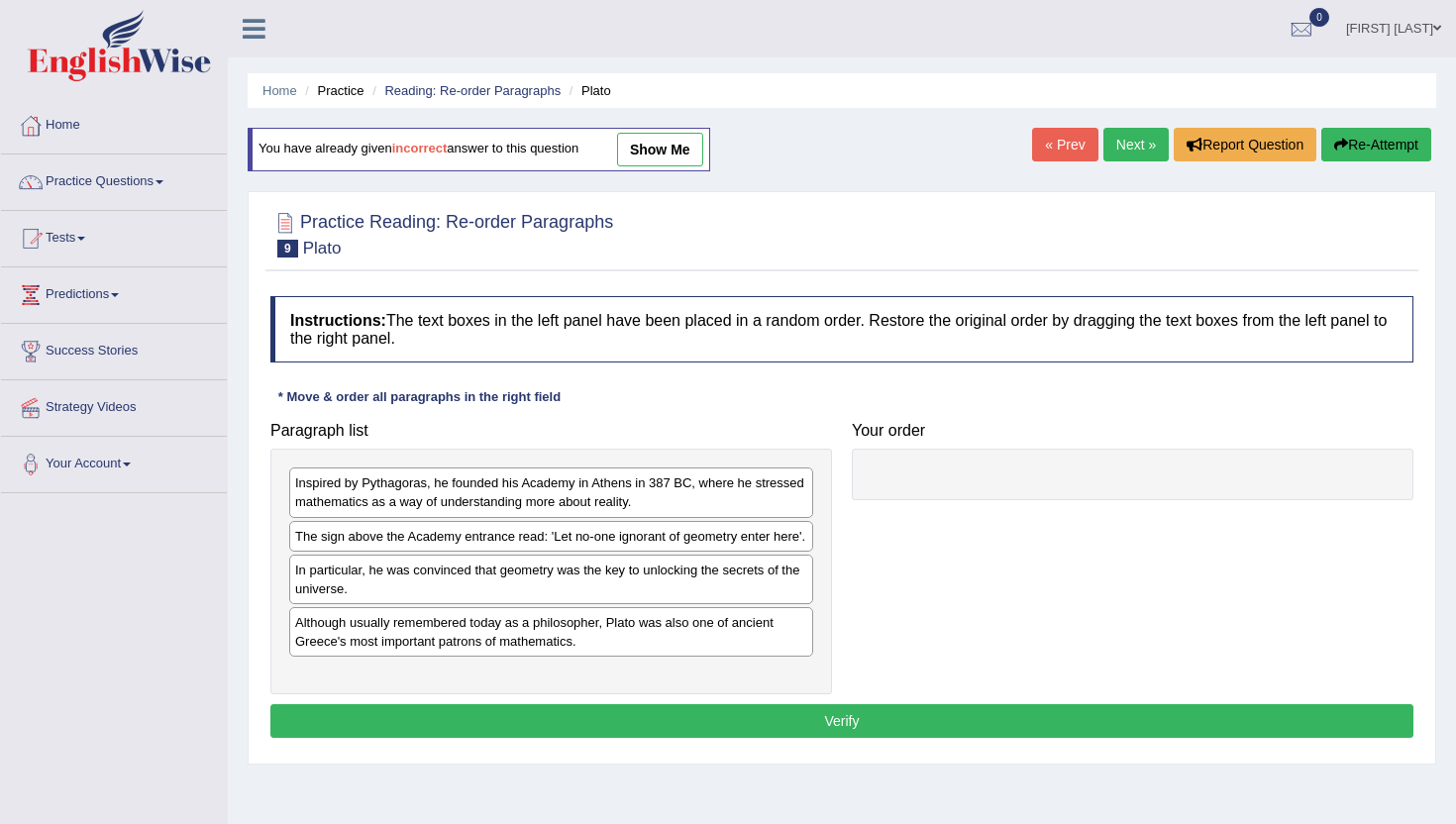scroll, scrollTop: 0, scrollLeft: 0, axis: both 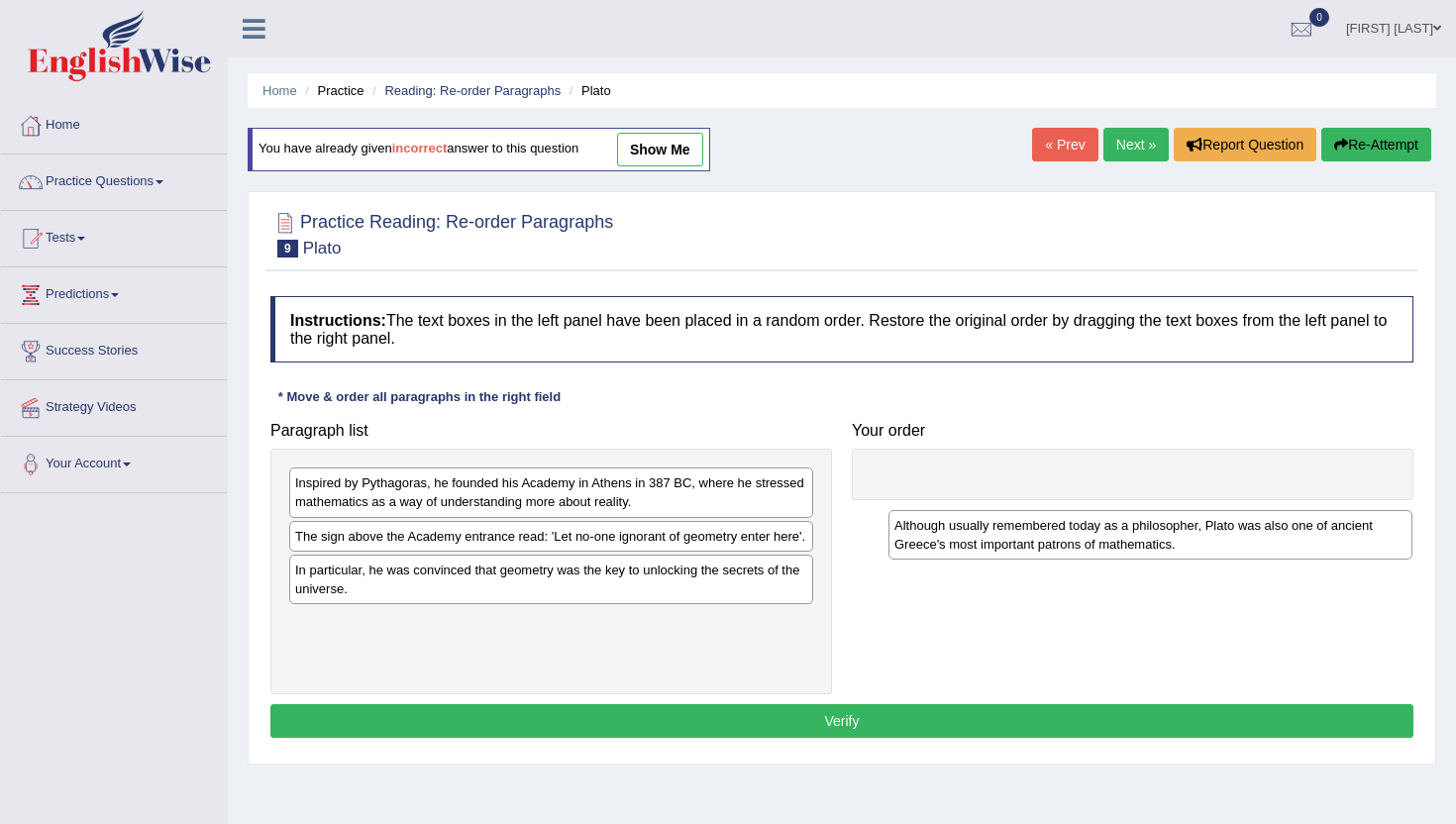 drag, startPoint x: 392, startPoint y: 661, endPoint x: 983, endPoint y: 528, distance: 605.78049 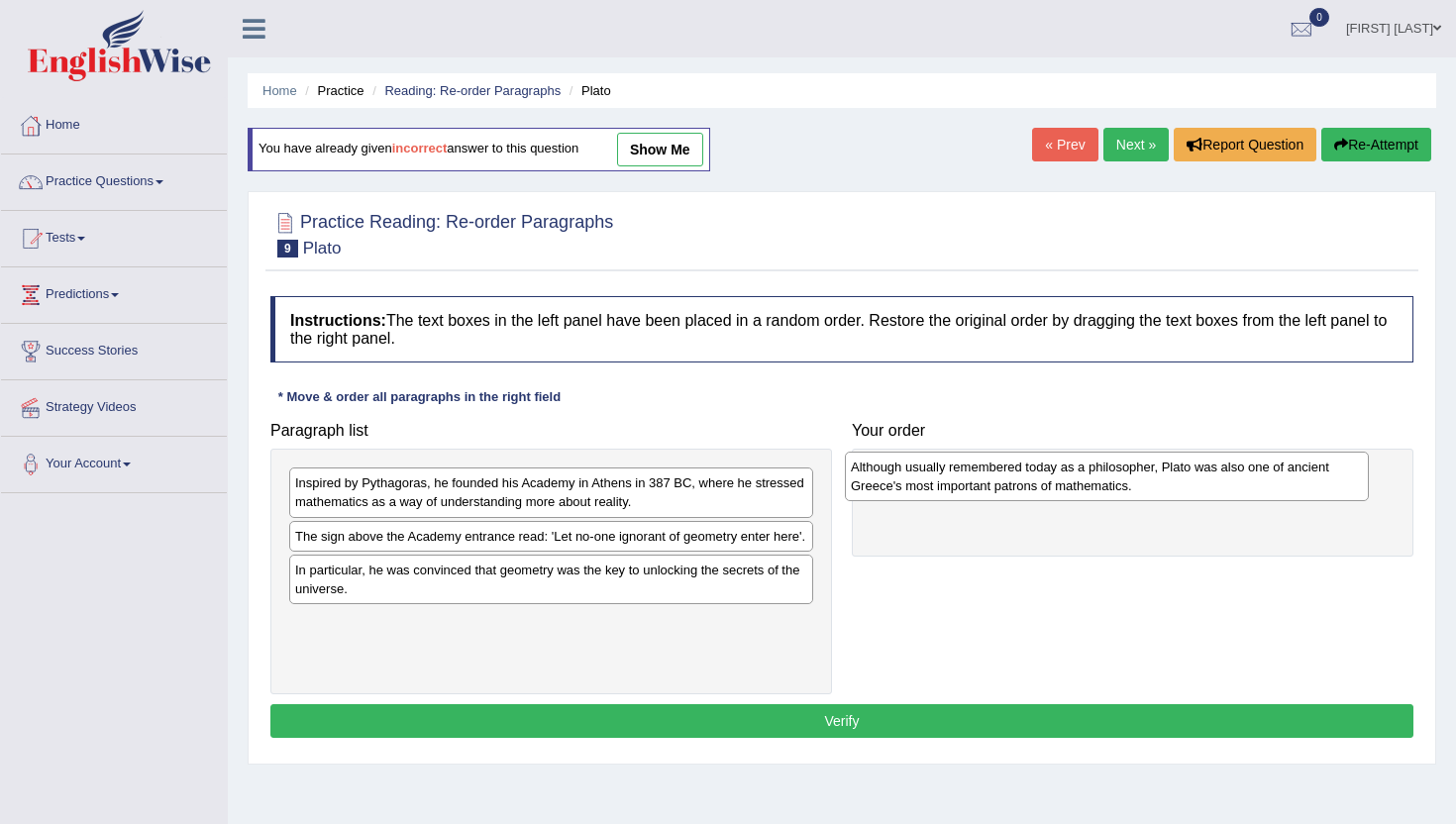 drag, startPoint x: 532, startPoint y: 650, endPoint x: 1088, endPoint y: 470, distance: 584.411 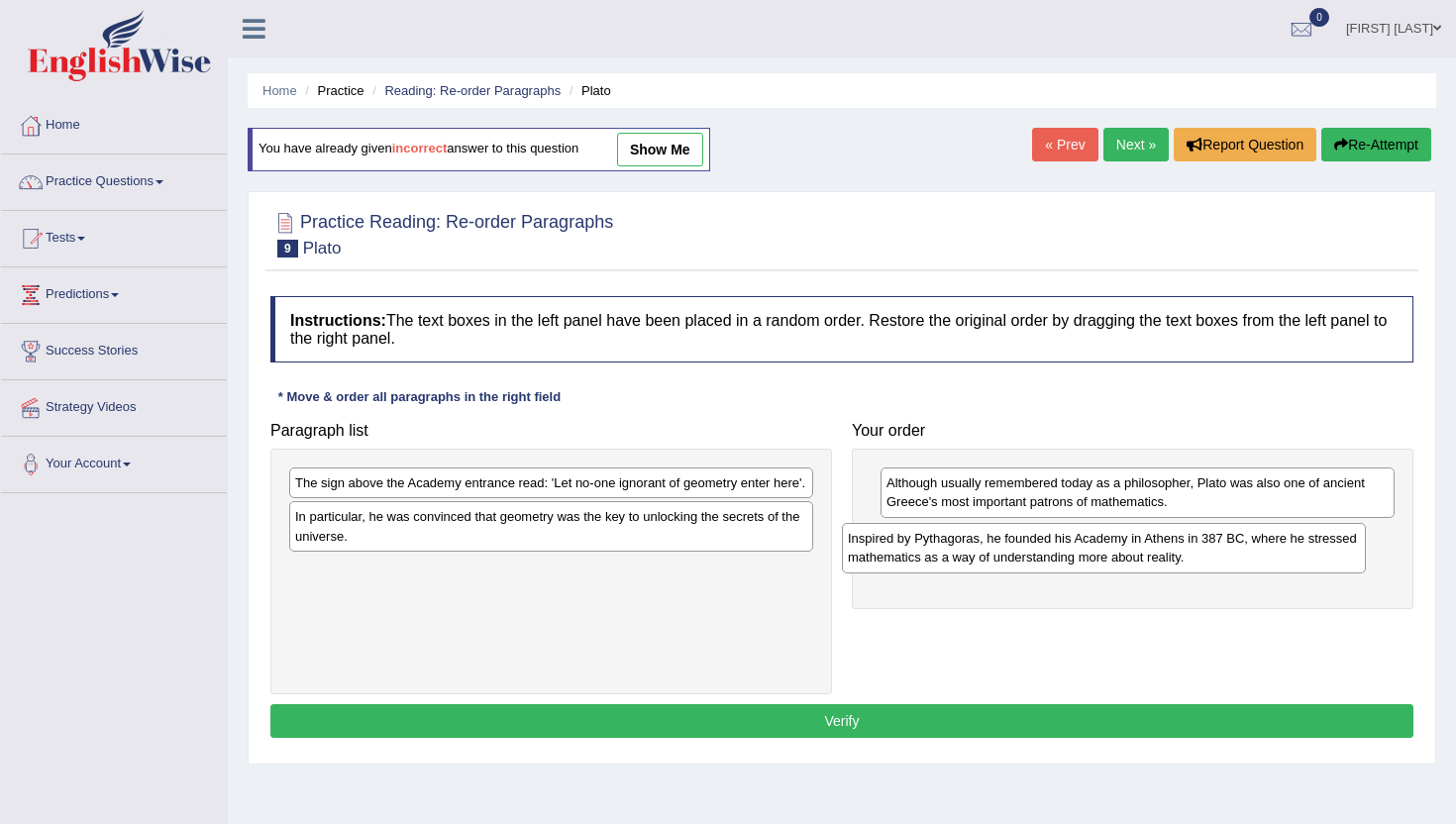 drag, startPoint x: 581, startPoint y: 492, endPoint x: 1135, endPoint y: 548, distance: 556.82313 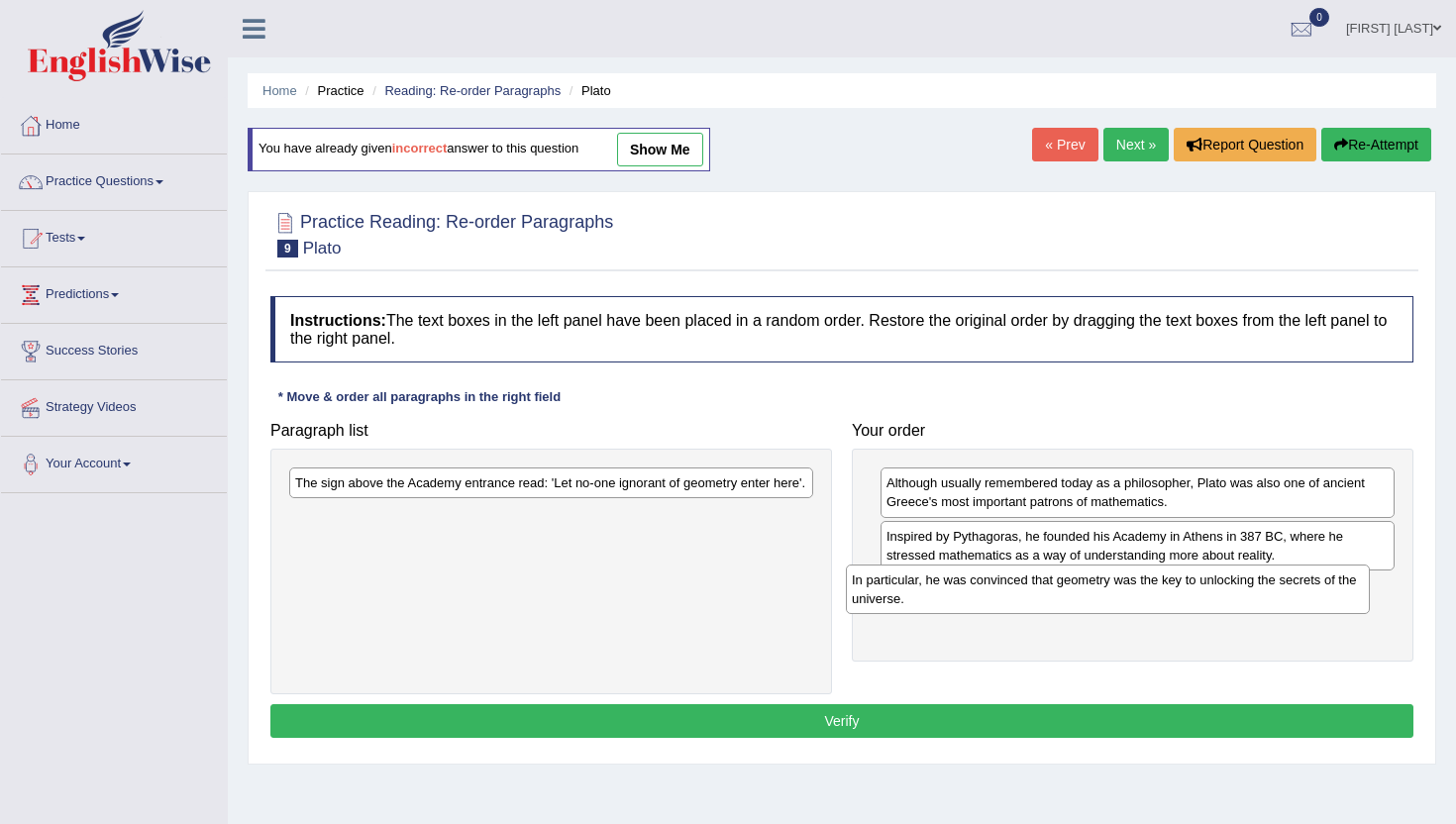 drag, startPoint x: 316, startPoint y: 541, endPoint x: 873, endPoint y: 583, distance: 558.58124 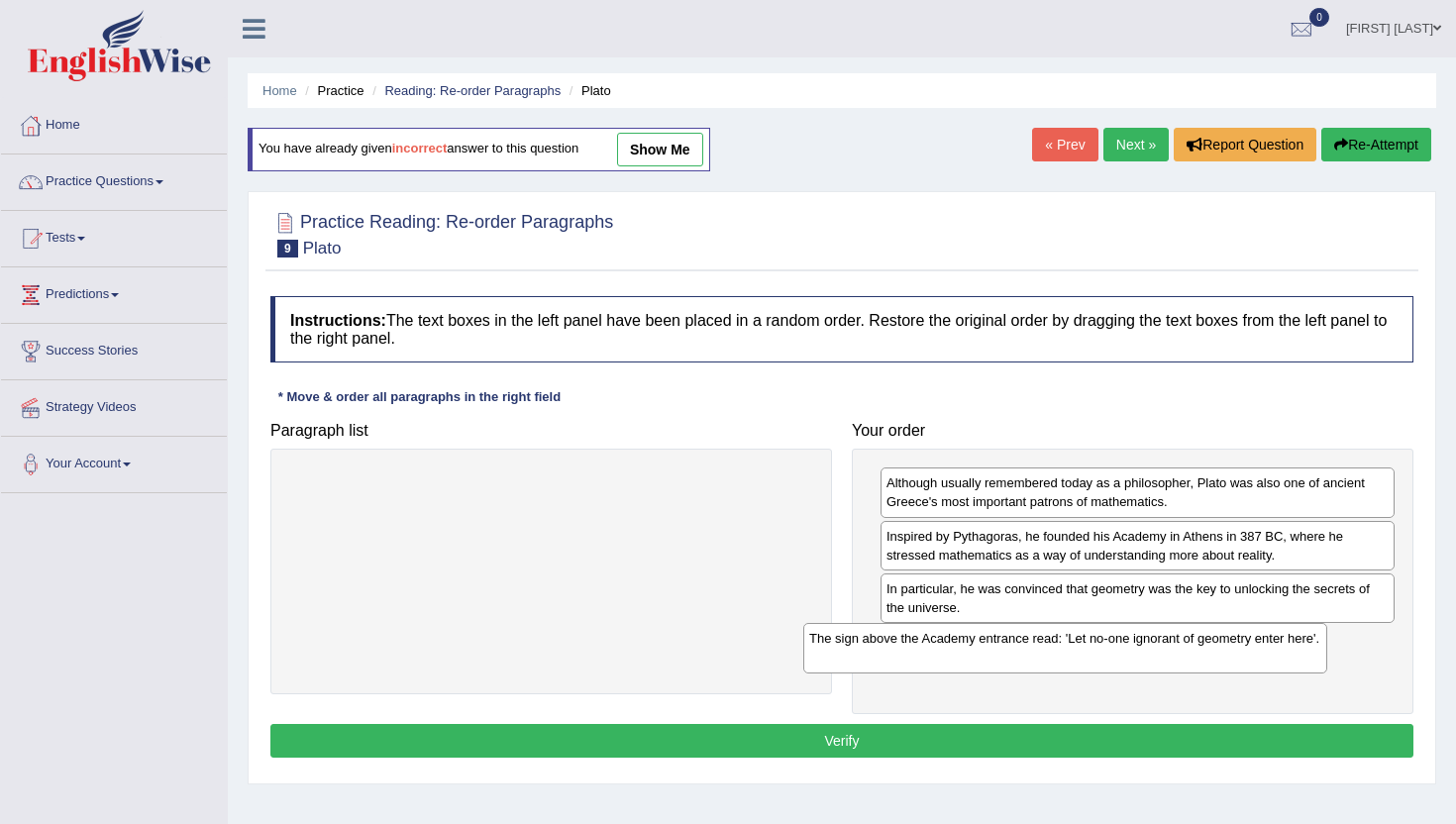 drag, startPoint x: 688, startPoint y: 496, endPoint x: 1209, endPoint y: 648, distance: 542.72 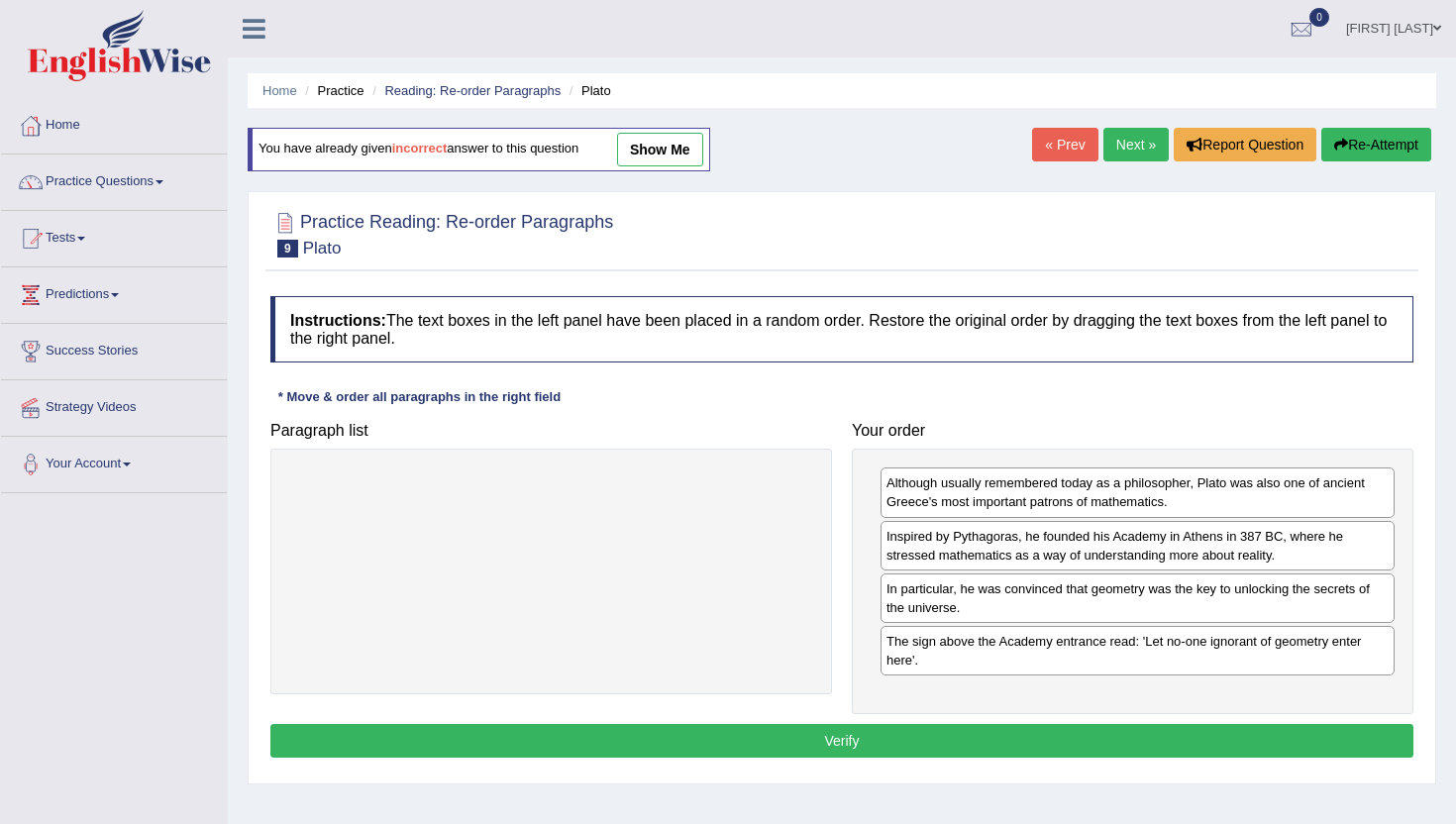 click on "Verify" at bounding box center (842, 741) 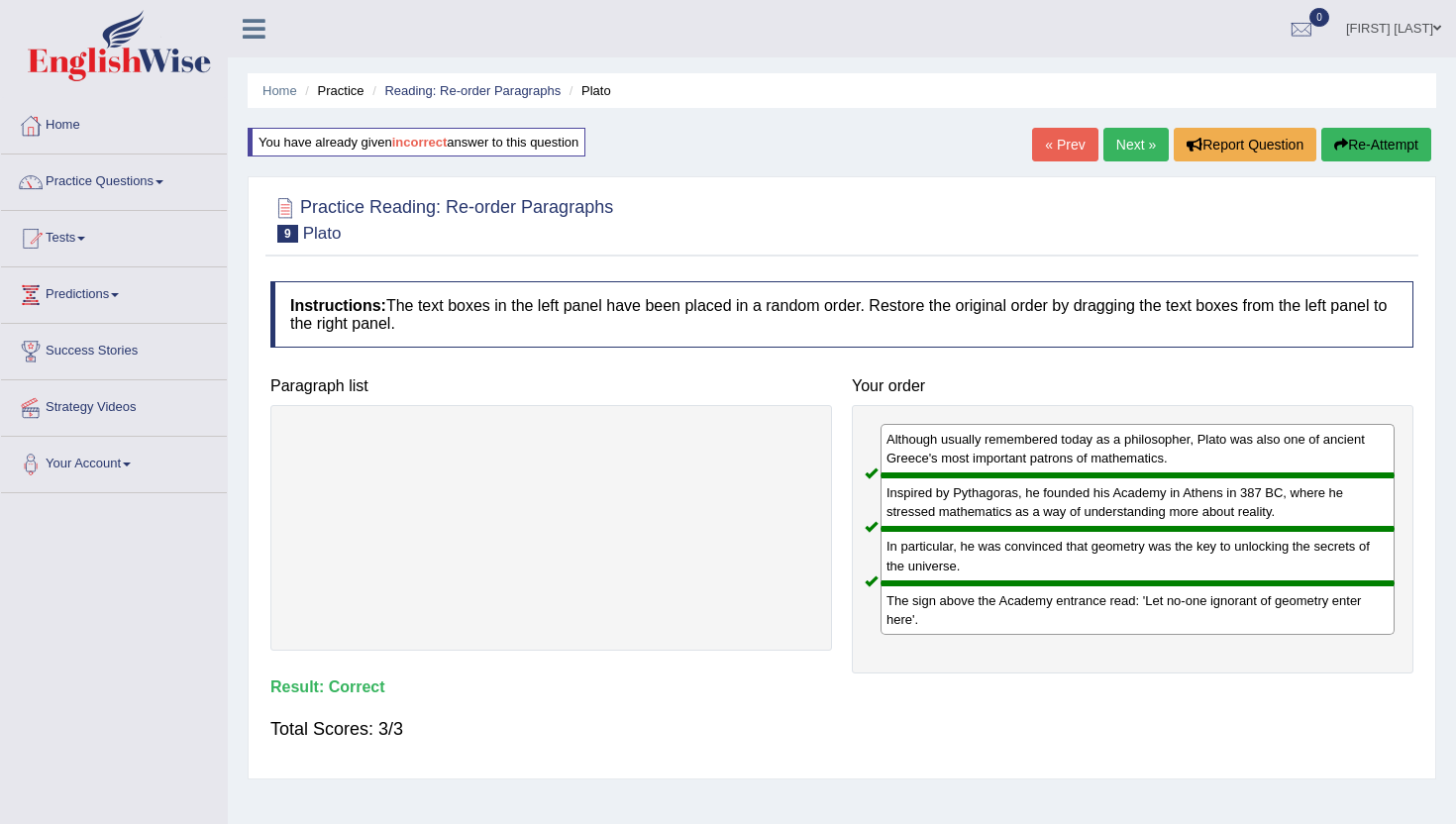 click on "Re-Attempt" at bounding box center [1376, 145] 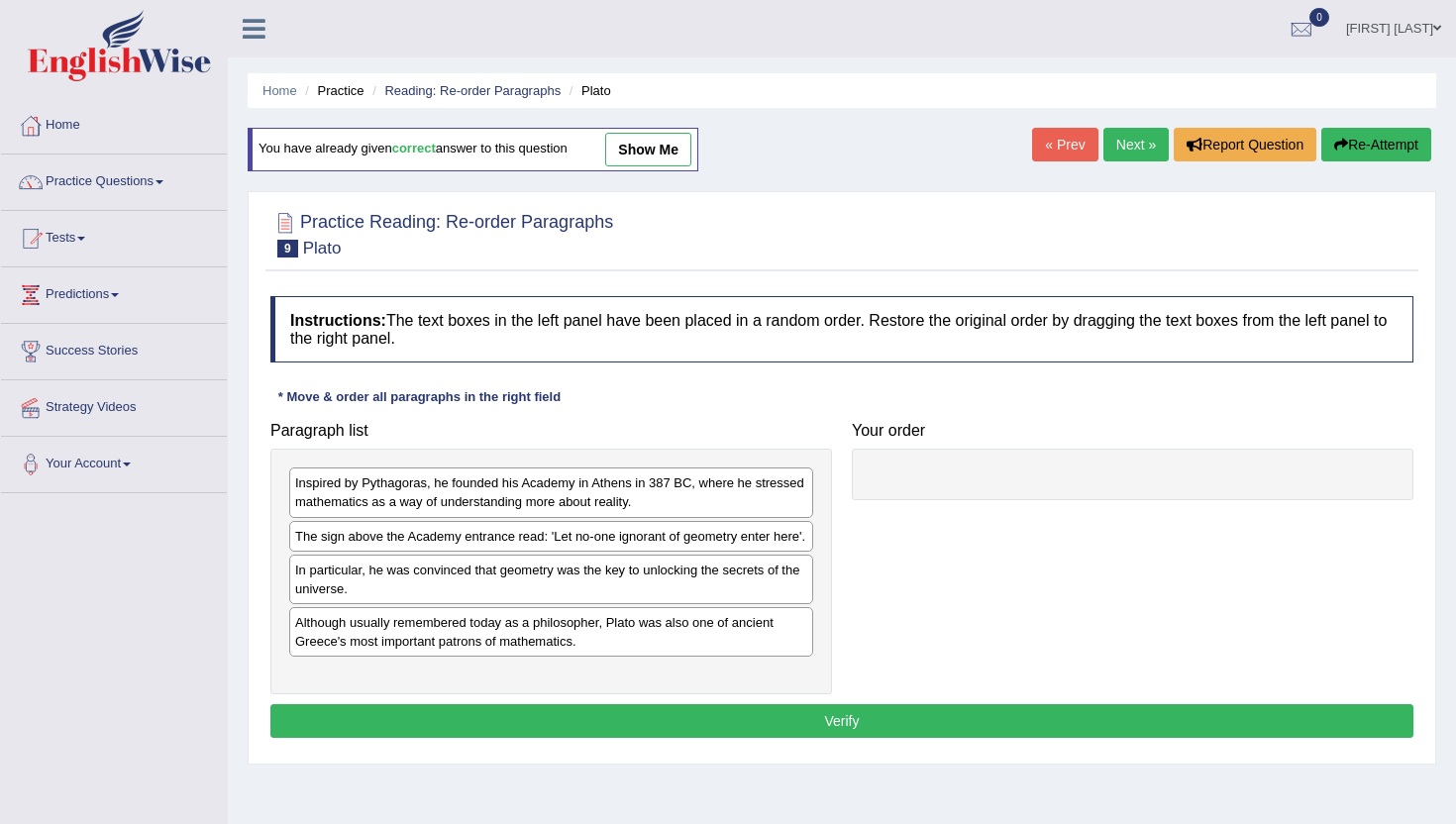 scroll, scrollTop: 0, scrollLeft: 0, axis: both 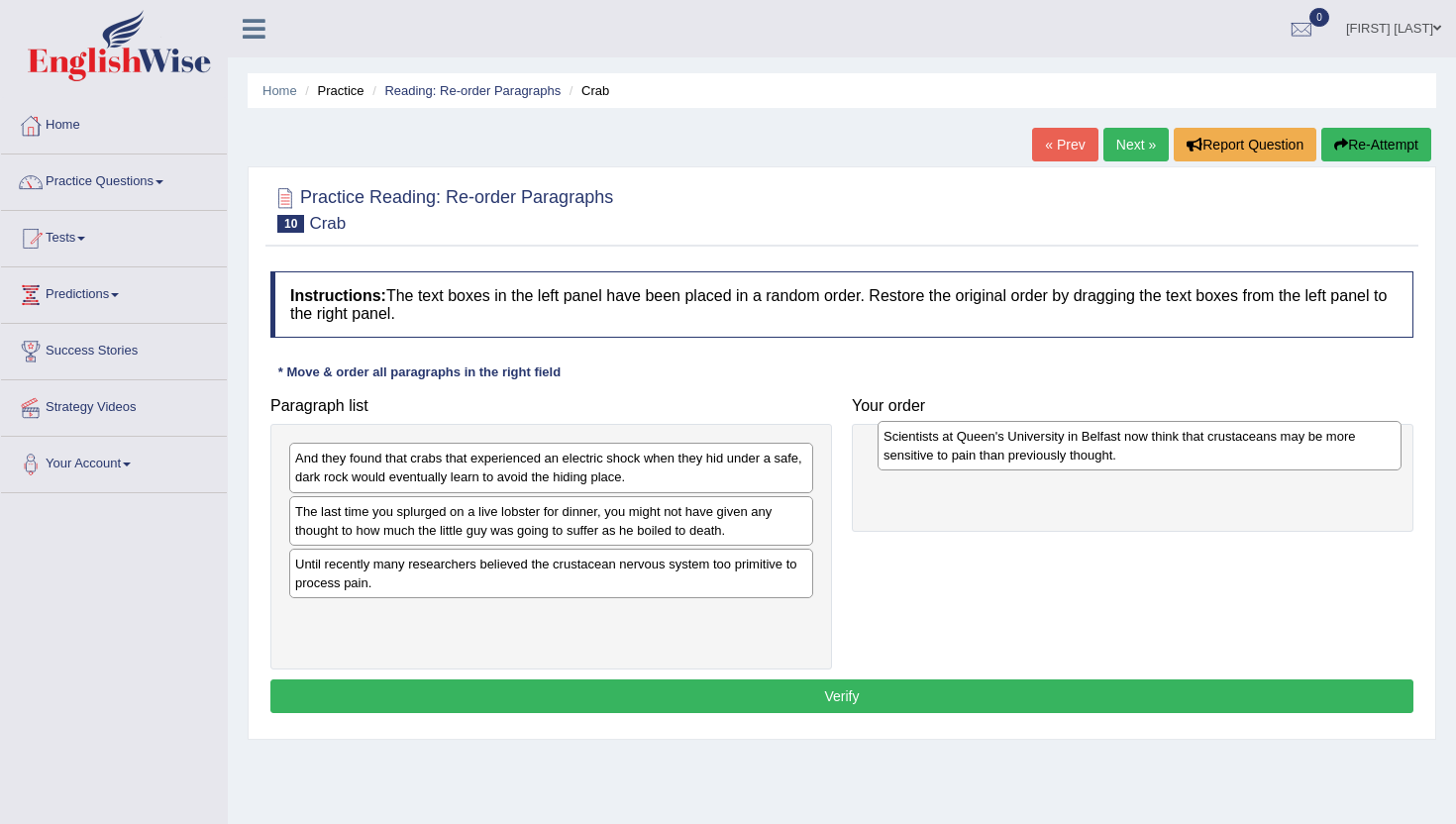 drag, startPoint x: 359, startPoint y: 526, endPoint x: 942, endPoint y: 452, distance: 587.67763 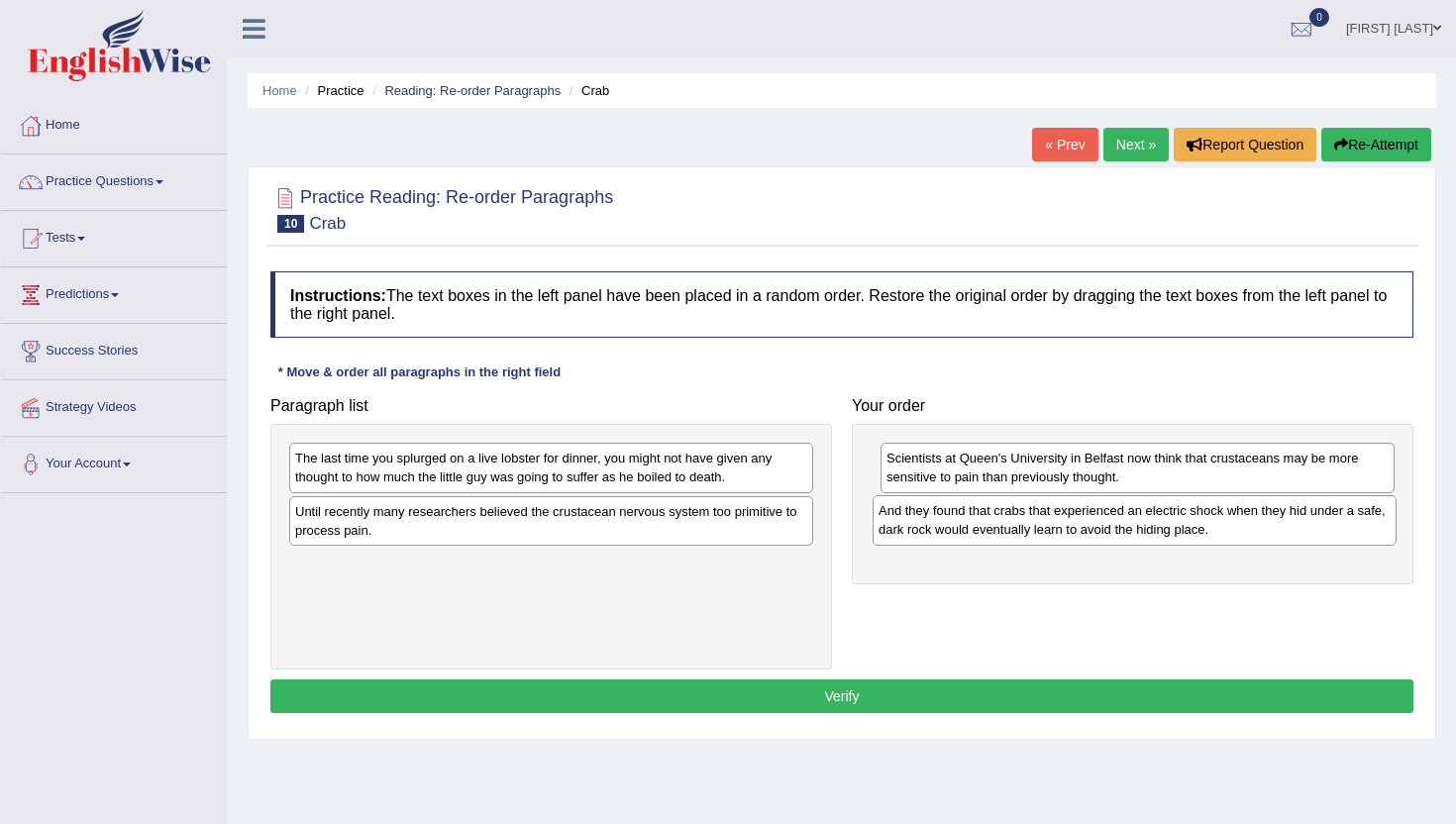 drag, startPoint x: 548, startPoint y: 474, endPoint x: 1130, endPoint y: 527, distance: 584.4082 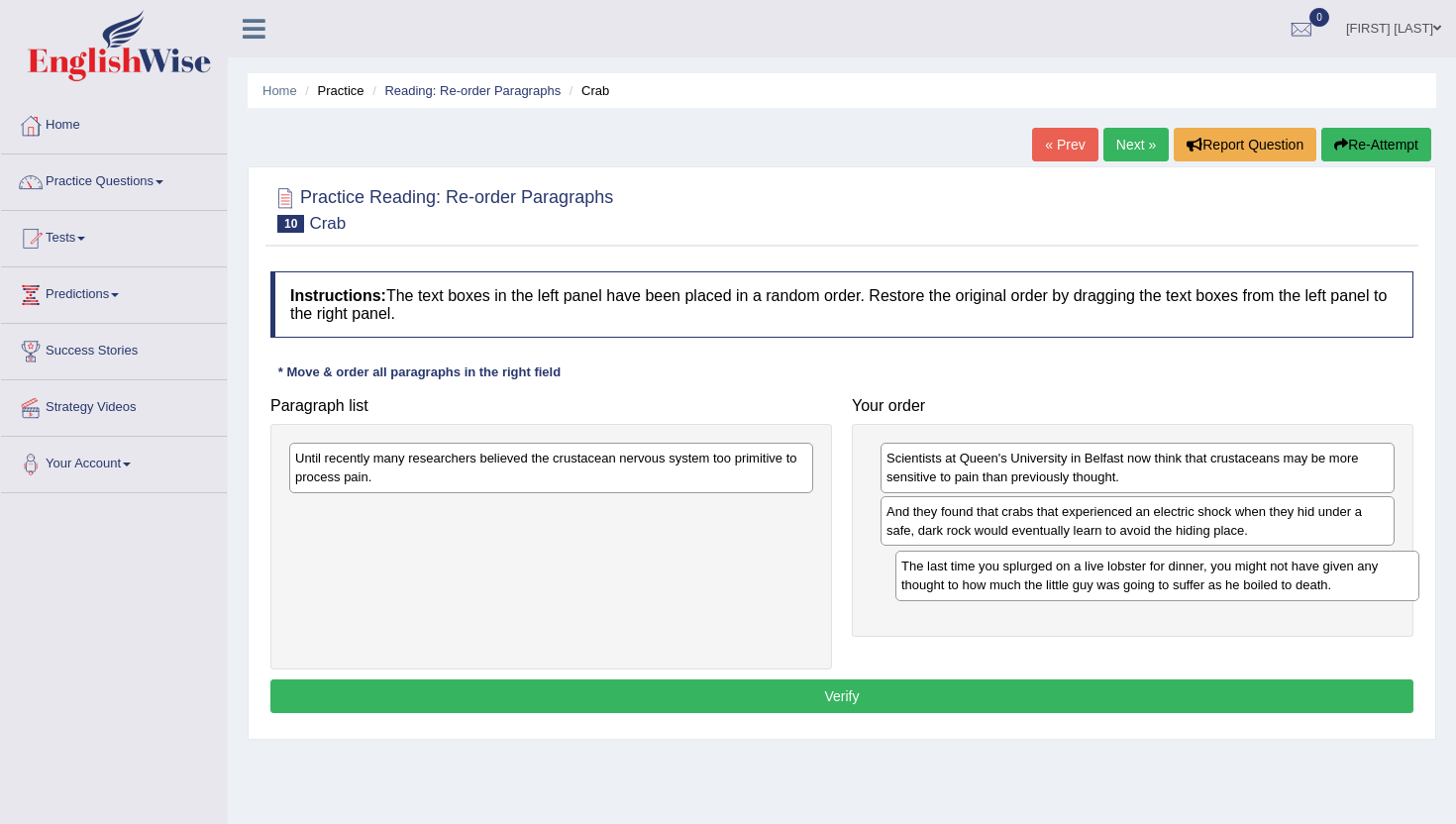 drag, startPoint x: 363, startPoint y: 465, endPoint x: 968, endPoint y: 572, distance: 614.3891 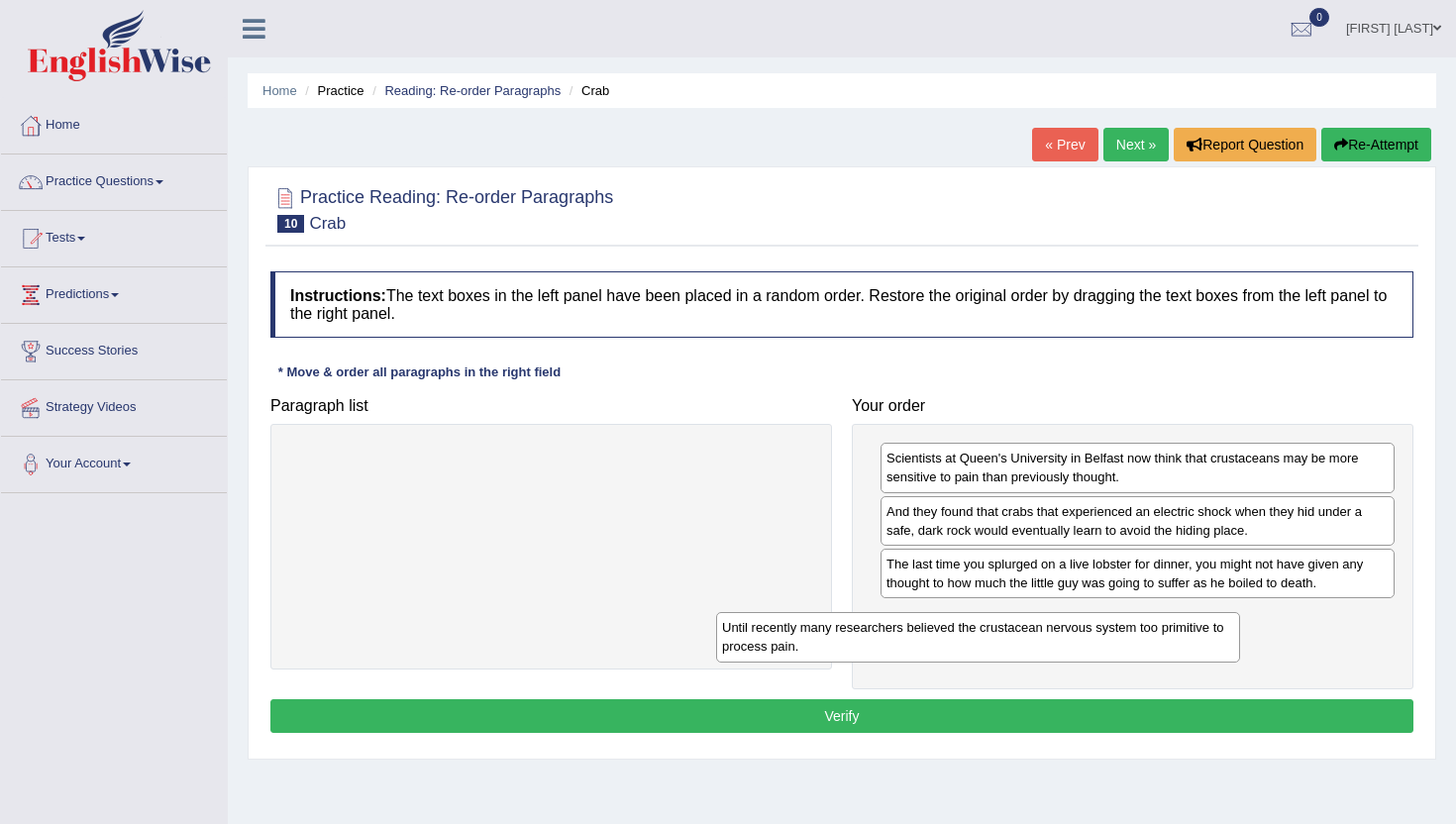 drag, startPoint x: 577, startPoint y: 473, endPoint x: 1014, endPoint y: 639, distance: 467.46658 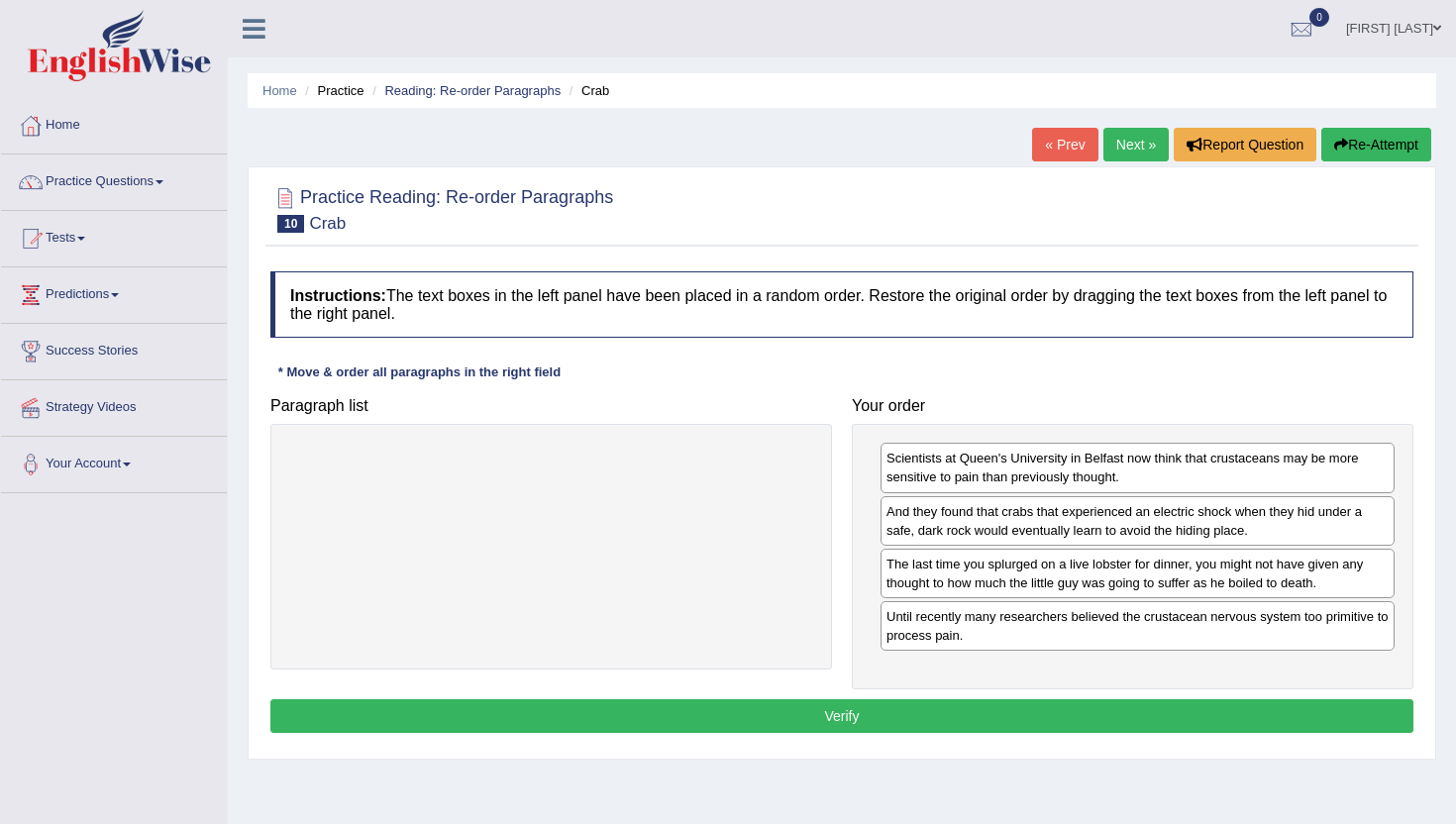 click on "Verify" at bounding box center (842, 716) 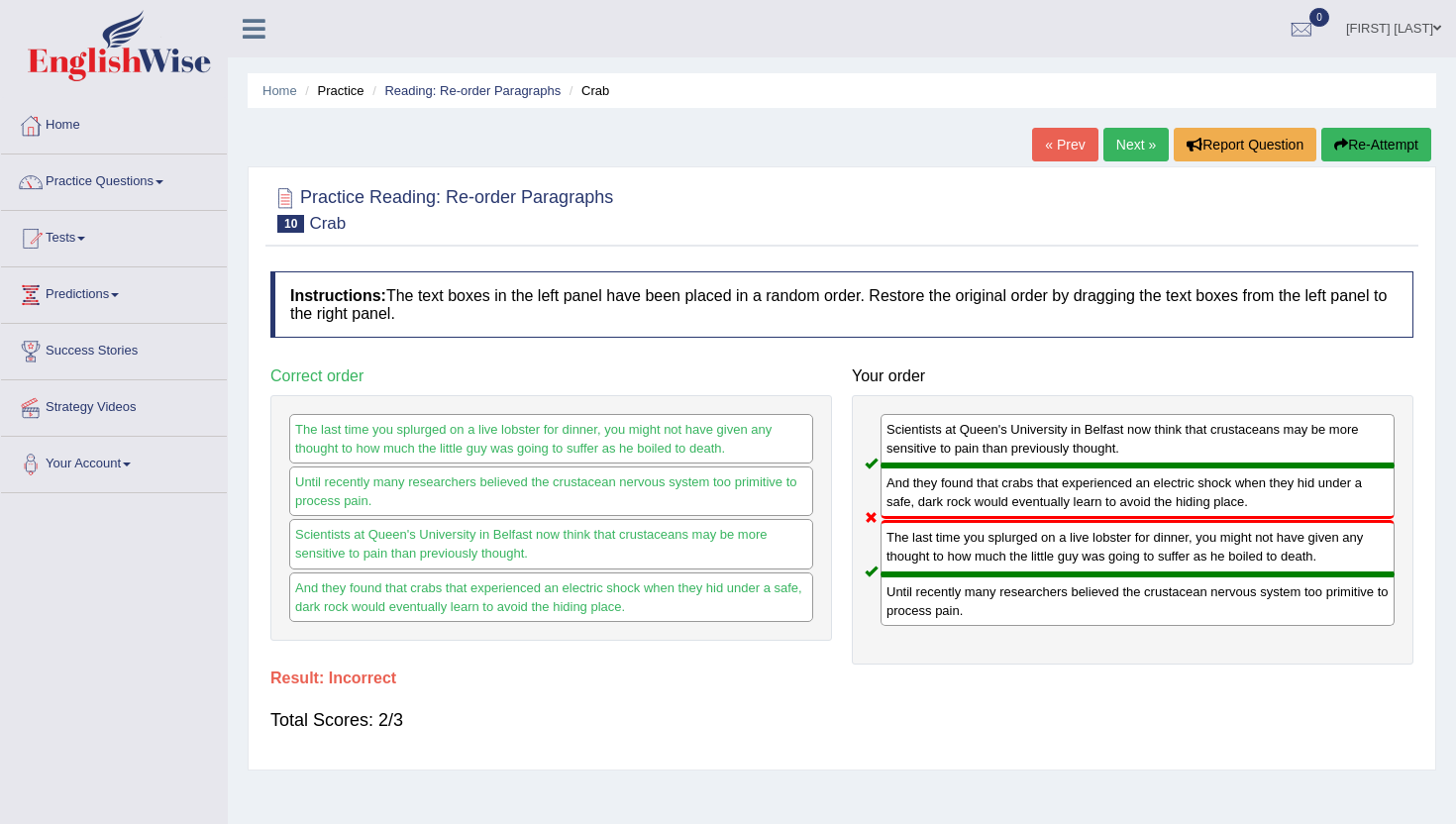 click on "Re-Attempt" at bounding box center [1376, 145] 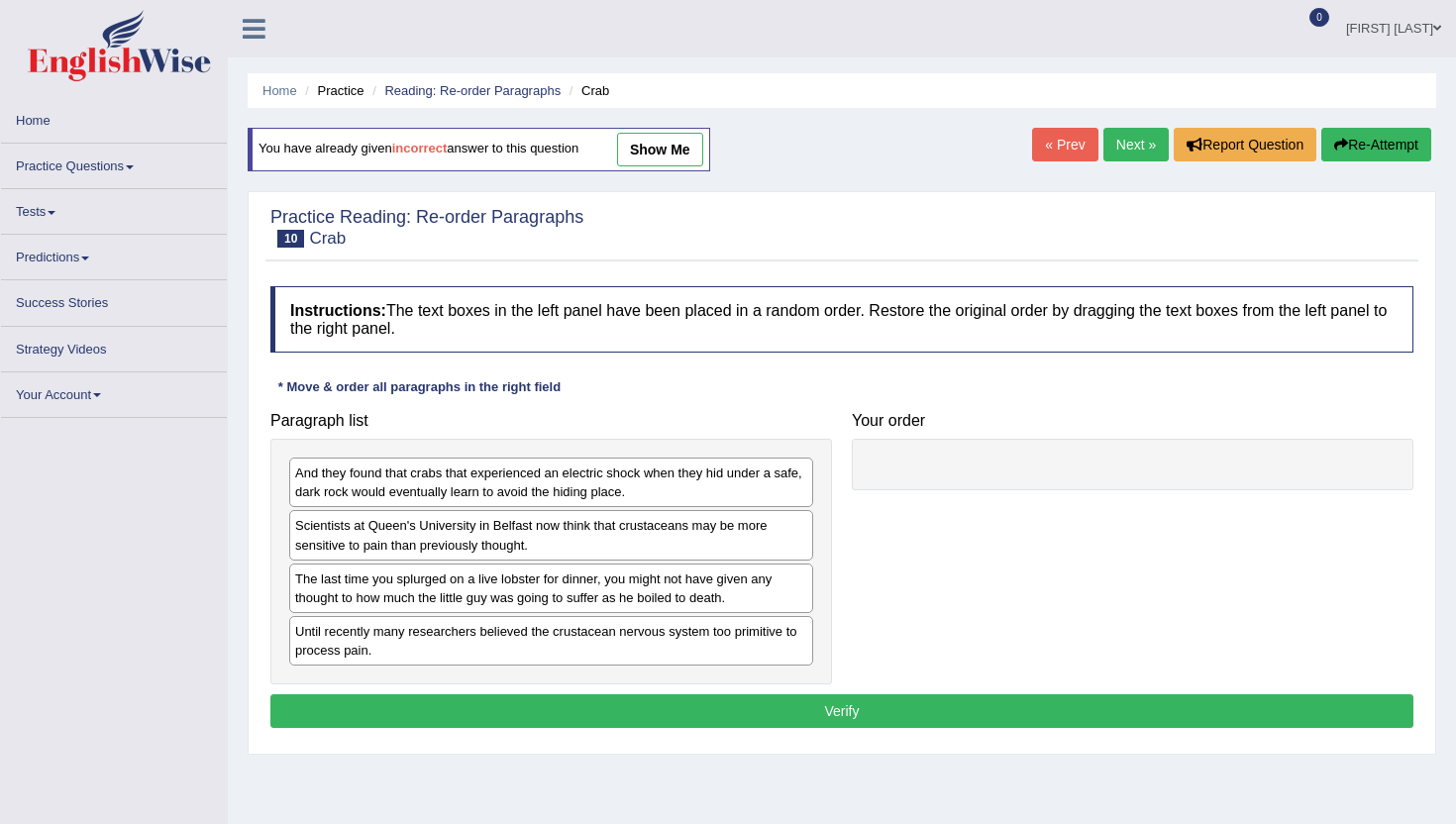 scroll, scrollTop: 0, scrollLeft: 0, axis: both 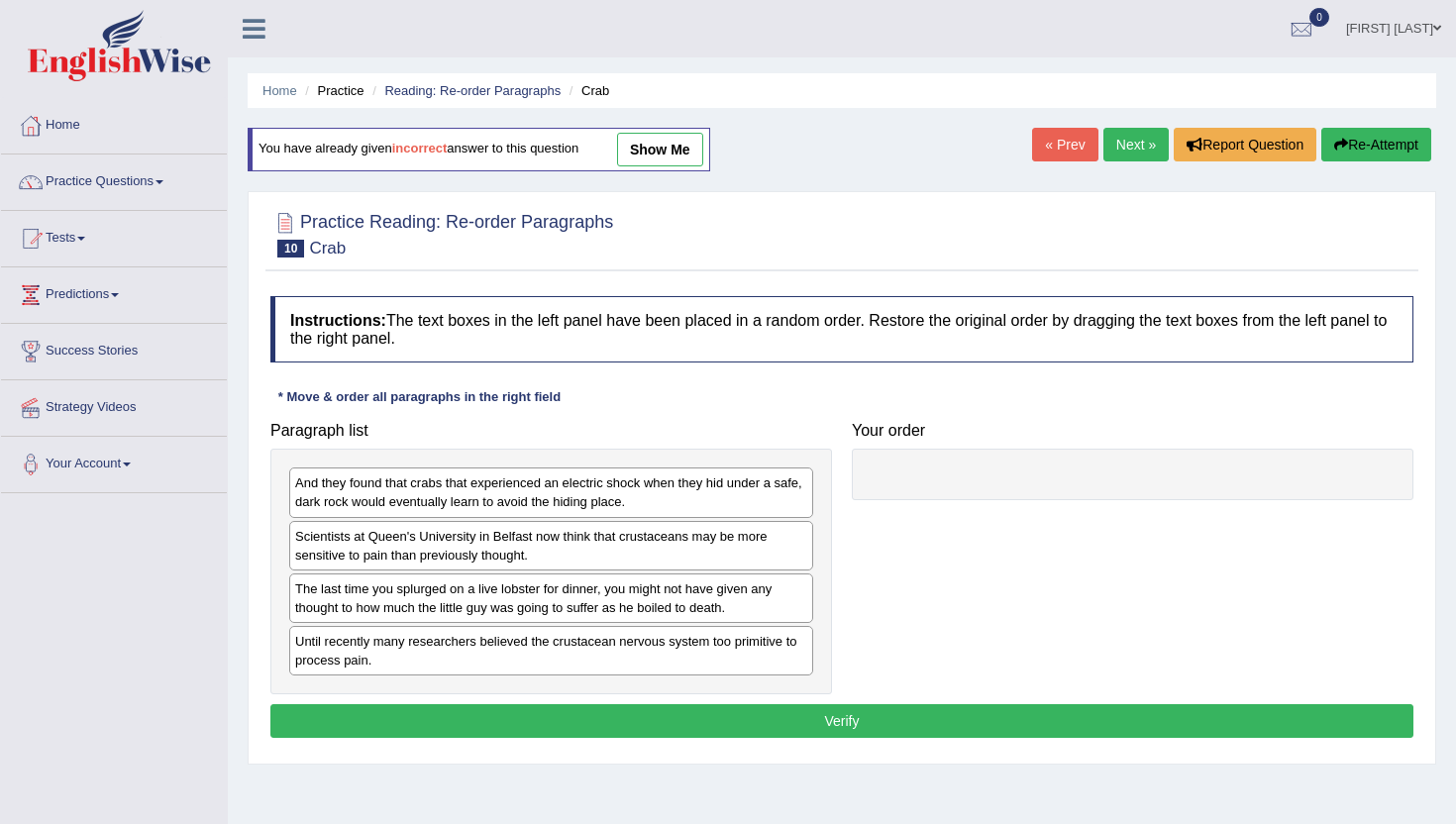 click on "Next »" at bounding box center (1136, 145) 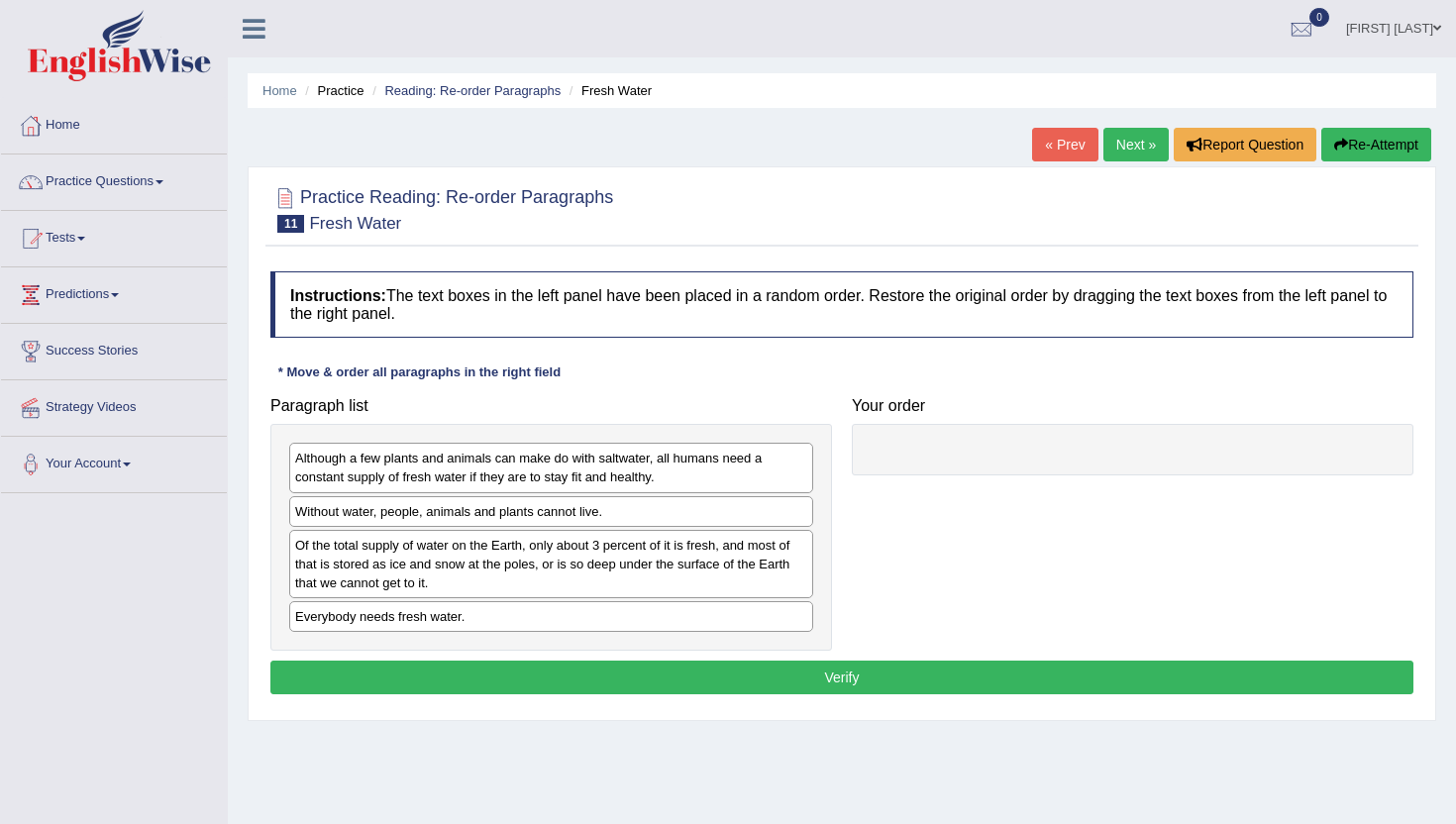 scroll, scrollTop: 0, scrollLeft: 0, axis: both 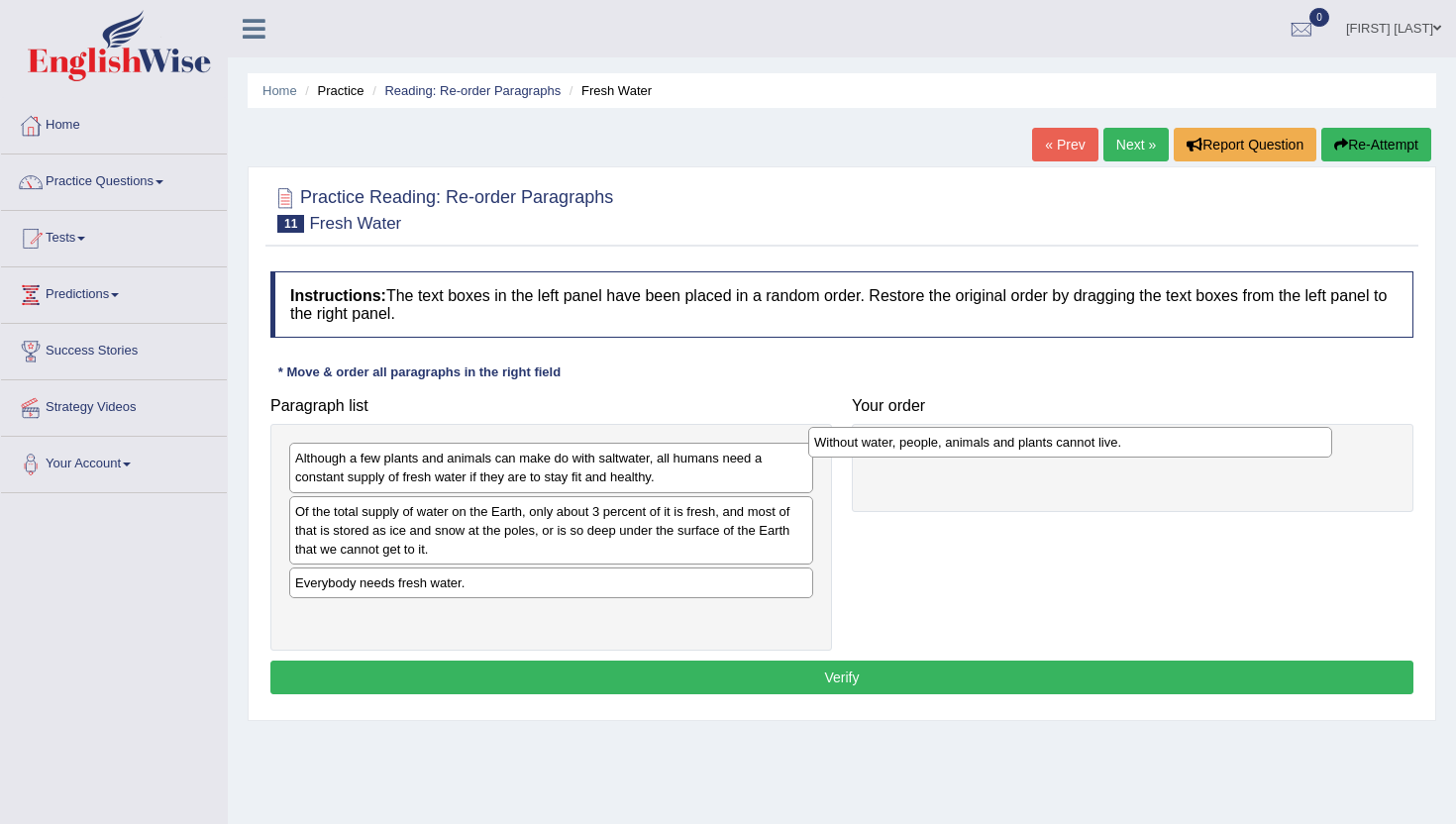drag, startPoint x: 412, startPoint y: 506, endPoint x: 930, endPoint y: 437, distance: 522.5754 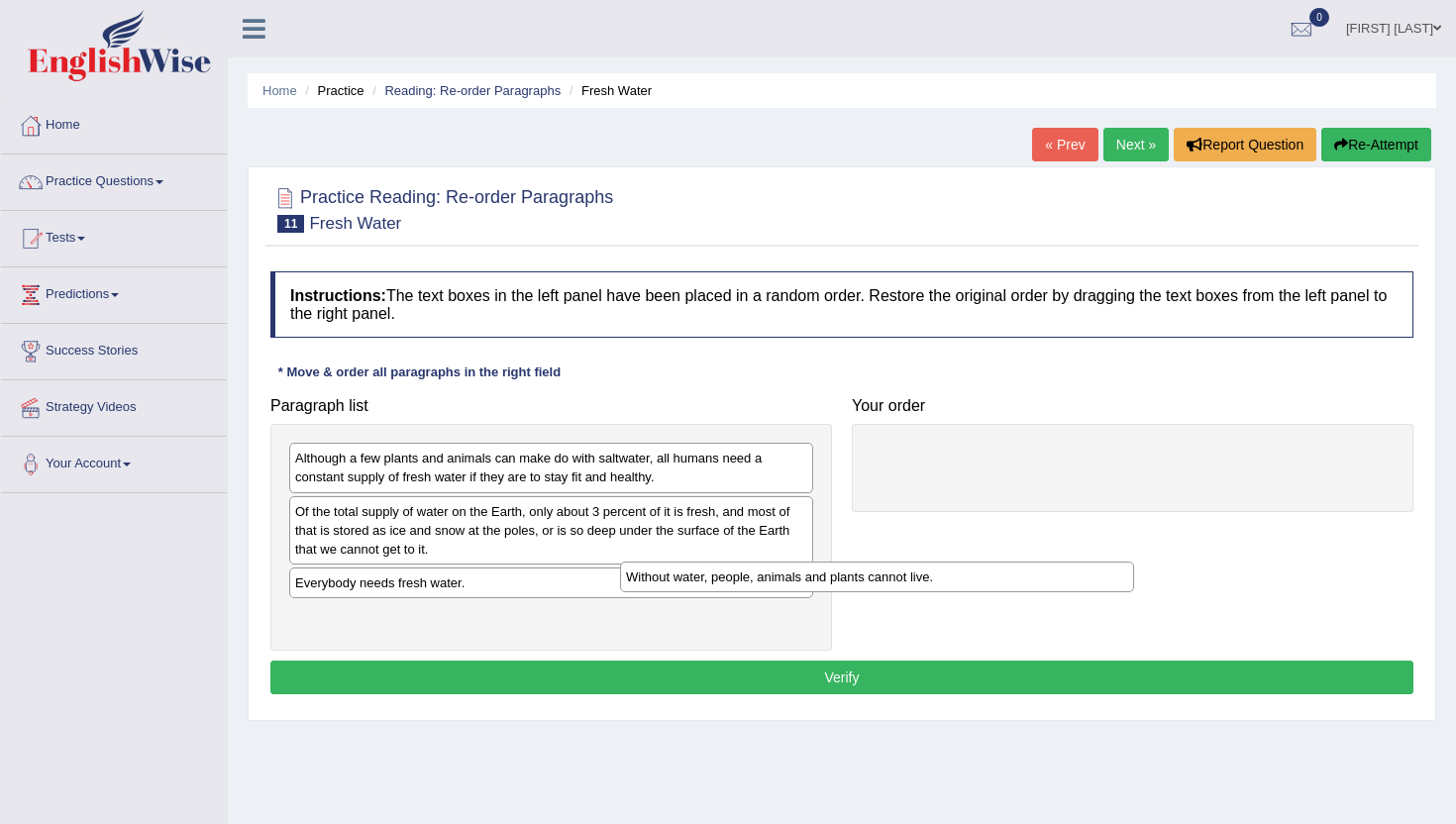 drag, startPoint x: 950, startPoint y: 456, endPoint x: 562, endPoint y: 612, distance: 418.18656 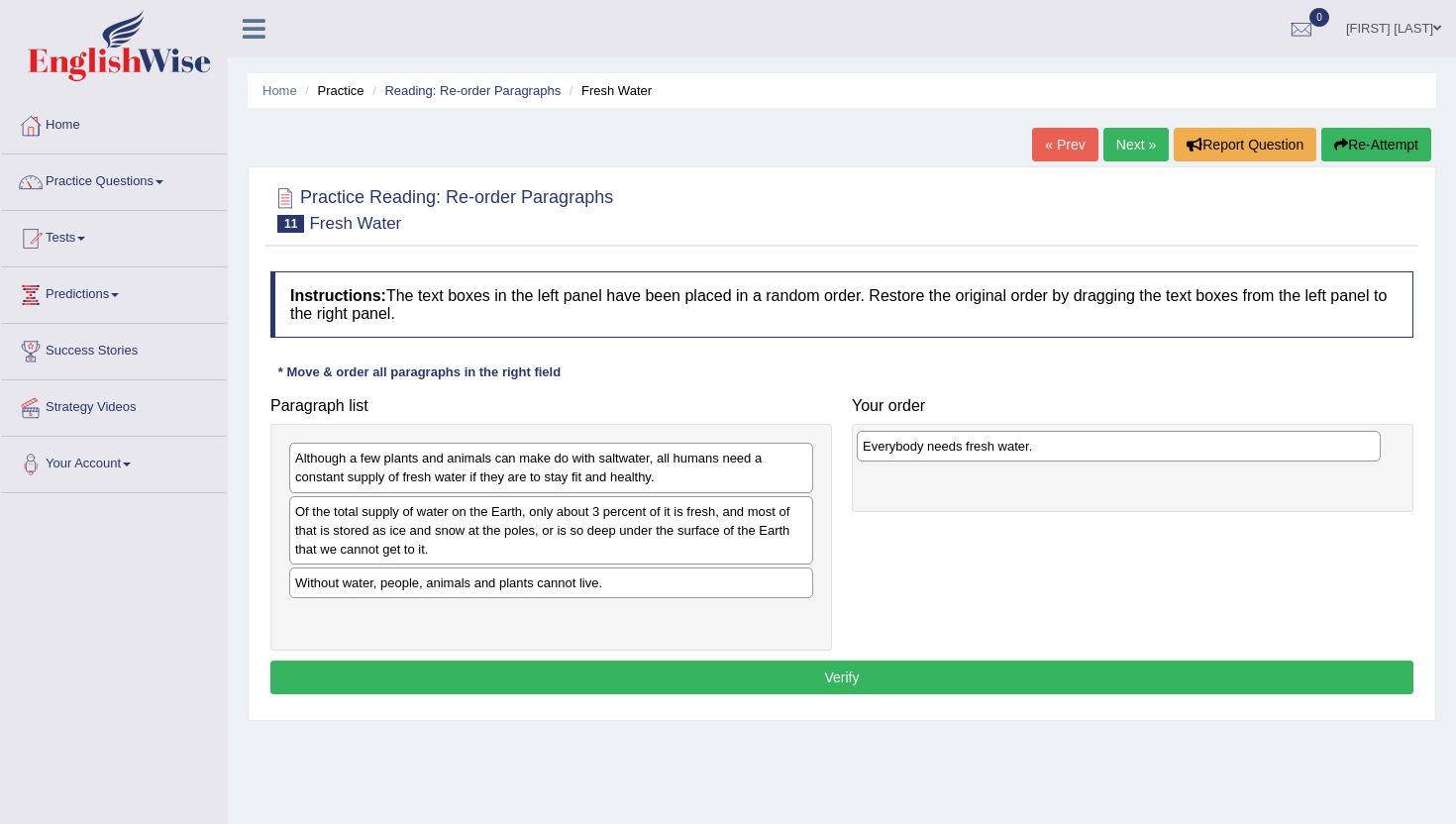 drag, startPoint x: 355, startPoint y: 588, endPoint x: 923, endPoint y: 449, distance: 584.7606 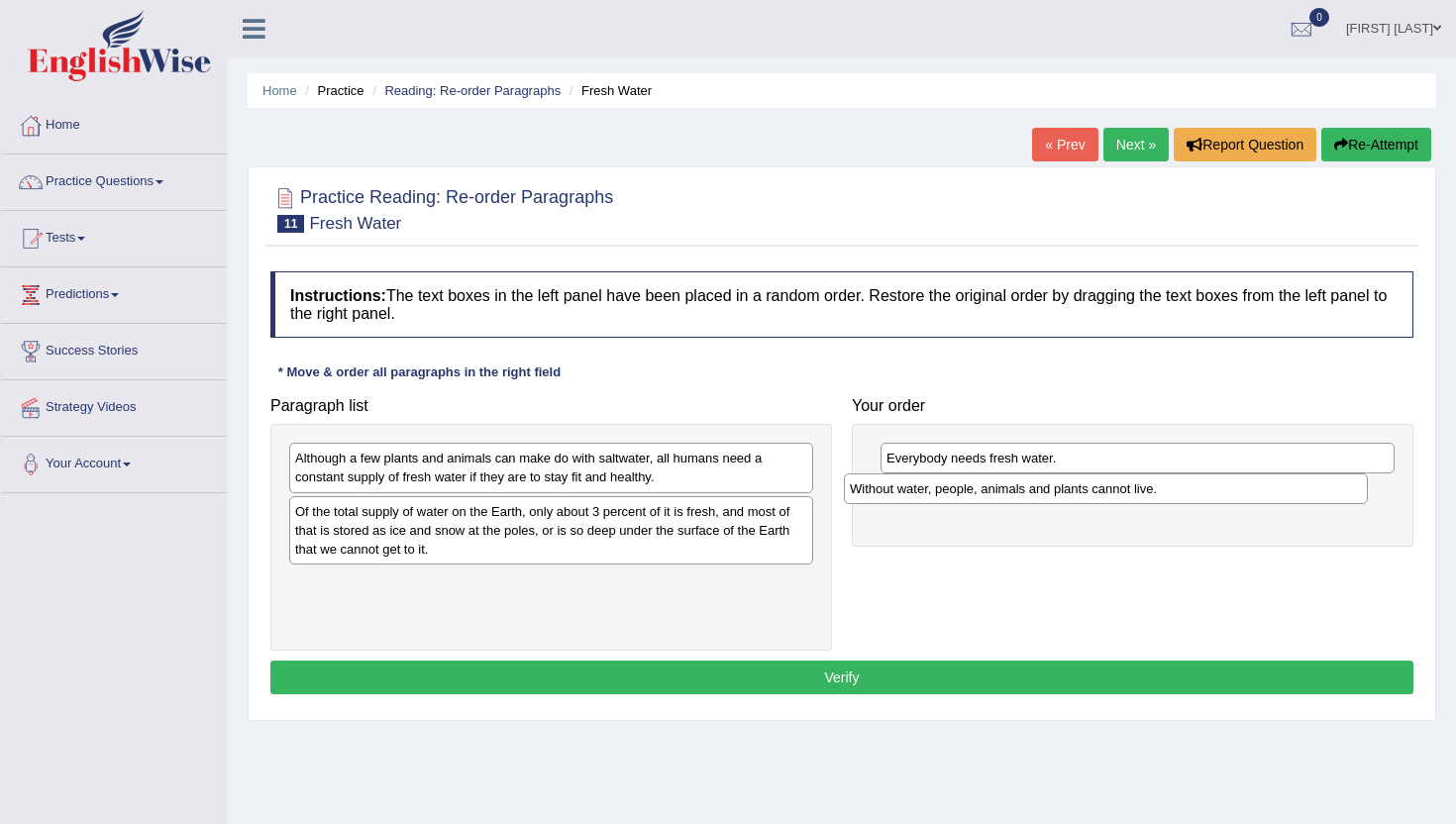 drag, startPoint x: 389, startPoint y: 589, endPoint x: 944, endPoint y: 496, distance: 562.7379 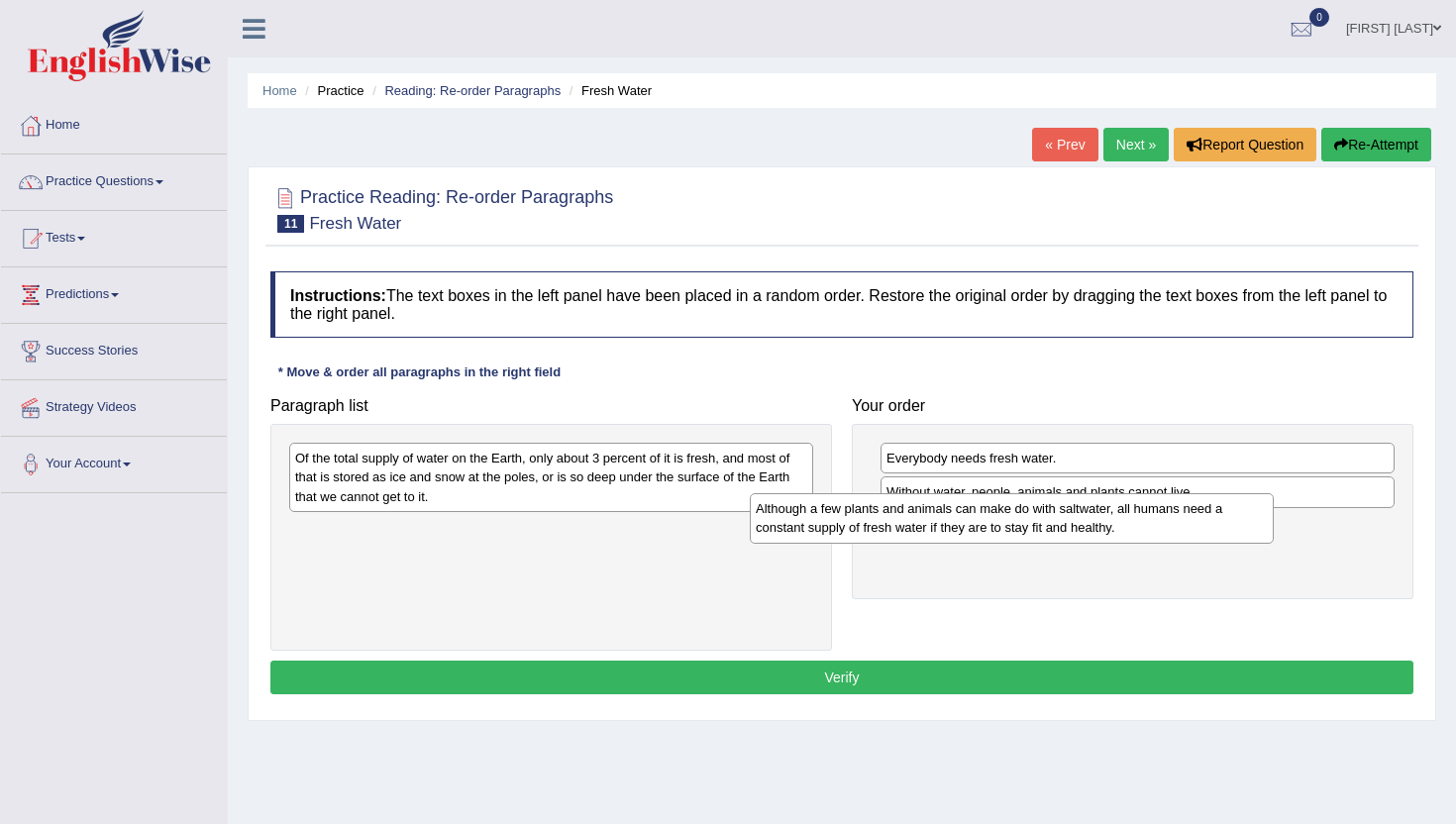 drag, startPoint x: 446, startPoint y: 459, endPoint x: 906, endPoint y: 509, distance: 462.70941 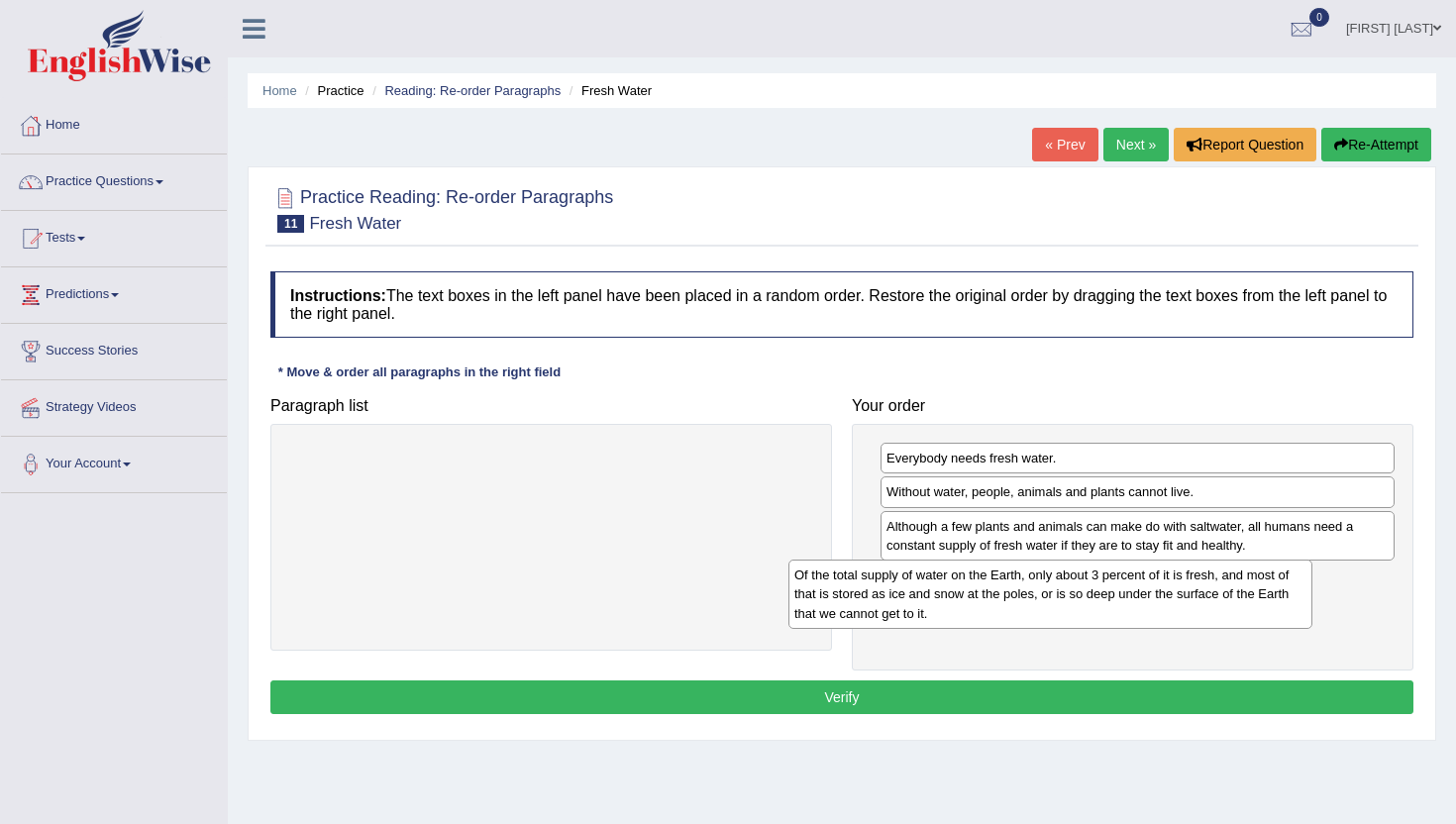 drag, startPoint x: 515, startPoint y: 456, endPoint x: 1015, endPoint y: 572, distance: 513.2797 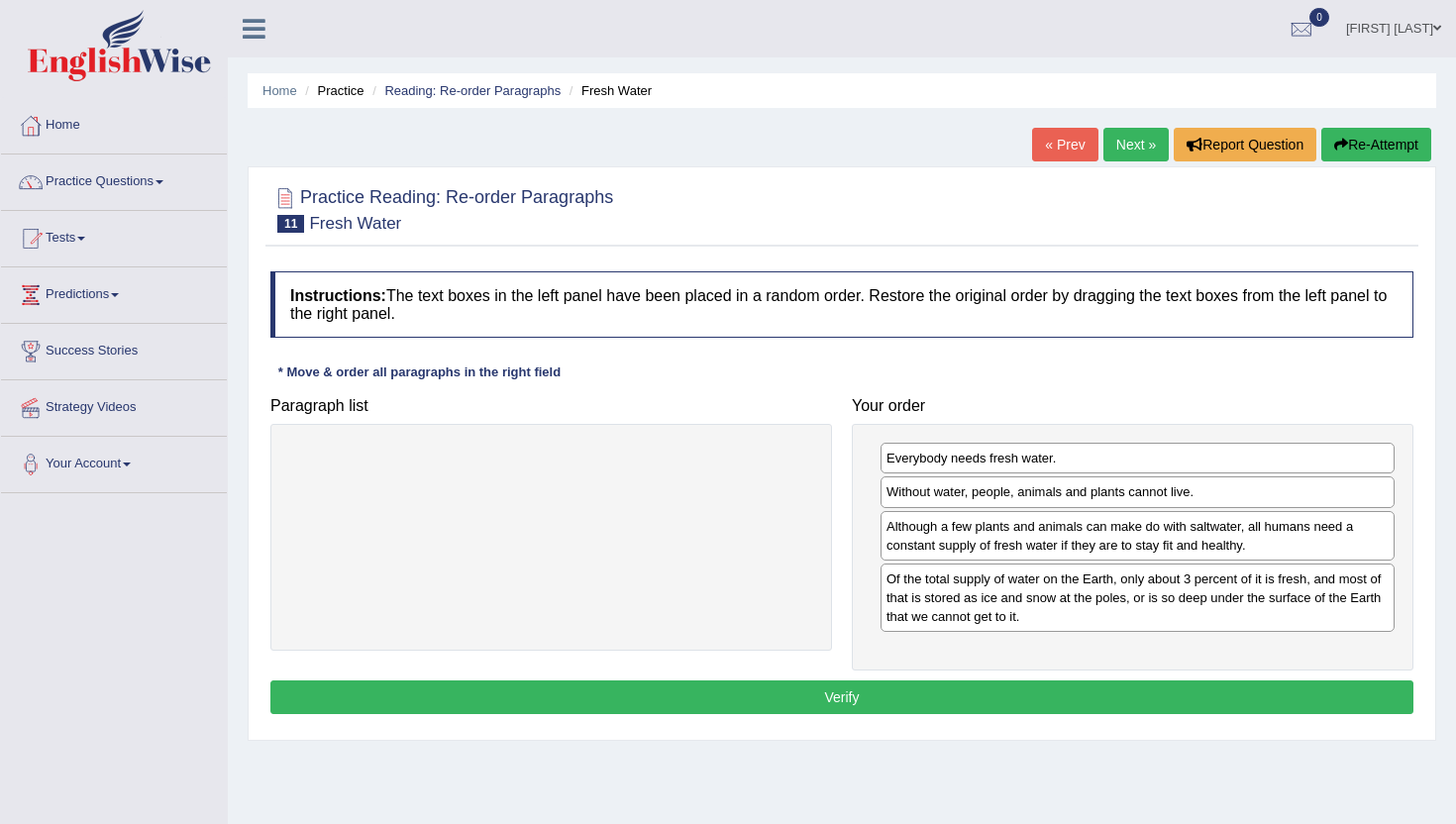 click on "Verify" at bounding box center (842, 697) 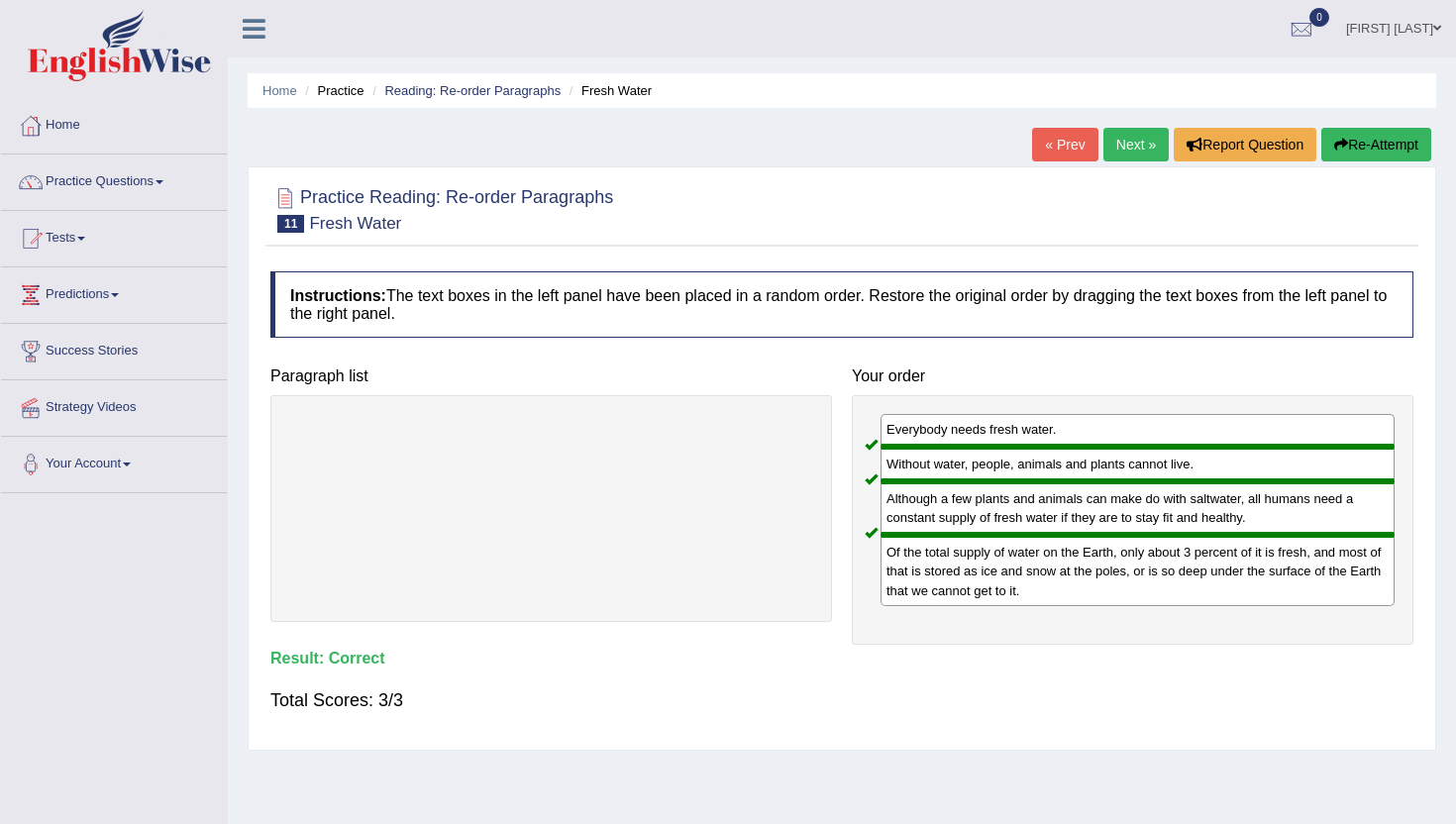 click on "Next »" at bounding box center [1136, 145] 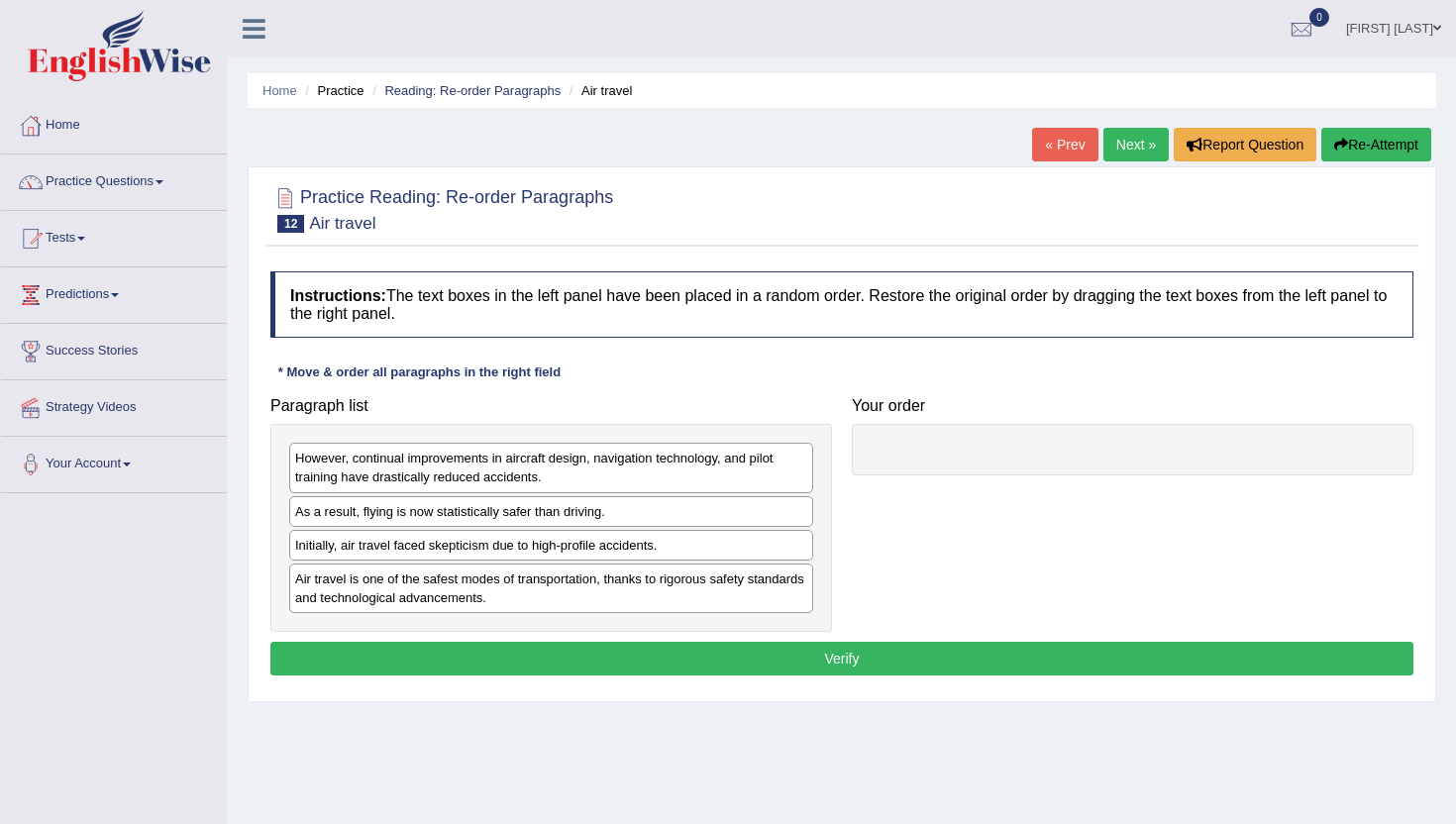 scroll, scrollTop: 0, scrollLeft: 0, axis: both 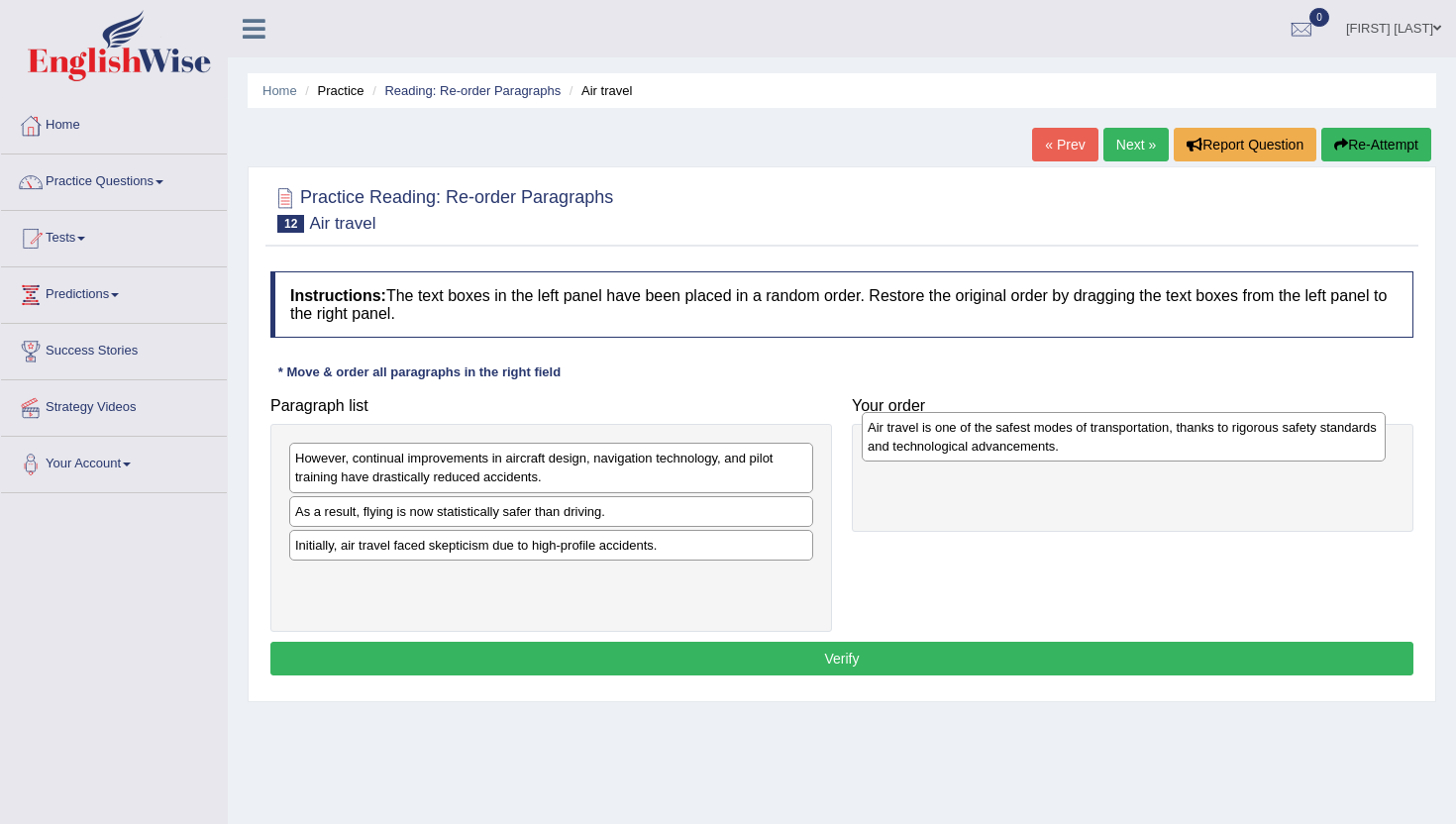 drag, startPoint x: 346, startPoint y: 586, endPoint x: 920, endPoint y: 433, distance: 594.04124 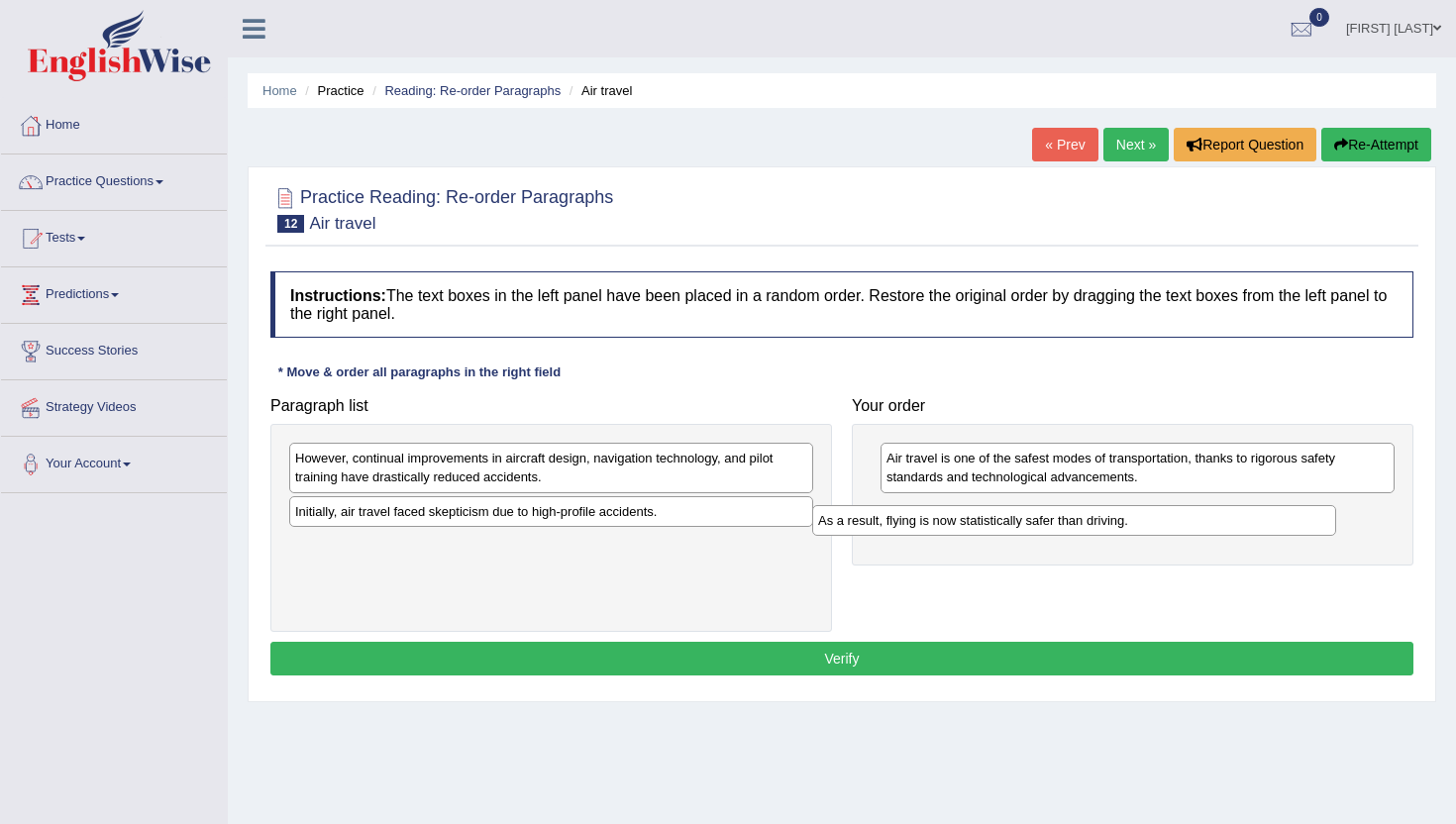 drag, startPoint x: 424, startPoint y: 520, endPoint x: 946, endPoint y: 528, distance: 522.0613 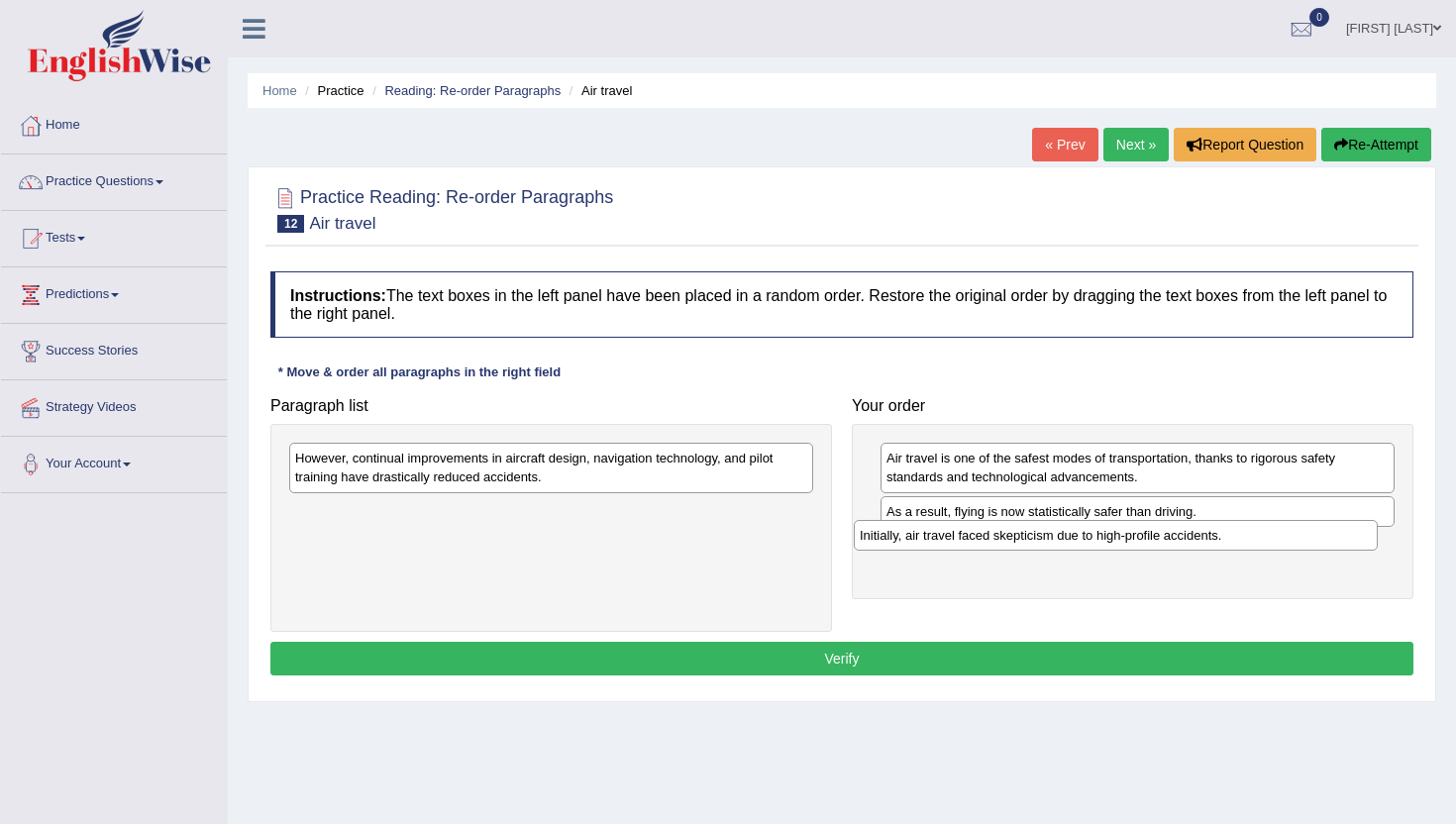 drag, startPoint x: 354, startPoint y: 511, endPoint x: 916, endPoint y: 533, distance: 562.4304 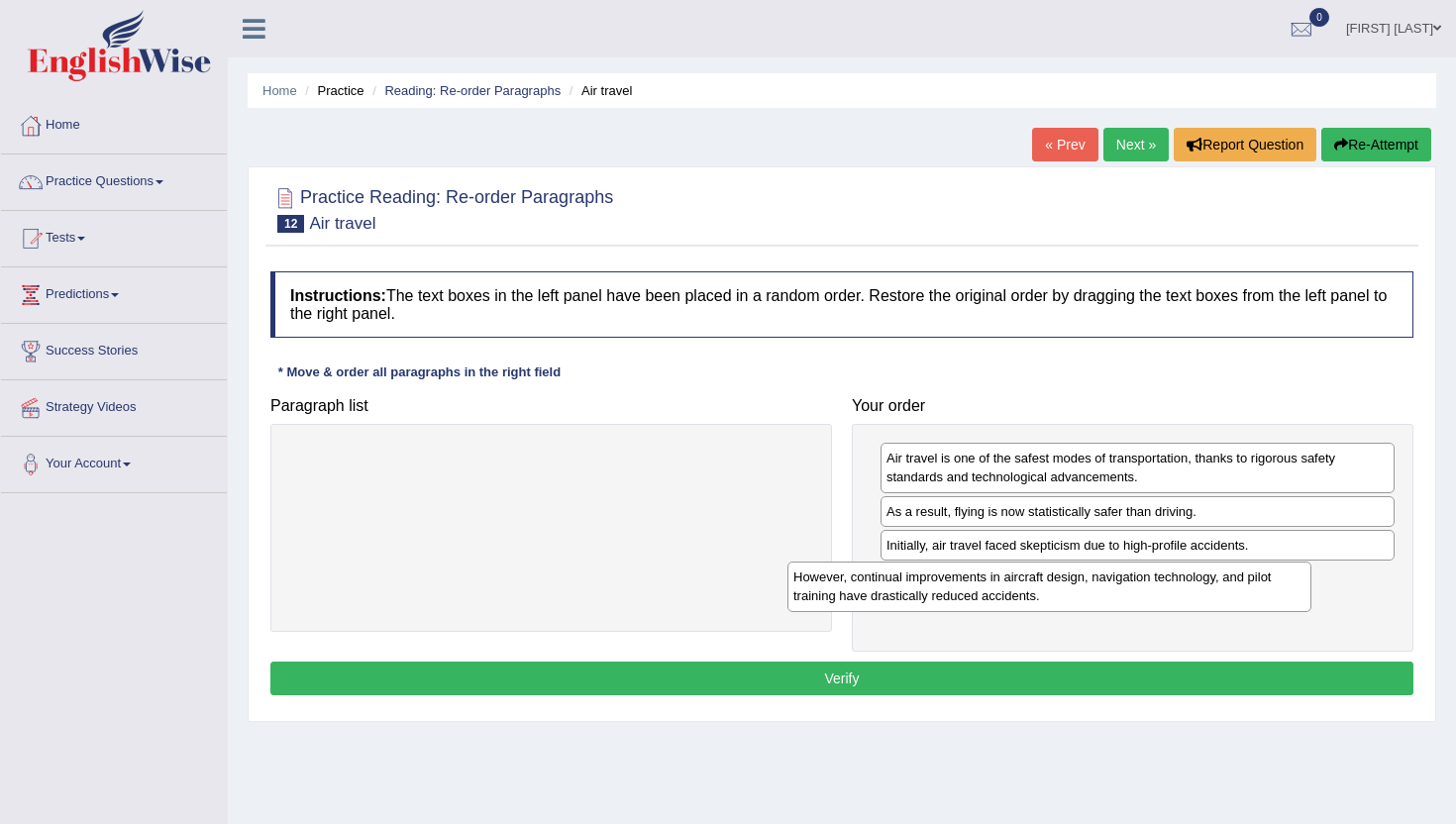 drag, startPoint x: 592, startPoint y: 474, endPoint x: 1101, endPoint y: 584, distance: 520.7504 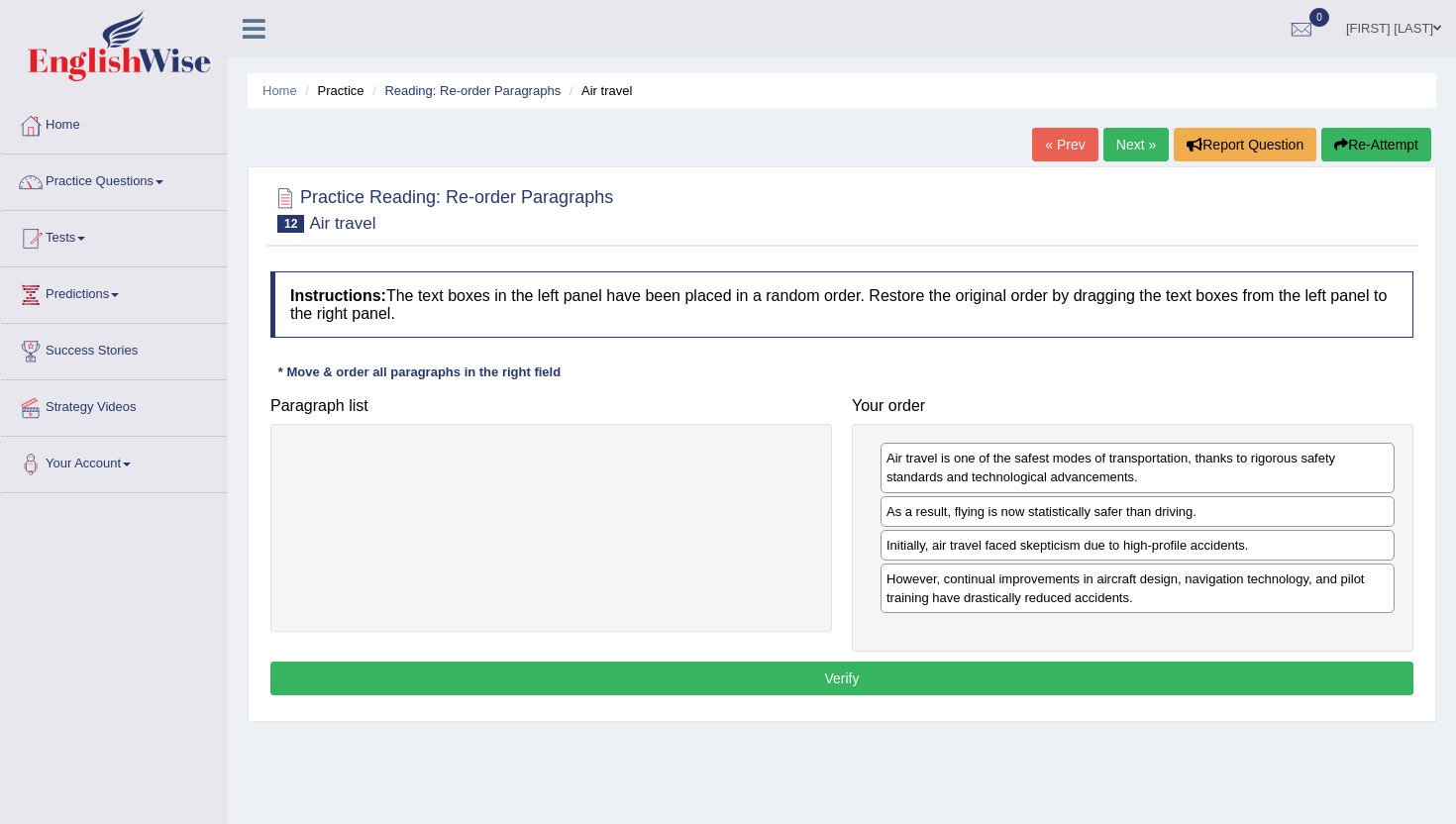 click on "Verify" at bounding box center [842, 678] 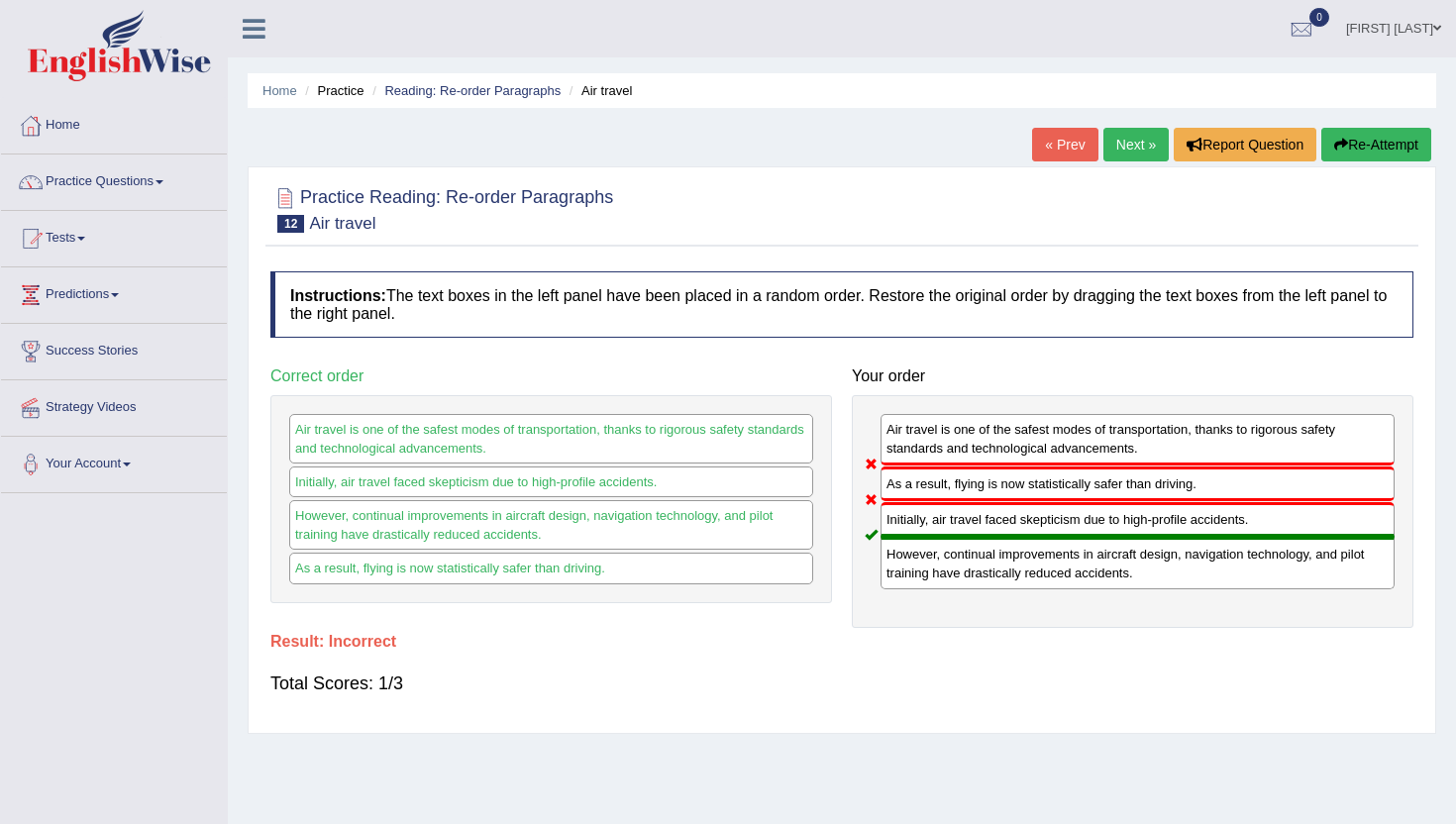 click on "Re-Attempt" at bounding box center [1376, 145] 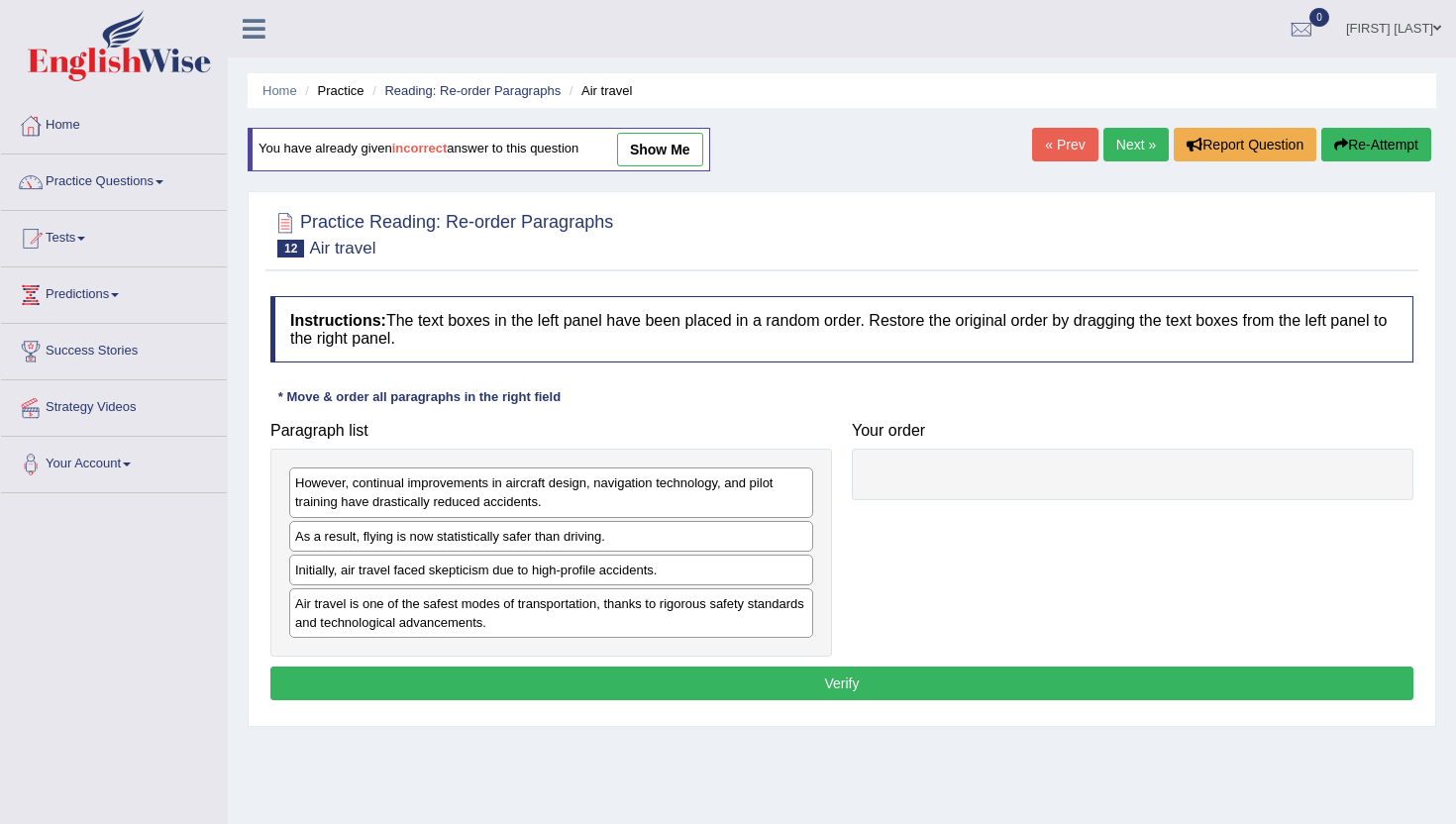 scroll, scrollTop: 0, scrollLeft: 0, axis: both 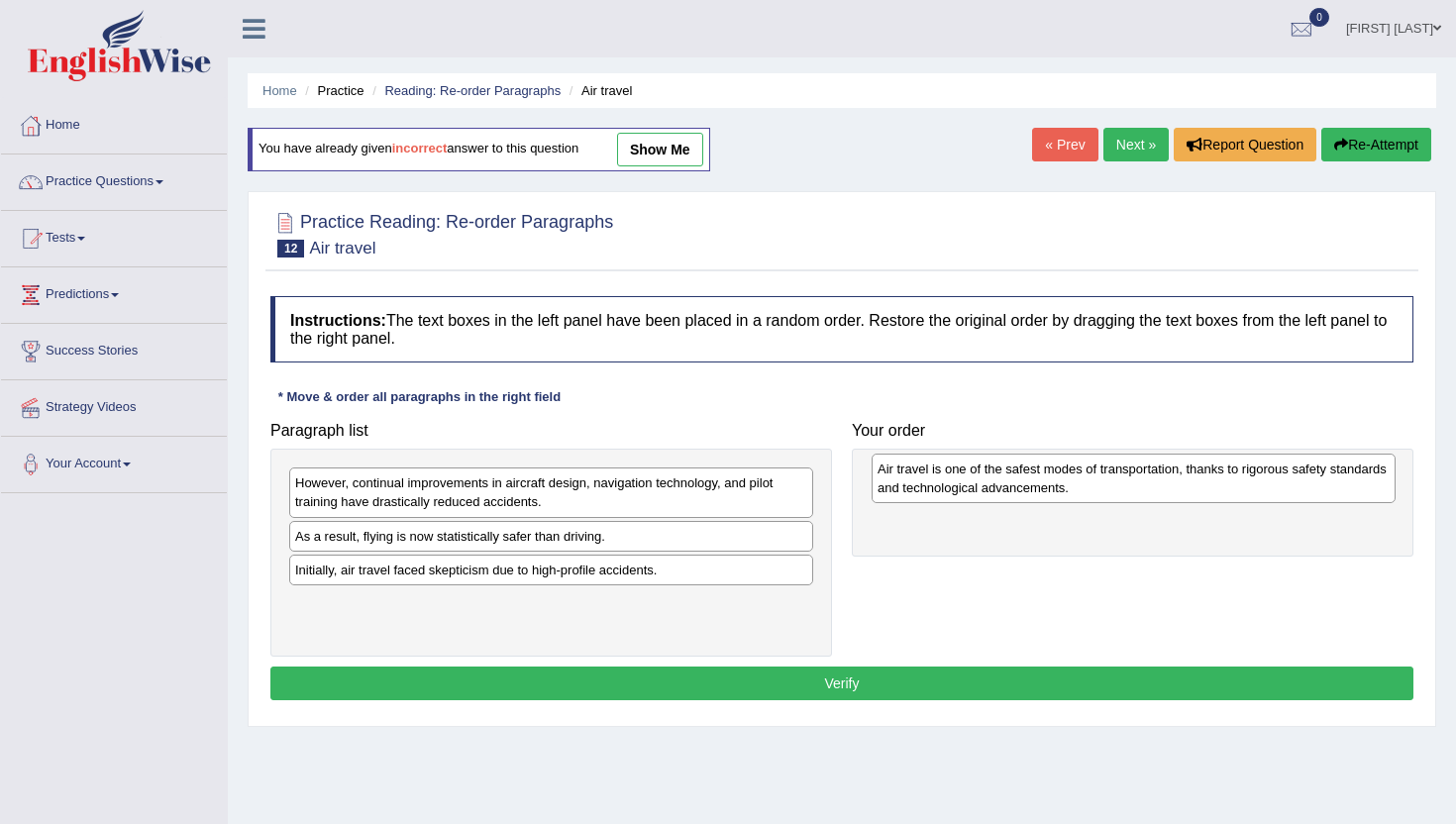 drag, startPoint x: 348, startPoint y: 625, endPoint x: 930, endPoint y: 490, distance: 597.452 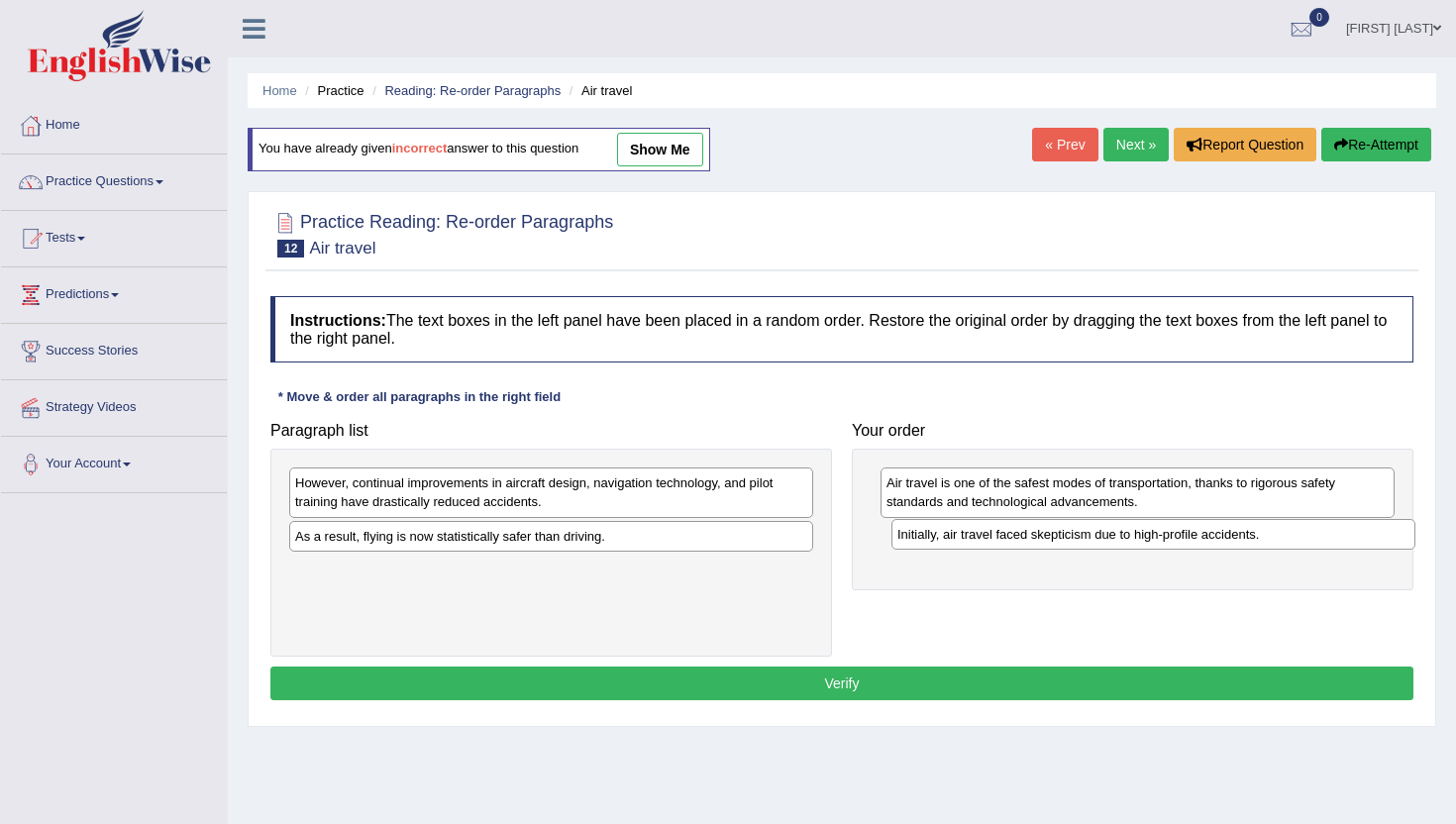 drag, startPoint x: 335, startPoint y: 573, endPoint x: 920, endPoint y: 534, distance: 586.2986 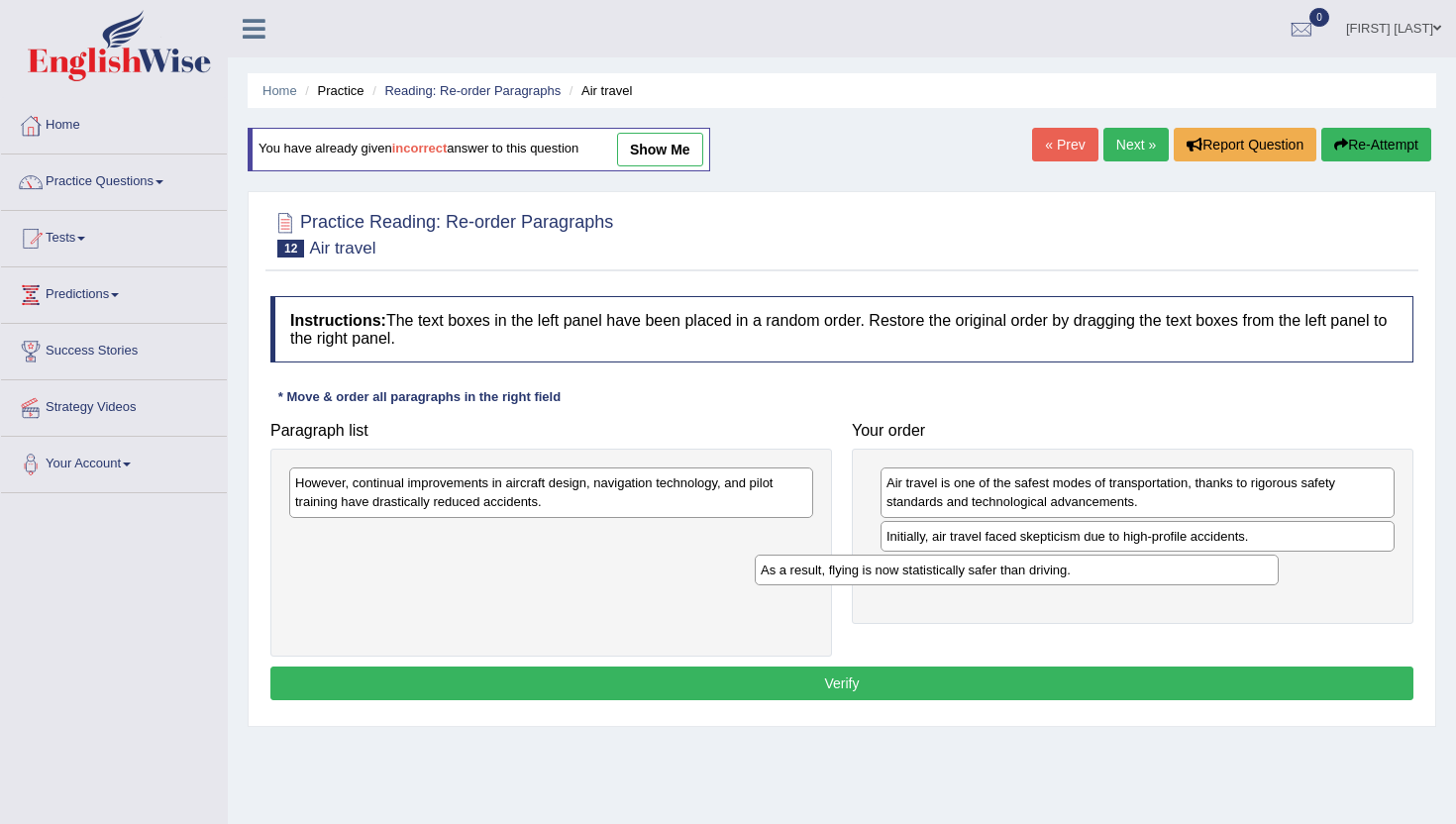 drag, startPoint x: 517, startPoint y: 529, endPoint x: 982, endPoint y: 563, distance: 466.2414 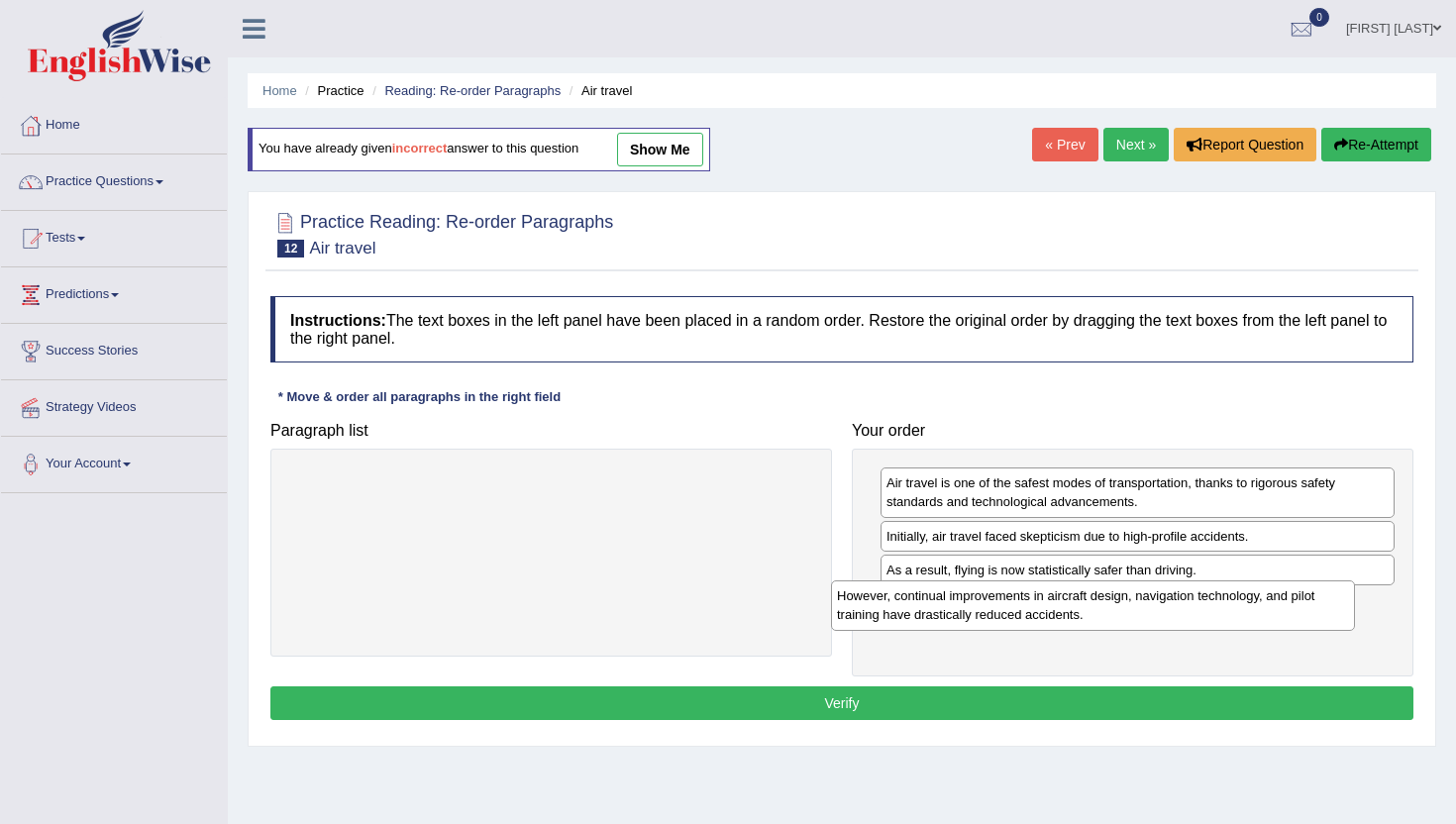 drag, startPoint x: 611, startPoint y: 493, endPoint x: 1154, endPoint y: 605, distance: 554.4303 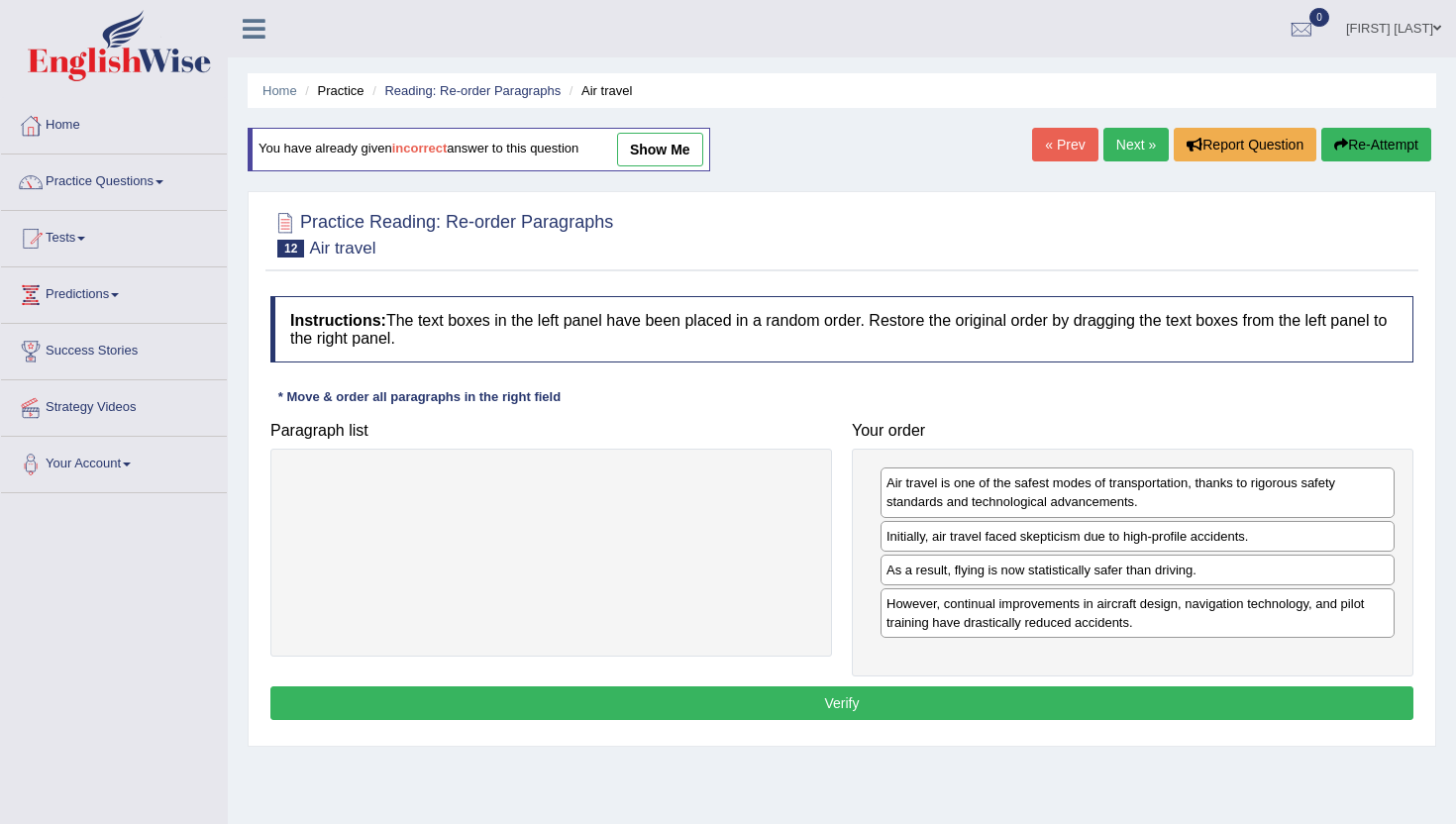 click on "Verify" at bounding box center (842, 703) 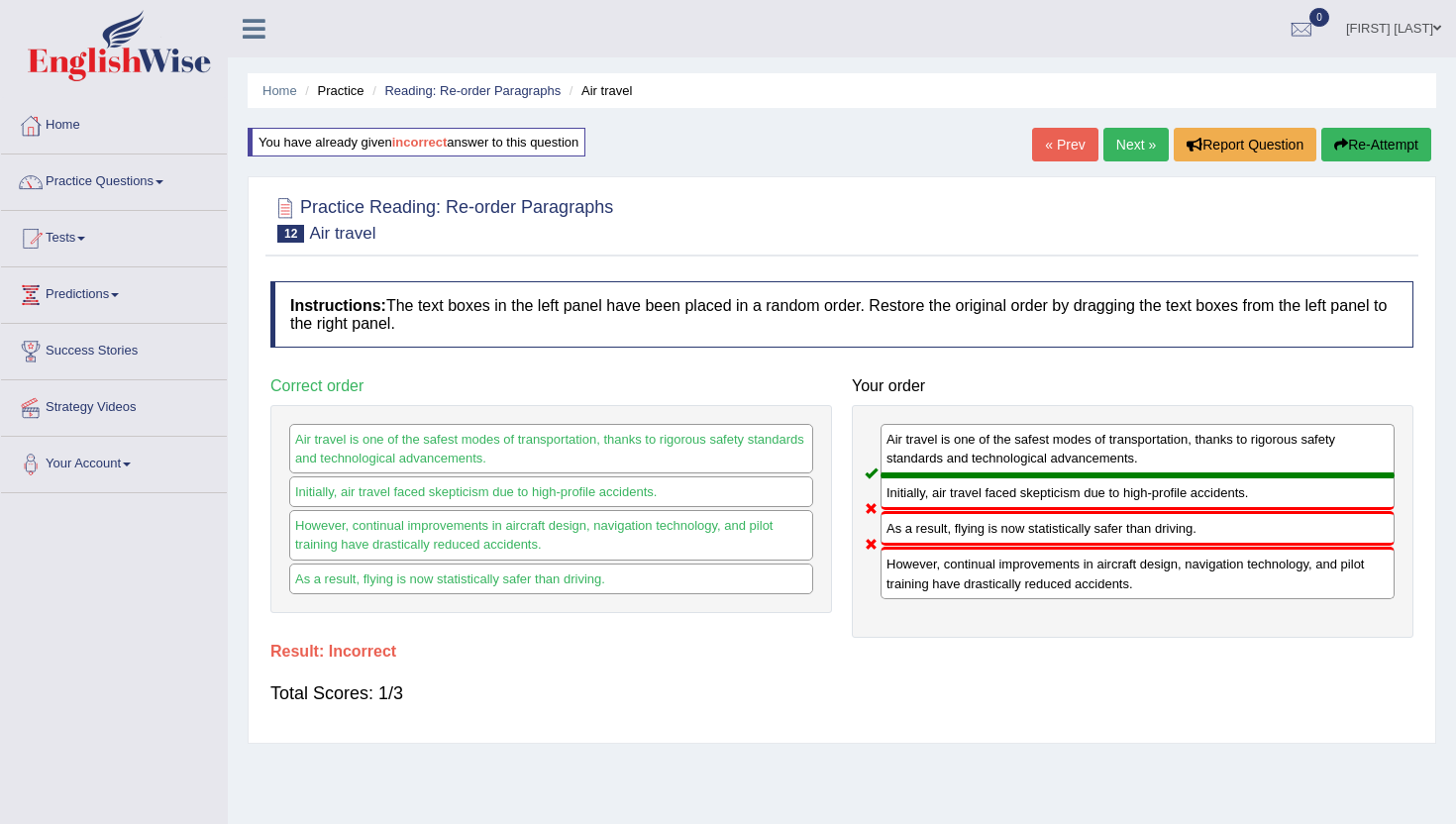 click on "Re-Attempt" at bounding box center (1376, 145) 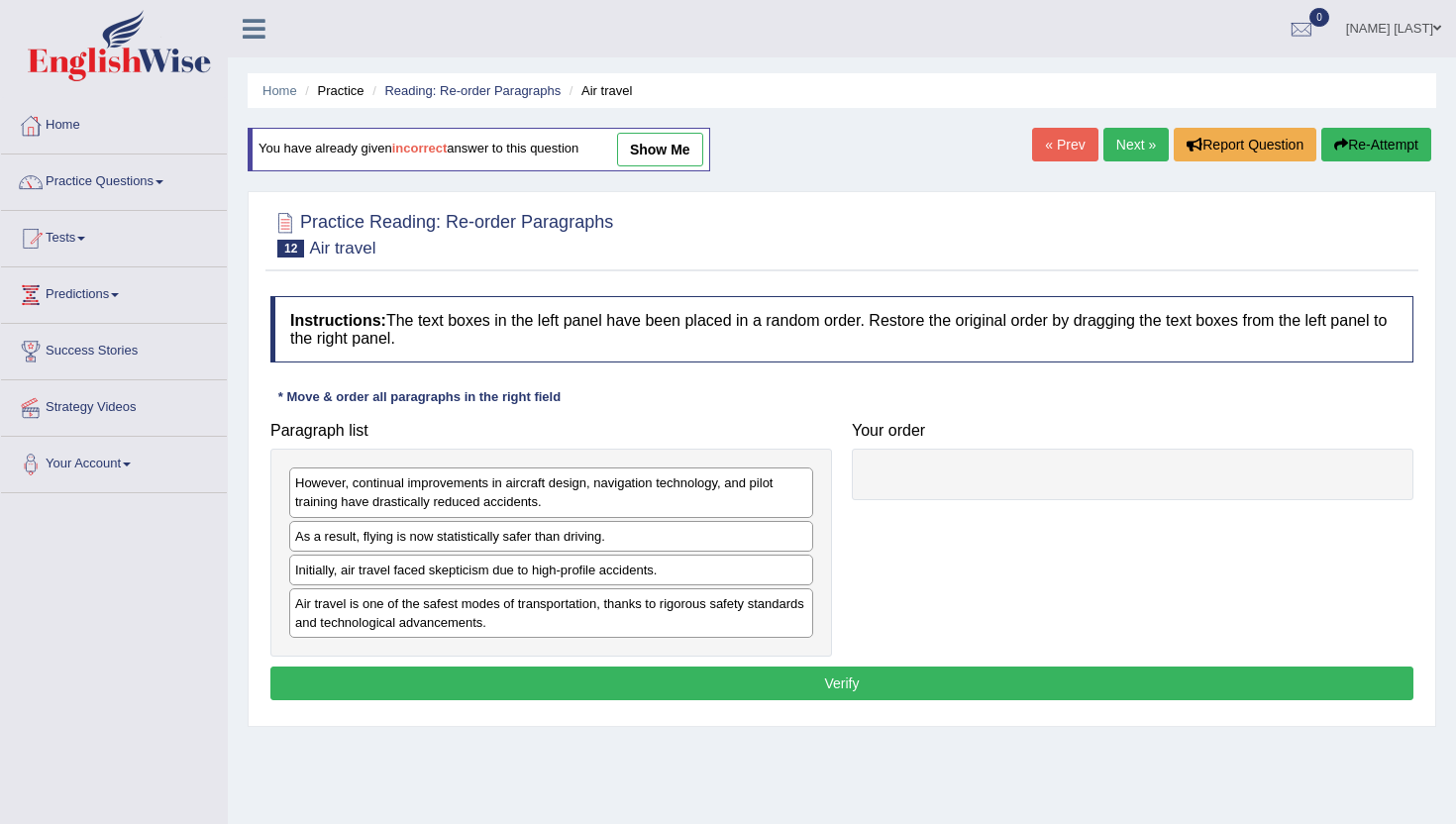 scroll, scrollTop: 0, scrollLeft: 0, axis: both 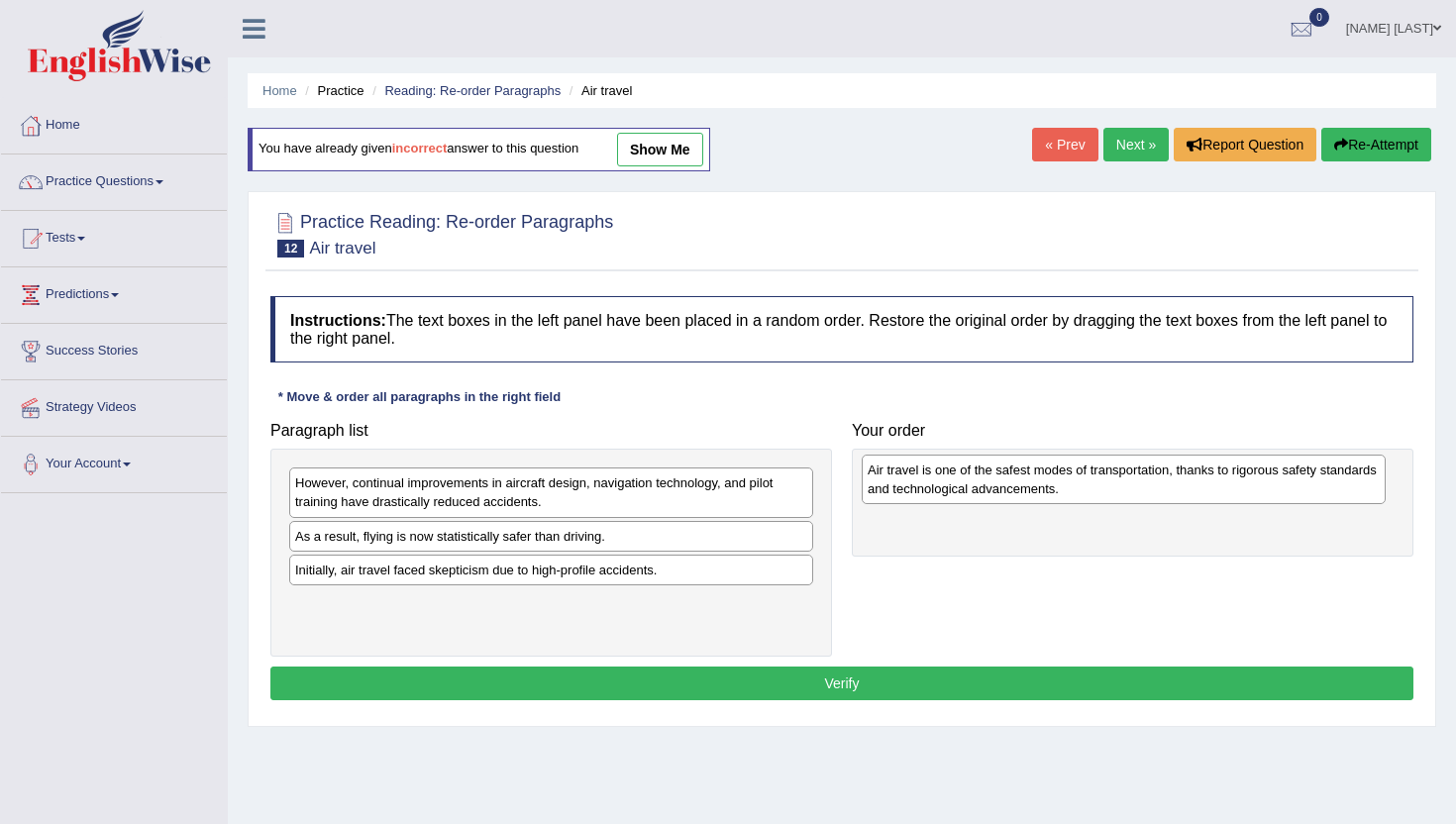 drag, startPoint x: 362, startPoint y: 608, endPoint x: 934, endPoint y: 474, distance: 587.4862 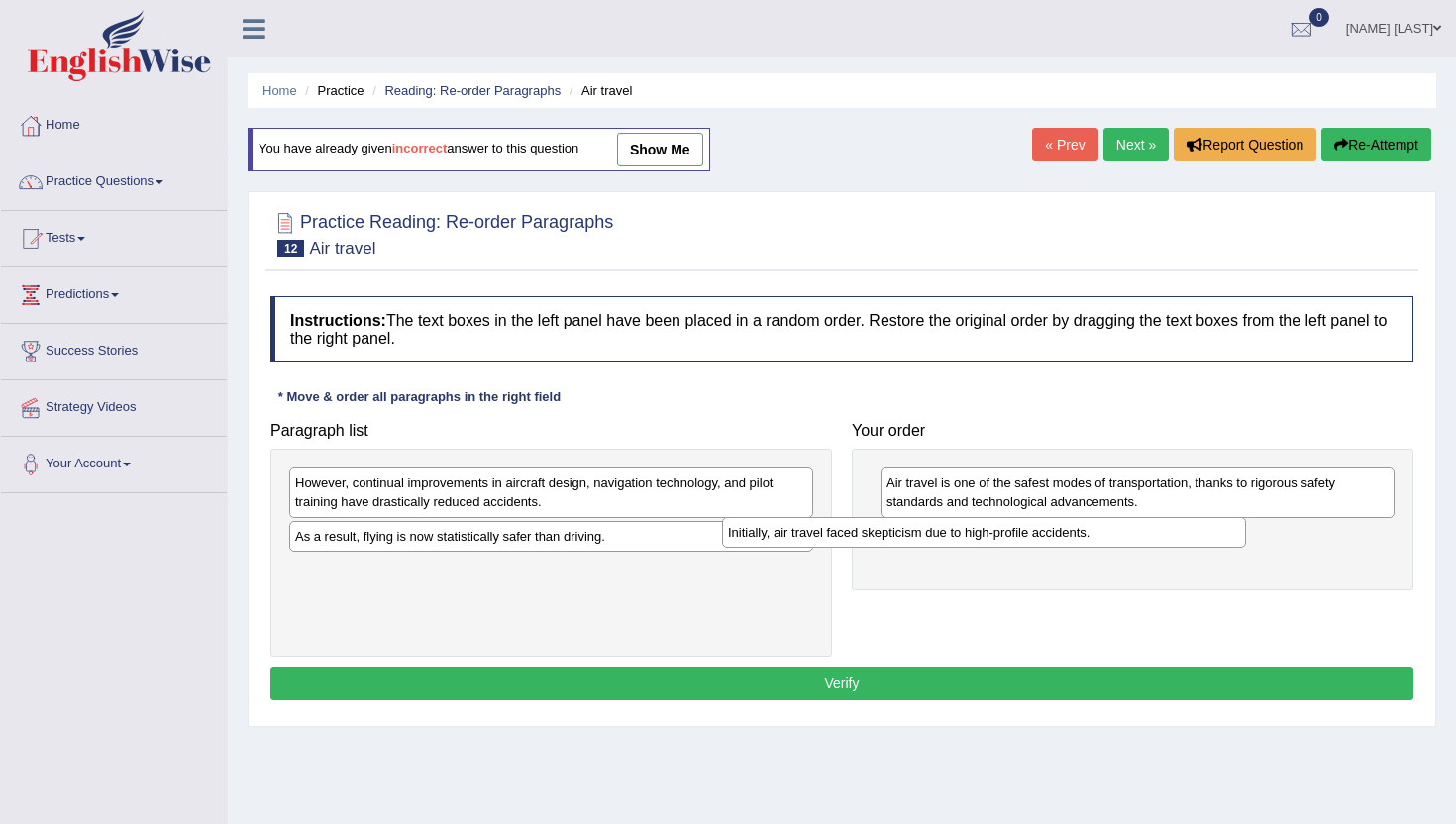 drag, startPoint x: 406, startPoint y: 574, endPoint x: 839, endPoint y: 536, distance: 434.66424 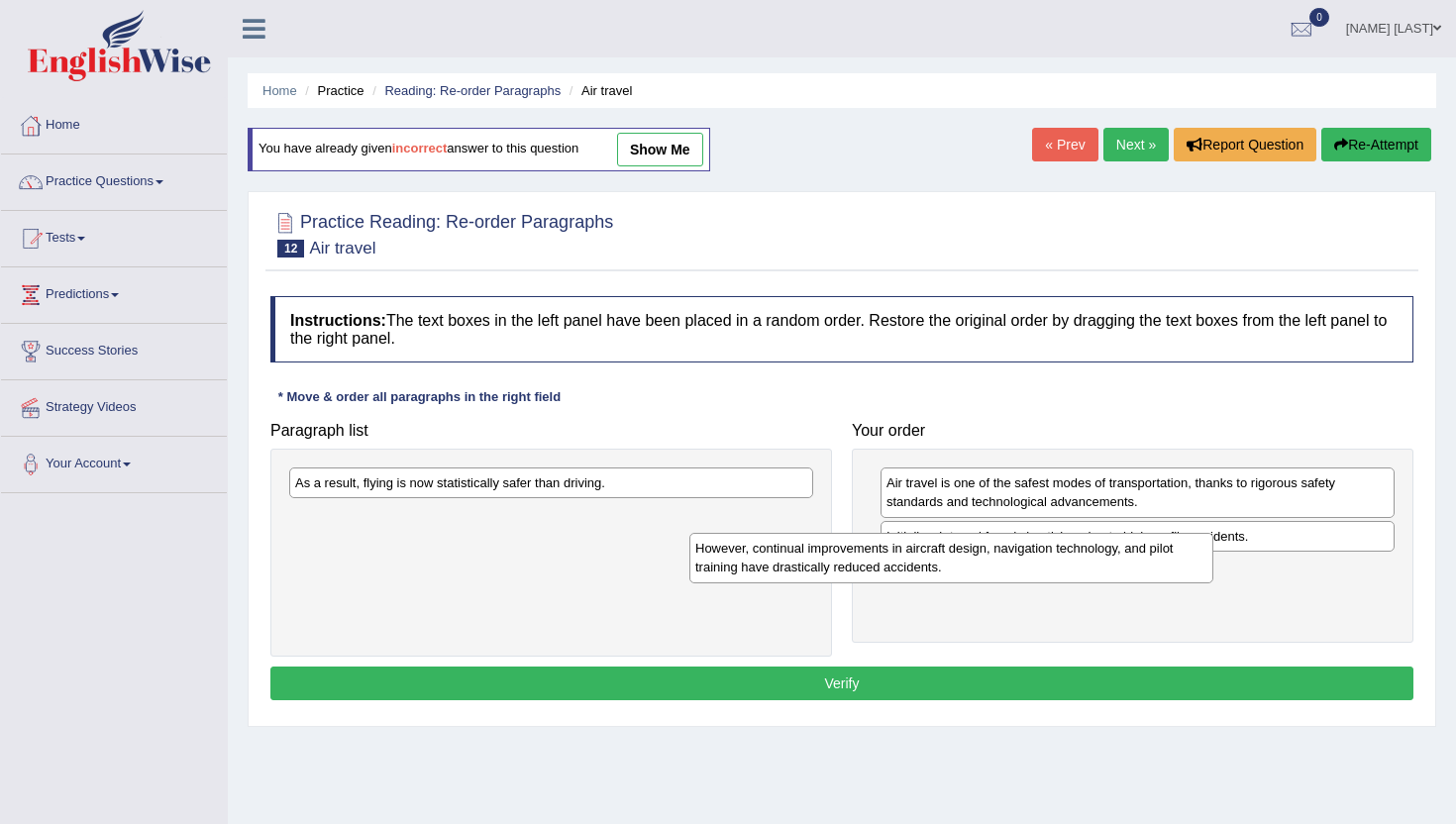 drag, startPoint x: 663, startPoint y: 498, endPoint x: 1103, endPoint y: 572, distance: 446.17934 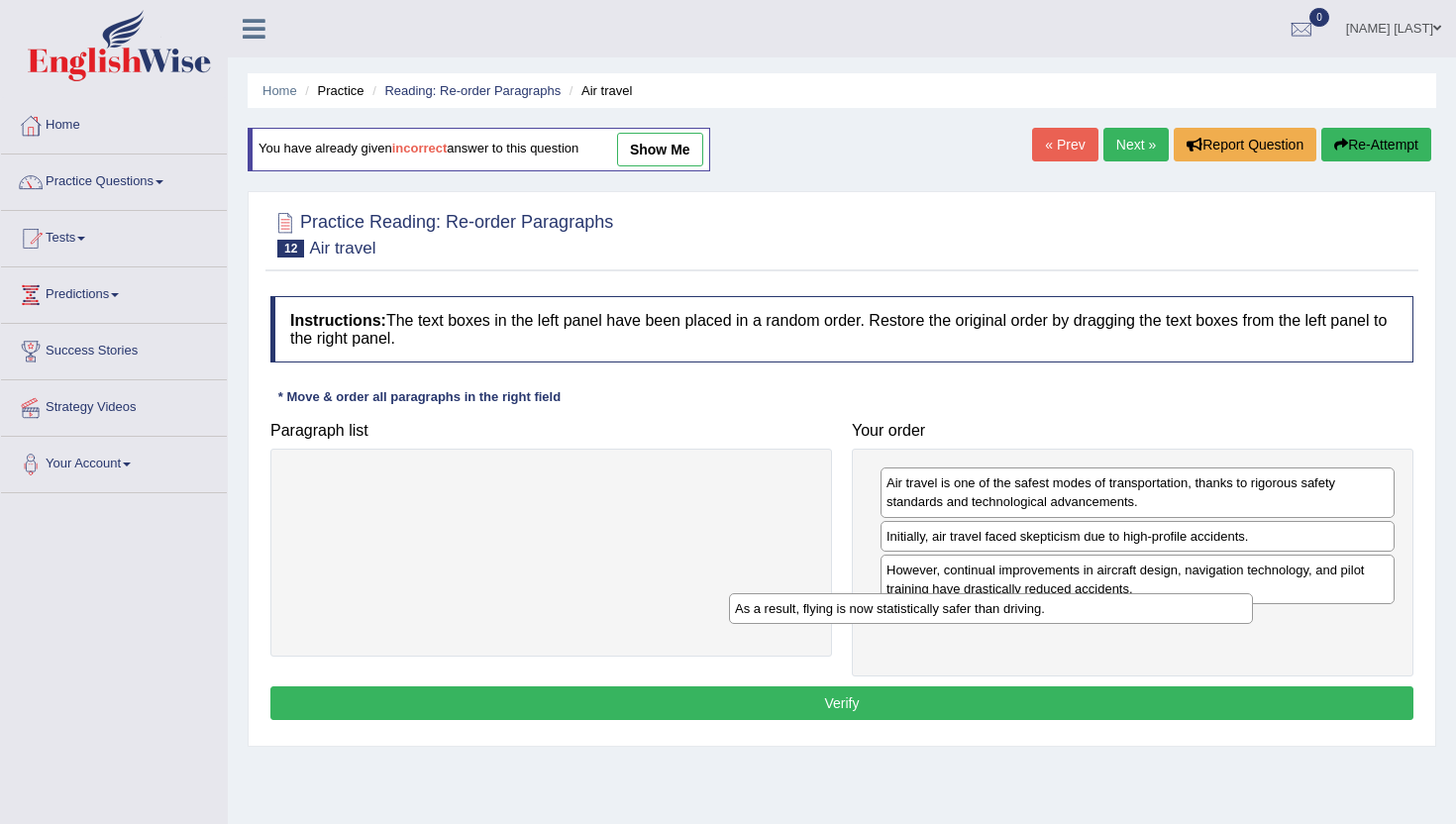 drag, startPoint x: 628, startPoint y: 485, endPoint x: 1080, endPoint y: 611, distance: 469.23342 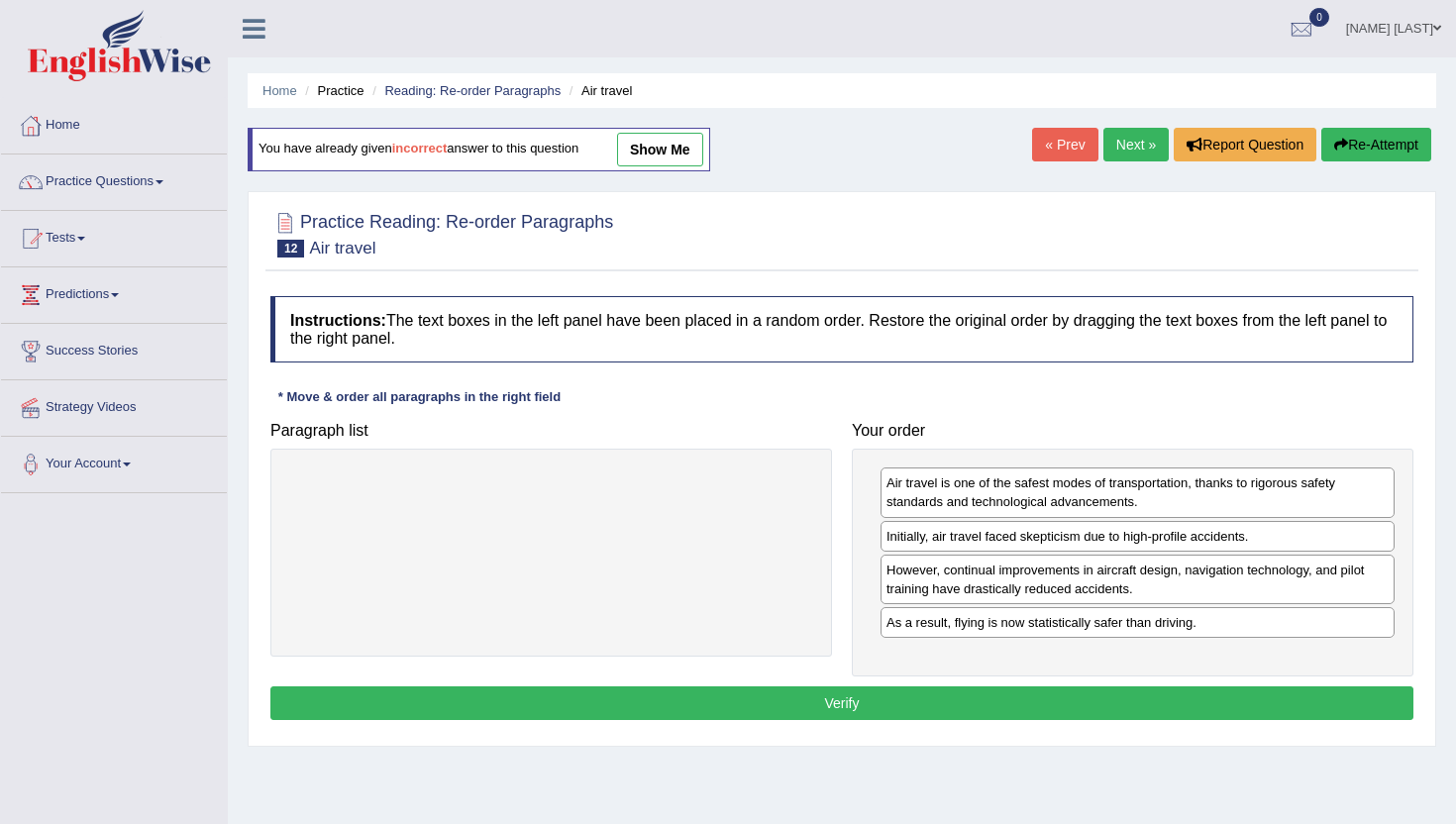 click on "Instructions:  The text boxes in the left panel have been placed in a random order. Restore the original order by dragging the text boxes from the left panel to the right panel.
* Move & order all paragraphs in the right field
Paragraph list
Correct order
Air travel is one of the safest modes of transportation, thanks to rigorous safety standards and technological advancements. Initially, air travel faced skepticism due to high-profile accidents. However, continual improvements in aircraft design, navigation technology, and pilot training have drastically reduced accidents. As a result, flying is now statistically safer than driving.
Your order
Air travel is one of the safest modes of transportation, thanks to rigorous safety standards and technological advancements. Initially, air travel faced skepticism due to high-profile accidents. As a result, flying is now statistically safer than driving.
Result:  Verify" at bounding box center (842, 511) 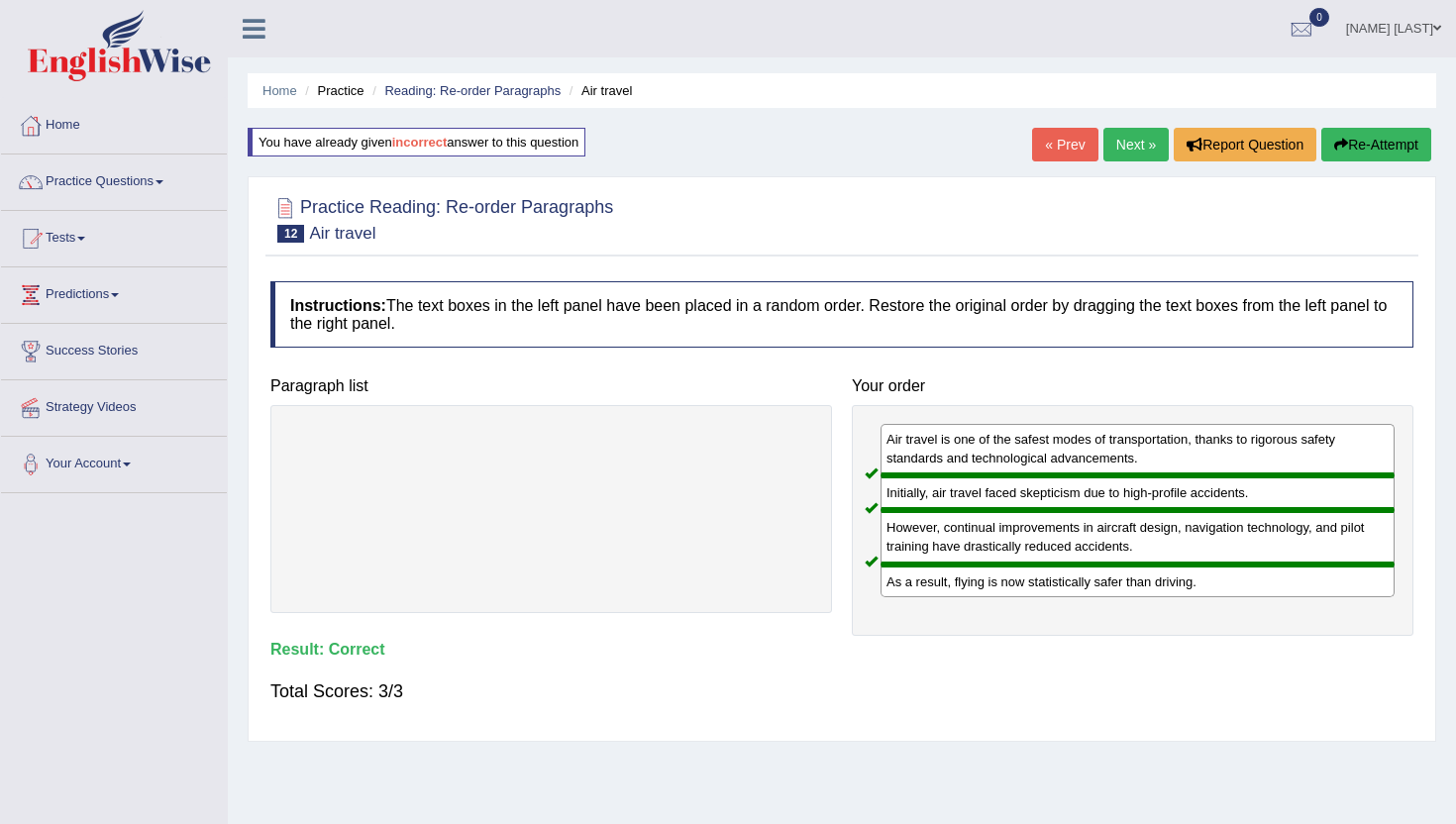 click on "Next »" at bounding box center [1136, 145] 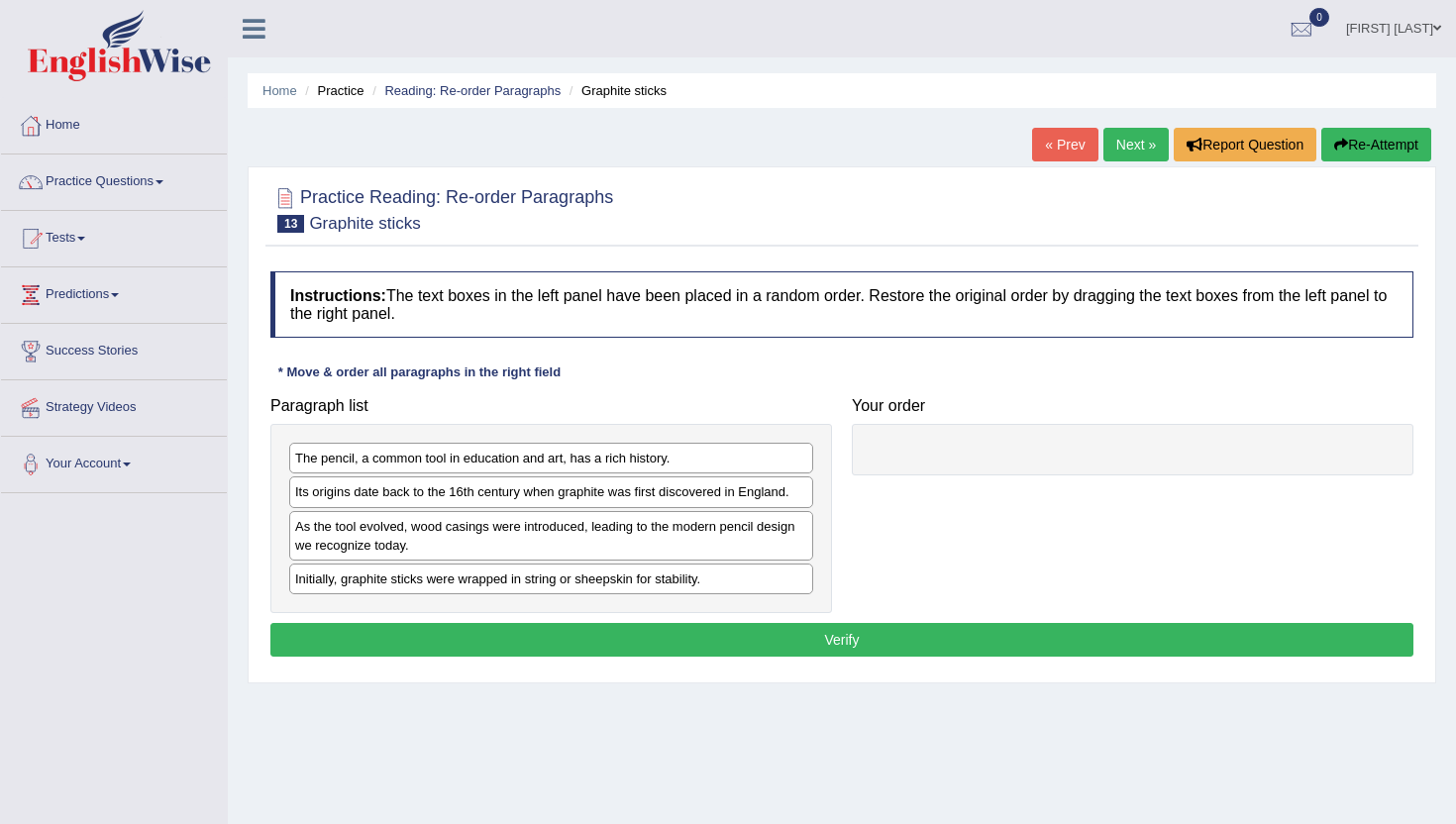 scroll, scrollTop: 0, scrollLeft: 0, axis: both 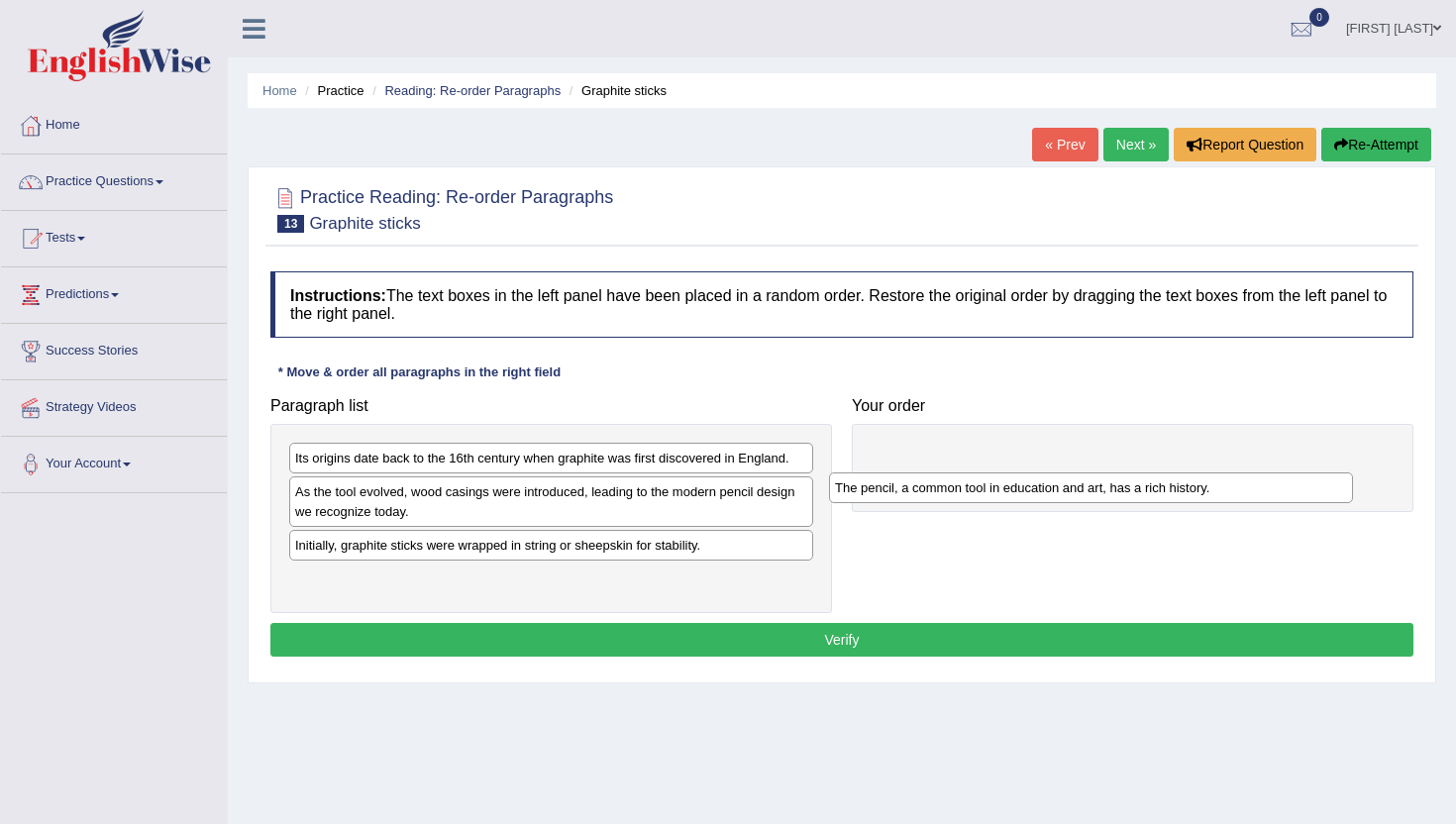 drag, startPoint x: 329, startPoint y: 465, endPoint x: 869, endPoint y: 493, distance: 540.7254 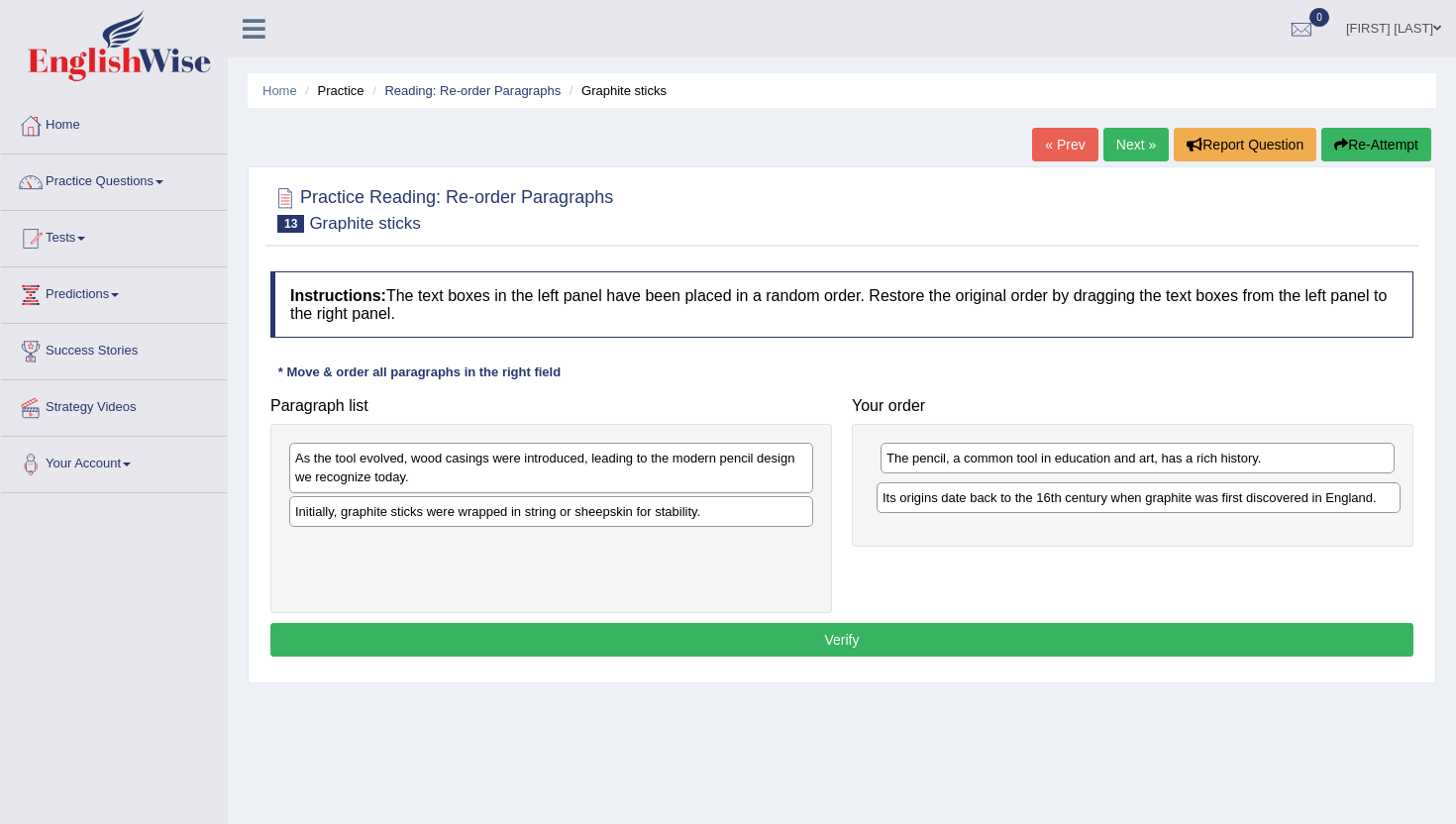 drag, startPoint x: 322, startPoint y: 459, endPoint x: 911, endPoint y: 497, distance: 590.2245 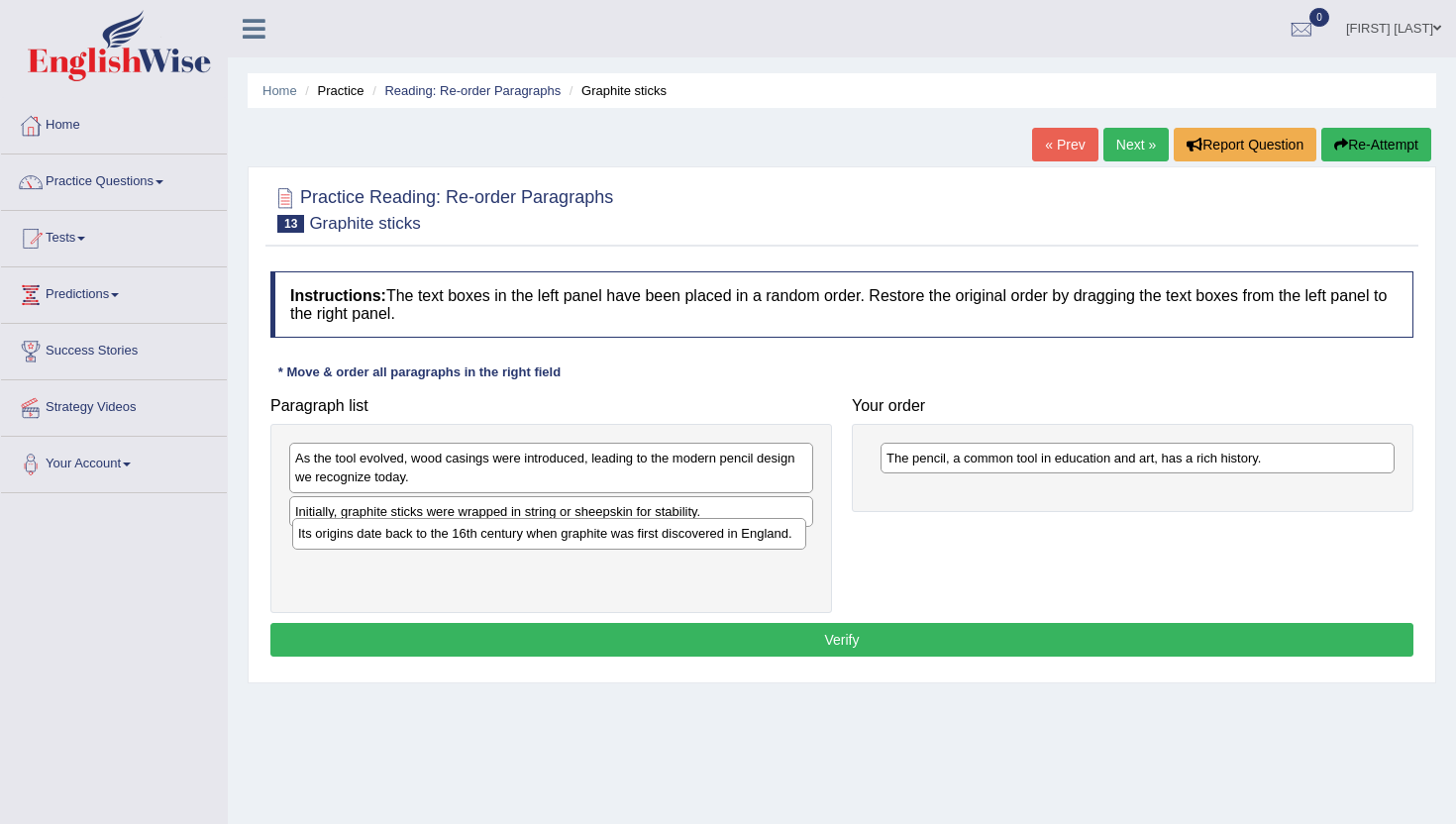 drag, startPoint x: 1023, startPoint y: 488, endPoint x: 436, endPoint y: 534, distance: 588.7996 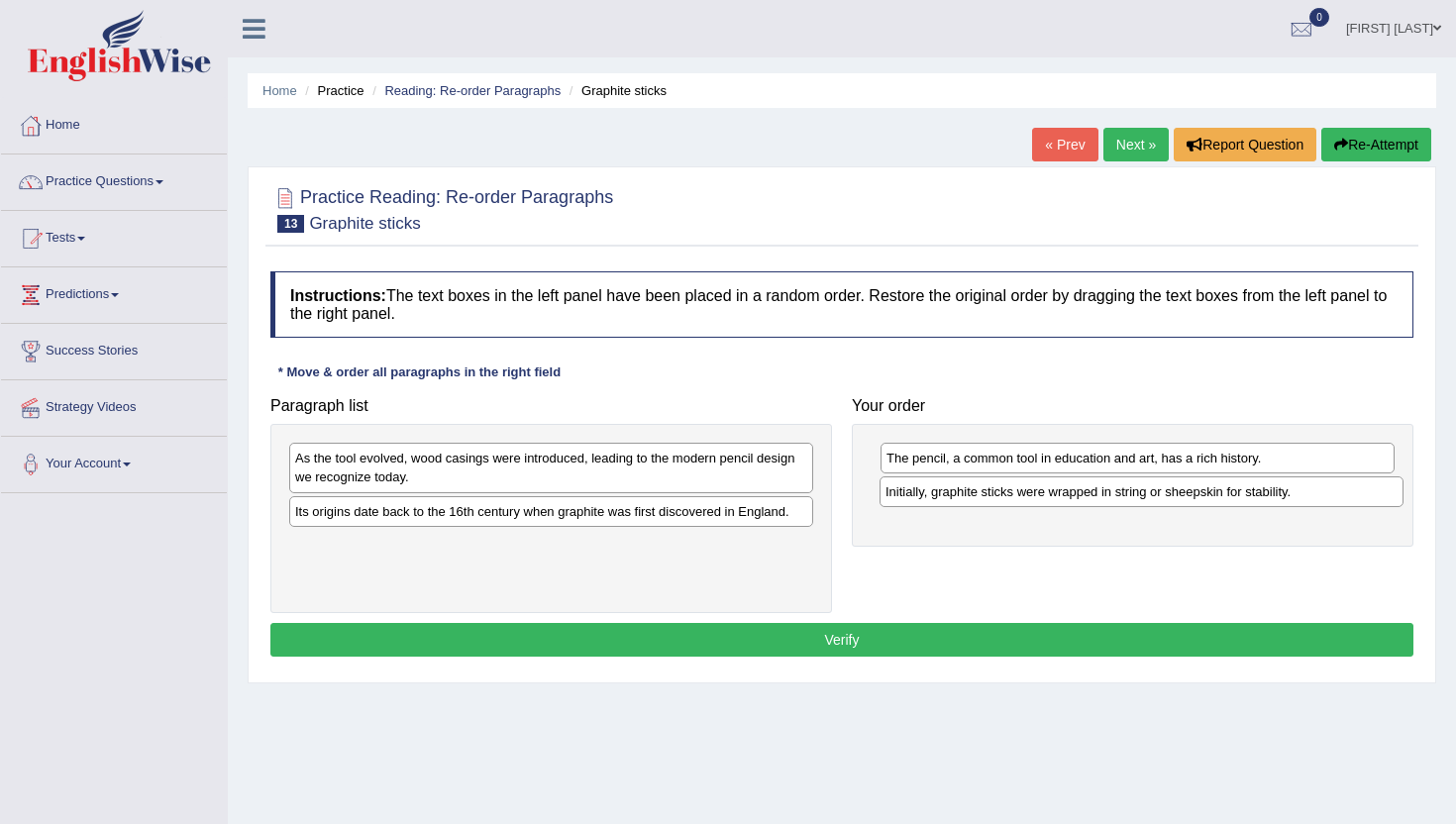 drag, startPoint x: 374, startPoint y: 510, endPoint x: 966, endPoint y: 490, distance: 592.3377 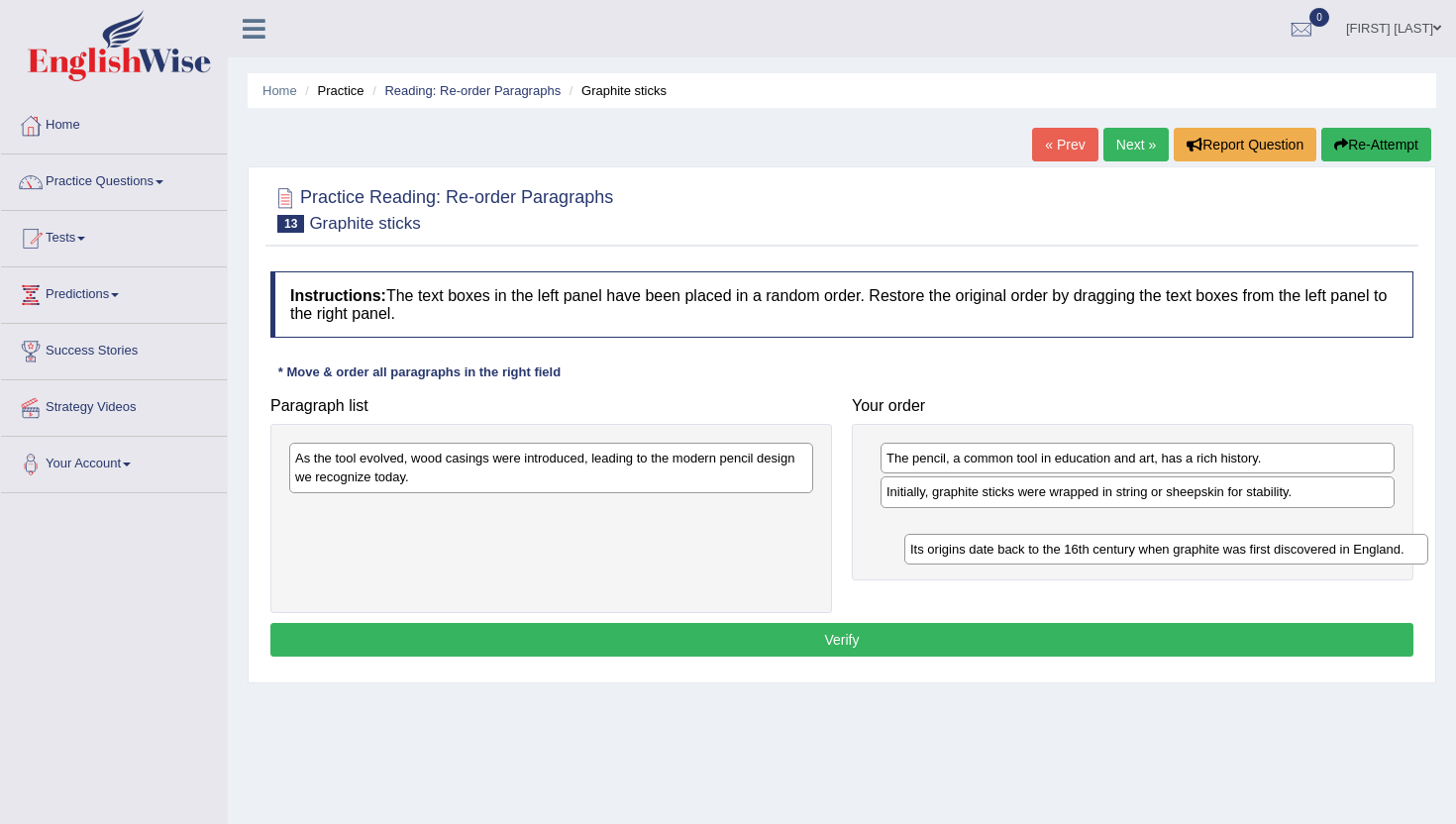 drag, startPoint x: 410, startPoint y: 519, endPoint x: 1013, endPoint y: 552, distance: 603.90231 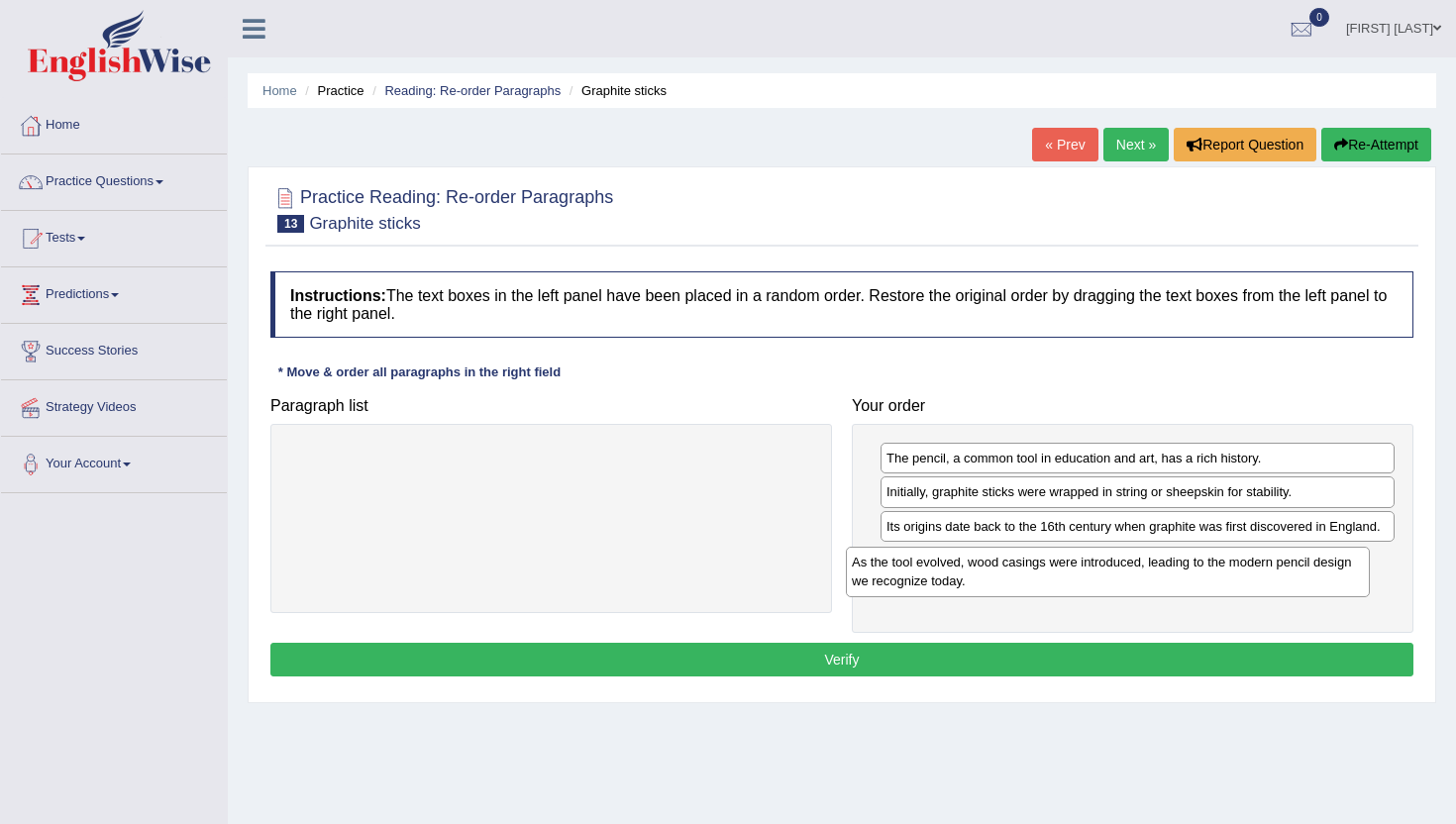 drag, startPoint x: 420, startPoint y: 475, endPoint x: 976, endPoint y: 578, distance: 565.46 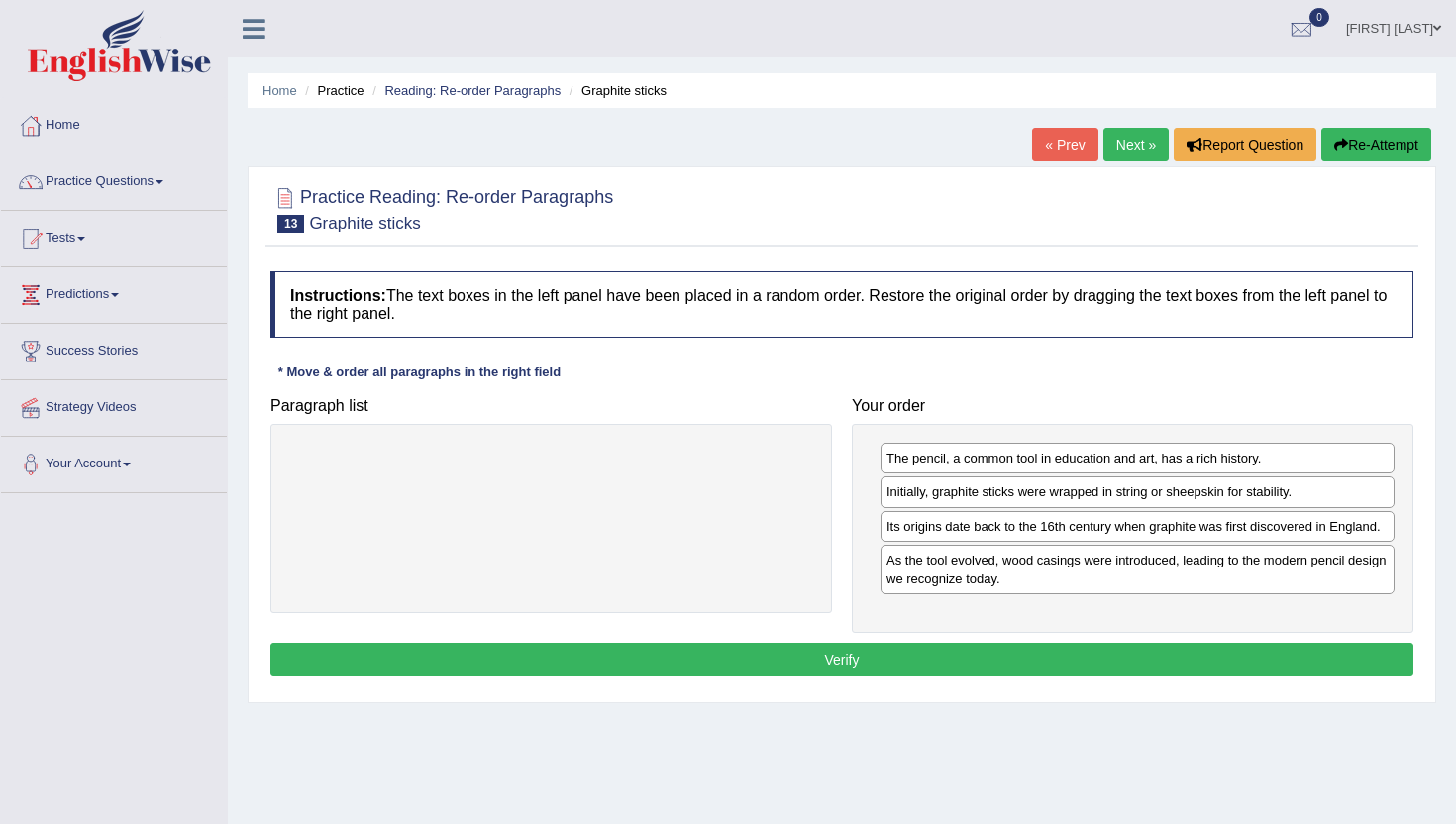 click on "Verify" at bounding box center (842, 660) 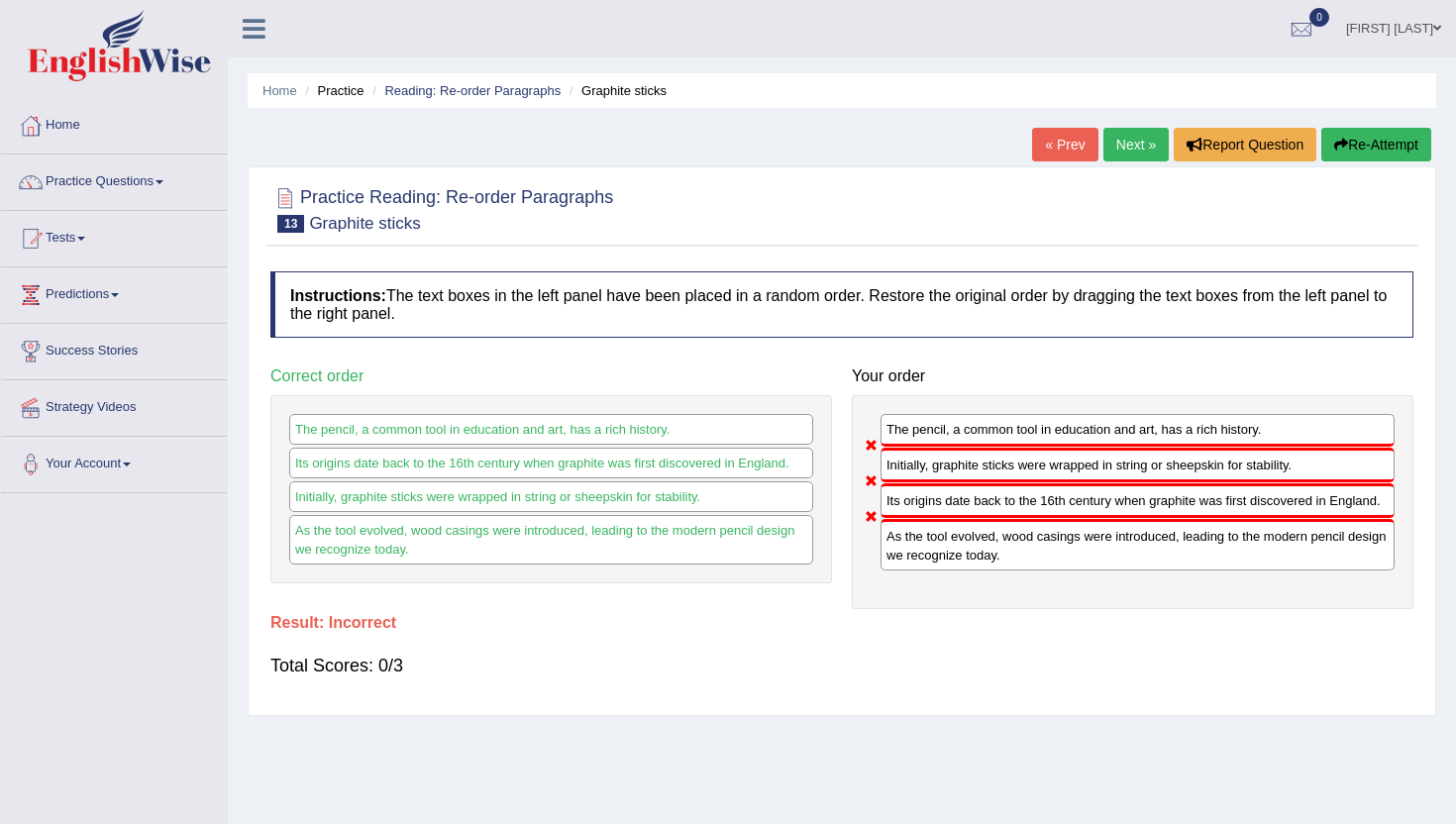 click on "Re-Attempt" at bounding box center (1376, 145) 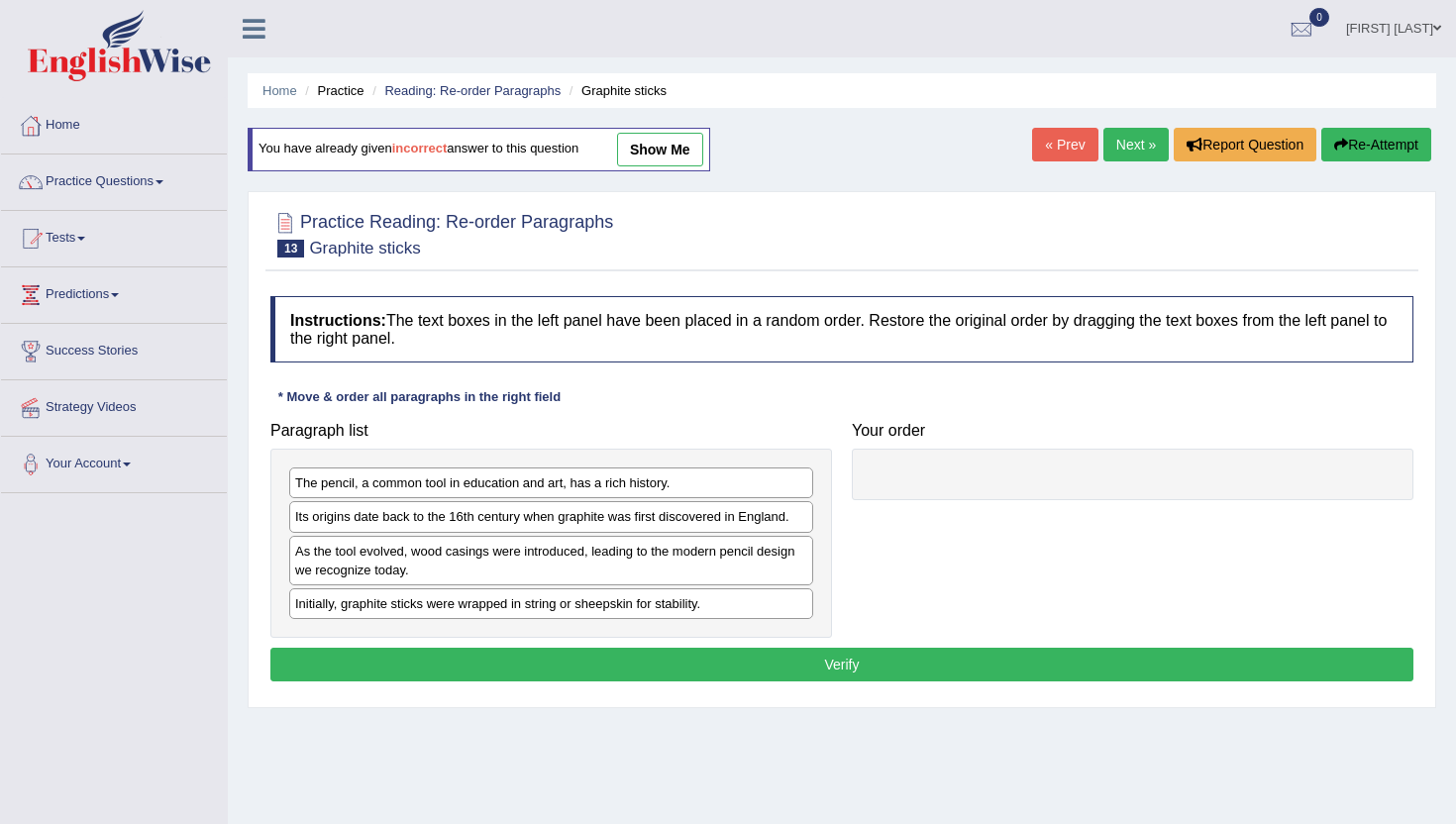 scroll, scrollTop: 0, scrollLeft: 0, axis: both 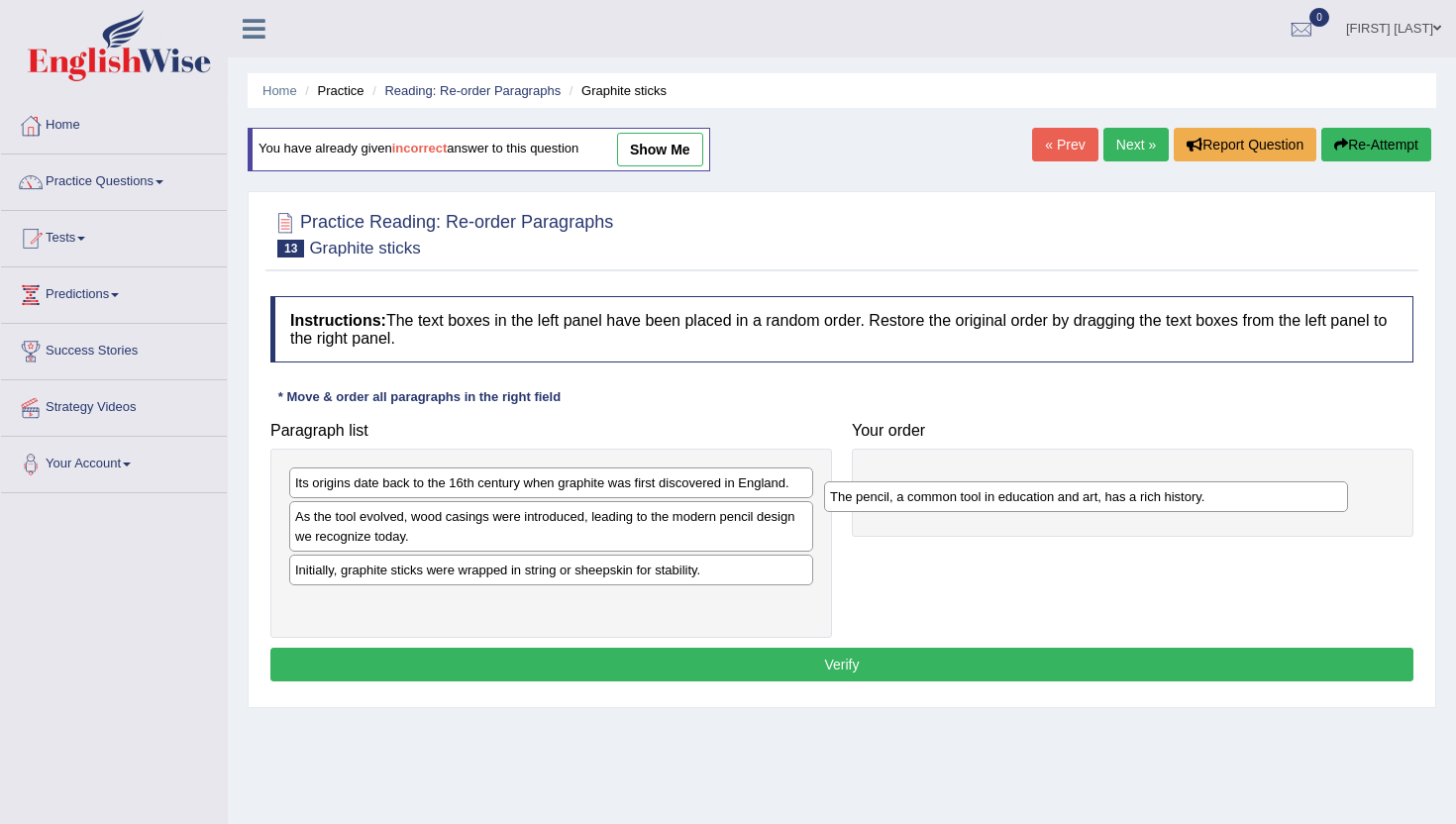 drag, startPoint x: 356, startPoint y: 485, endPoint x: 913, endPoint y: 470, distance: 557.20194 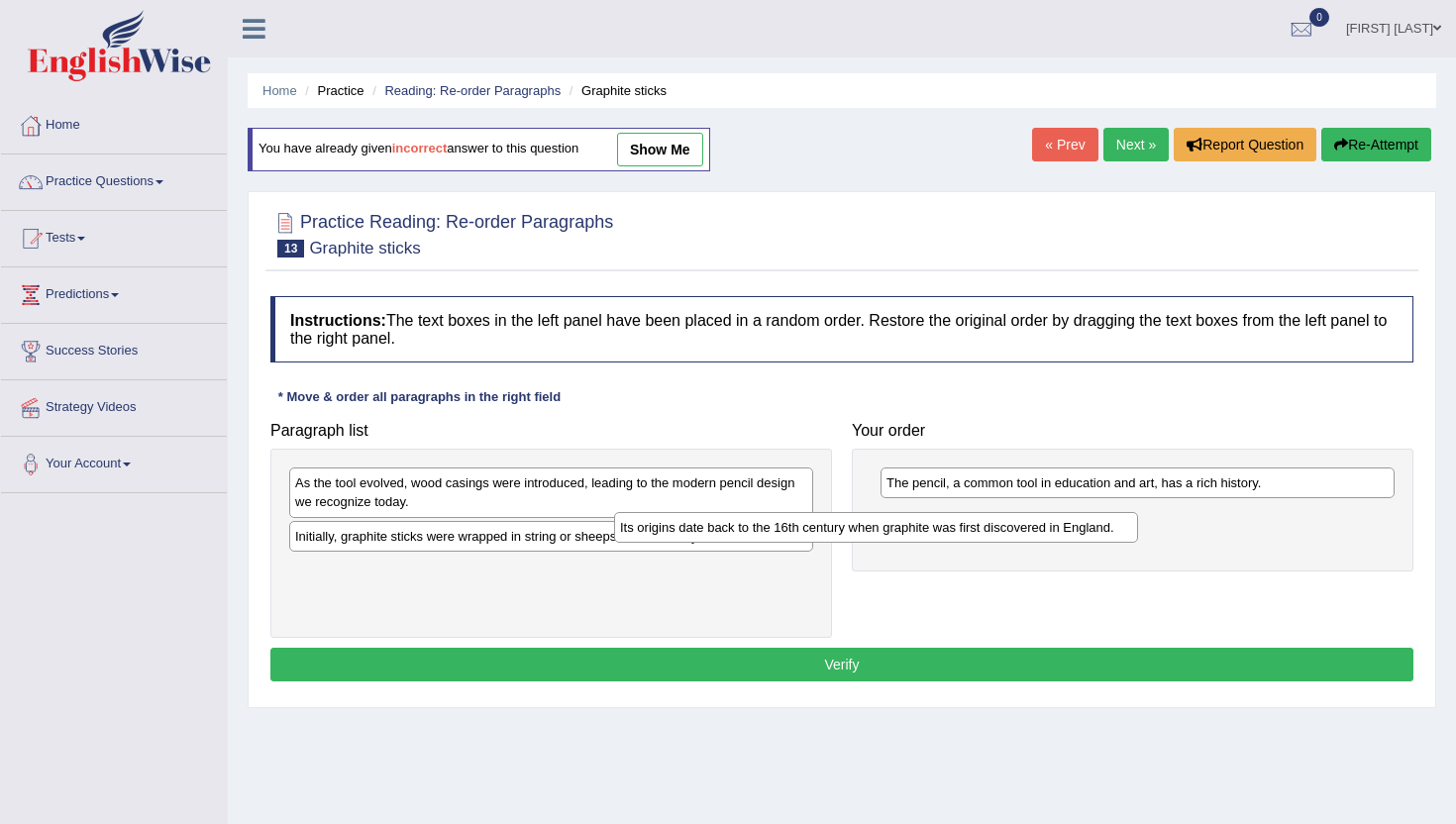 drag, startPoint x: 342, startPoint y: 486, endPoint x: 684, endPoint y: 529, distance: 344.6926 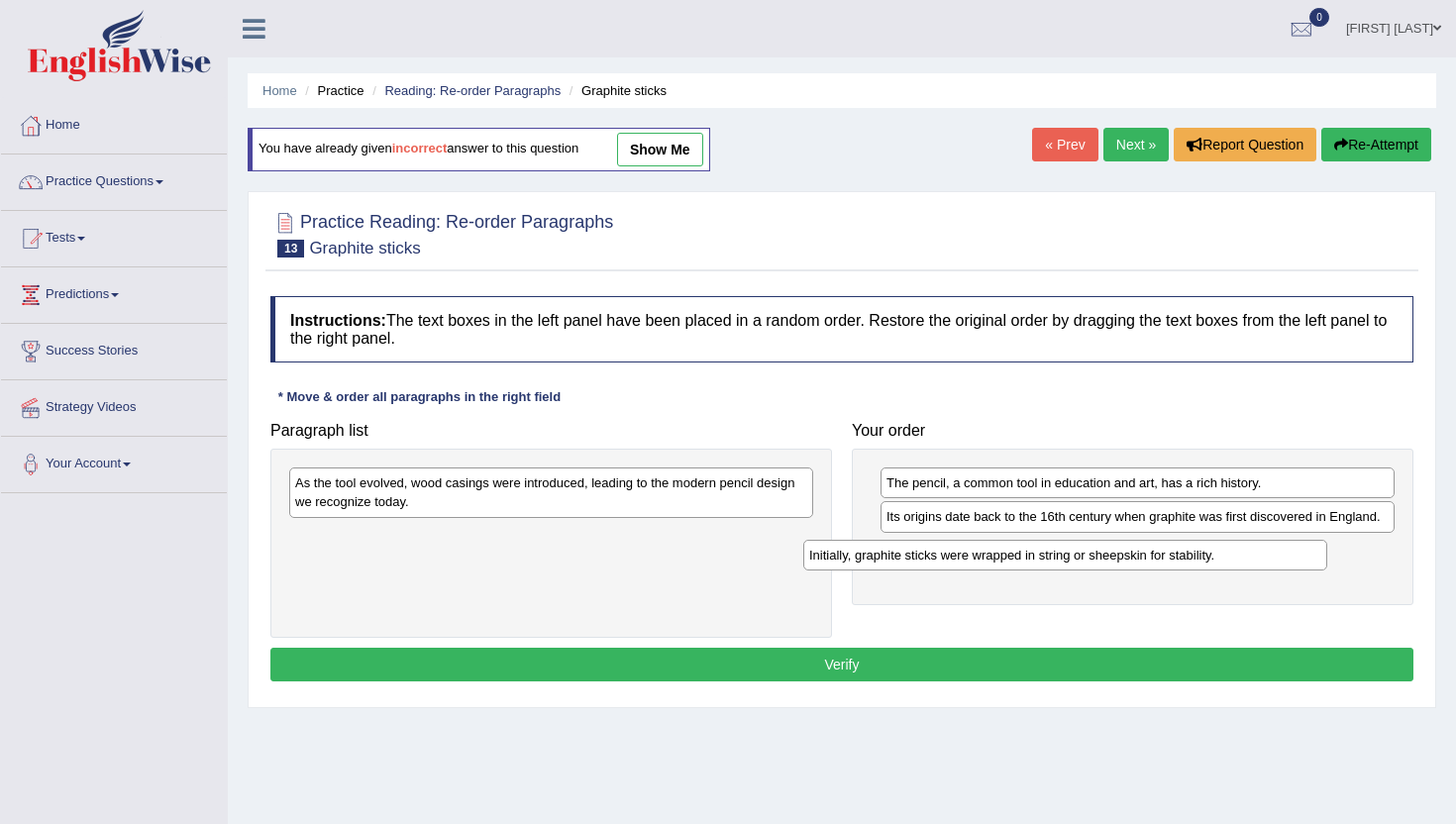 drag, startPoint x: 390, startPoint y: 545, endPoint x: 912, endPoint y: 559, distance: 522.1877 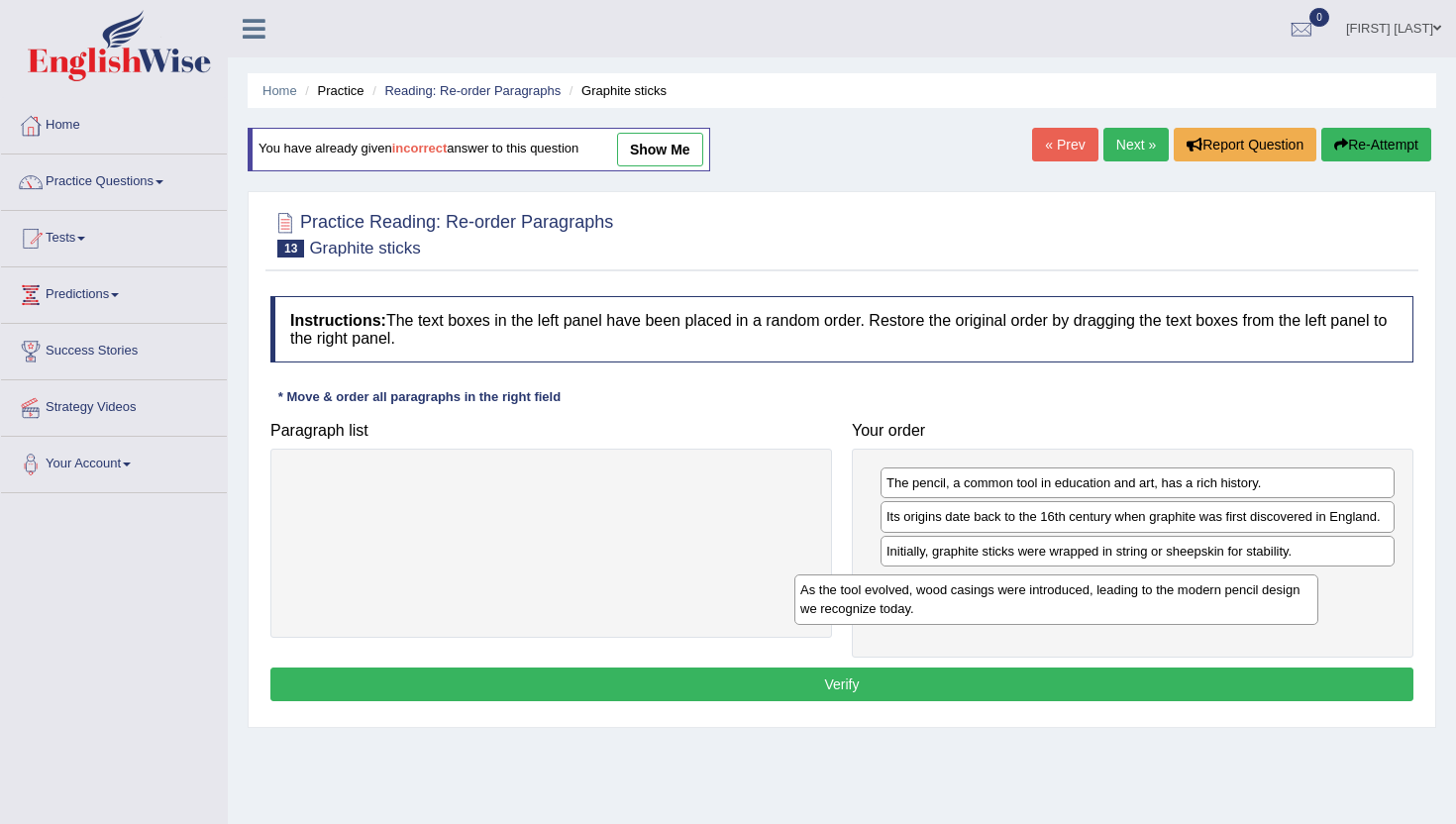 drag, startPoint x: 596, startPoint y: 506, endPoint x: 1104, endPoint y: 612, distance: 518.9412 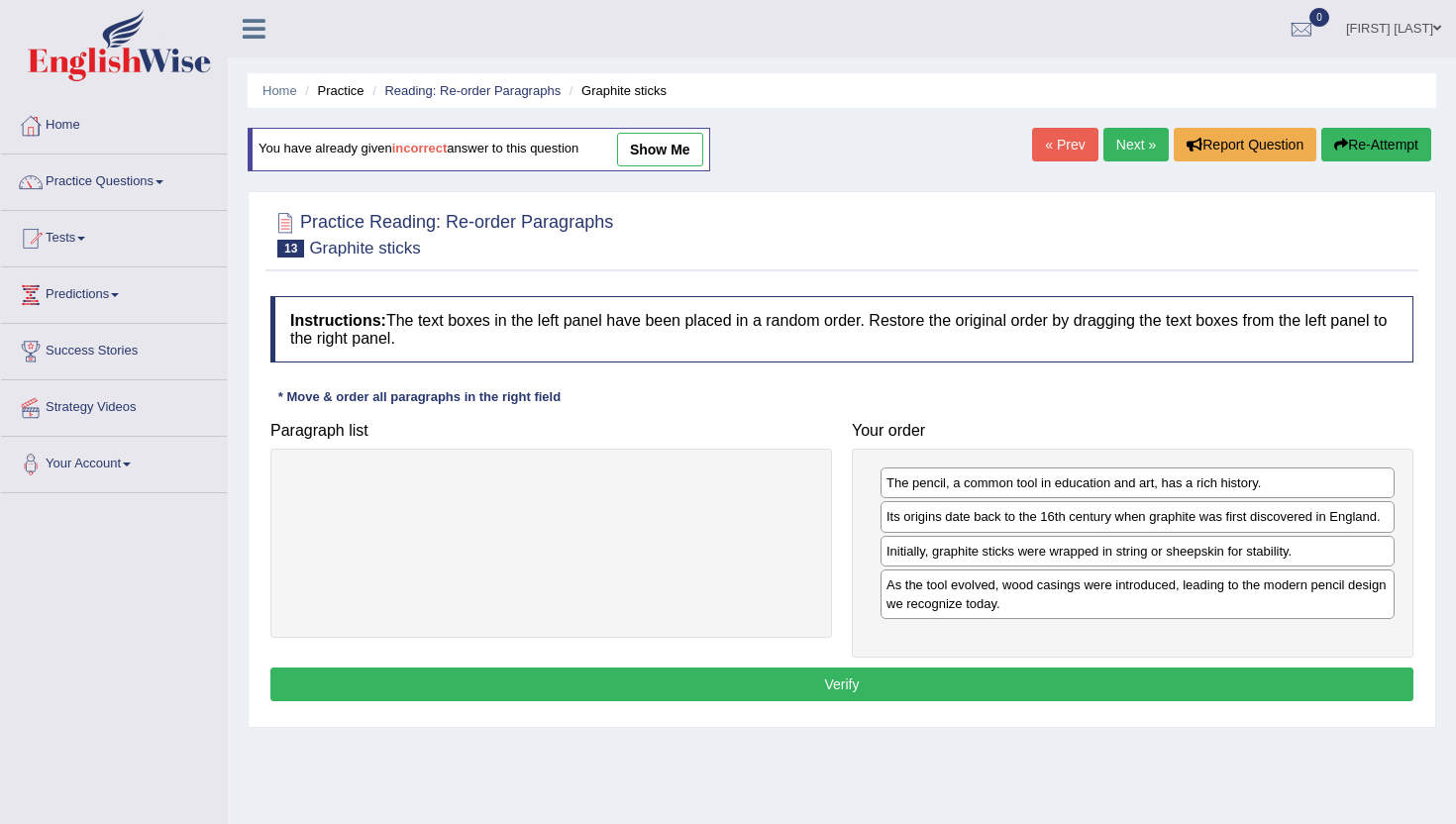 click on "Verify" at bounding box center [842, 684] 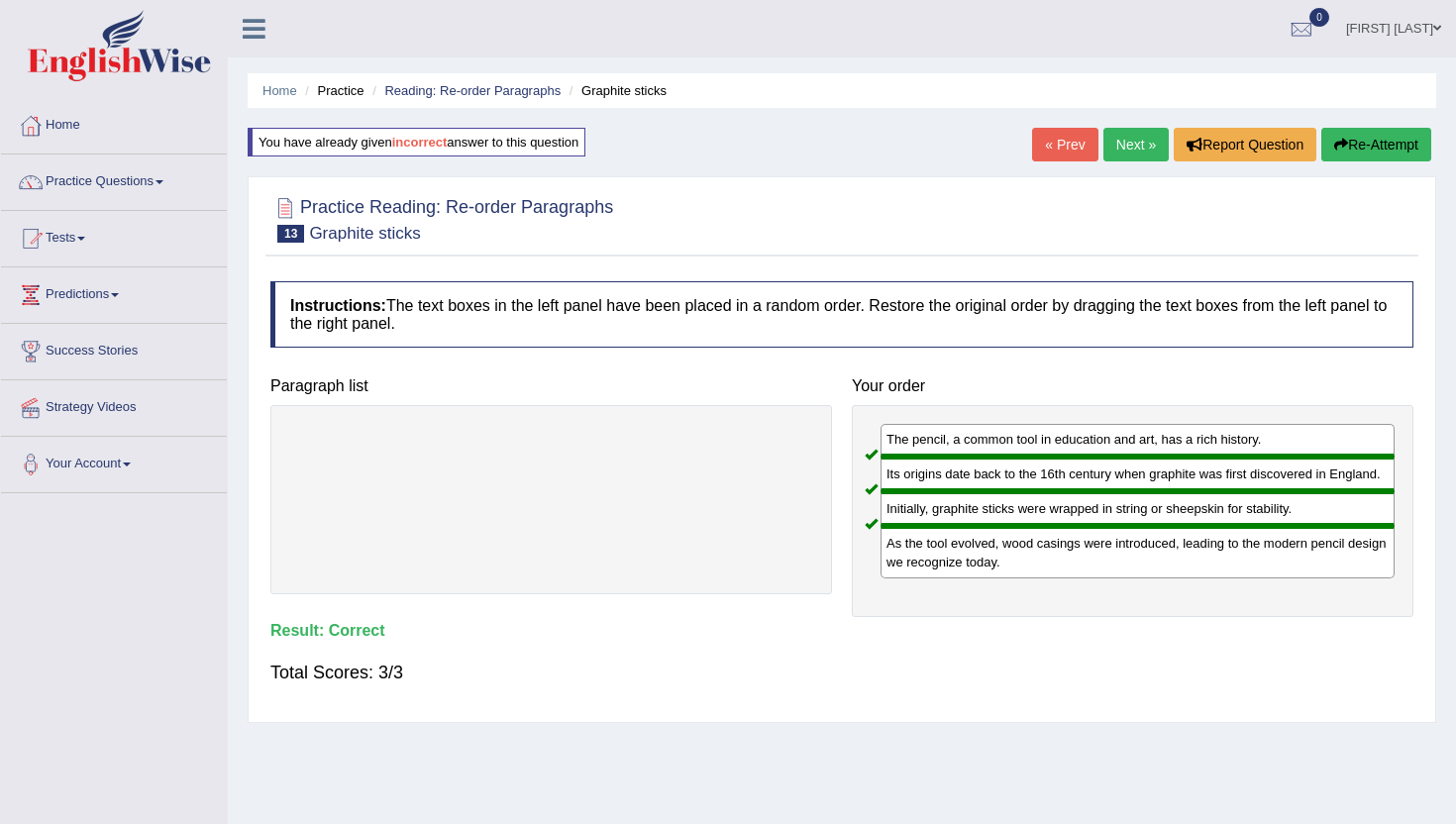 click on "Next »" at bounding box center (1136, 145) 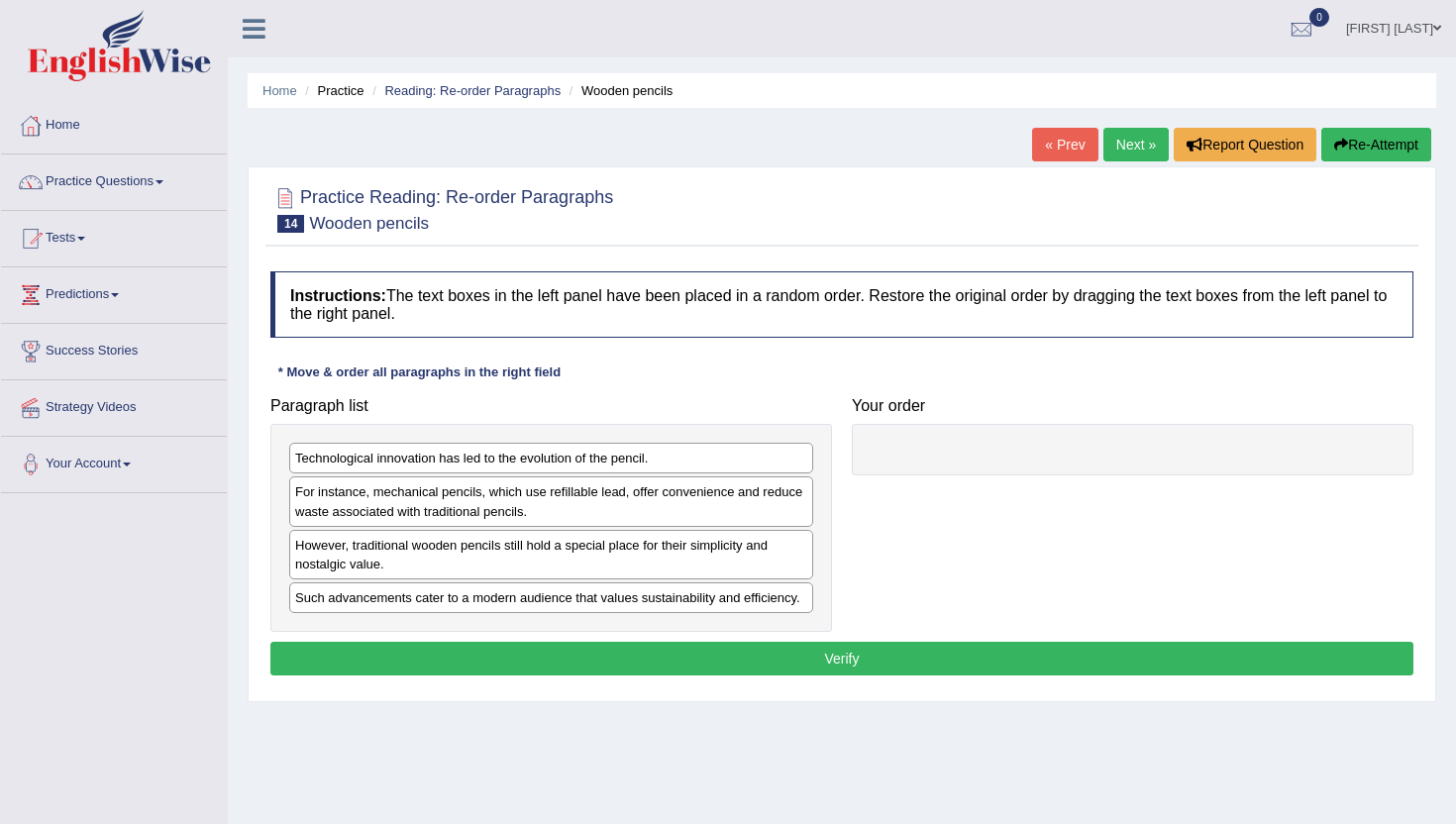 scroll, scrollTop: 0, scrollLeft: 0, axis: both 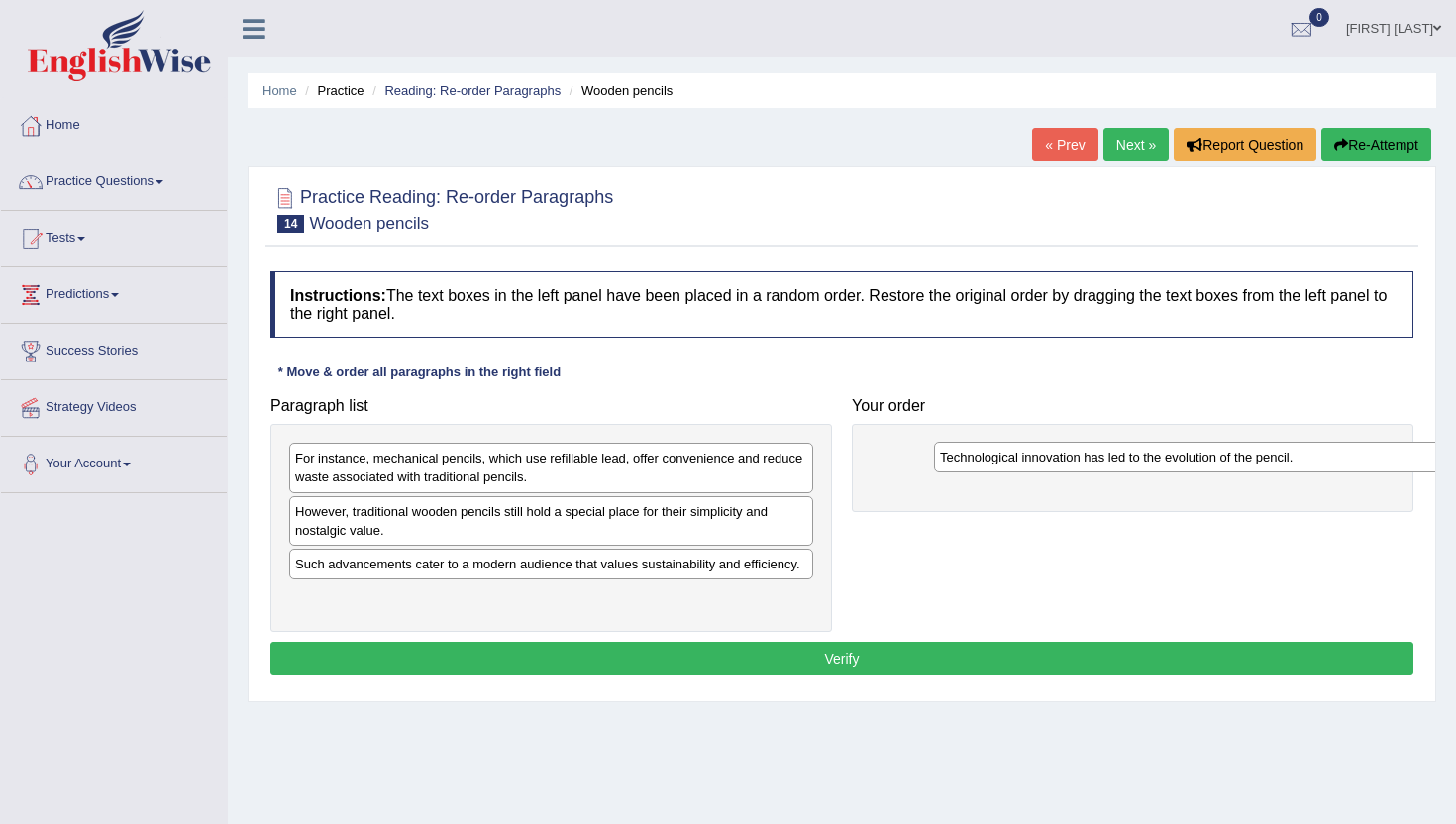 drag, startPoint x: 360, startPoint y: 465, endPoint x: 1014, endPoint y: 455, distance: 654.0764 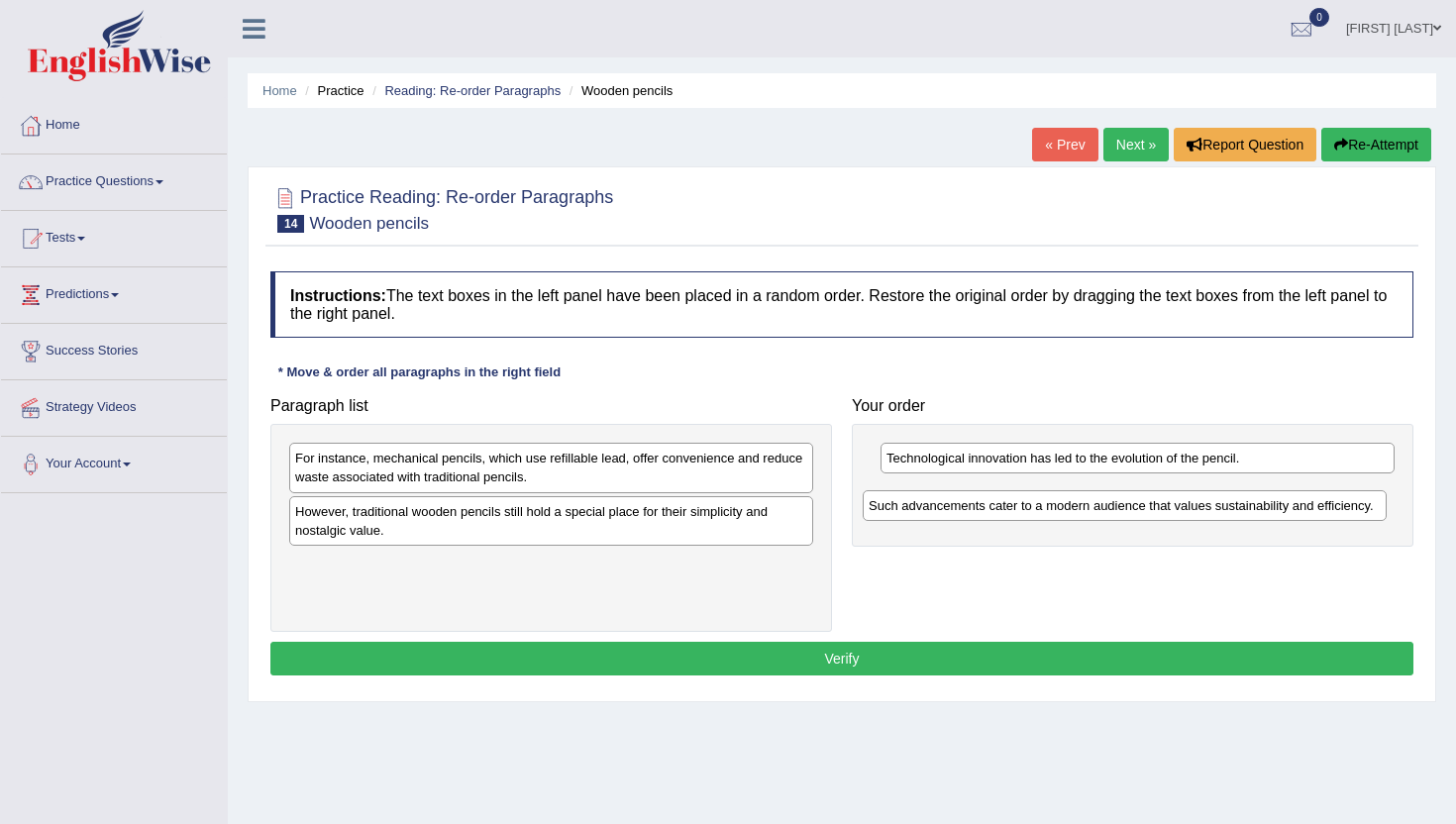 drag, startPoint x: 372, startPoint y: 566, endPoint x: 946, endPoint y: 506, distance: 577.1274 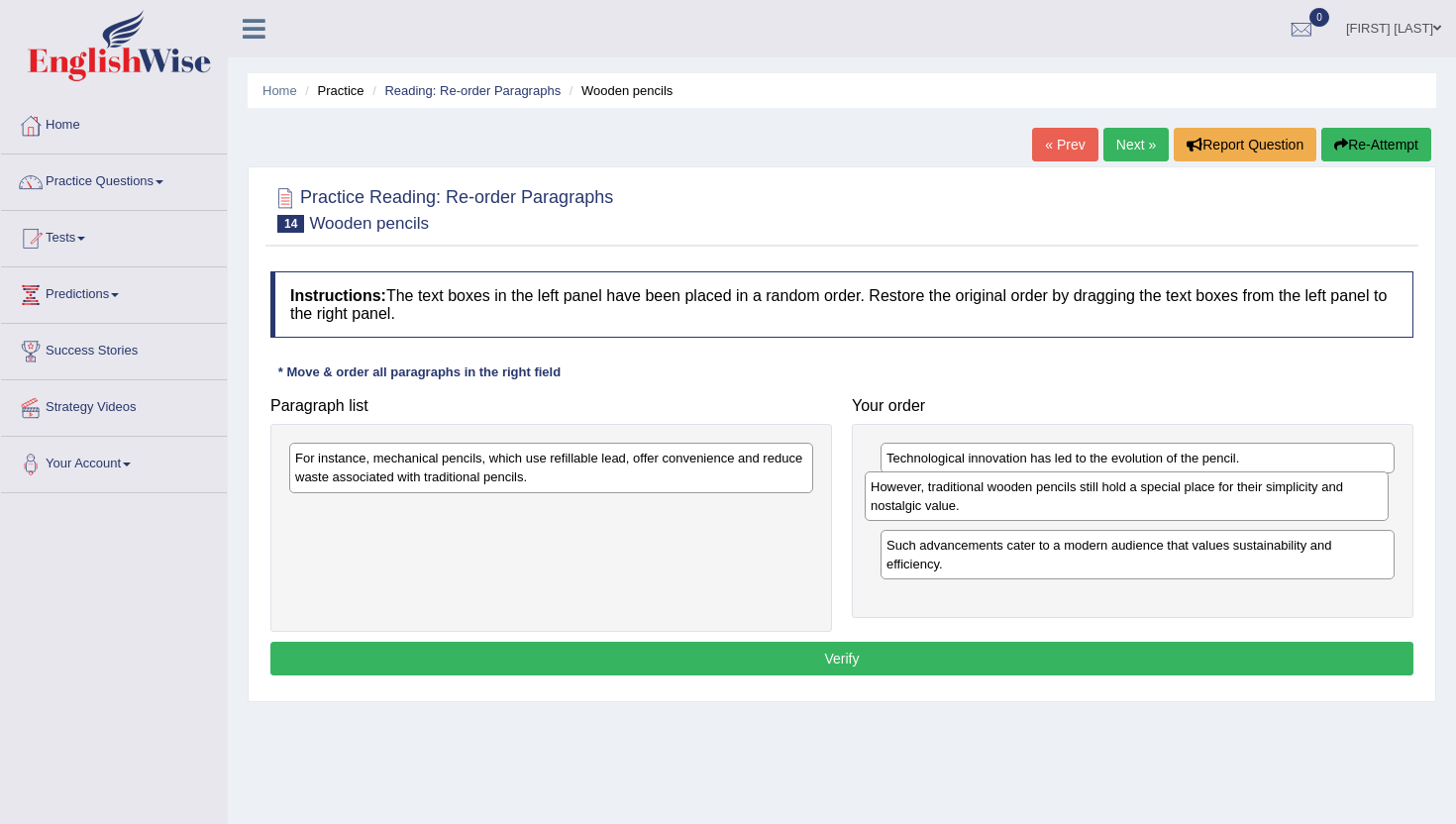 drag, startPoint x: 456, startPoint y: 533, endPoint x: 1031, endPoint y: 508, distance: 575.5432 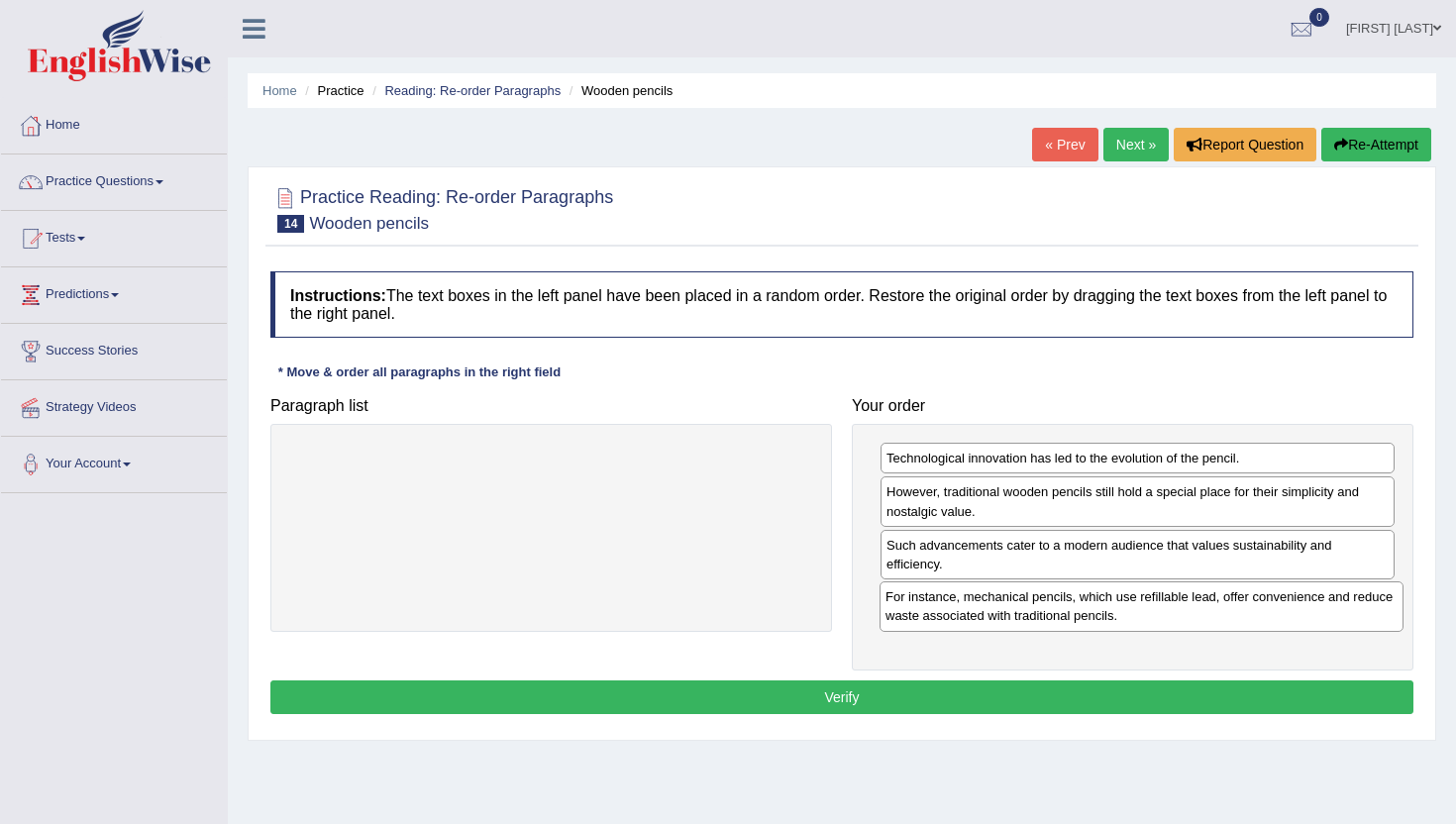 drag, startPoint x: 574, startPoint y: 464, endPoint x: 1165, endPoint y: 602, distance: 606.89785 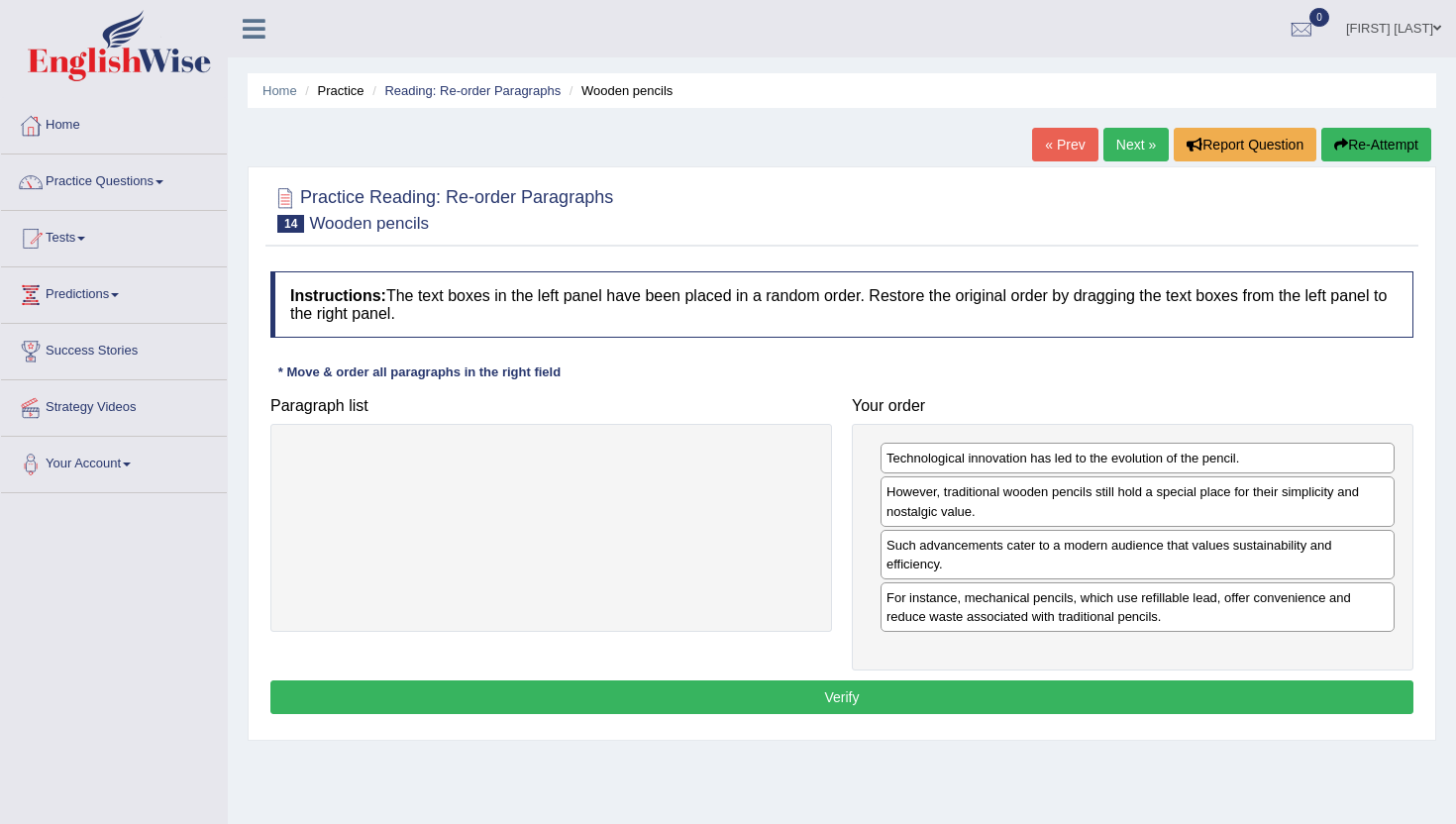 click on "Verify" at bounding box center [842, 697] 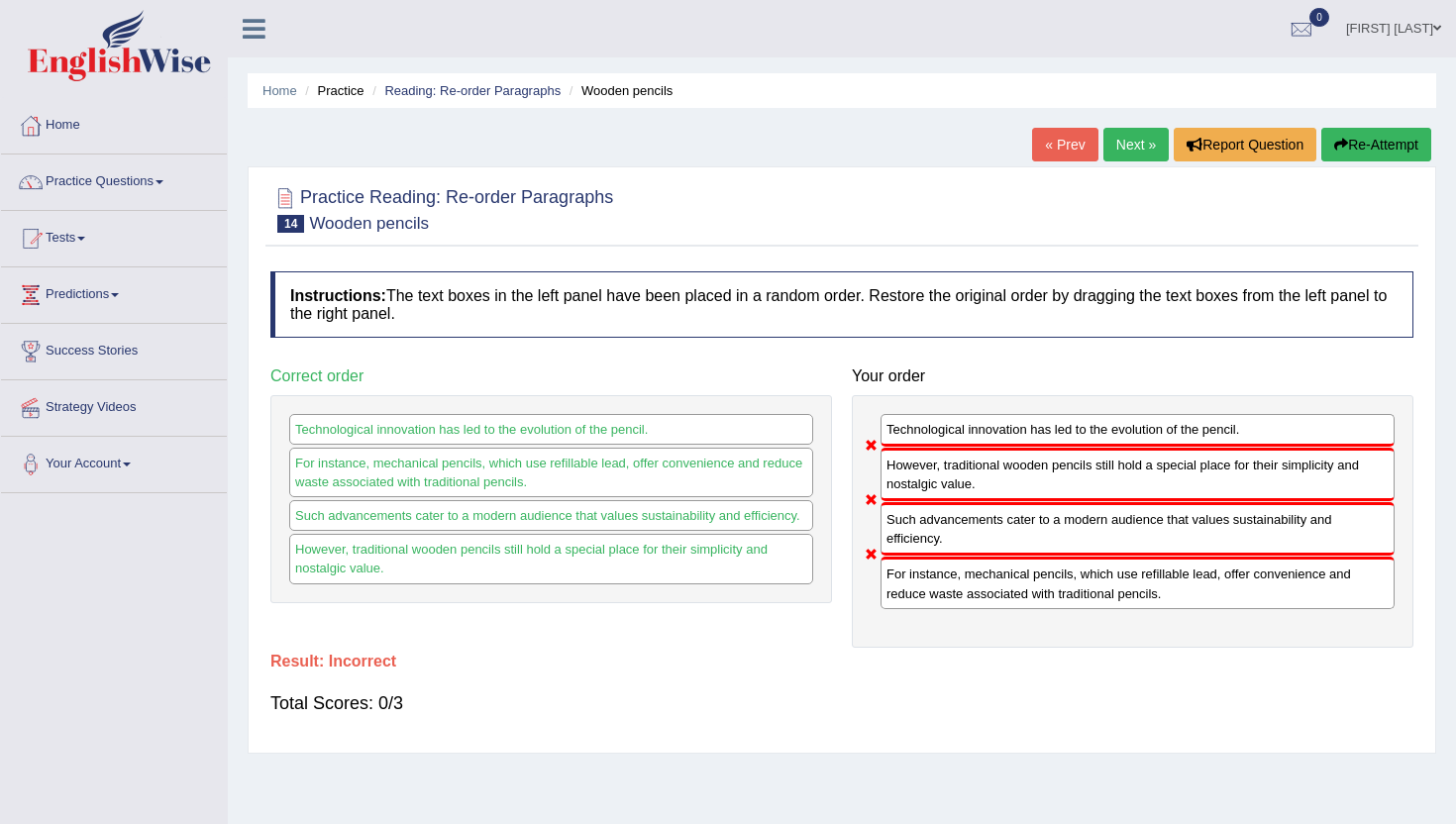 click on "Re-Attempt" at bounding box center (1376, 145) 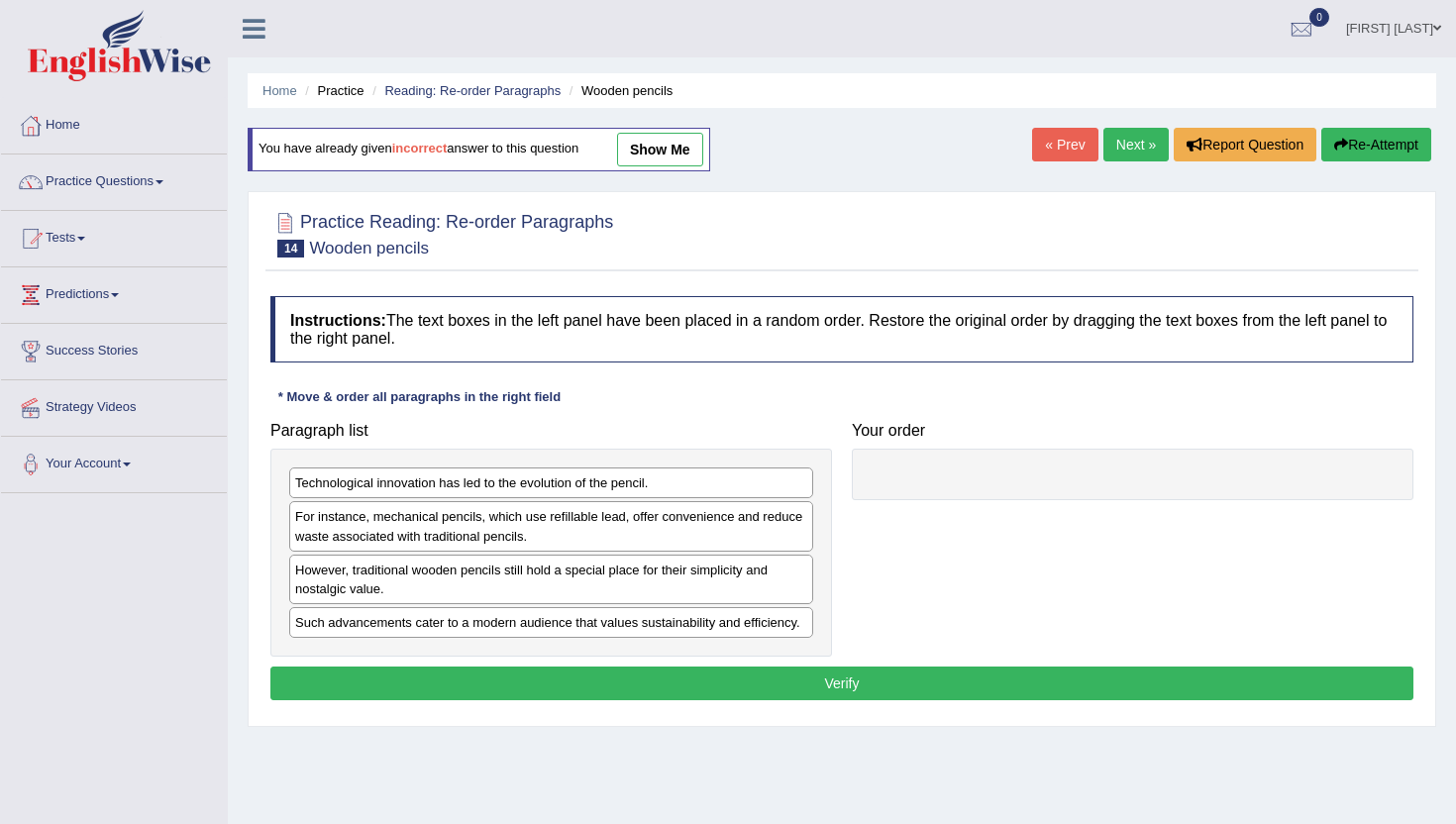 scroll, scrollTop: 0, scrollLeft: 0, axis: both 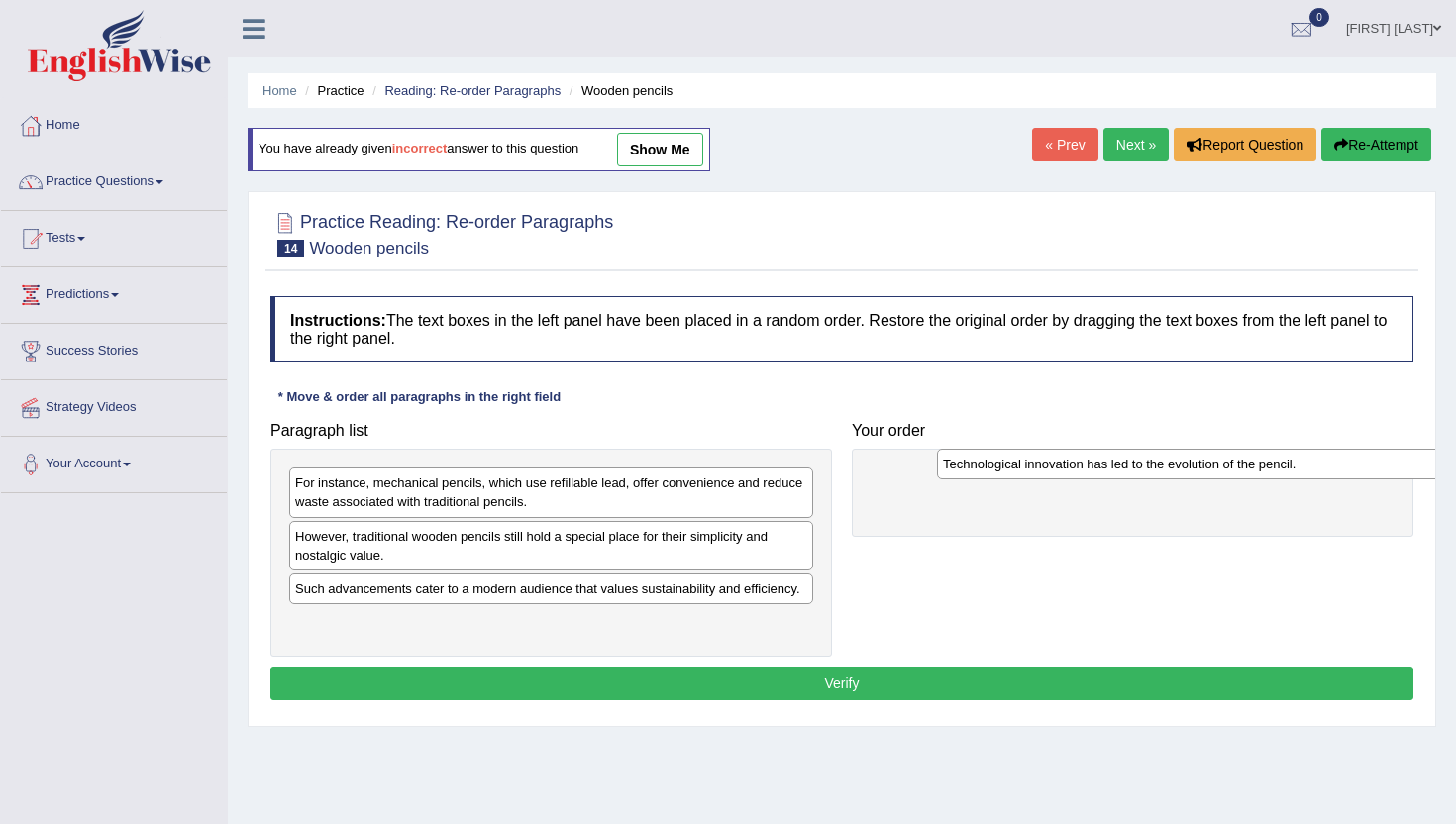 drag, startPoint x: 371, startPoint y: 488, endPoint x: 1019, endPoint y: 469, distance: 648.27849 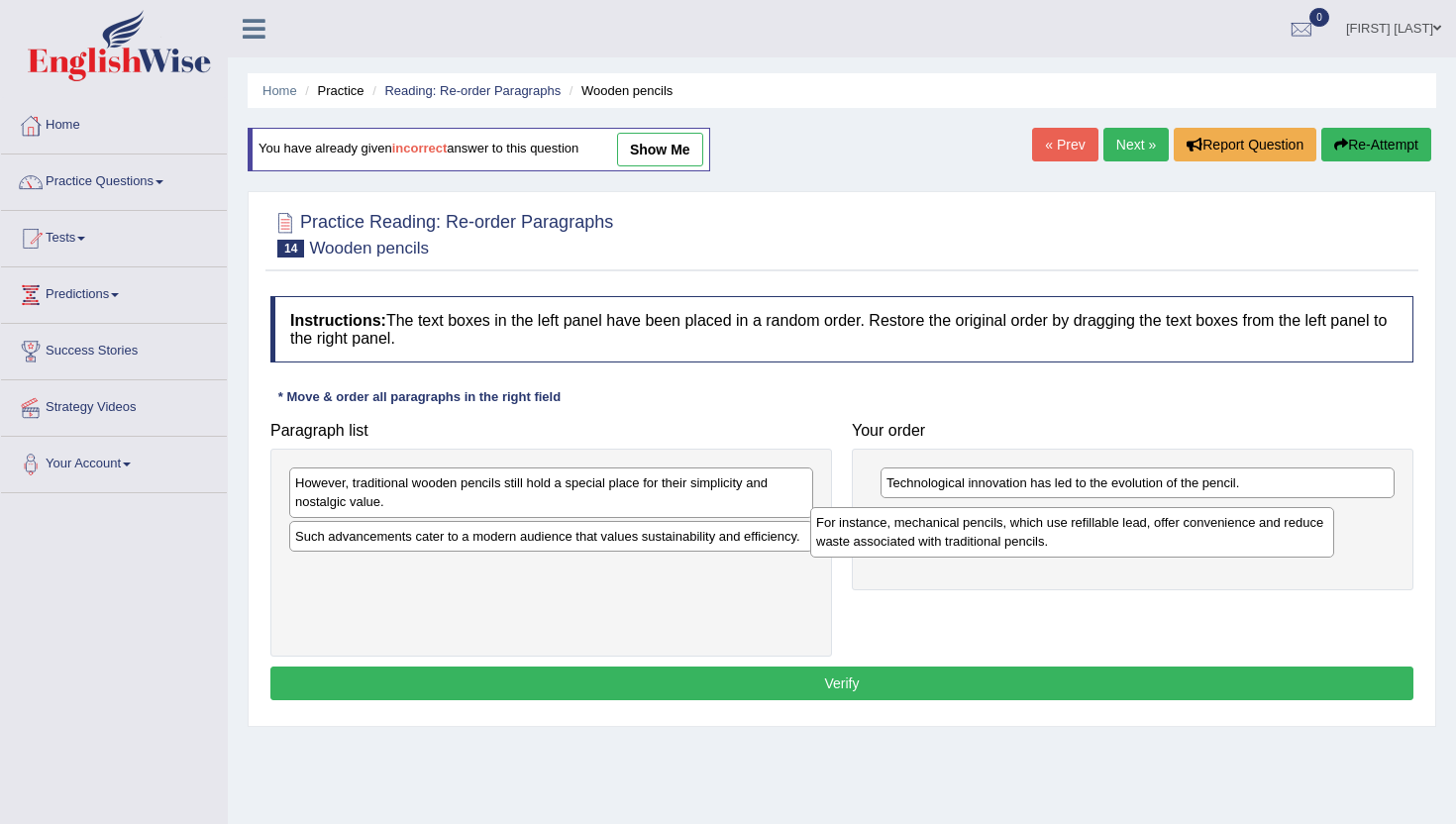 drag, startPoint x: 383, startPoint y: 483, endPoint x: 907, endPoint y: 522, distance: 525.44933 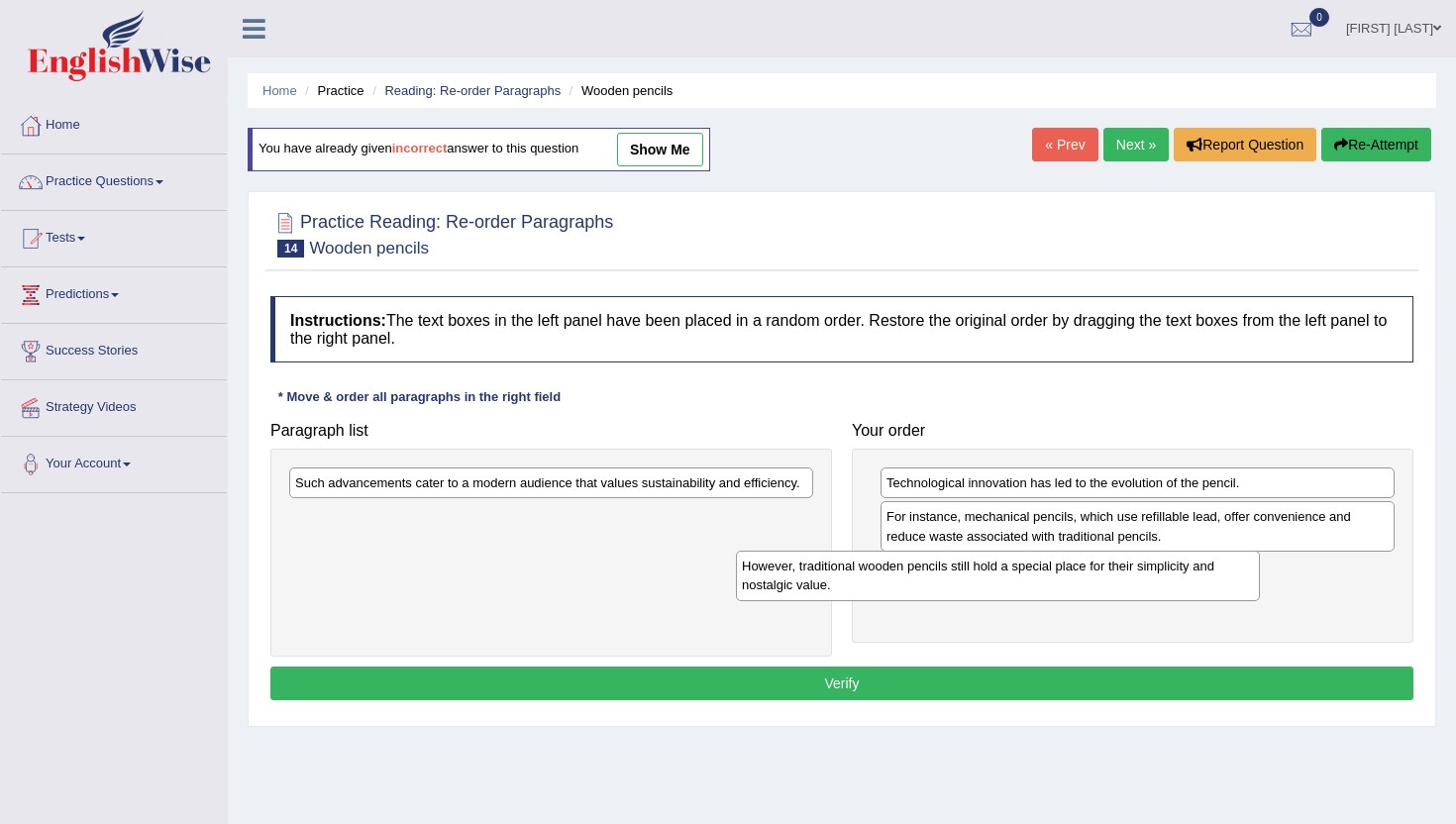 drag, startPoint x: 509, startPoint y: 491, endPoint x: 955, endPoint y: 574, distance: 453.65736 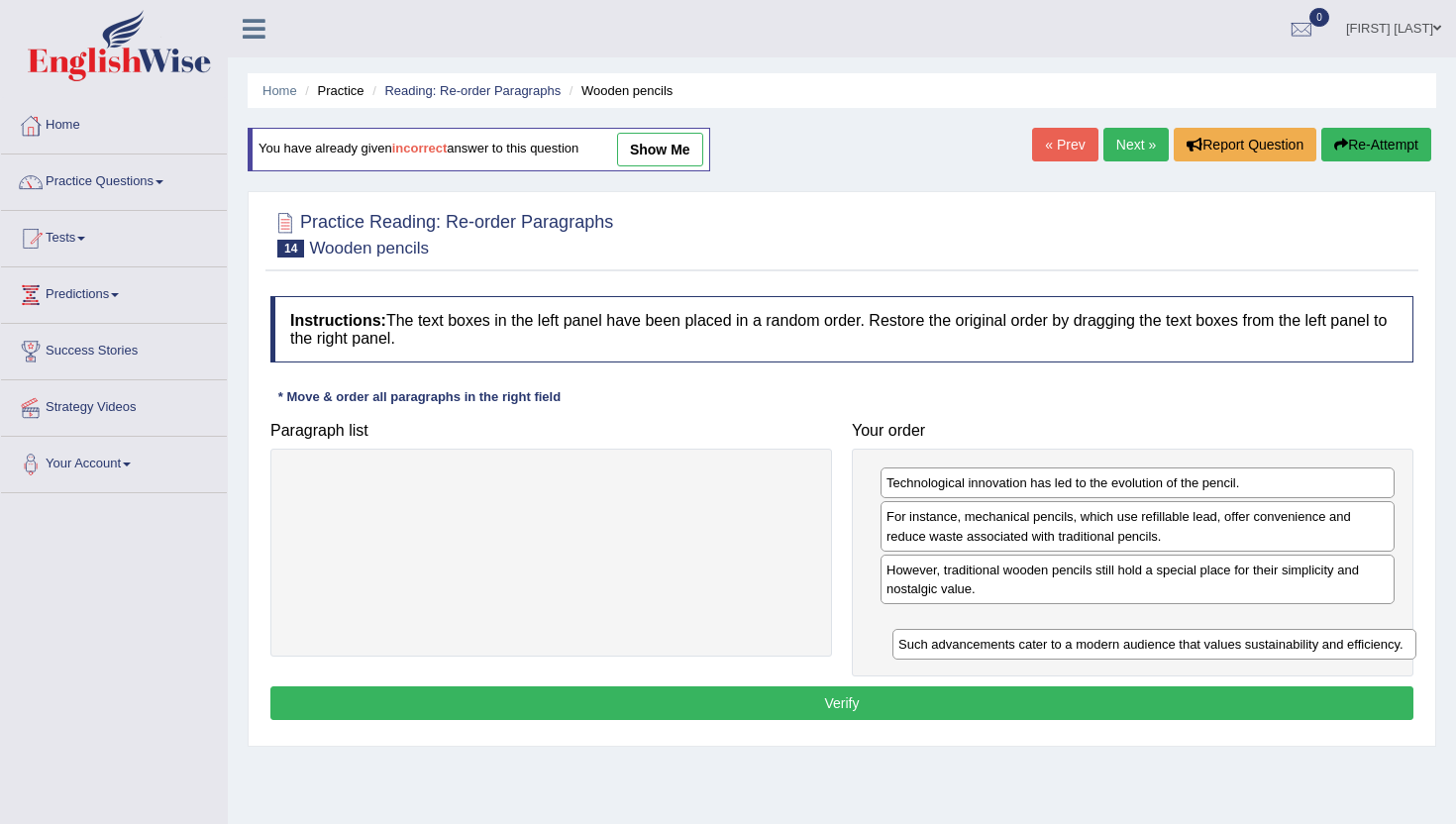 drag, startPoint x: 477, startPoint y: 488, endPoint x: 1080, endPoint y: 644, distance: 622.8523 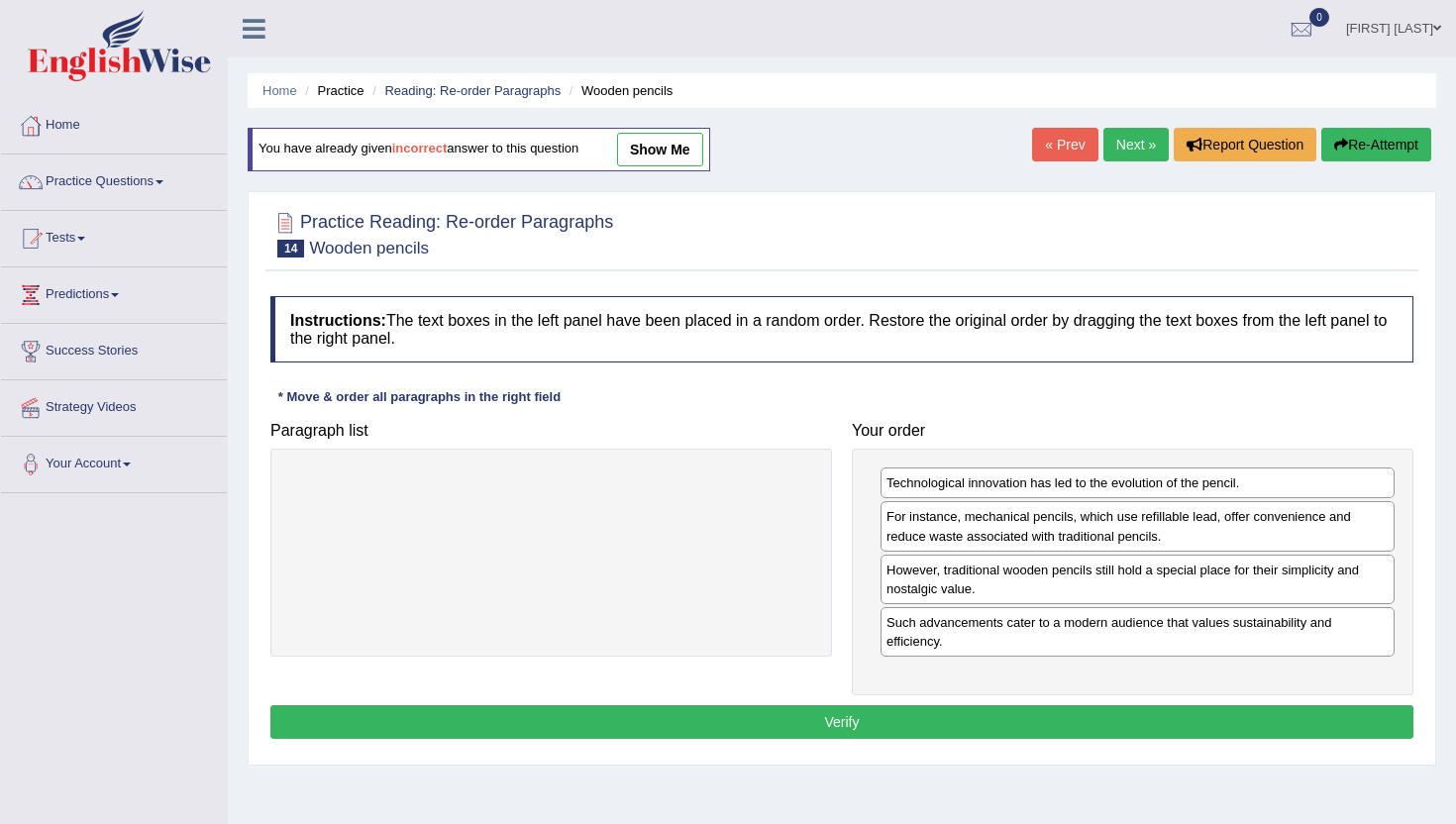 click on "Verify" at bounding box center (842, 722) 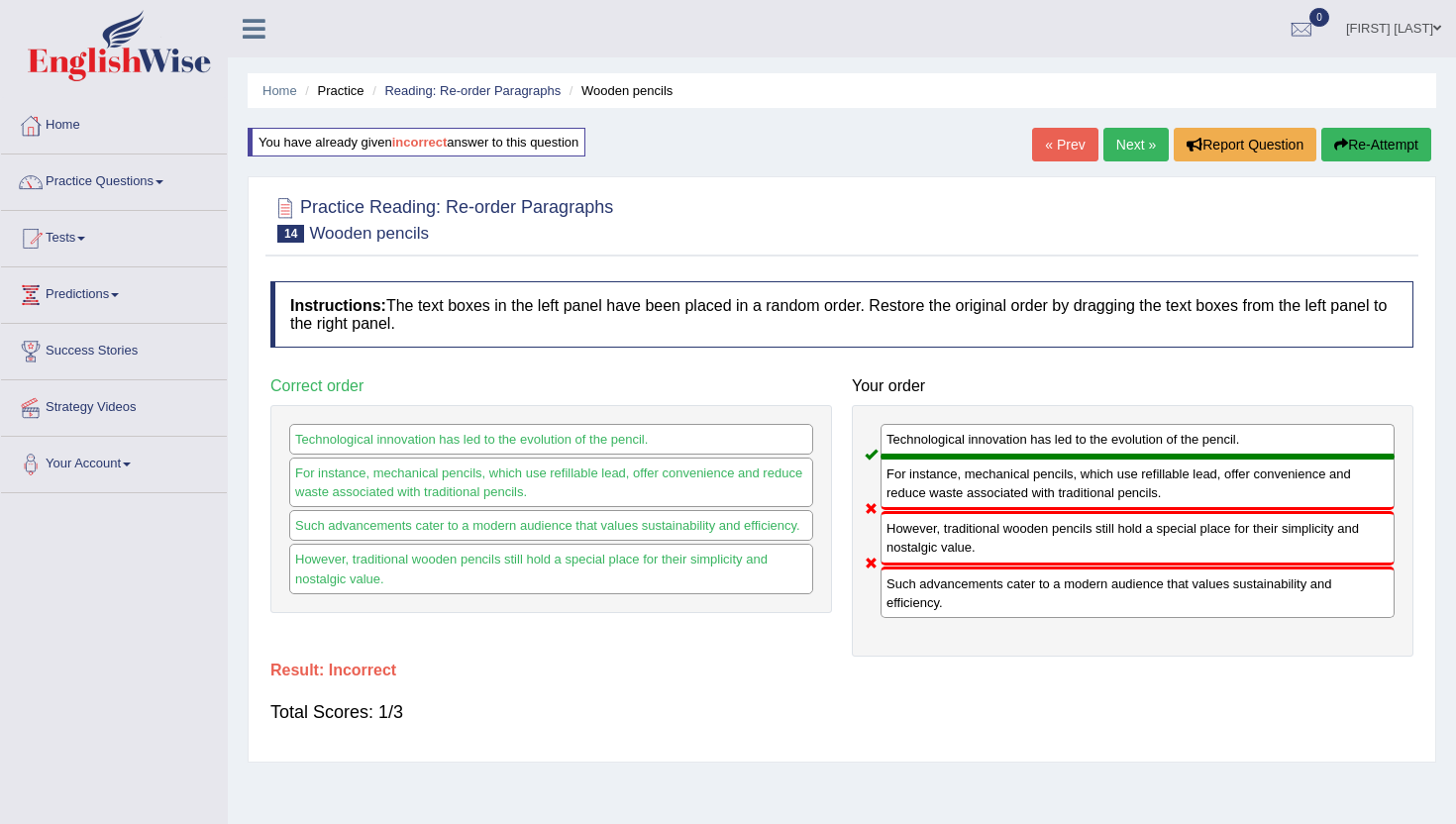 click on "Re-Attempt" at bounding box center (1376, 145) 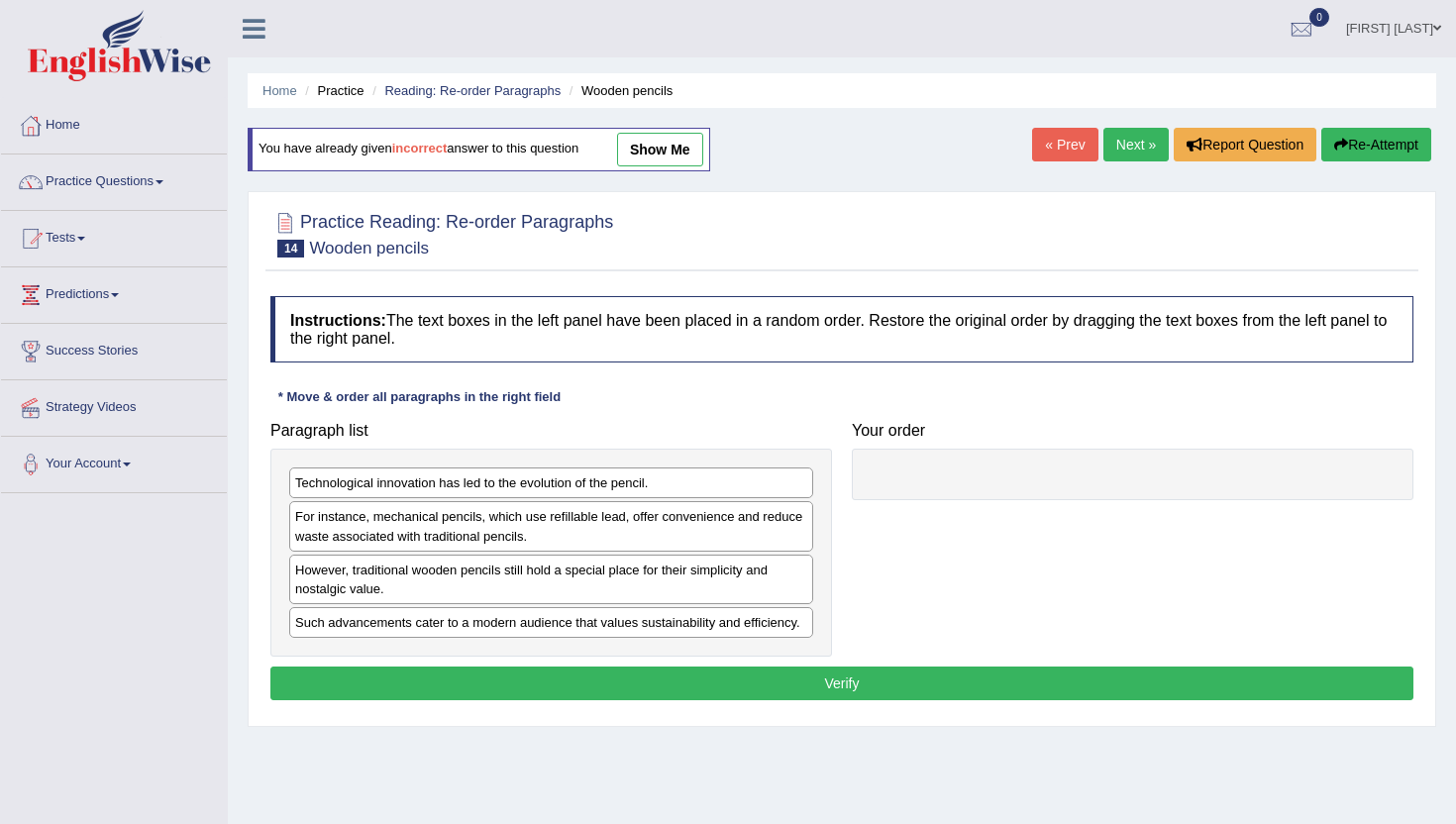 scroll, scrollTop: 0, scrollLeft: 0, axis: both 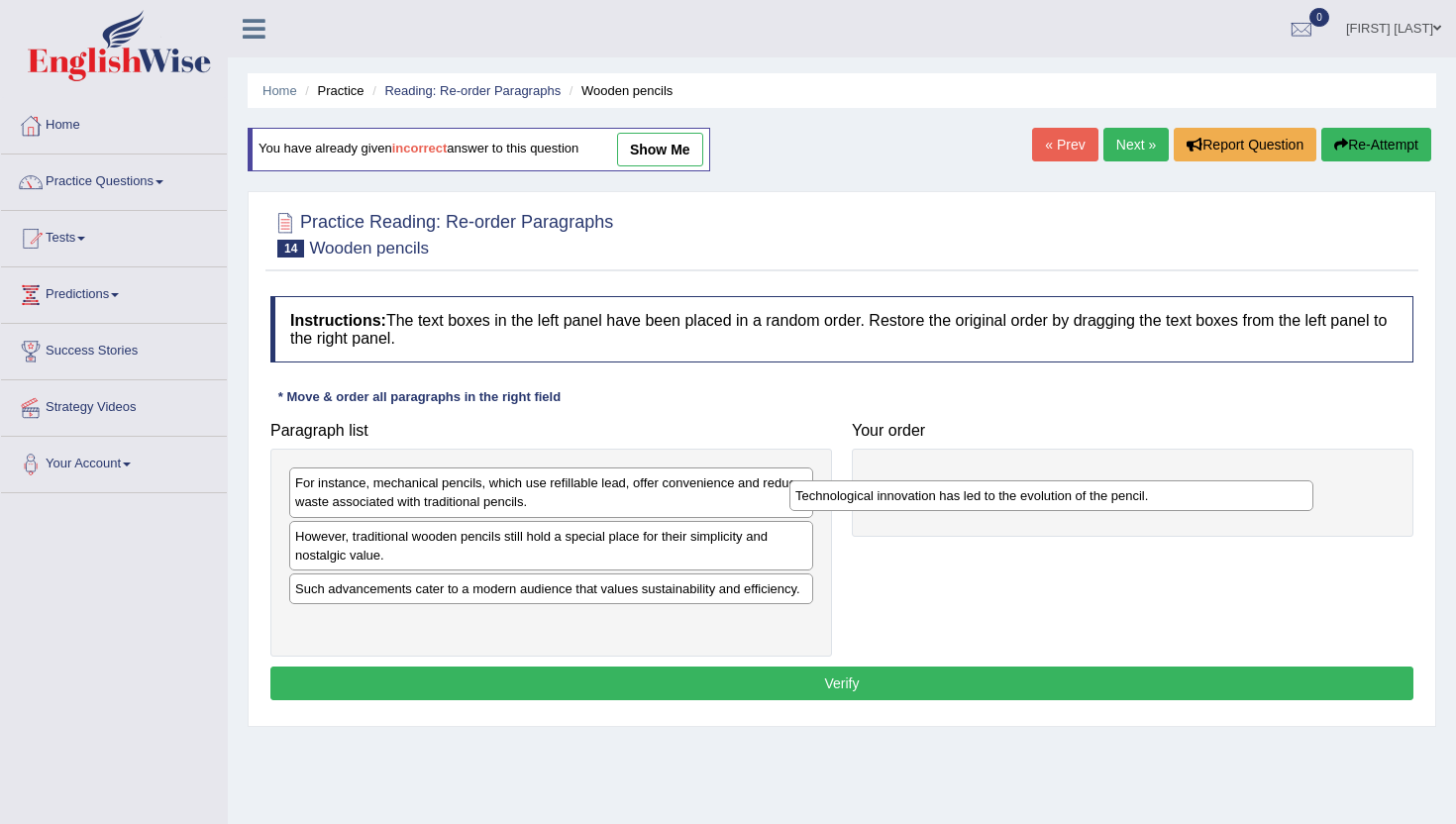 drag, startPoint x: 355, startPoint y: 490, endPoint x: 854, endPoint y: 503, distance: 499.16931 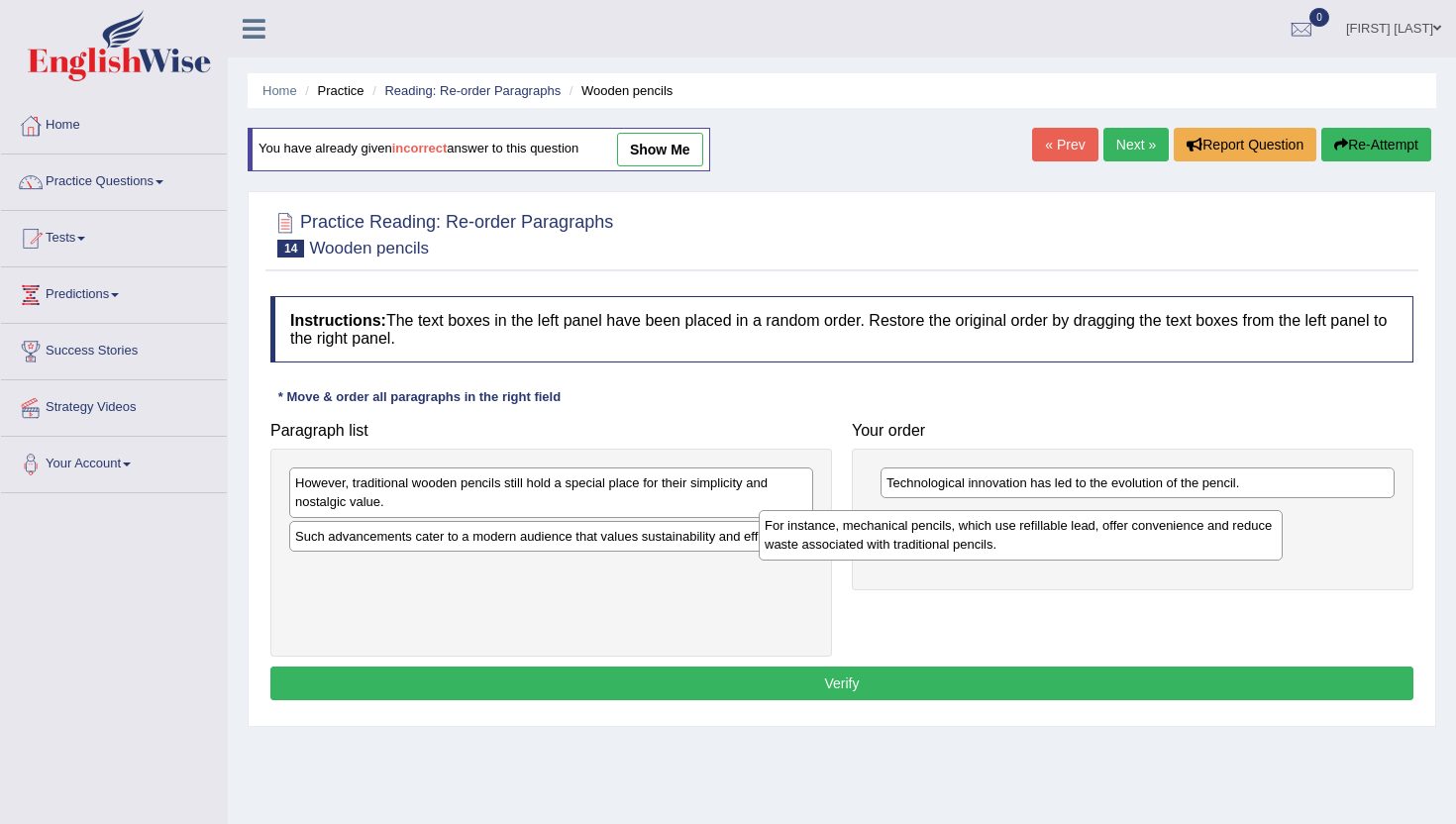 drag, startPoint x: 533, startPoint y: 487, endPoint x: 1011, endPoint y: 529, distance: 479.84164 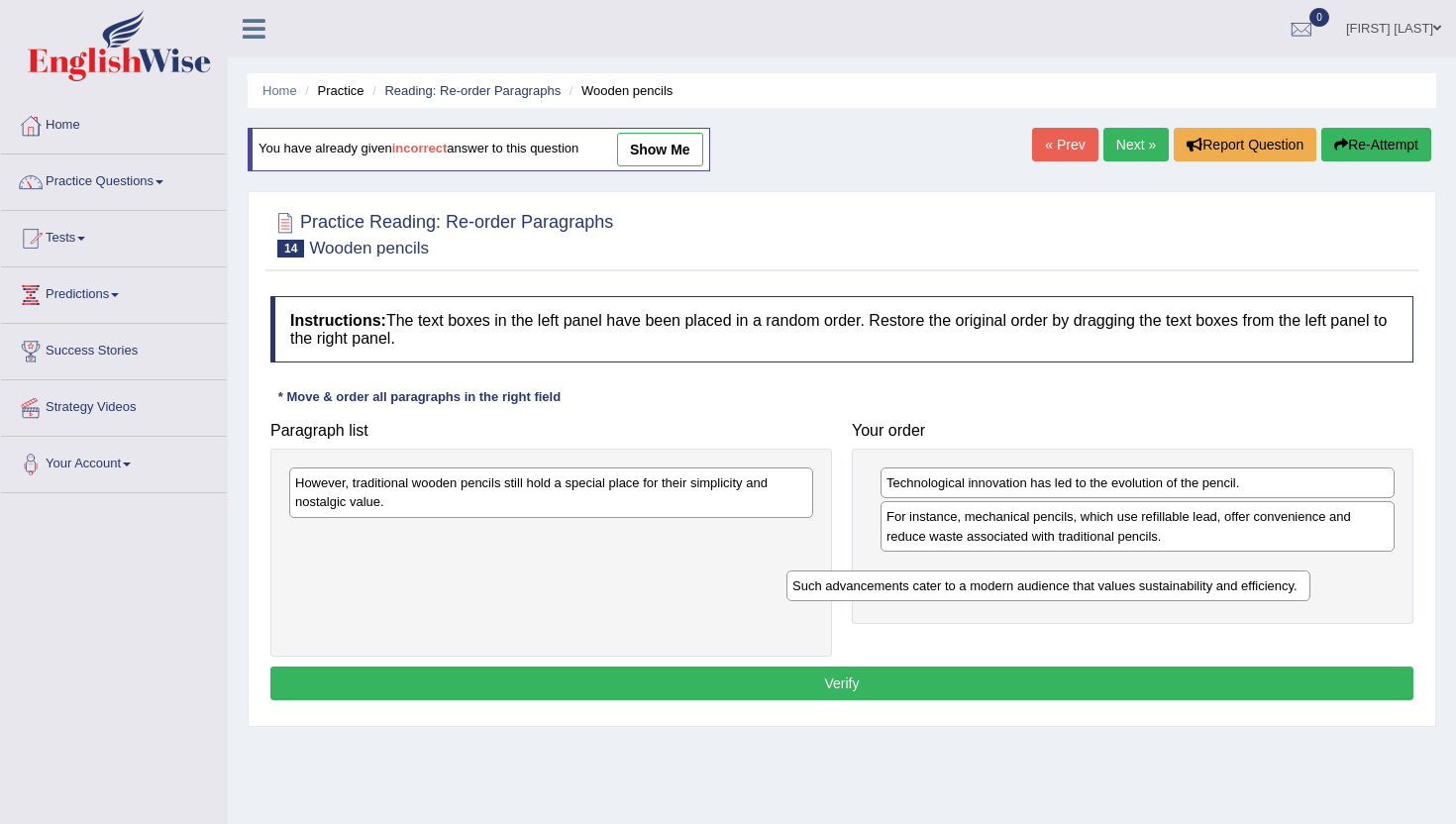 drag, startPoint x: 734, startPoint y: 550, endPoint x: 1299, endPoint y: 591, distance: 566.4857 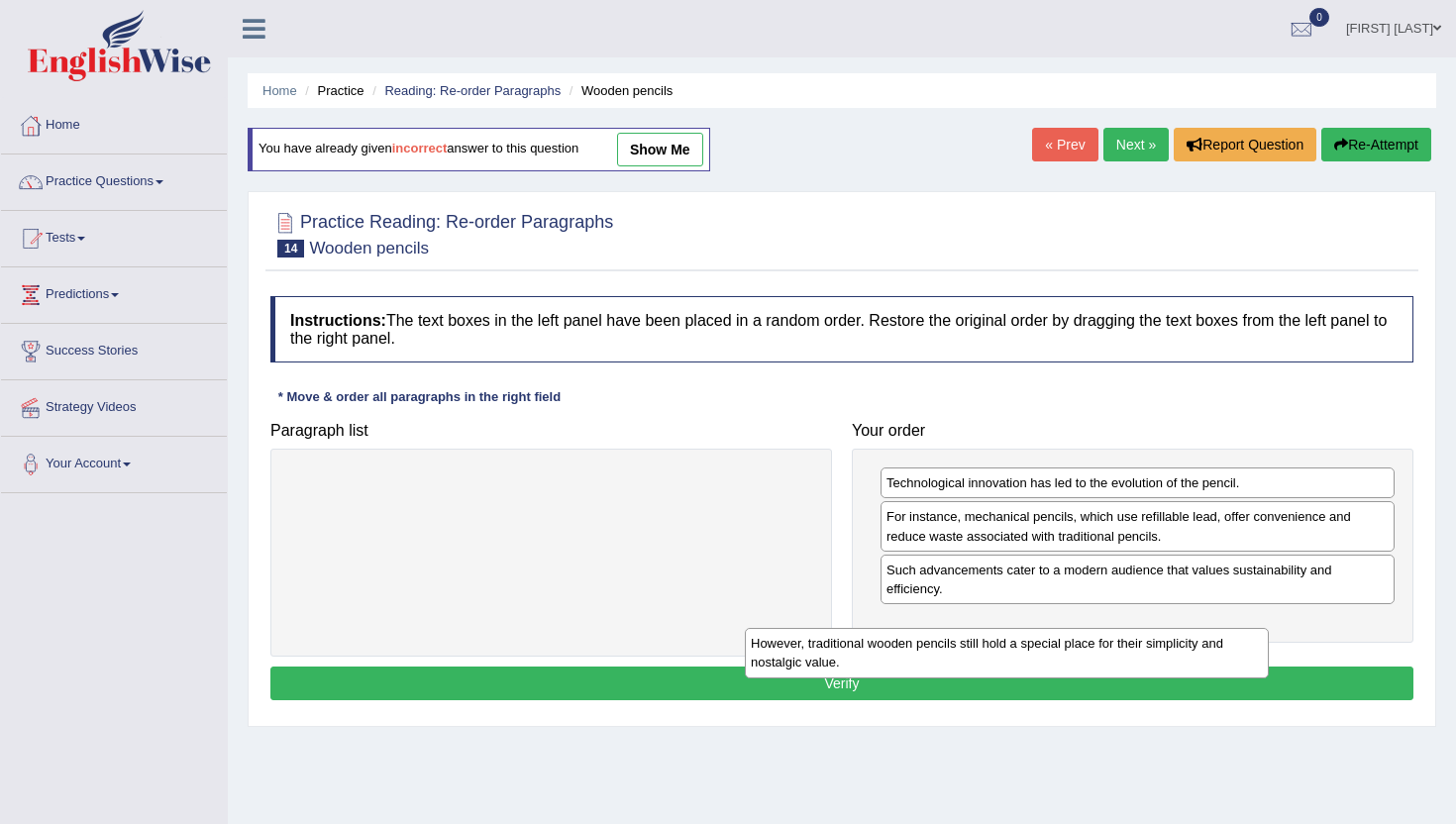 drag, startPoint x: 697, startPoint y: 483, endPoint x: 1157, endPoint y: 638, distance: 485.4122 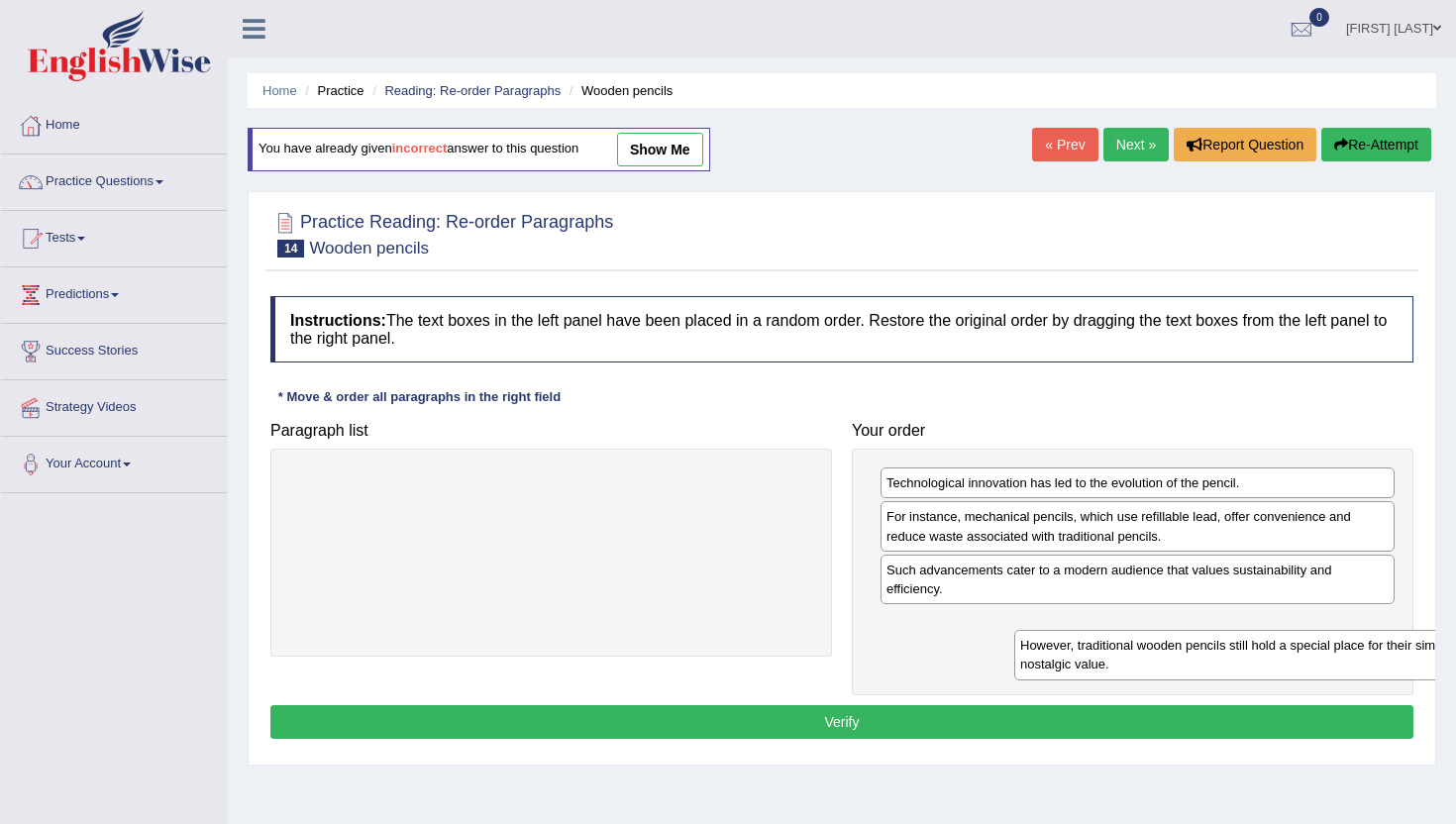 drag, startPoint x: 387, startPoint y: 484, endPoint x: 1106, endPoint y: 646, distance: 737.02442 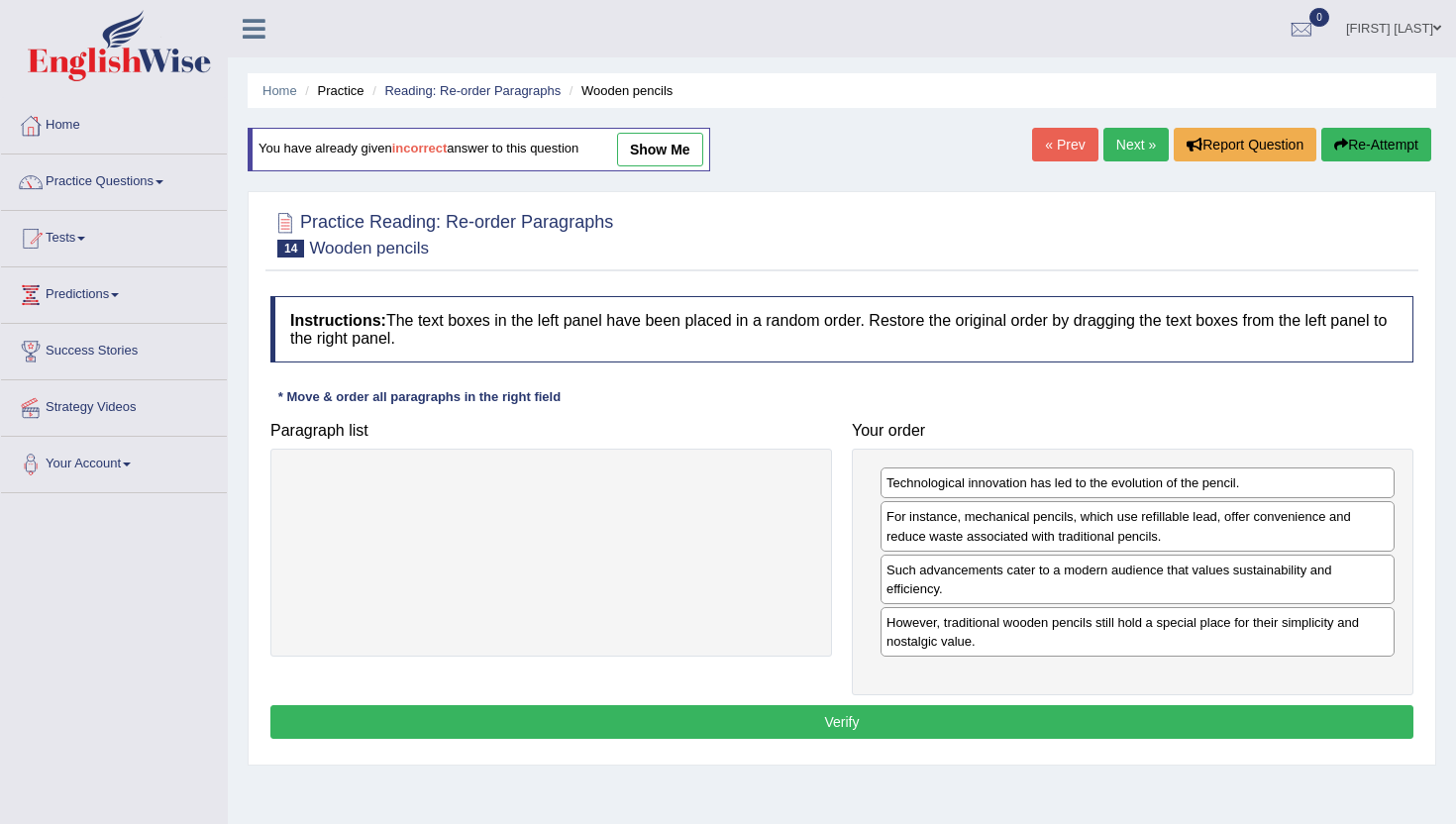 click on "Verify" at bounding box center (842, 722) 